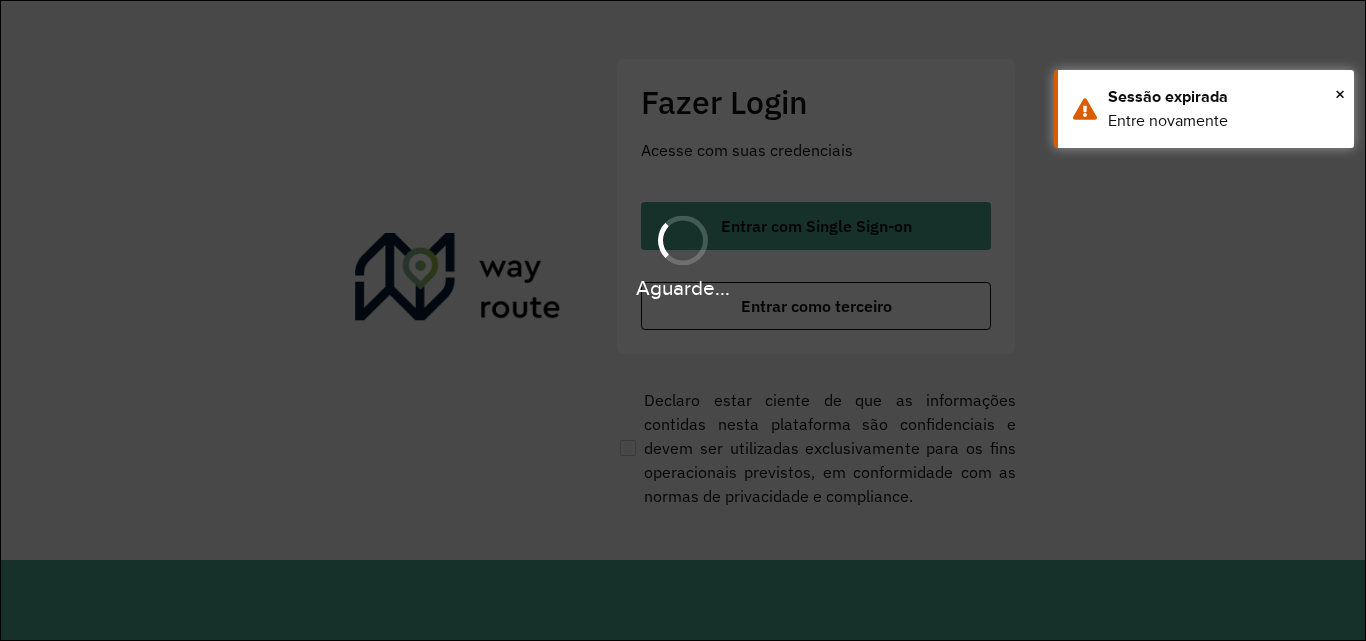scroll, scrollTop: 0, scrollLeft: 0, axis: both 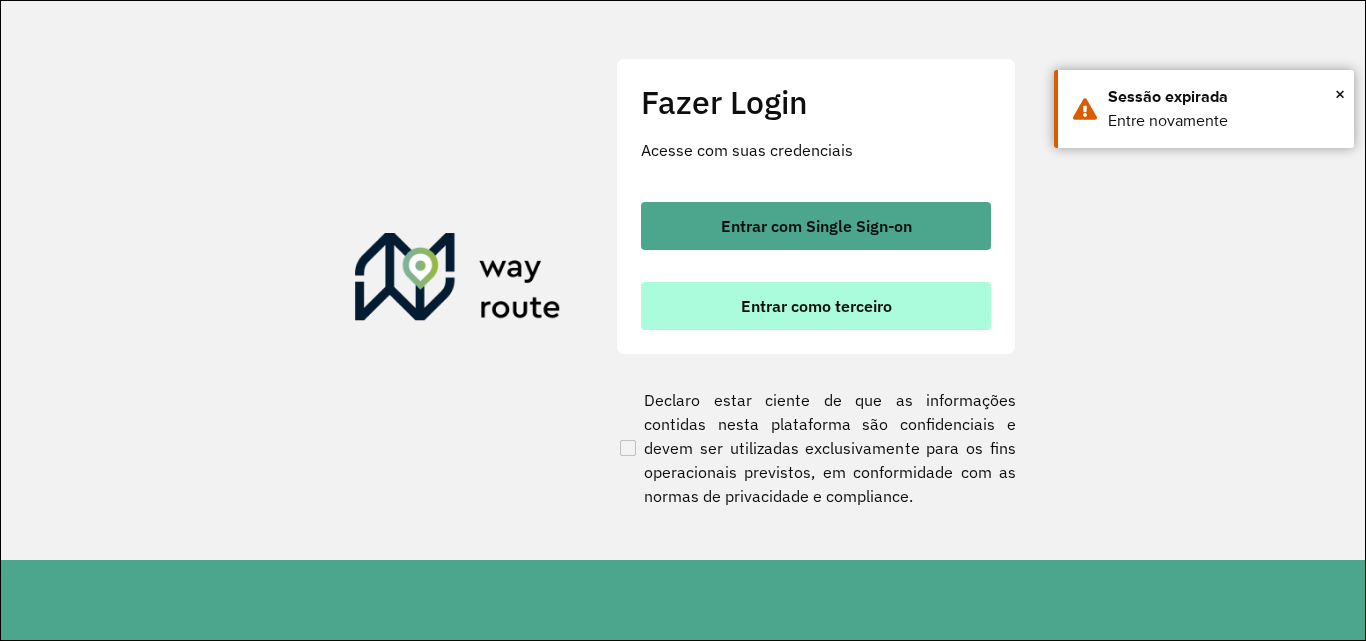 click on "Entrar como terceiro" at bounding box center (816, 306) 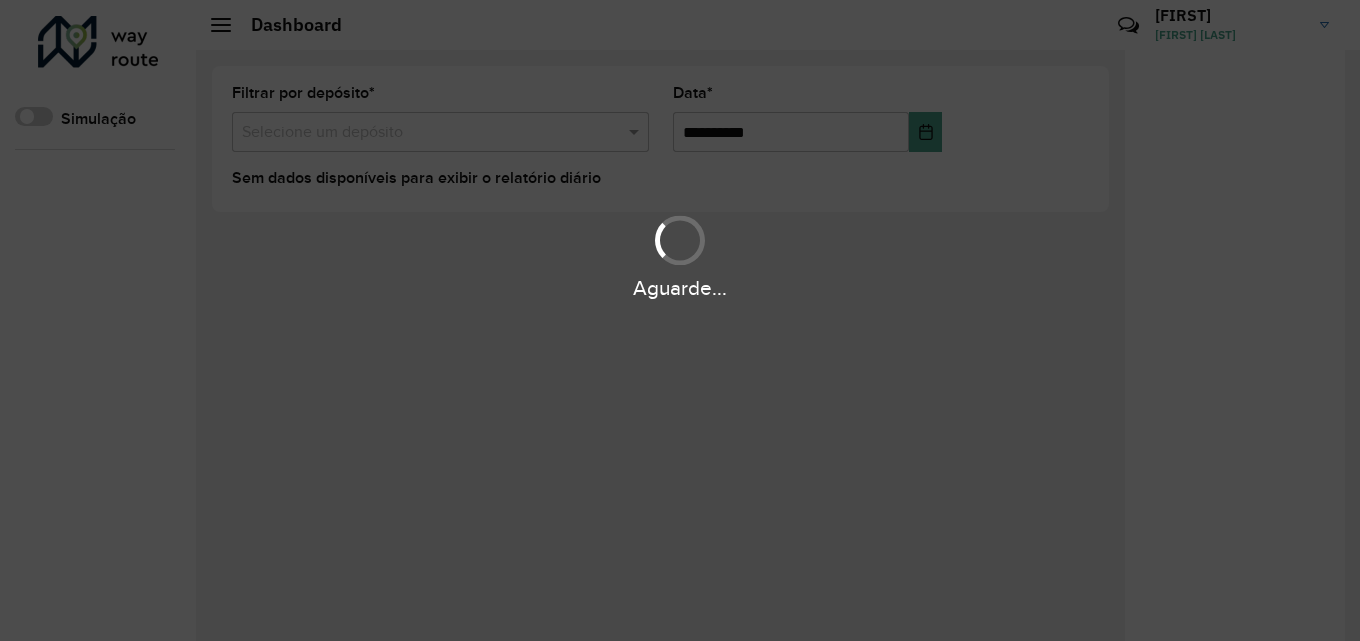 scroll, scrollTop: 0, scrollLeft: 0, axis: both 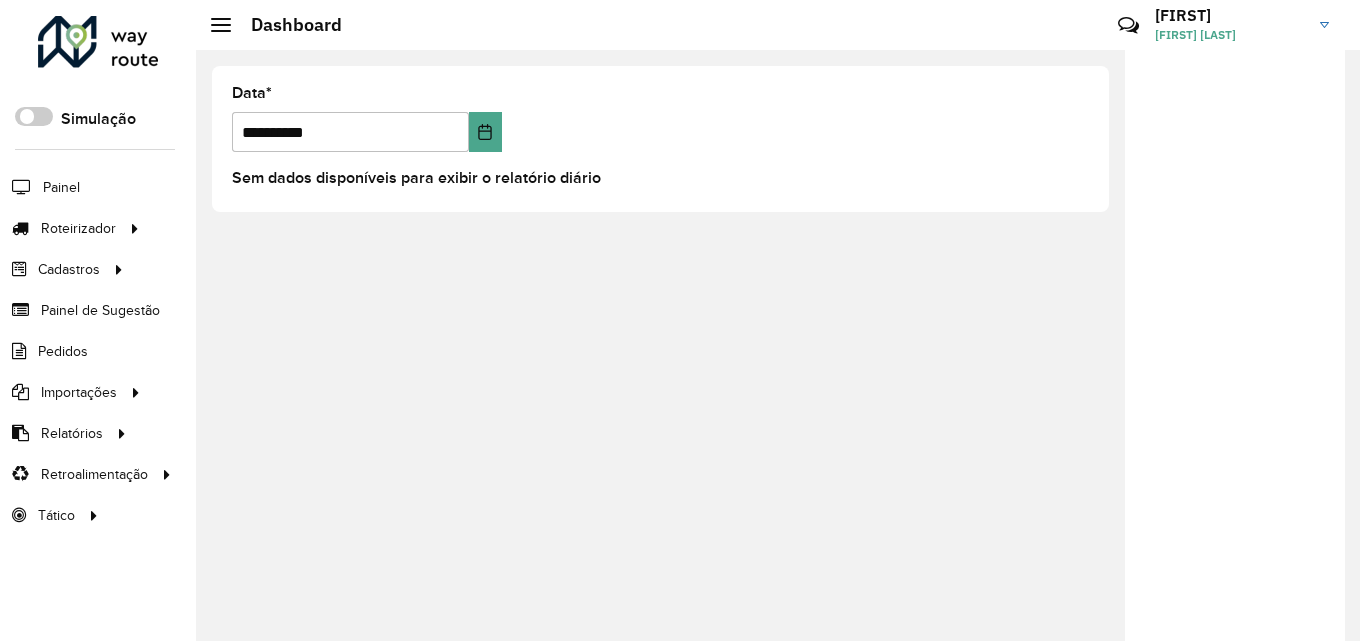 click on "[FIRST] [FIRST] [LAST]" 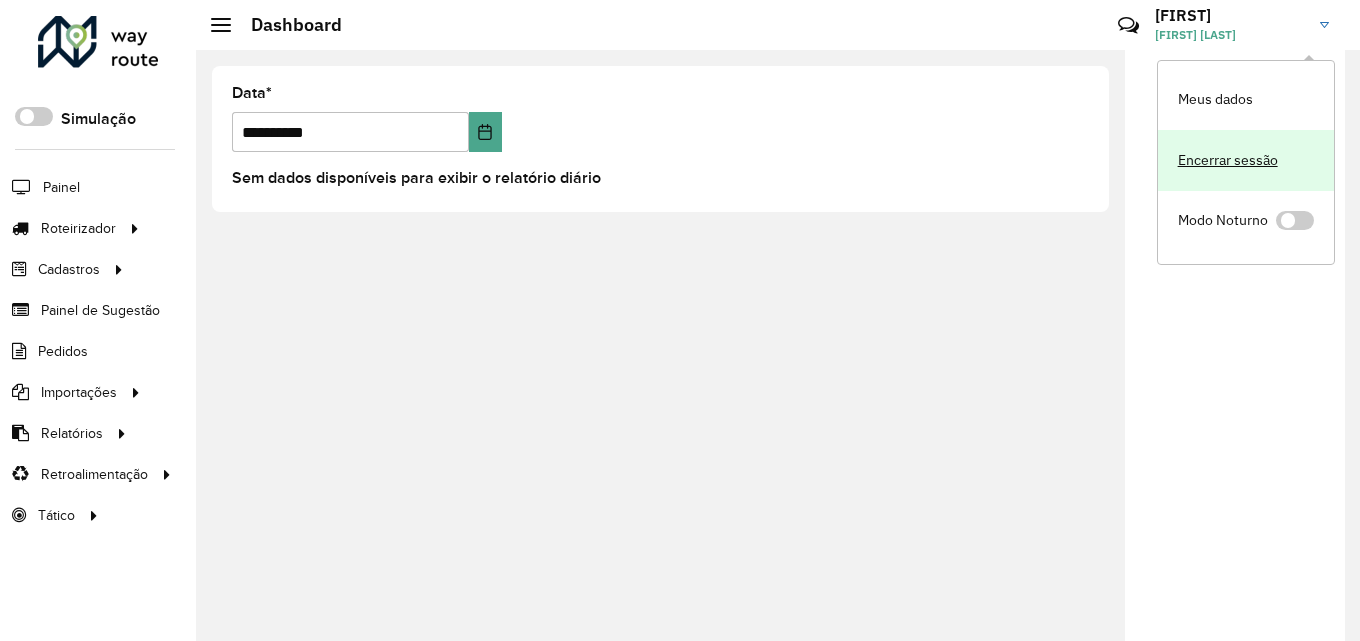 click on "Encerrar sessão" 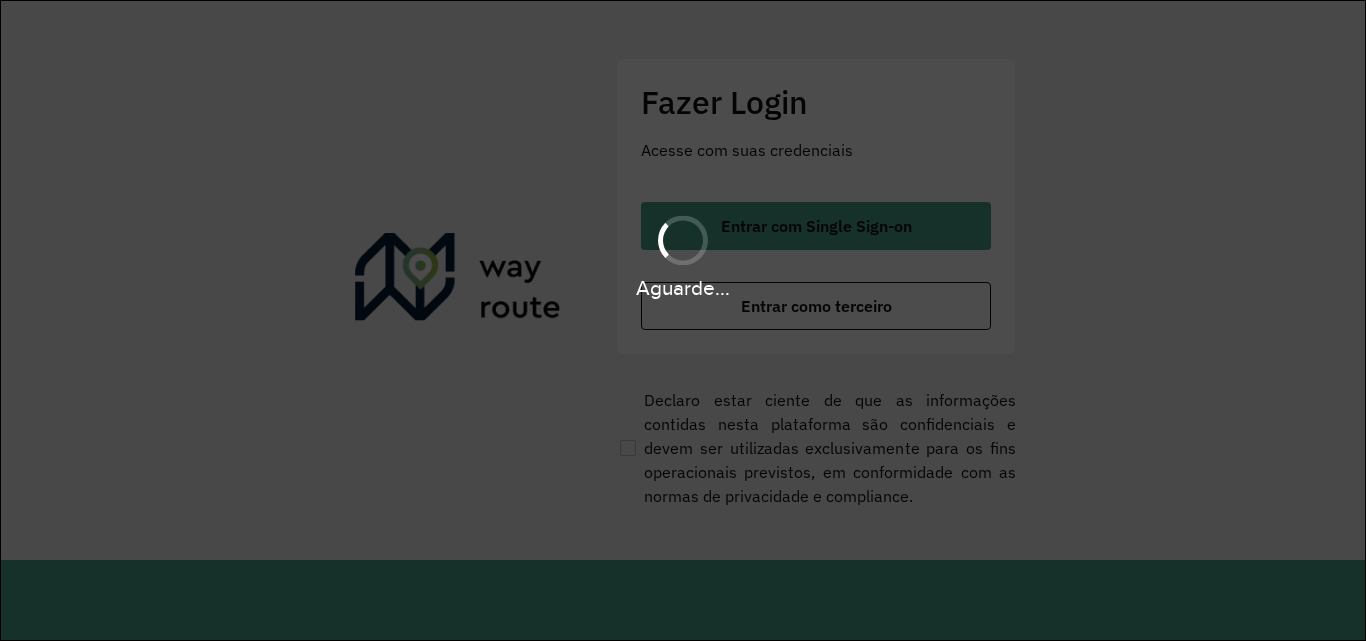 scroll, scrollTop: 0, scrollLeft: 0, axis: both 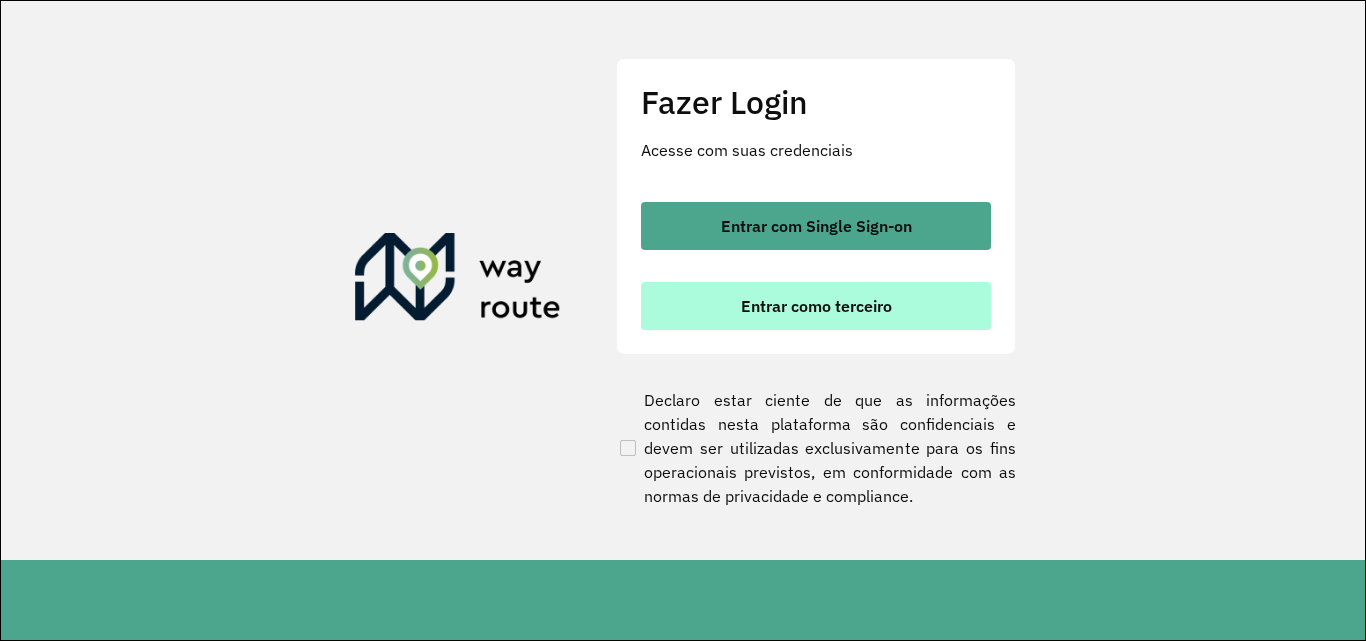 click on "Entrar como terceiro" at bounding box center (816, 306) 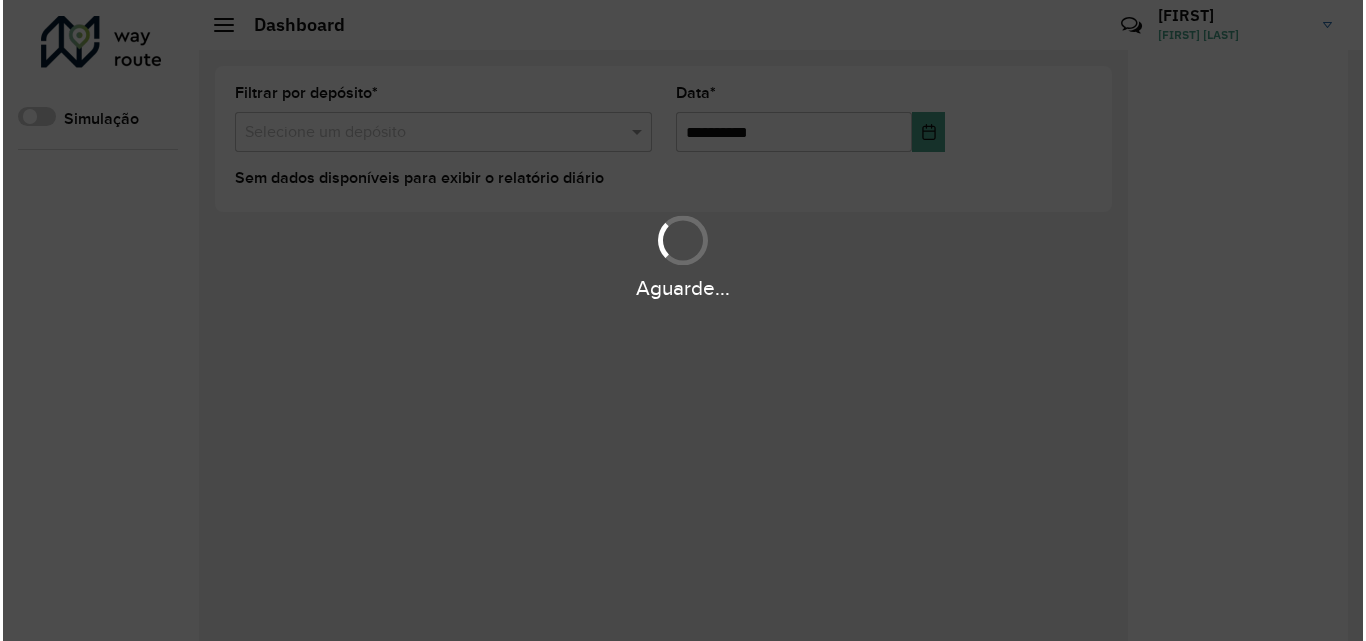 scroll, scrollTop: 0, scrollLeft: 0, axis: both 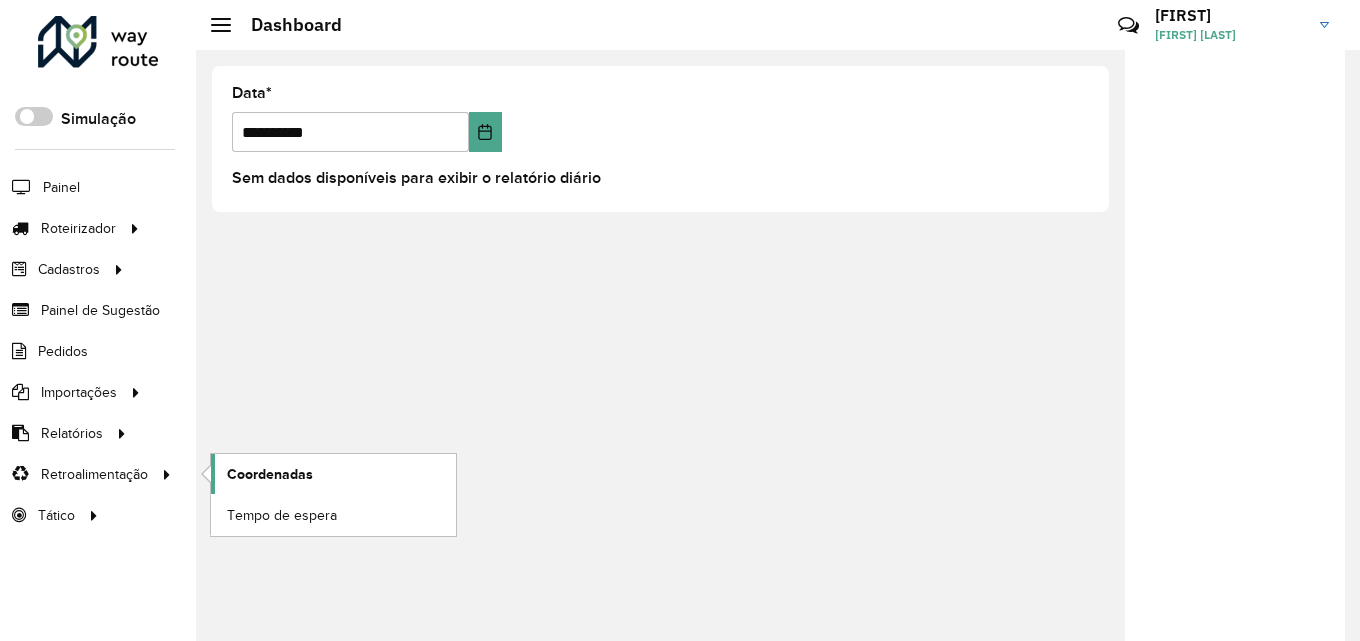 click on "Coordenadas" 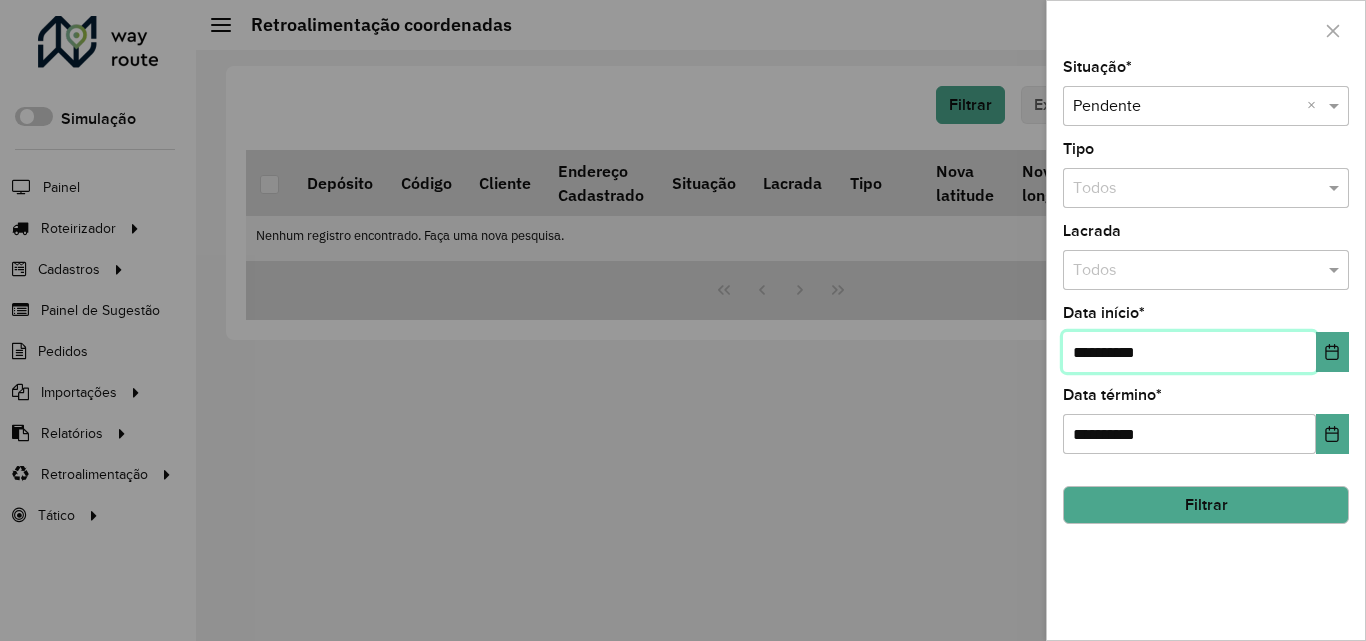 click on "**********" at bounding box center (1189, 352) 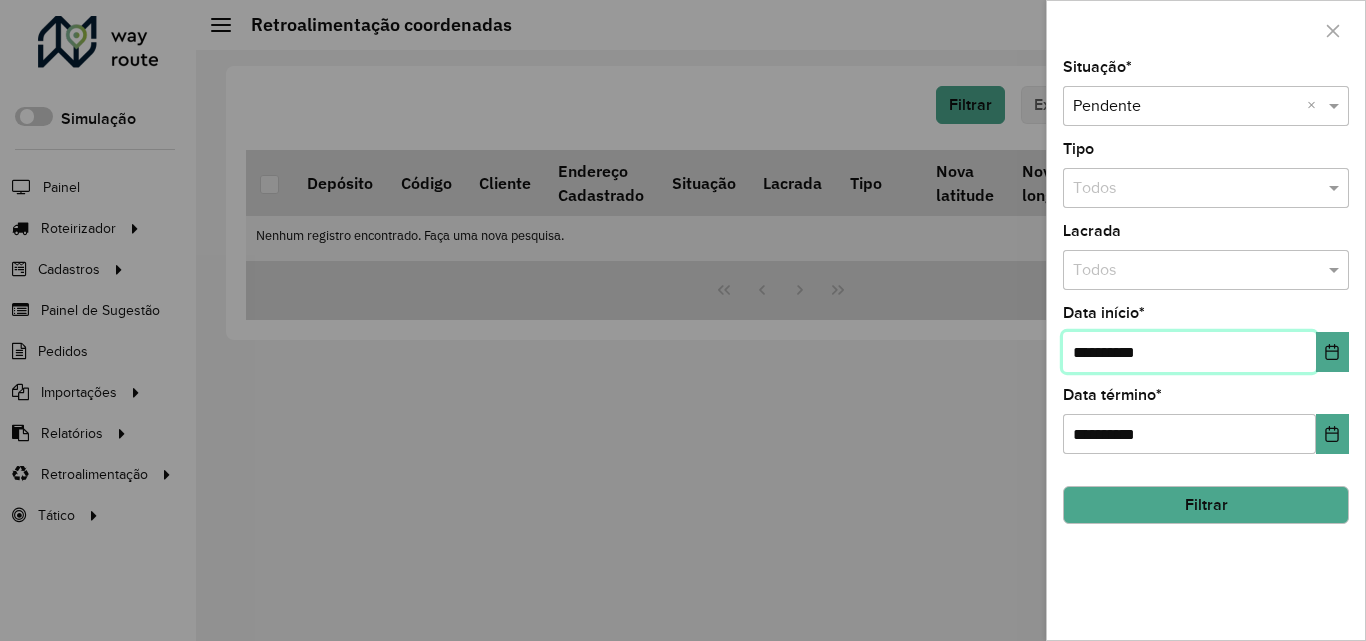type on "**********" 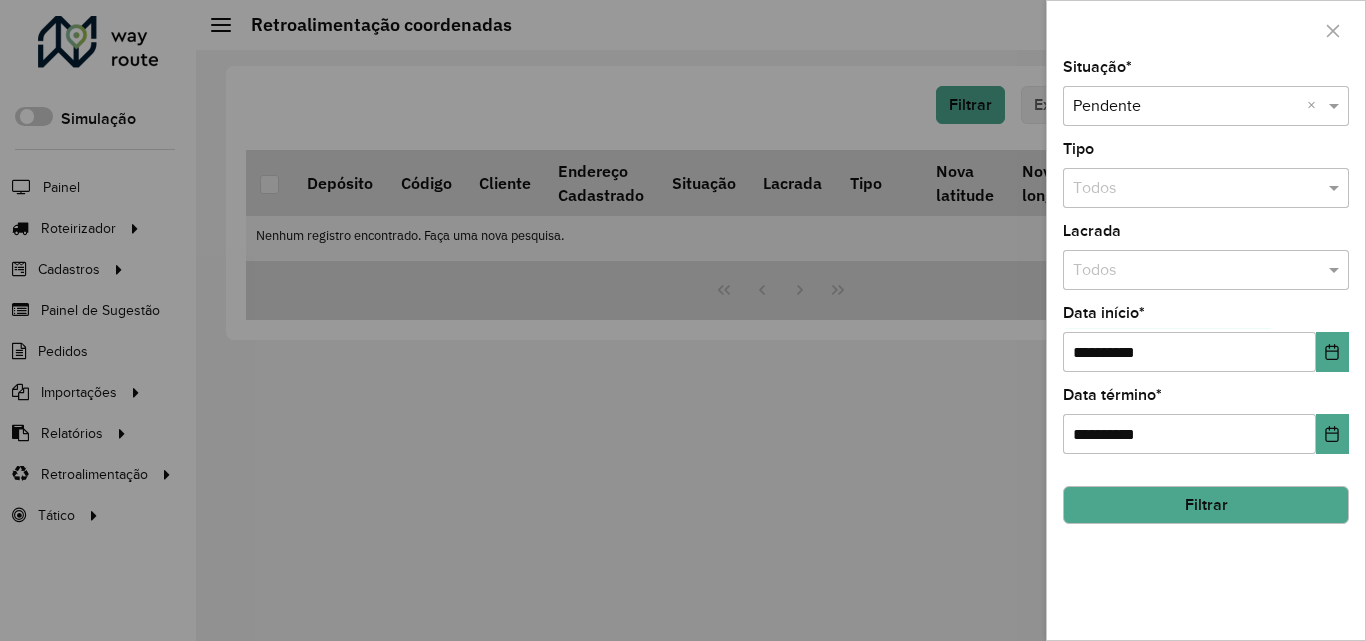 click on "Filtrar" 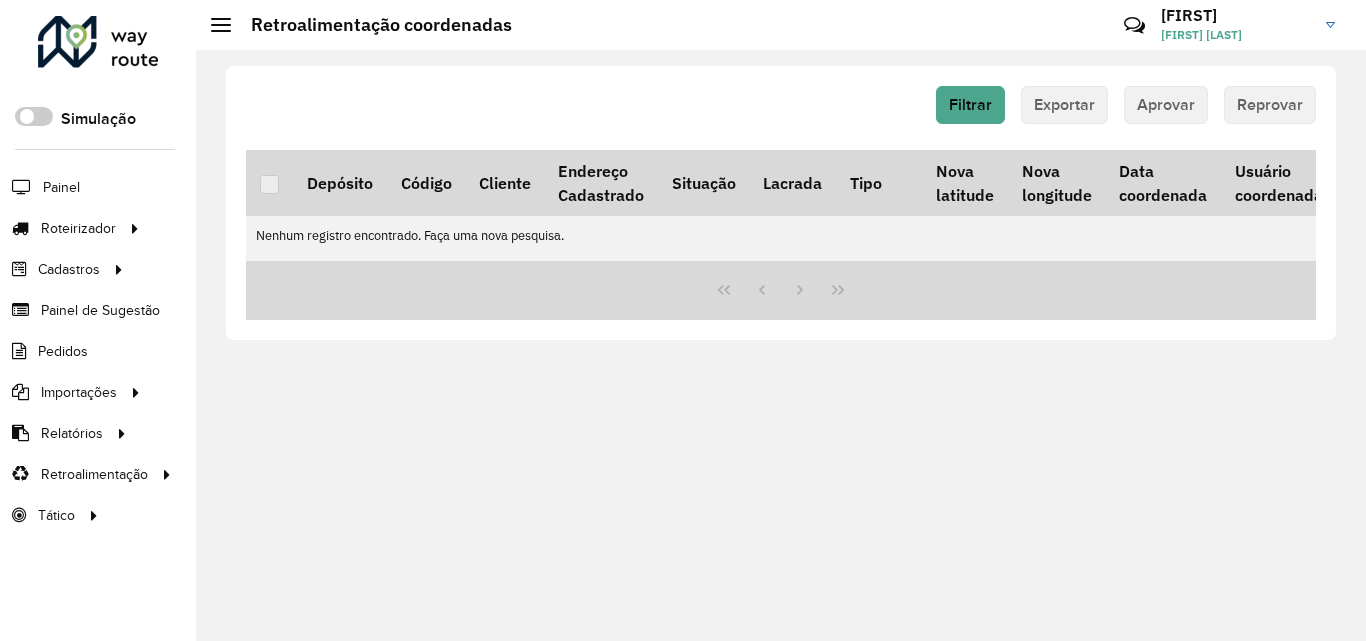click on "Luzia Luzia Barauna  Costa" 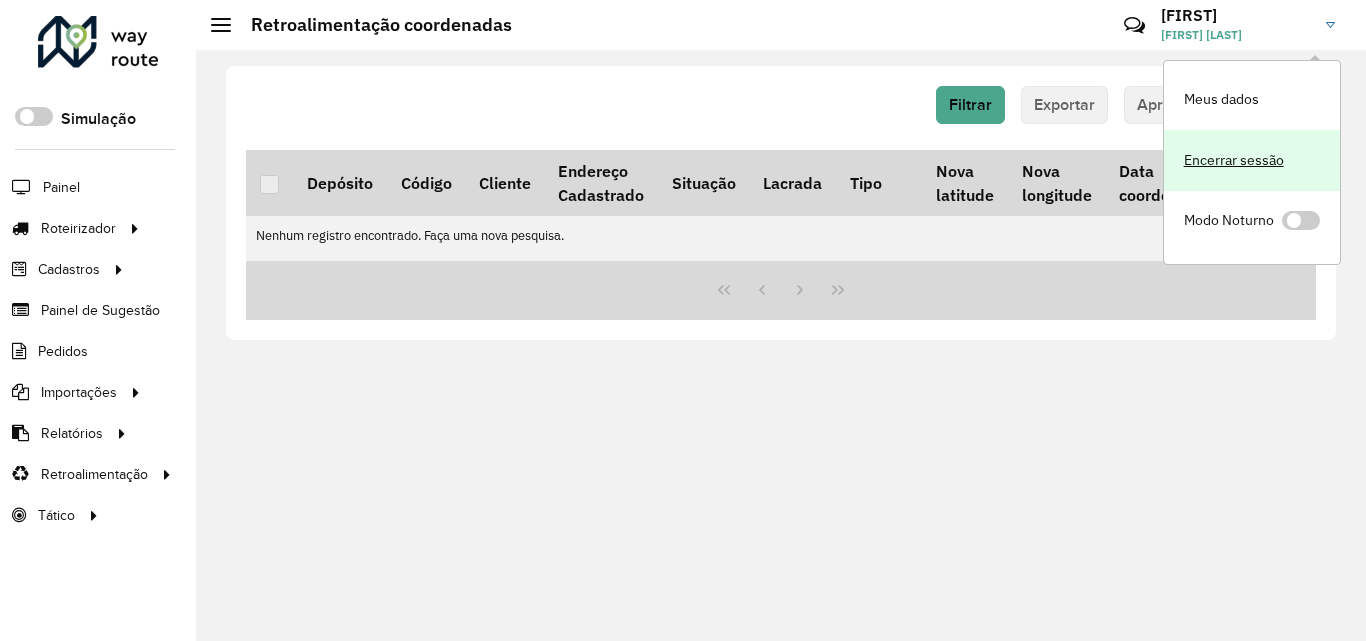 click on "Encerrar sessão" 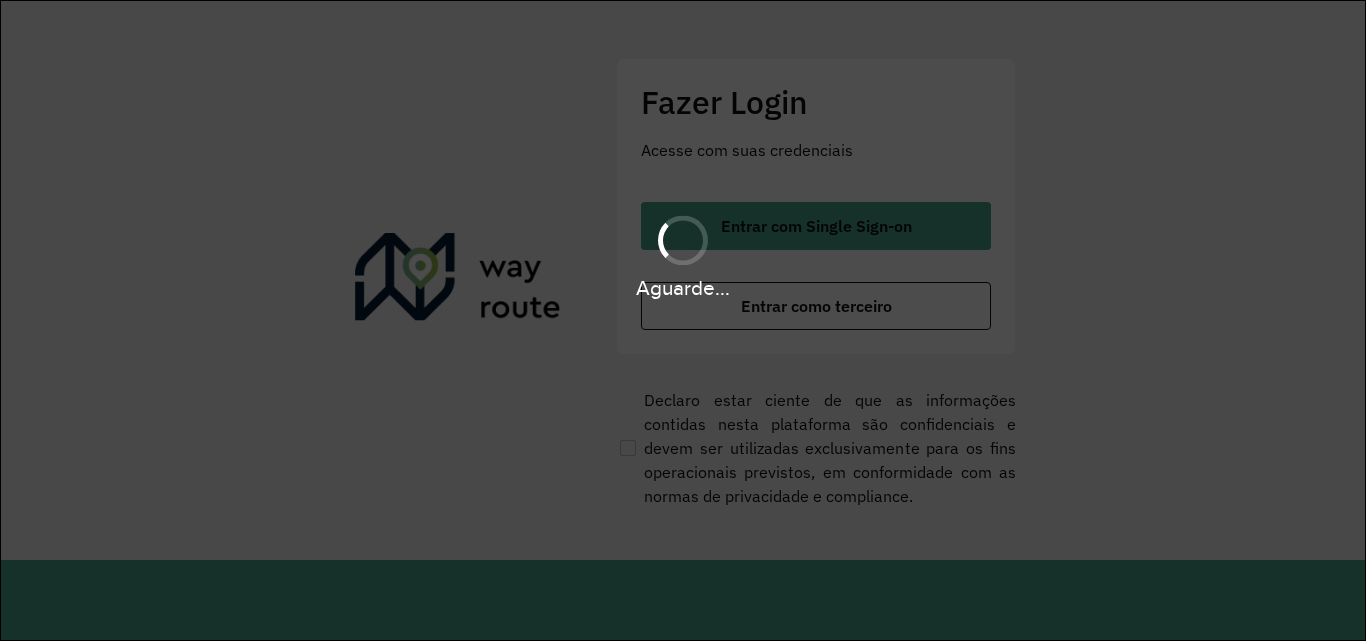 scroll, scrollTop: 0, scrollLeft: 0, axis: both 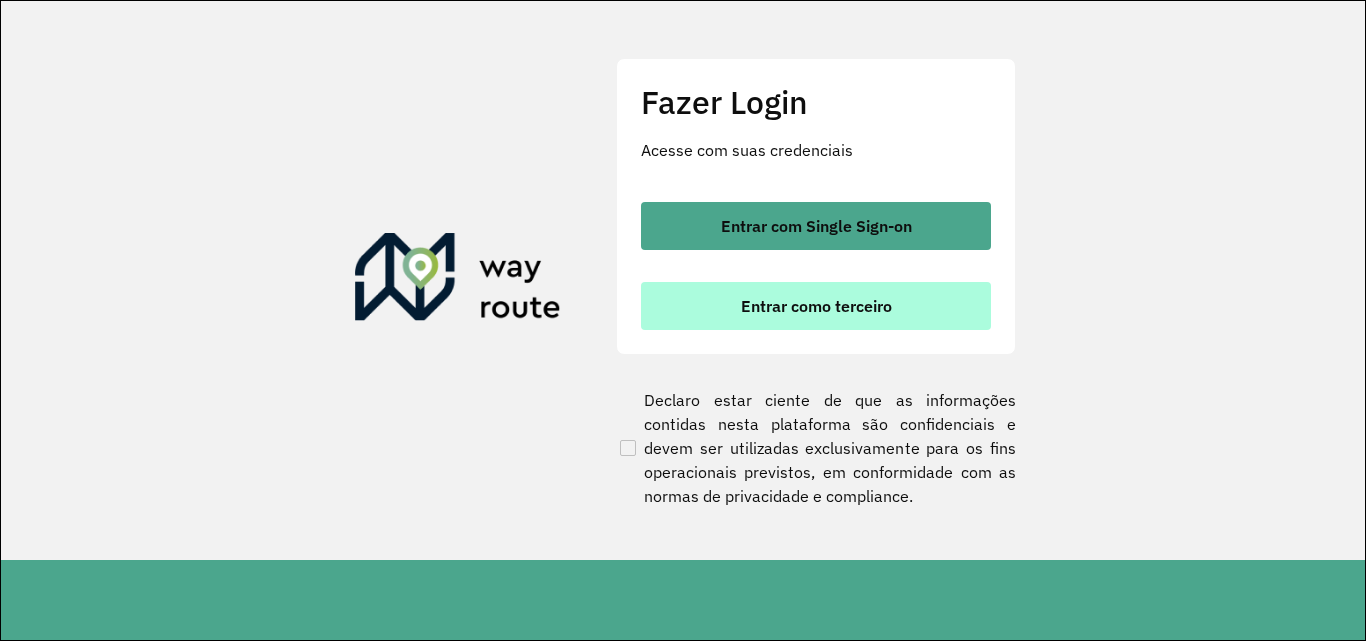click on "Entrar como terceiro" at bounding box center (816, 306) 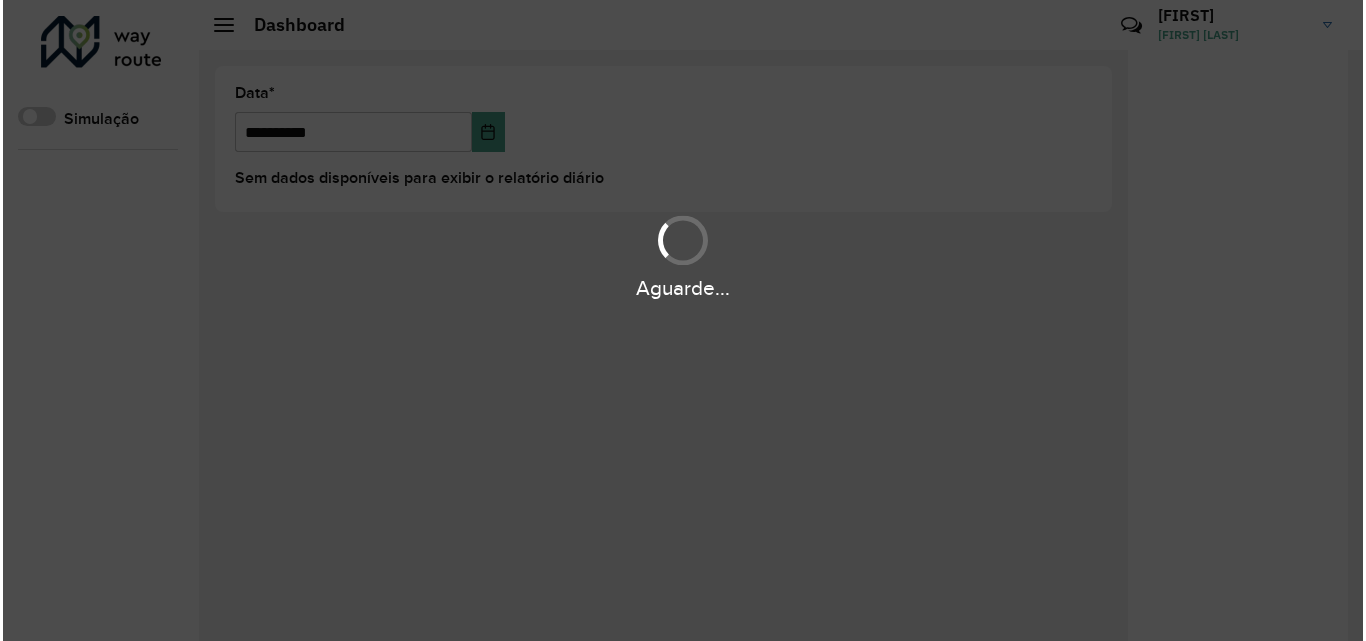 scroll, scrollTop: 0, scrollLeft: 0, axis: both 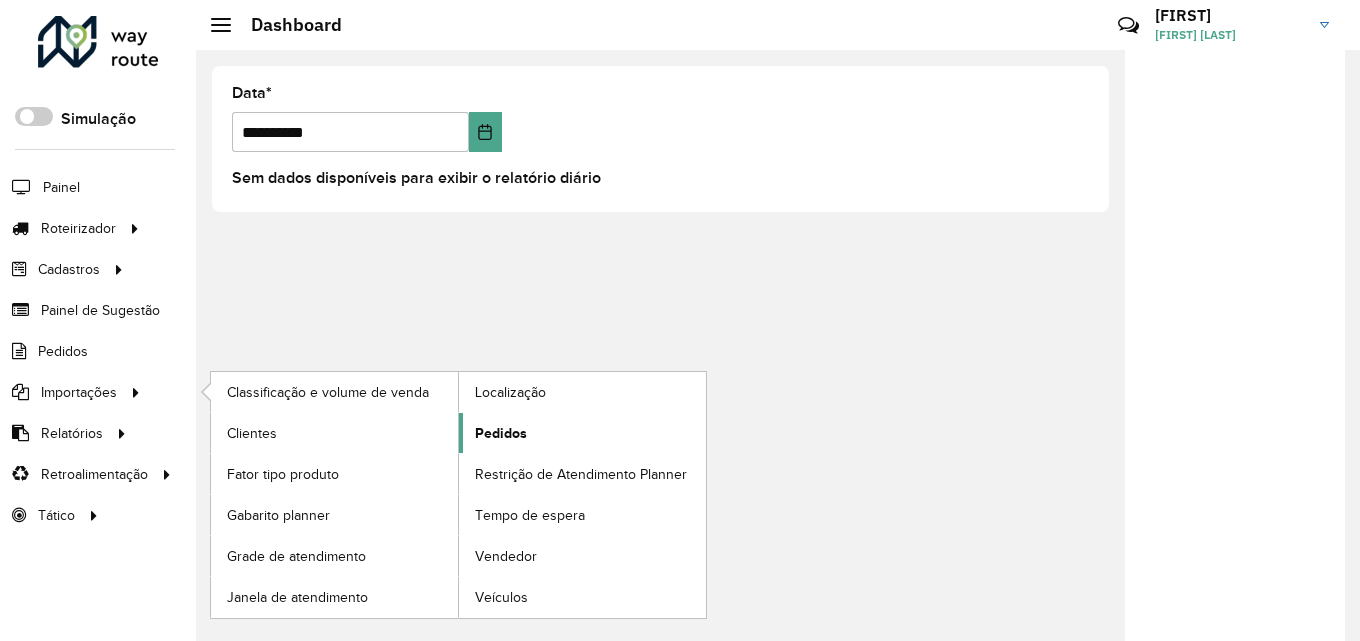 click on "Pedidos" 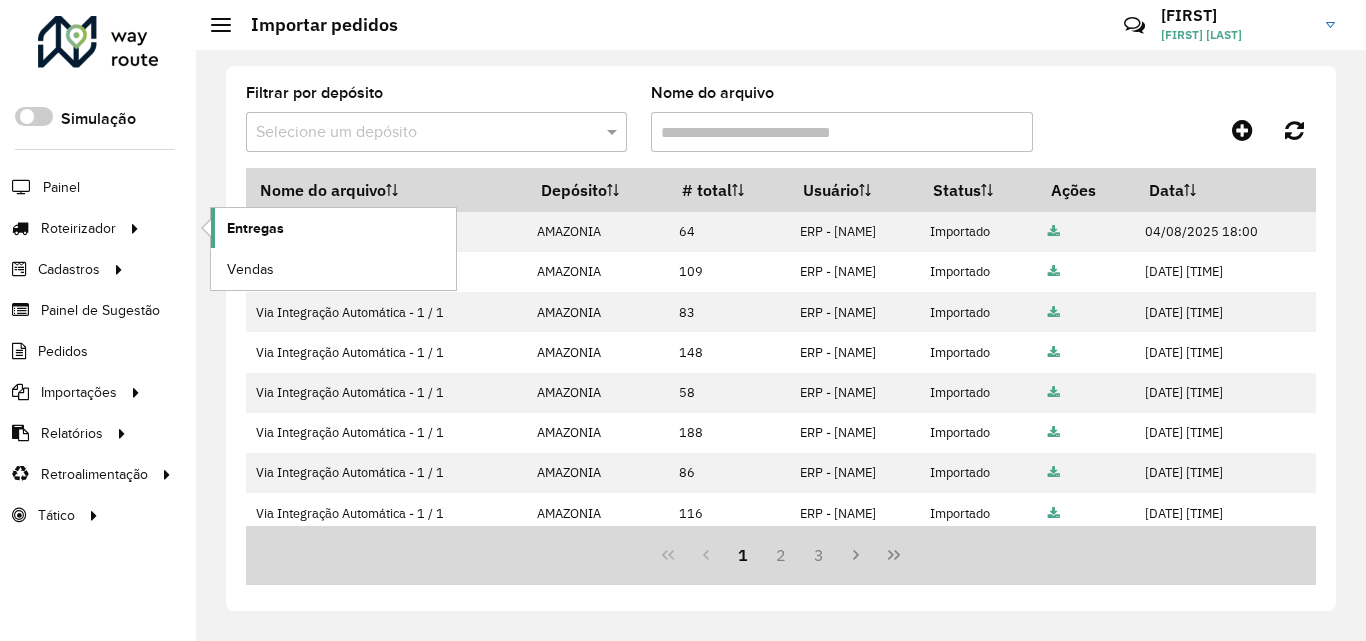 click on "Entregas" 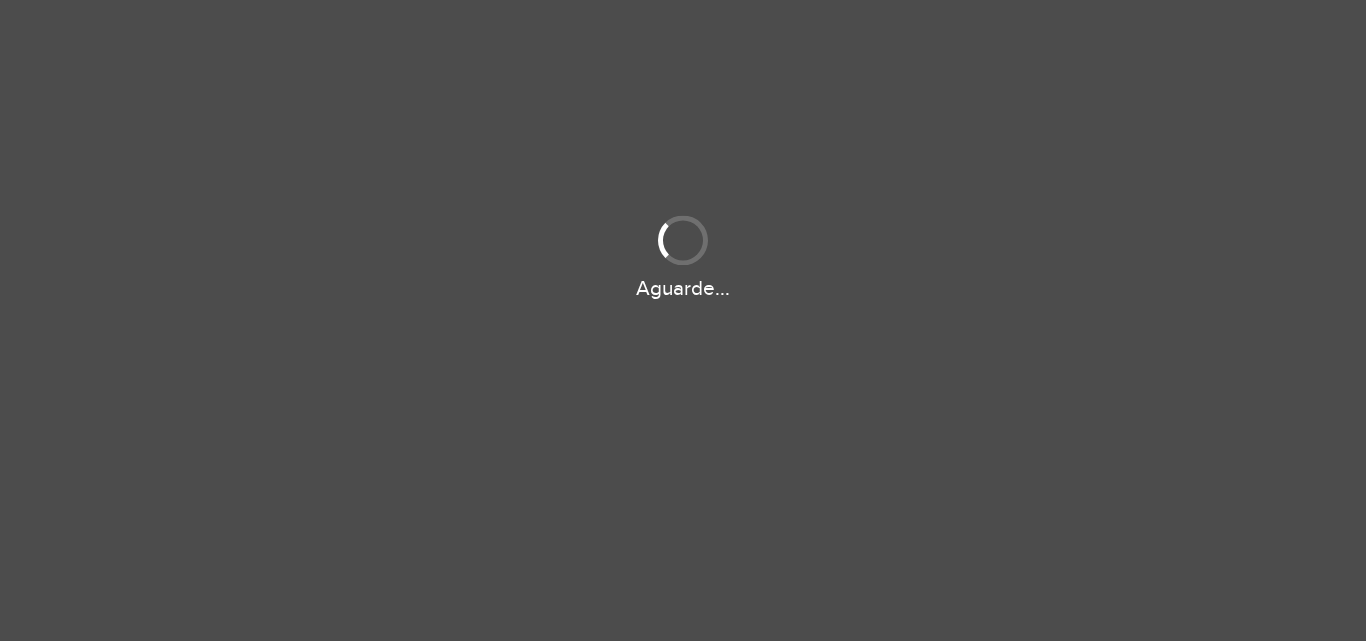 scroll, scrollTop: 0, scrollLeft: 0, axis: both 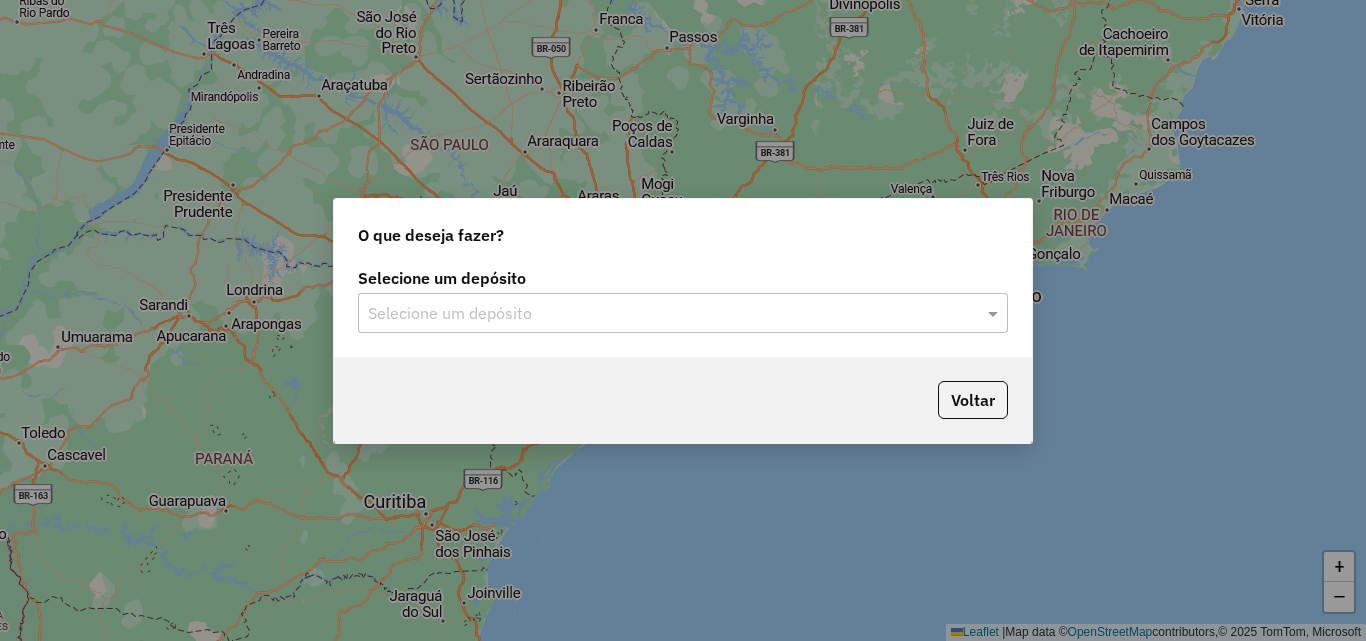 click 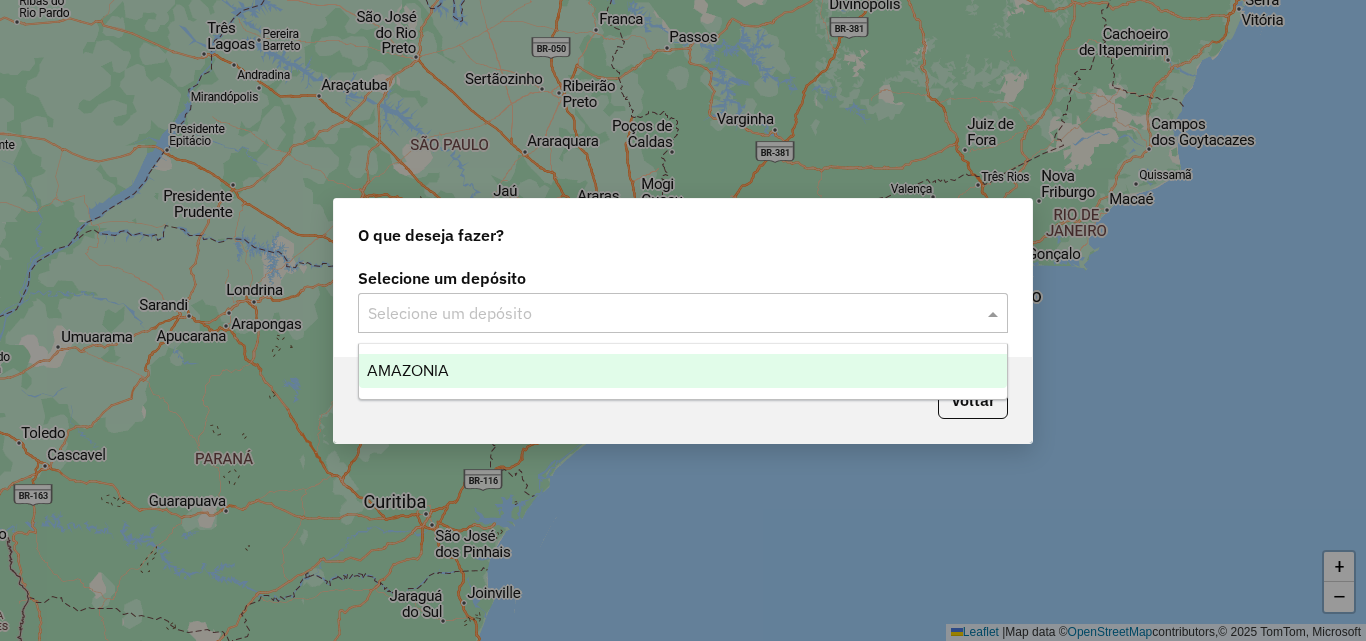 click on "AMAZONIA" at bounding box center (408, 370) 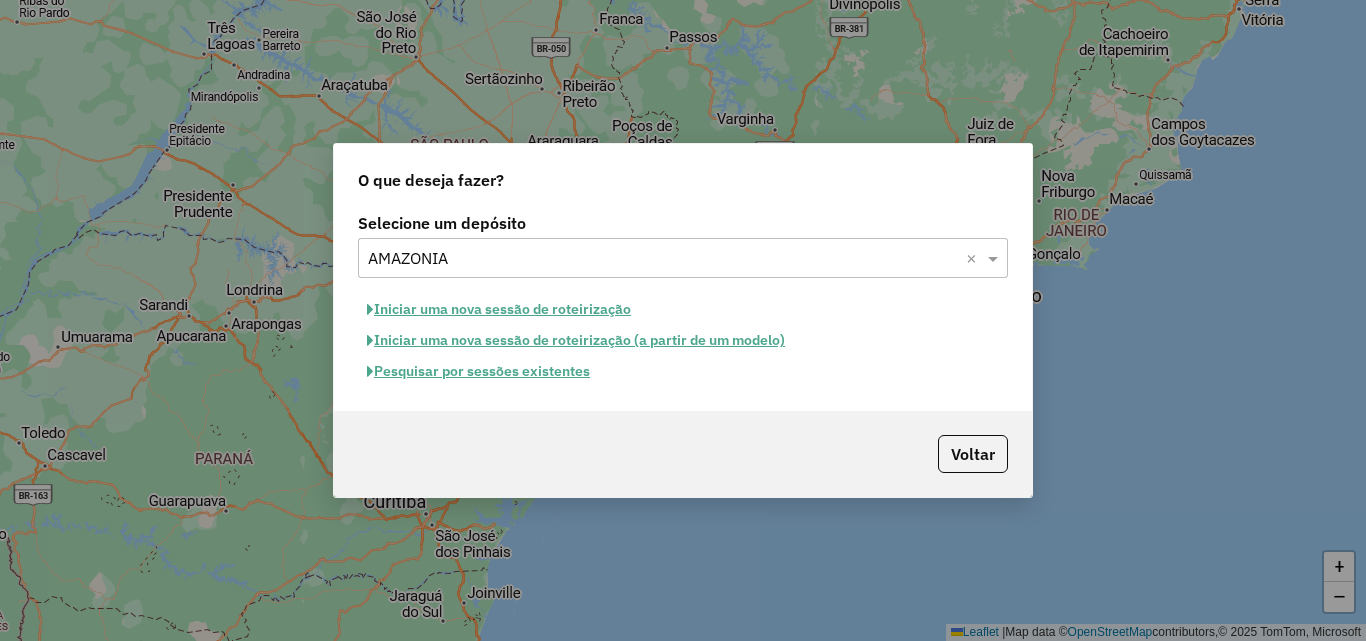 click on "Iniciar uma nova sessão de roteirização" 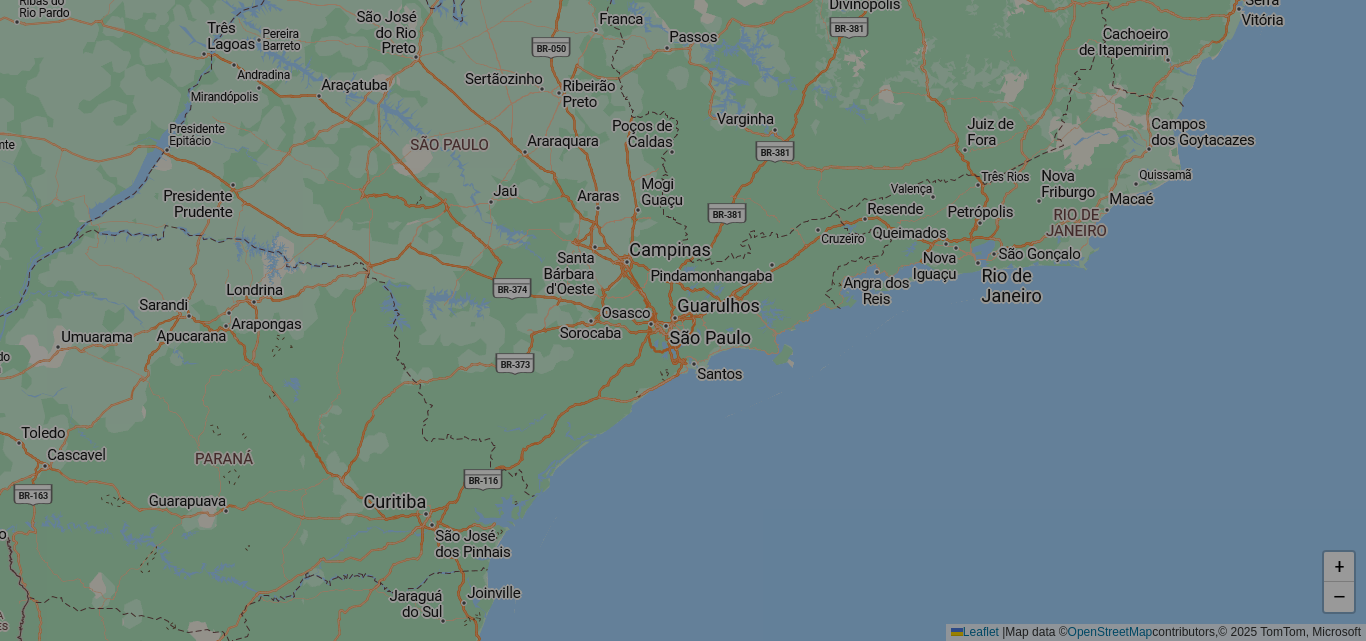 select on "*" 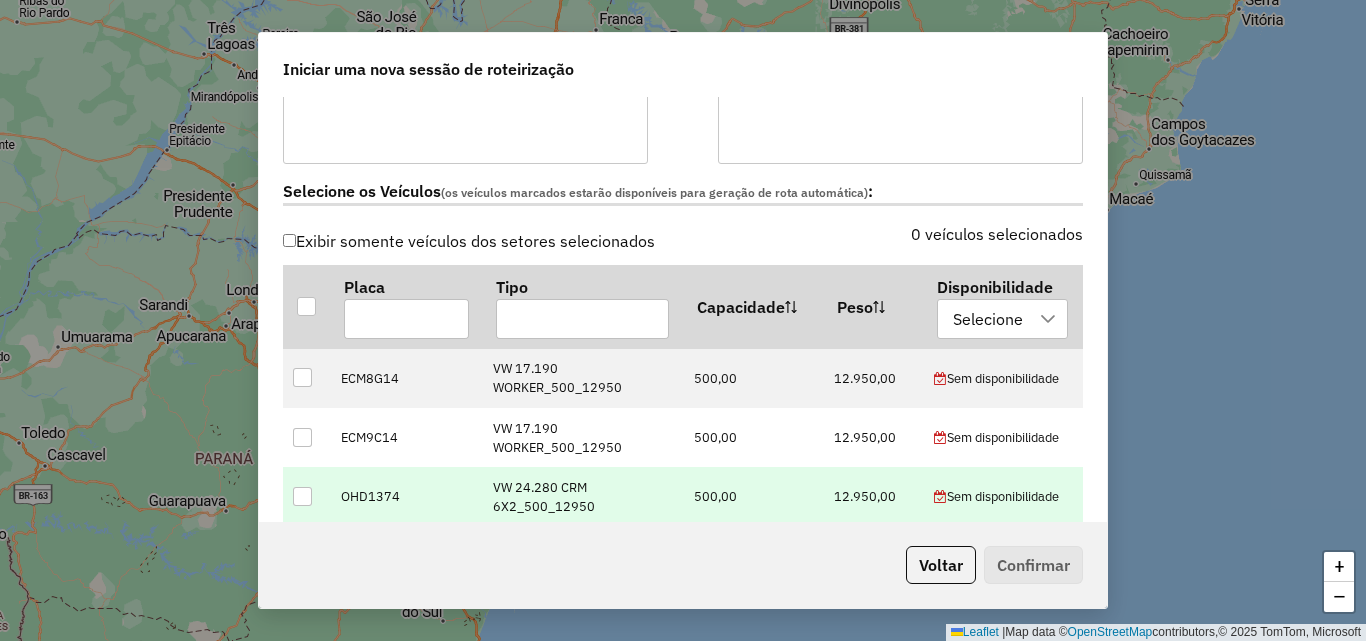 scroll, scrollTop: 600, scrollLeft: 0, axis: vertical 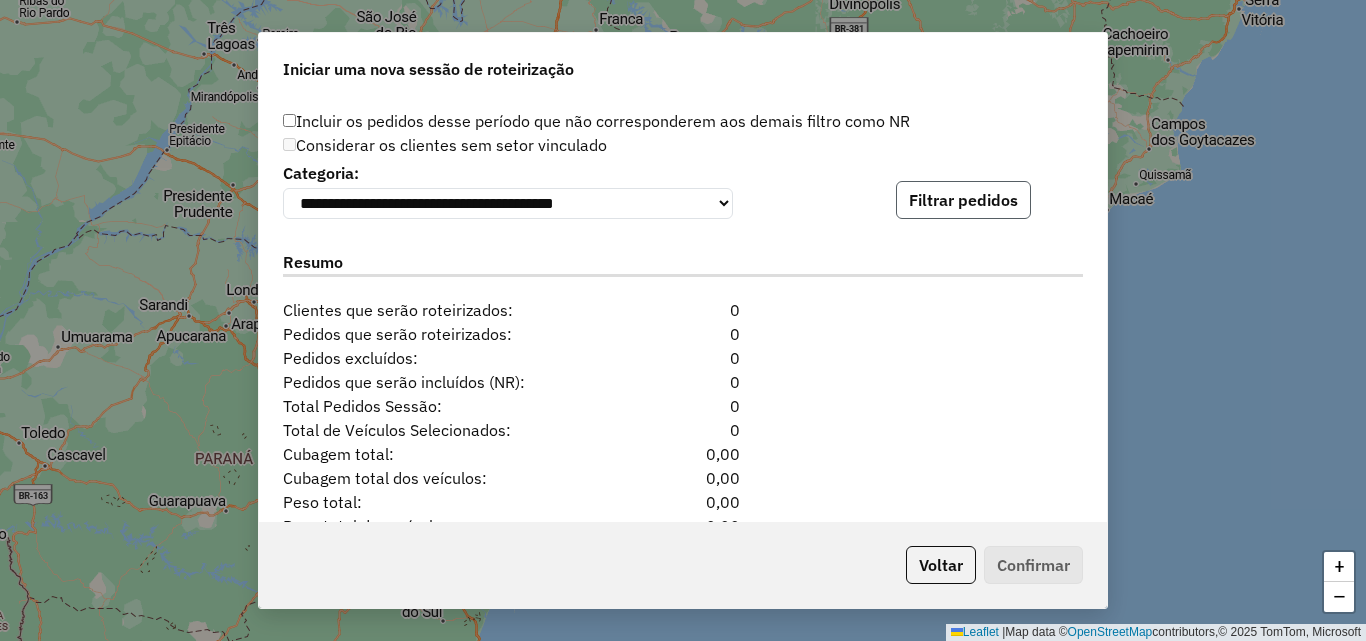 click on "Filtrar pedidos" 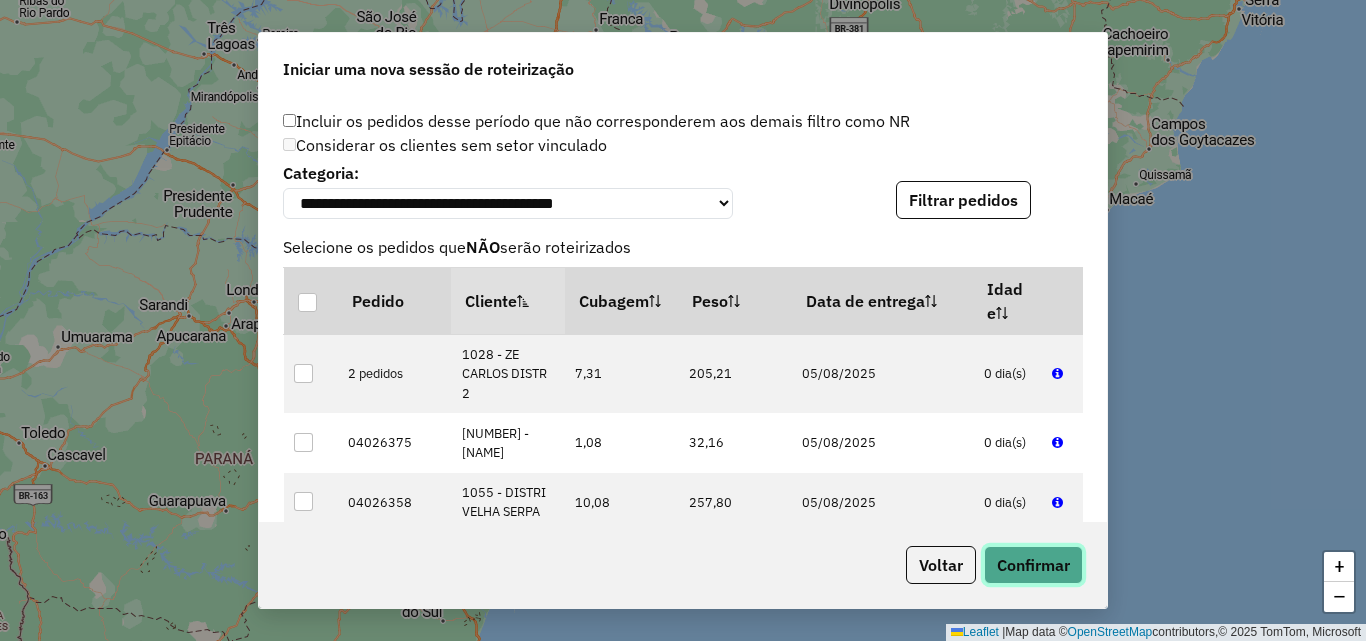 click on "Confirmar" 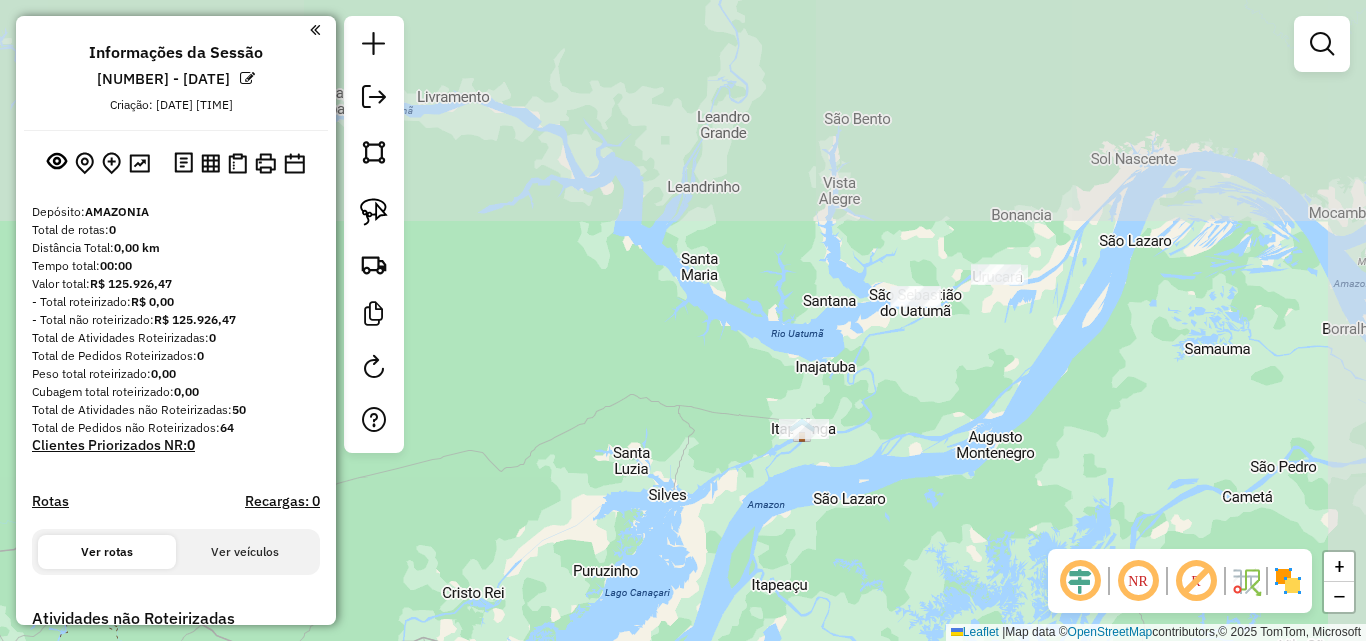 drag, startPoint x: 843, startPoint y: 191, endPoint x: 669, endPoint y: 579, distance: 425.22934 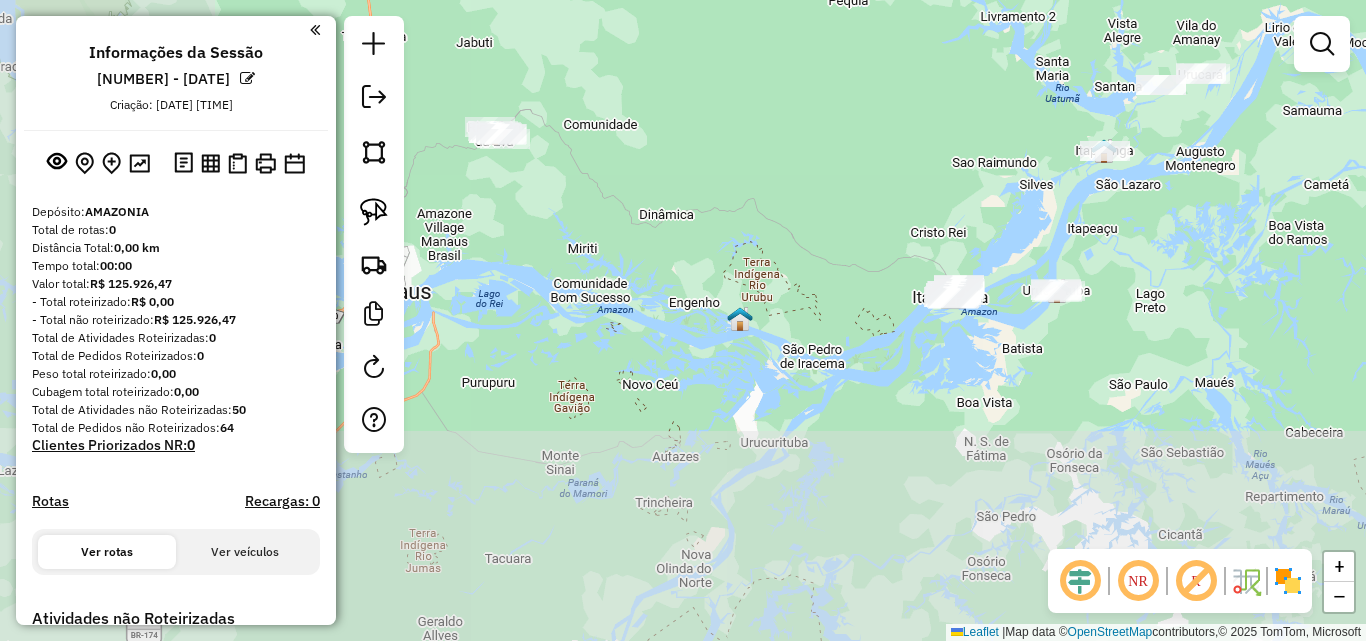 drag, startPoint x: 767, startPoint y: 449, endPoint x: 1005, endPoint y: 190, distance: 351.74564 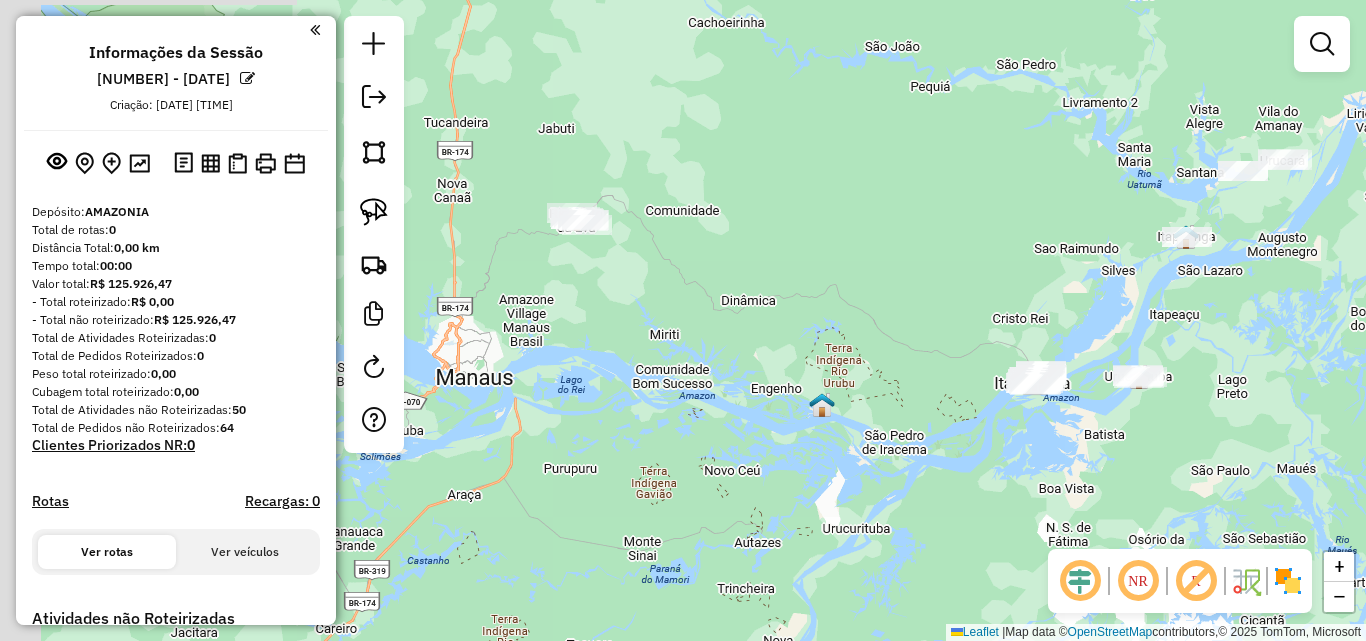 drag, startPoint x: 755, startPoint y: 203, endPoint x: 835, endPoint y: 291, distance: 118.92855 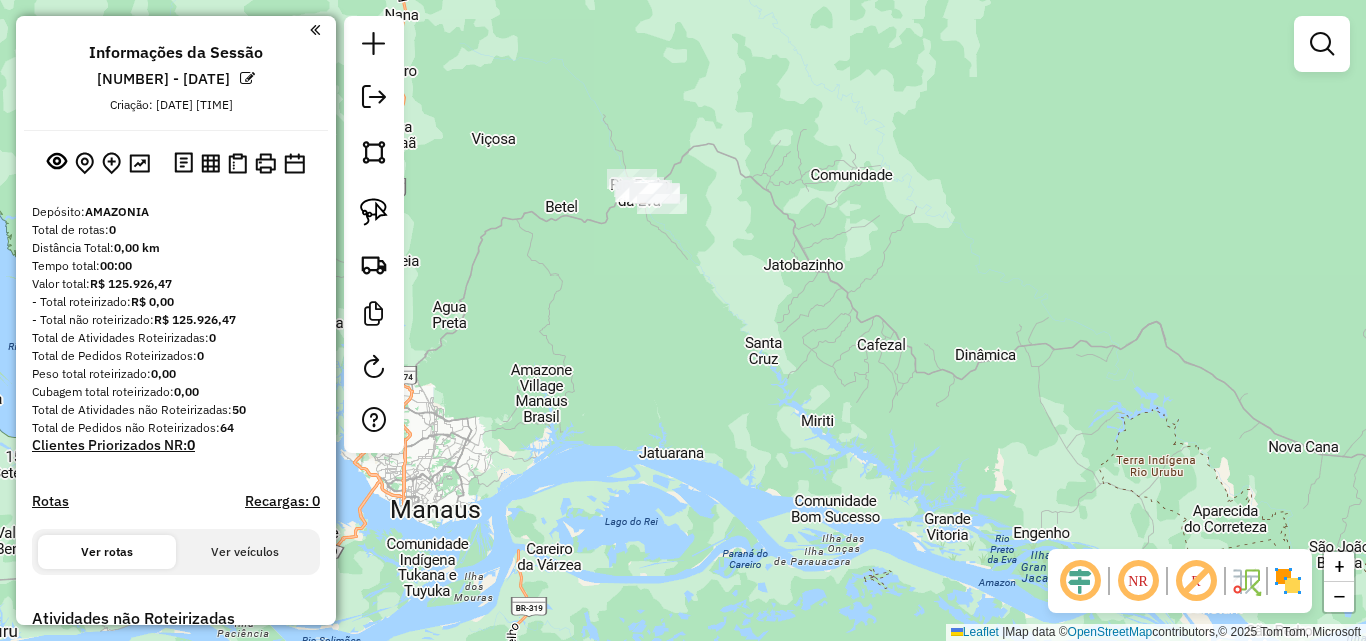 click on "Janela de atendimento Grade de atendimento Capacidade Transportadoras Veículos Cliente Pedidos  Rotas Selecione os dias de semana para filtrar as janelas de atendimento  Seg   Ter   Qua   Qui   Sex   Sáb   Dom  Informe o período da janela de atendimento: De: Até:  Filtrar exatamente a janela do cliente  Considerar janela de atendimento padrão  Selecione os dias de semana para filtrar as grades de atendimento  Seg   Ter   Qua   Qui   Sex   Sáb   Dom   Considerar clientes sem dia de atendimento cadastrado  Clientes fora do dia de atendimento selecionado Filtrar as atividades entre os valores definidos abaixo:  Peso mínimo:   Peso máximo:   Cubagem mínima:   Cubagem máxima:   De:   Até:  Filtrar as atividades entre o tempo de atendimento definido abaixo:  De:   Até:   Considerar capacidade total dos clientes não roteirizados Transportadora: Selecione um ou mais itens Tipo de veículo: Selecione um ou mais itens Veículo: Selecione um ou mais itens Motorista: Selecione um ou mais itens Nome: Rótulo:" 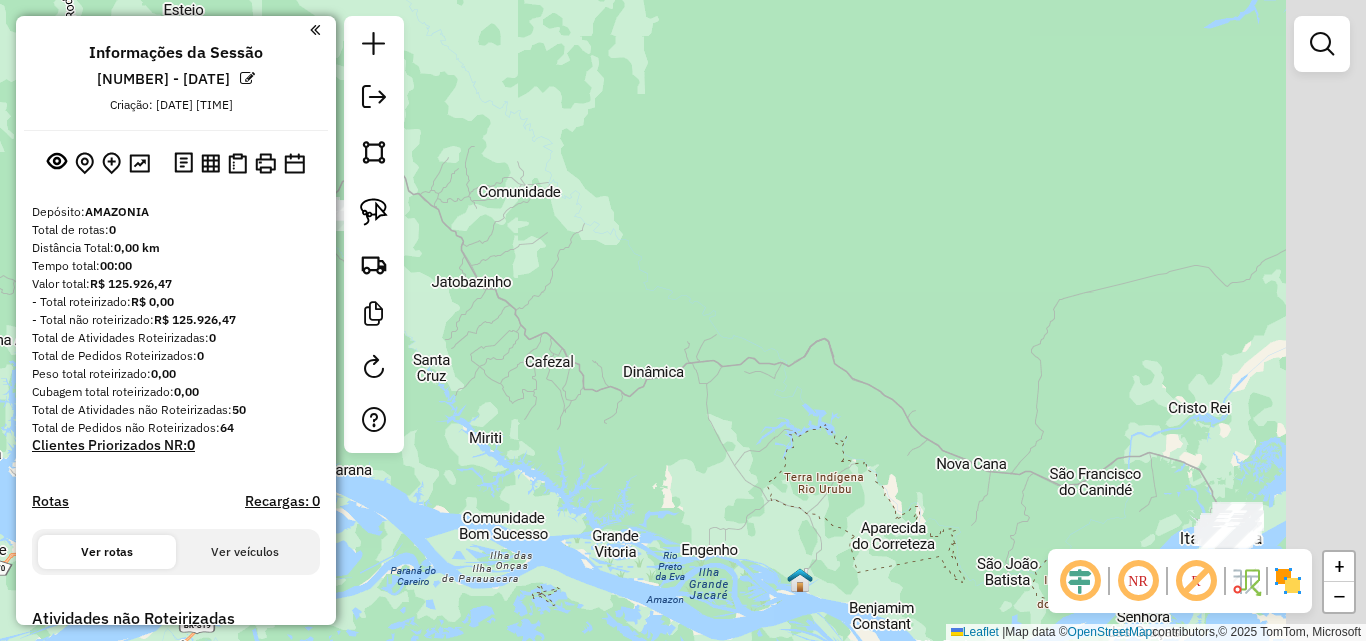drag, startPoint x: 710, startPoint y: 248, endPoint x: 549, endPoint y: 224, distance: 162.77899 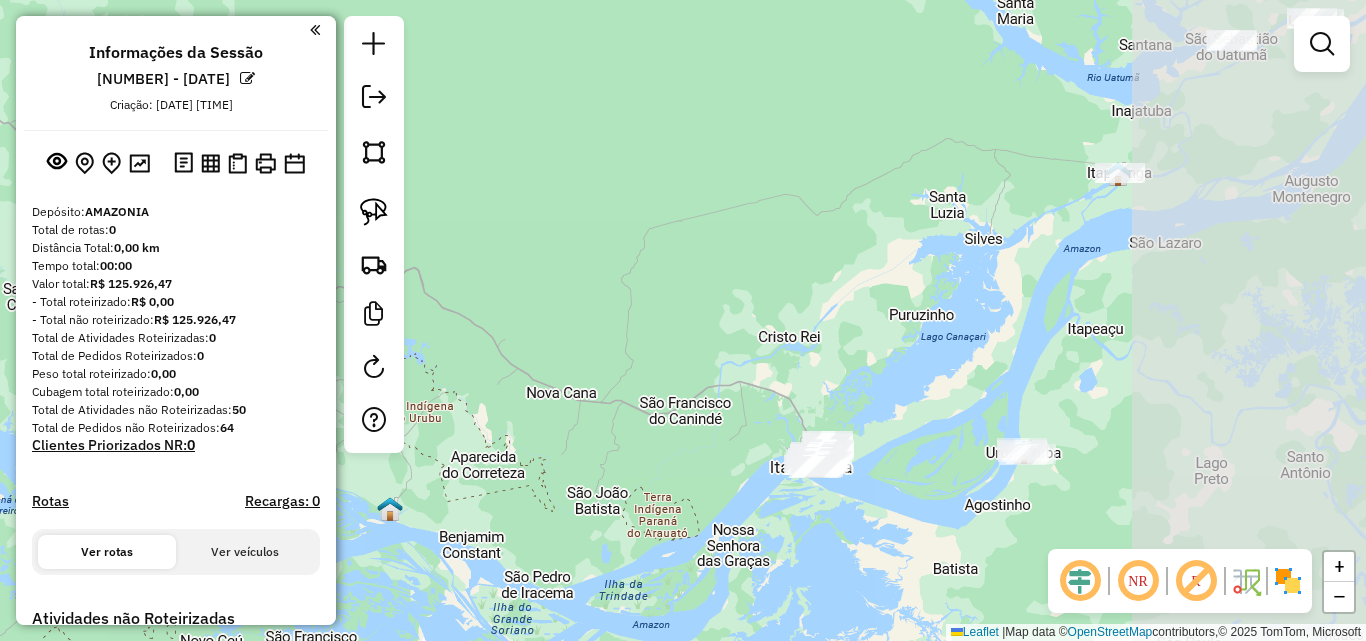 drag, startPoint x: 861, startPoint y: 354, endPoint x: 772, endPoint y: 324, distance: 93.92018 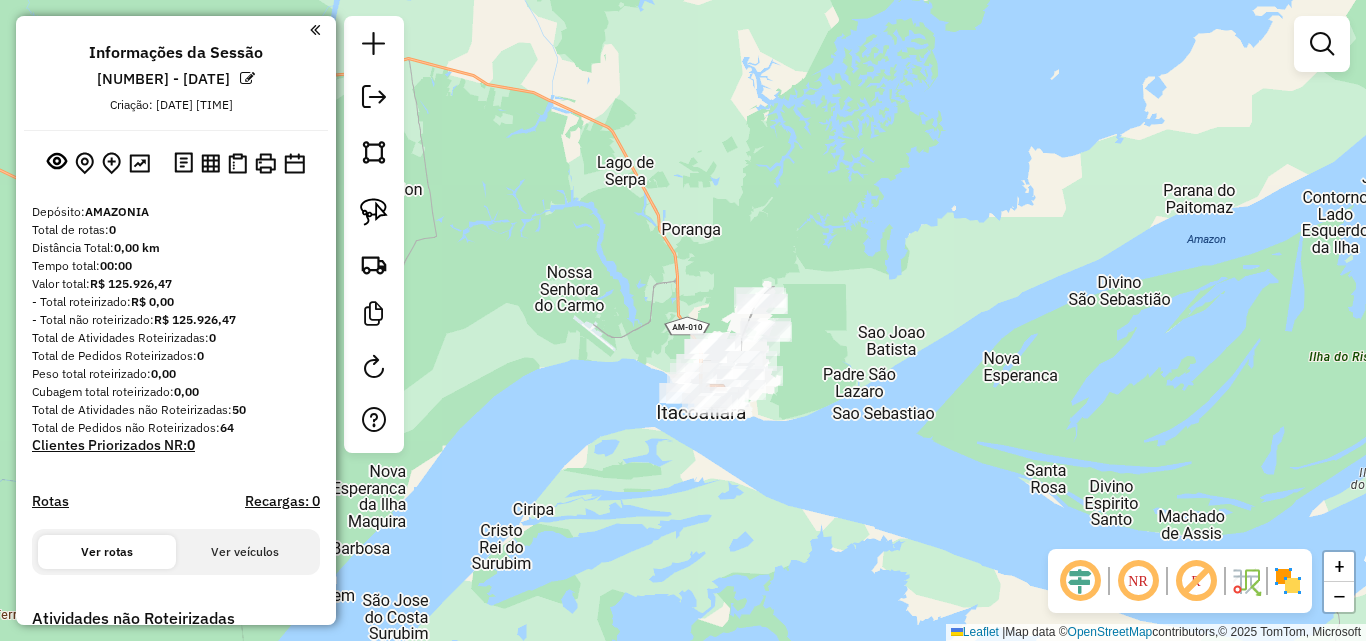 drag, startPoint x: 869, startPoint y: 433, endPoint x: 792, endPoint y: 191, distance: 253.95473 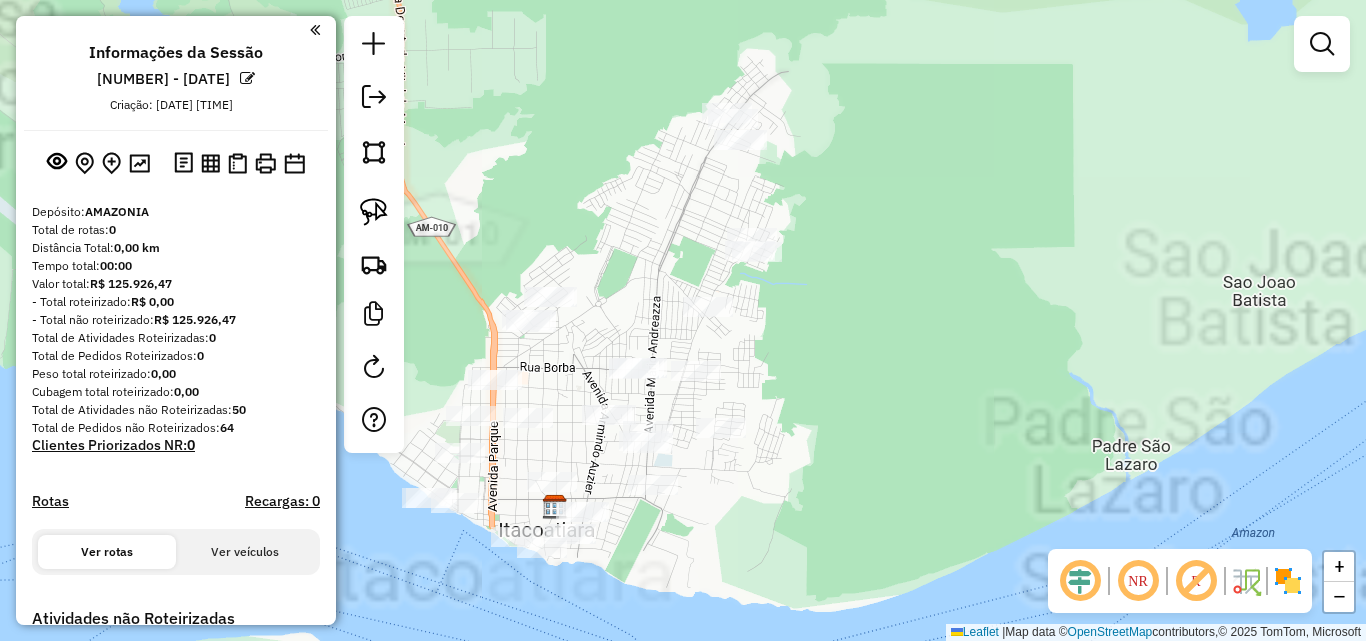 drag, startPoint x: 771, startPoint y: 264, endPoint x: 962, endPoint y: 452, distance: 268.00186 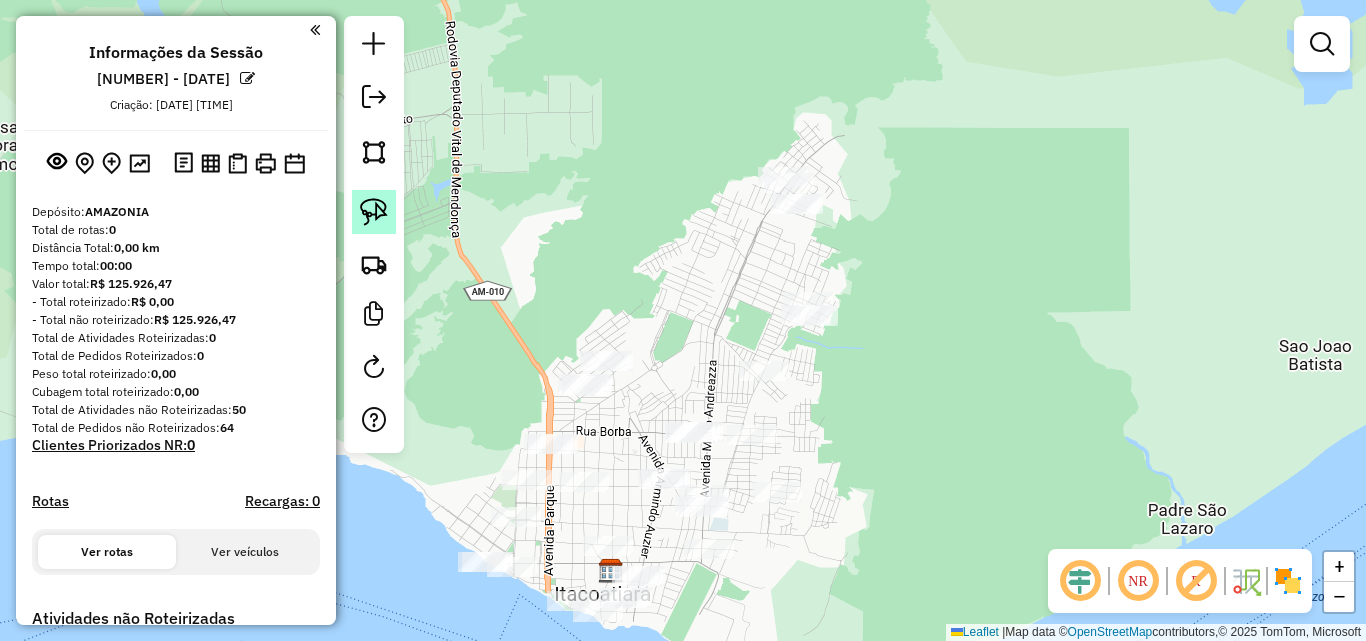 click 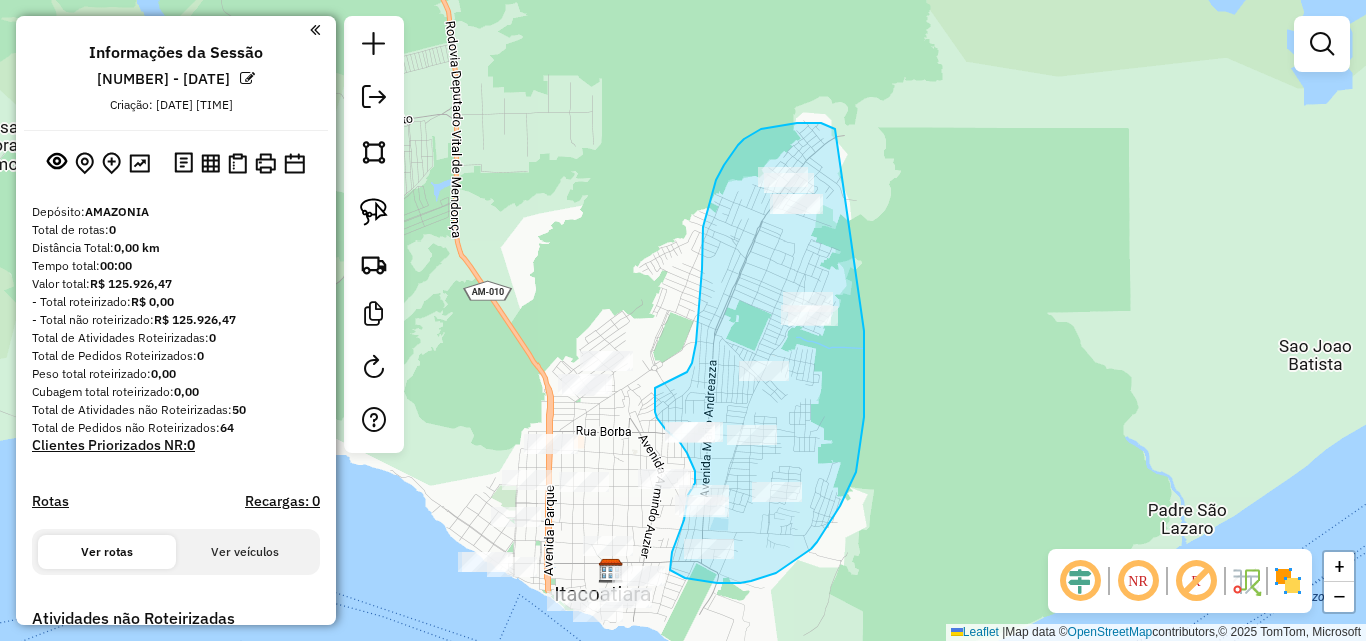drag, startPoint x: 834, startPoint y: 128, endPoint x: 852, endPoint y: 314, distance: 186.86894 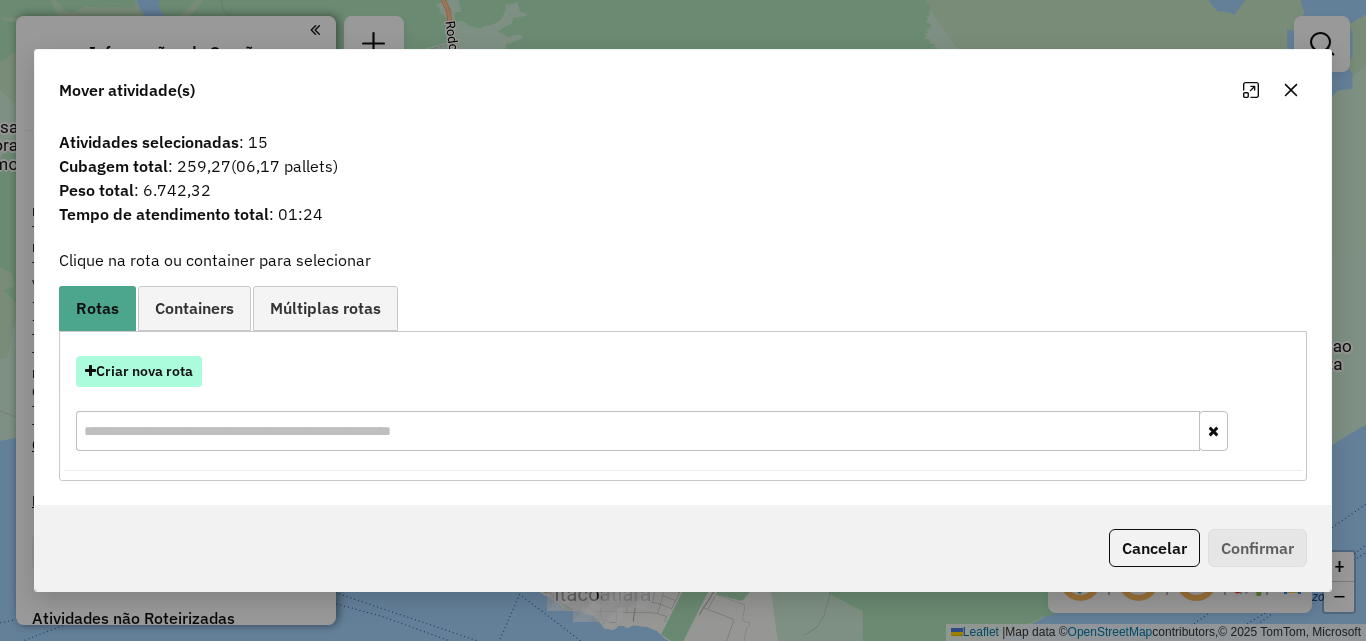 click on "Criar nova rota" at bounding box center [139, 371] 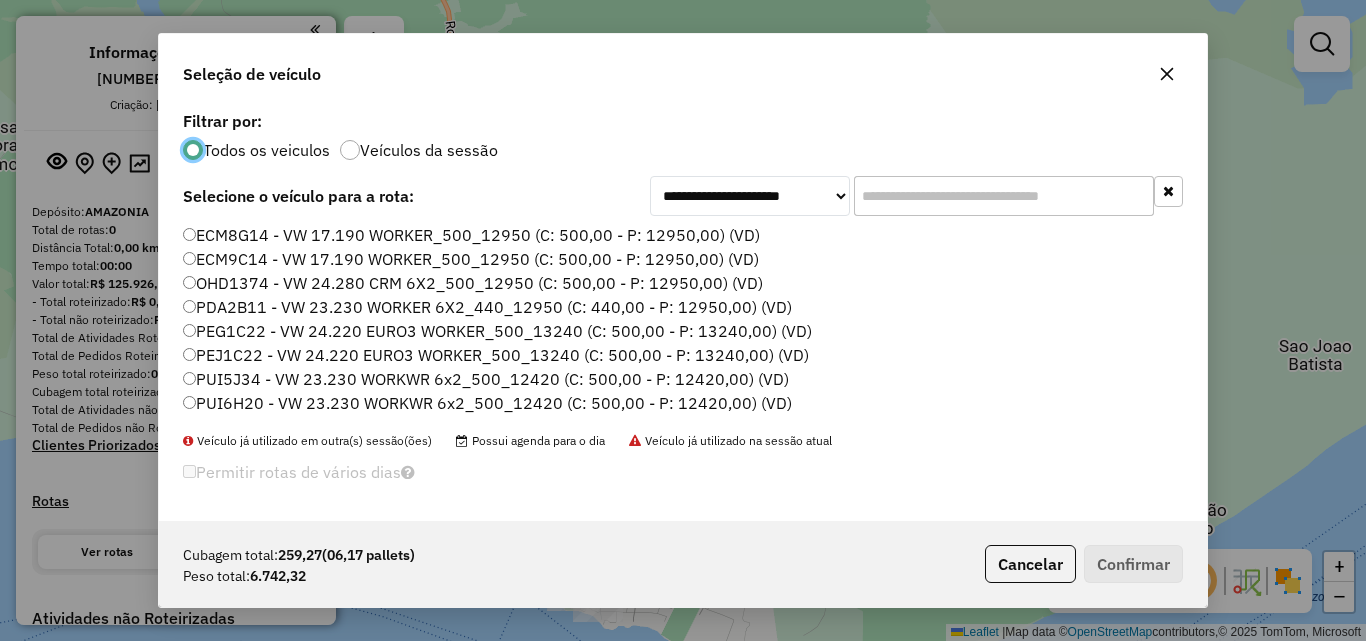 scroll, scrollTop: 11, scrollLeft: 6, axis: both 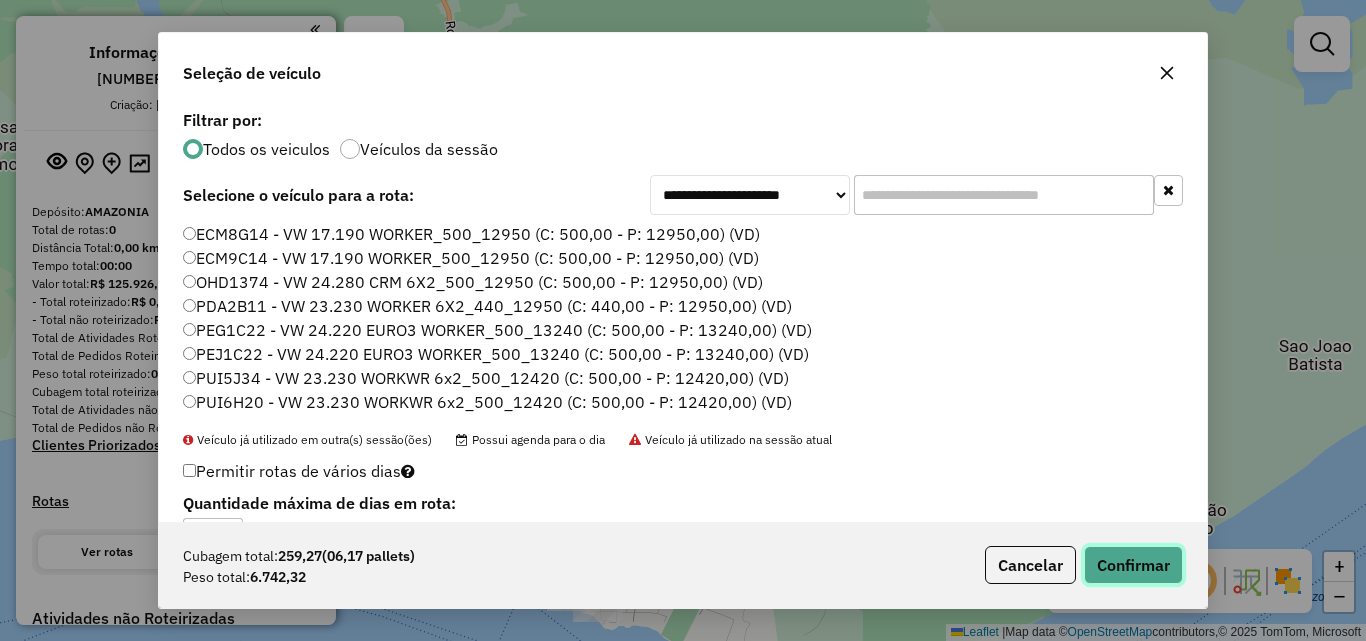 click on "Confirmar" 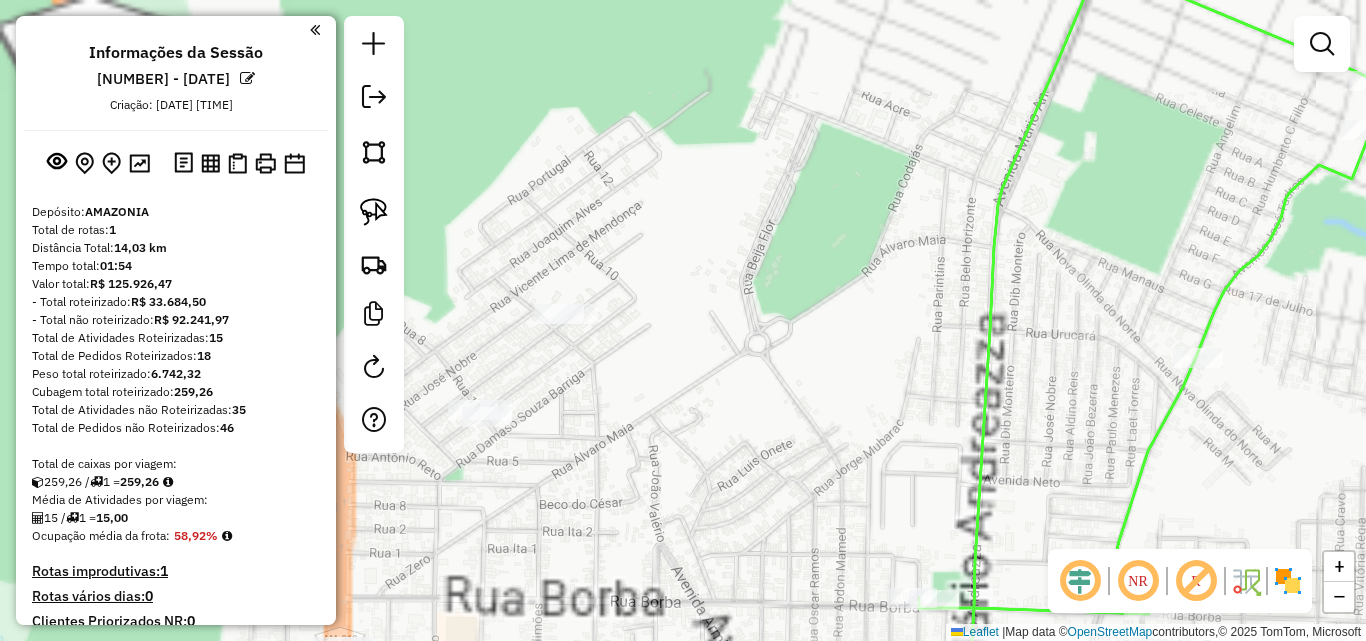 drag, startPoint x: 604, startPoint y: 380, endPoint x: 767, endPoint y: 363, distance: 163.88411 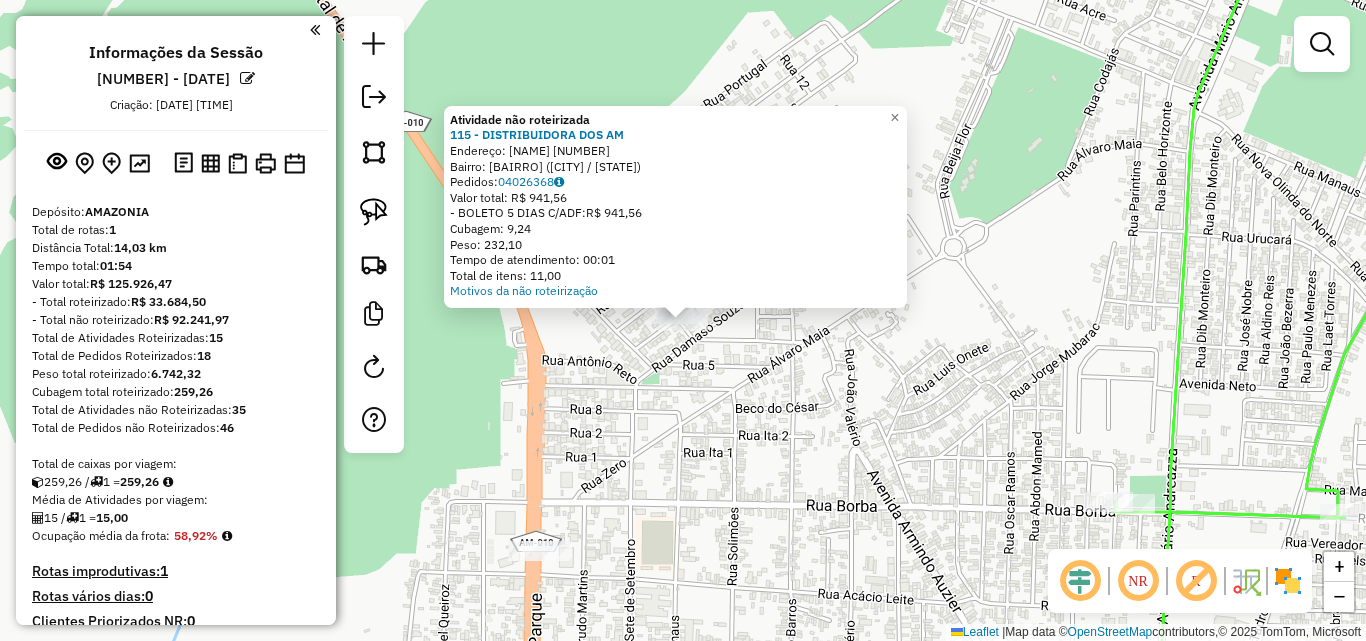 click on "Atividade não roteirizada 115 - DISTRIBUIDORA DOS AM Endereço: [STREET] [NUMBER] Bairro: [BAIRRO] ([CITY] / [STATE]) Pedidos: [ORDER_ID] Valor total: R$ [PRICE] - BOLETO 5 DIAS C/ADF: R$ [PRICE] Cubagem: [CUBAGE] Peso: [WEIGHT] Tempo de atendimento: [TIME] Total de itens: [ITEMS] Motivos da não roteirização × Janela de atendimento Grade de atendimento Capacidade Transportadoras Veículos Cliente Pedidos Rotas Selecione os dias de semana para filtrar as janelas de atendimento Seg Ter Qua Qui Sex Sáb Dom Informe o período da janela de atendimento: De: Até: Filtrar exatamente a janela do cliente Considerar janela de atendimento padrão Selecione os dias de semana para filtrar as grades de atendimento Seg Ter Qua Qui Sex Sáb Dom Considerar clientes sem dia de atendimento cadastrado Clientes fora do dia de atendimento selecionado Filtrar as atividades entre os valores definidos abaixo: Peso mínimo: Peso máximo: Cubagem mínima: Cubagem máxima: +" 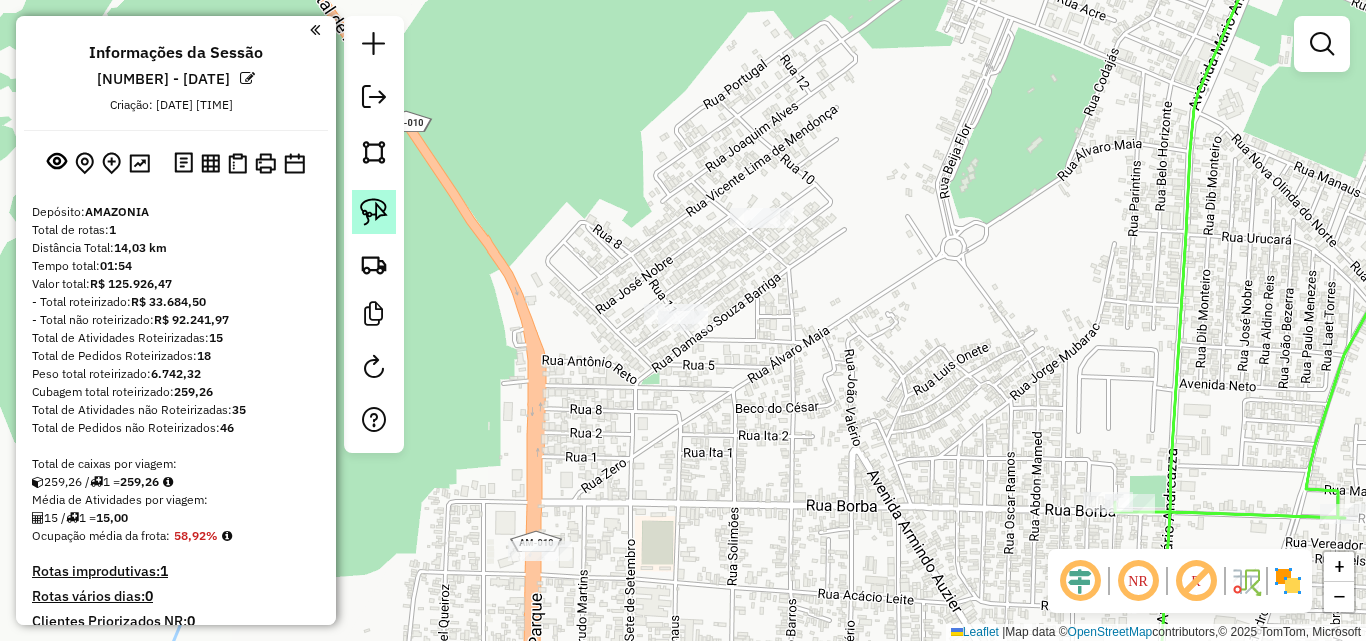 click 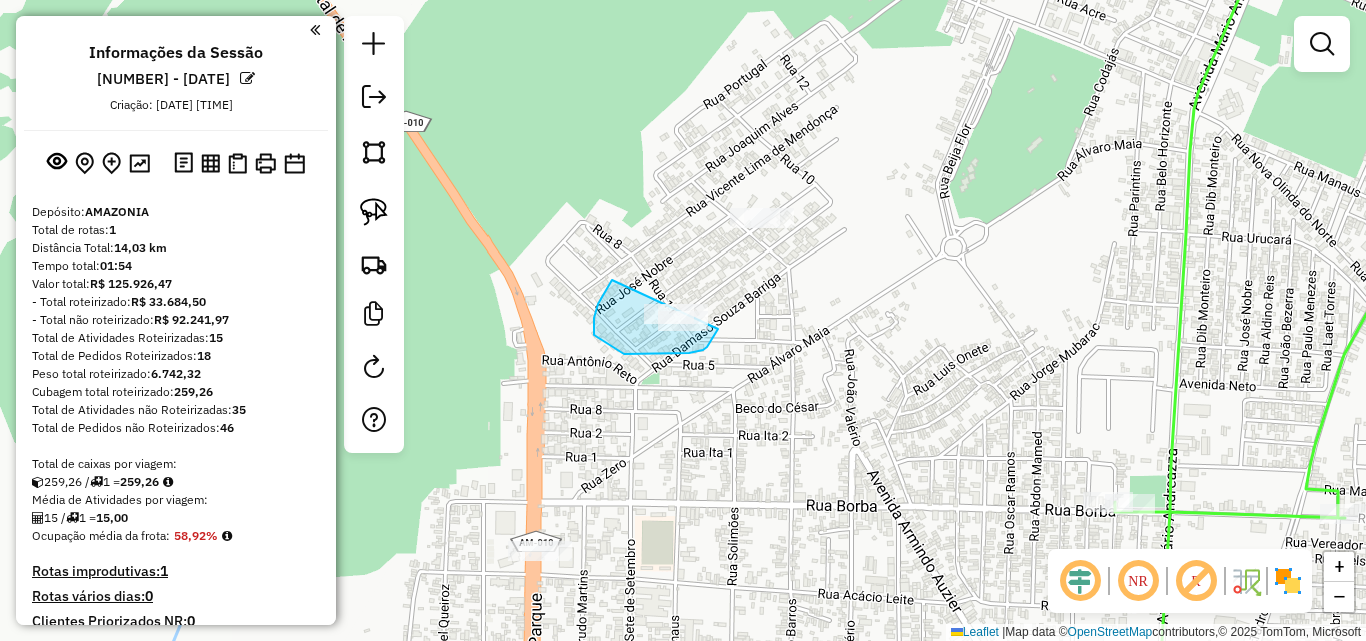 drag, startPoint x: 594, startPoint y: 335, endPoint x: 724, endPoint y: 310, distance: 132.38202 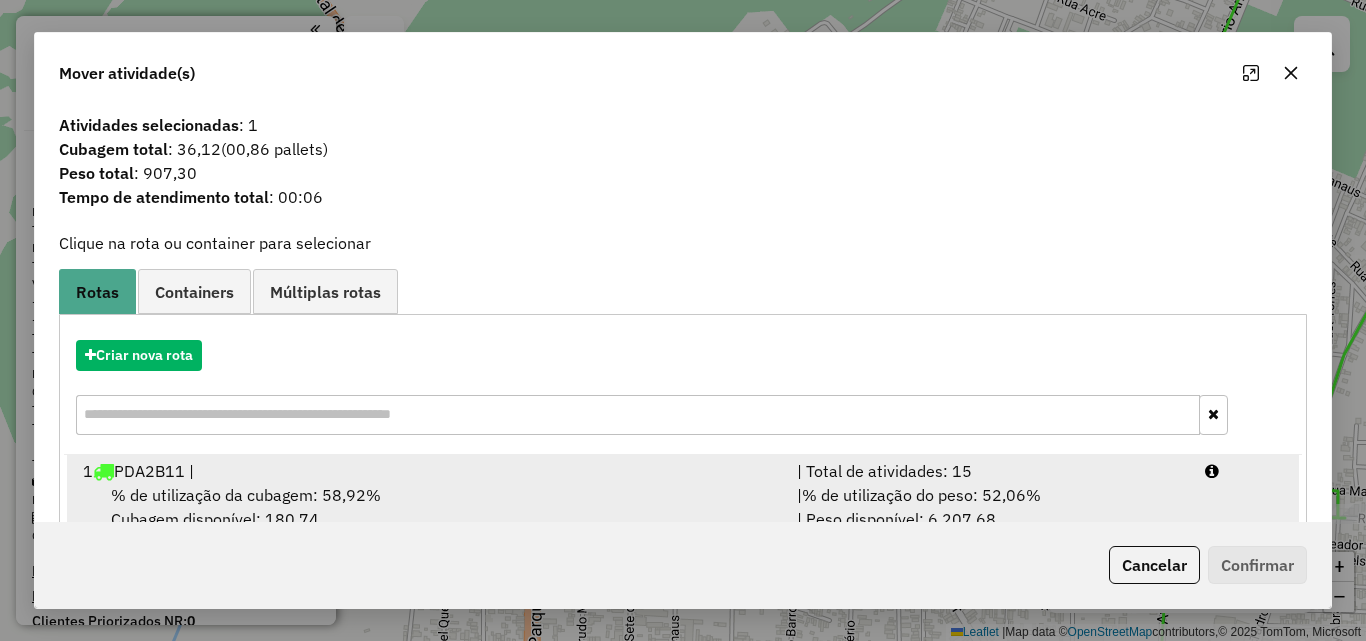 click on "% de utilização da cubagem: 58,92%" at bounding box center [246, 495] 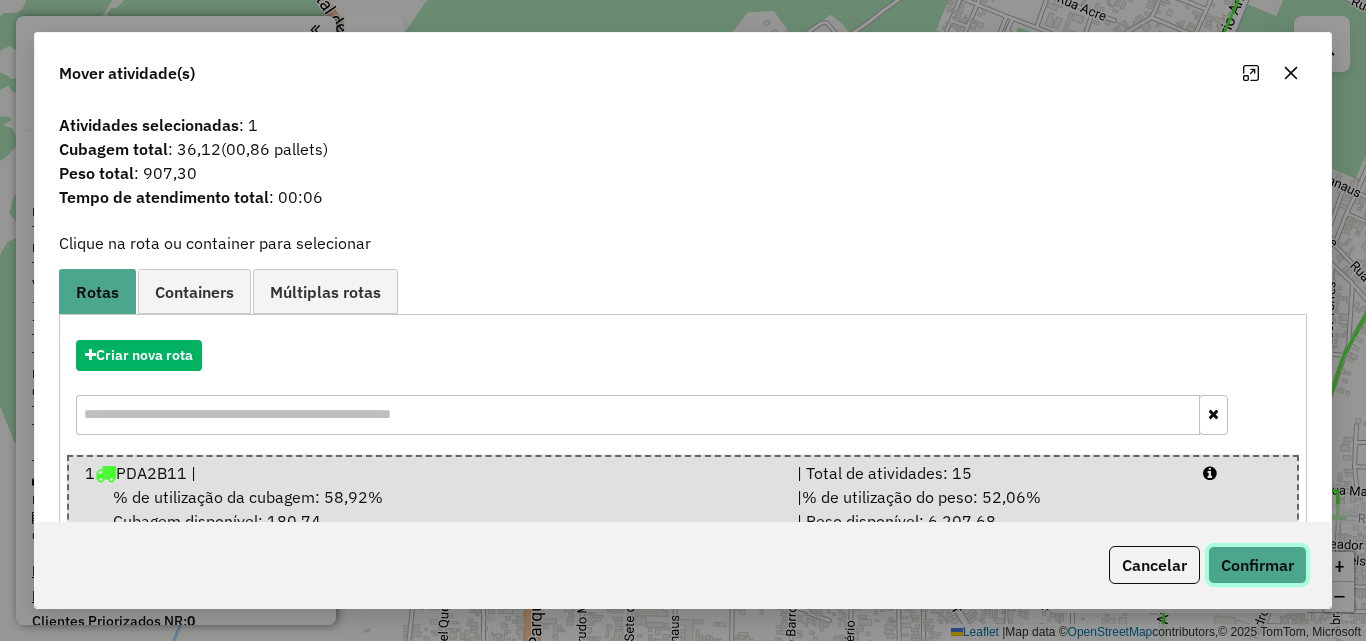 click on "Confirmar" 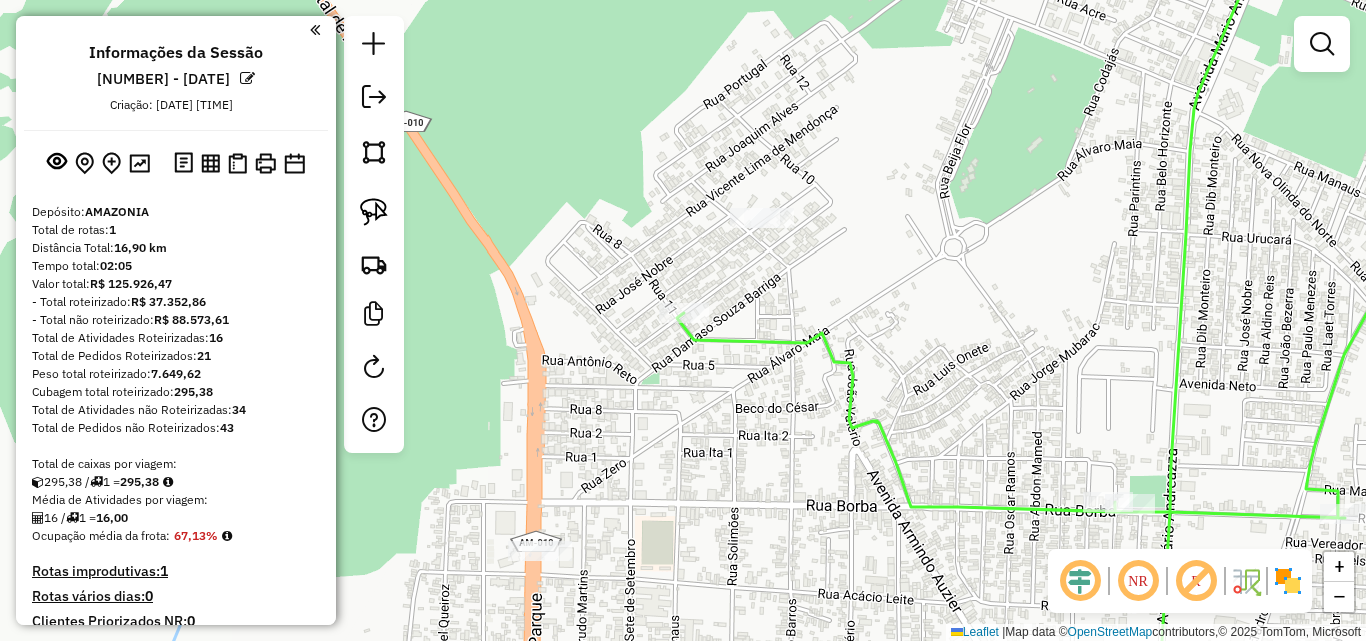 scroll, scrollTop: 500, scrollLeft: 0, axis: vertical 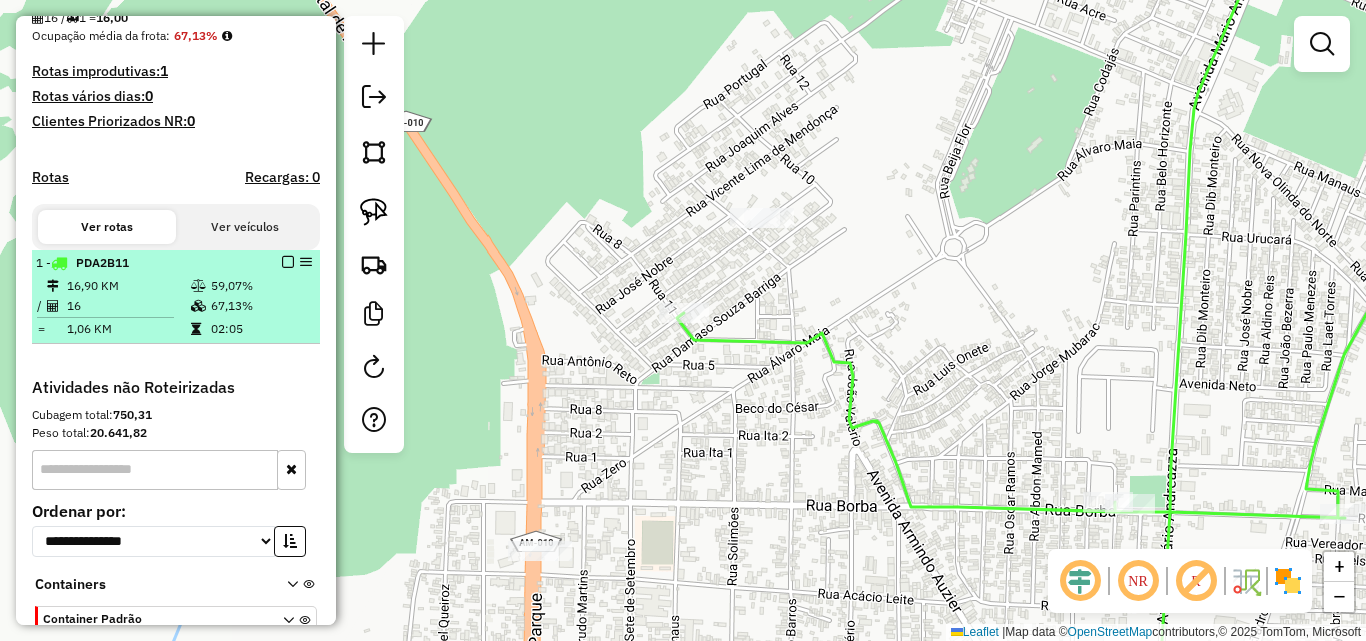 click on "16" at bounding box center [128, 306] 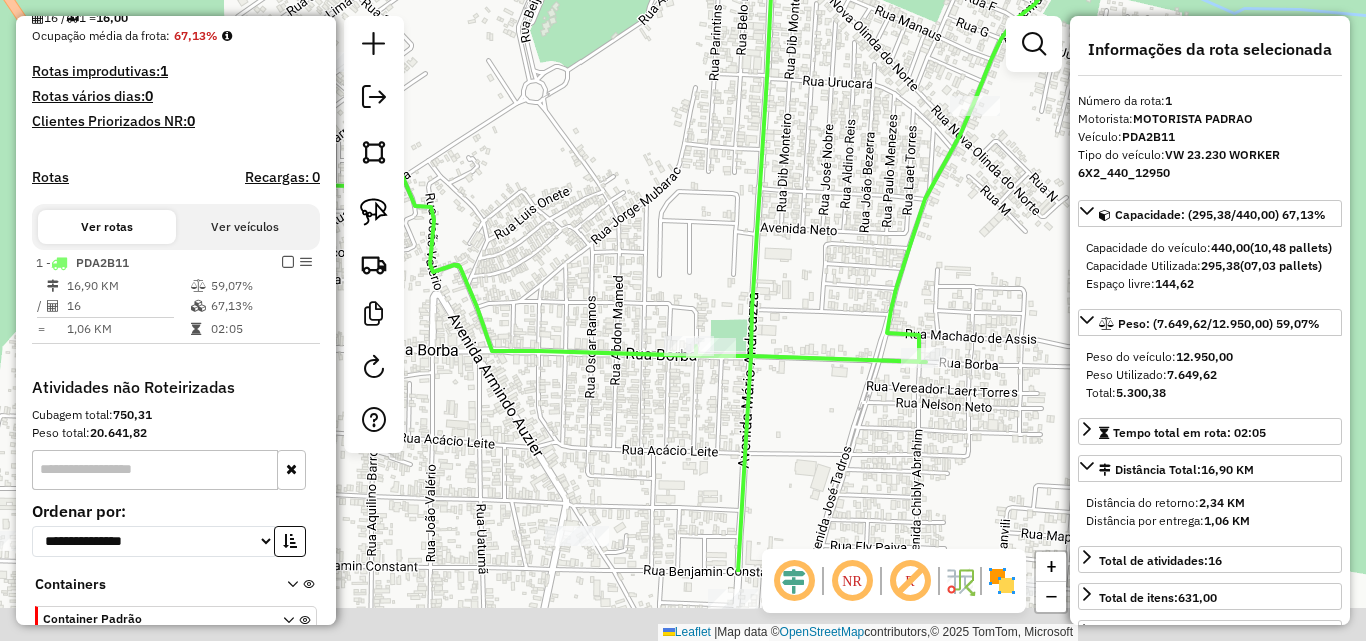drag, startPoint x: 699, startPoint y: 270, endPoint x: 715, endPoint y: 112, distance: 158.80806 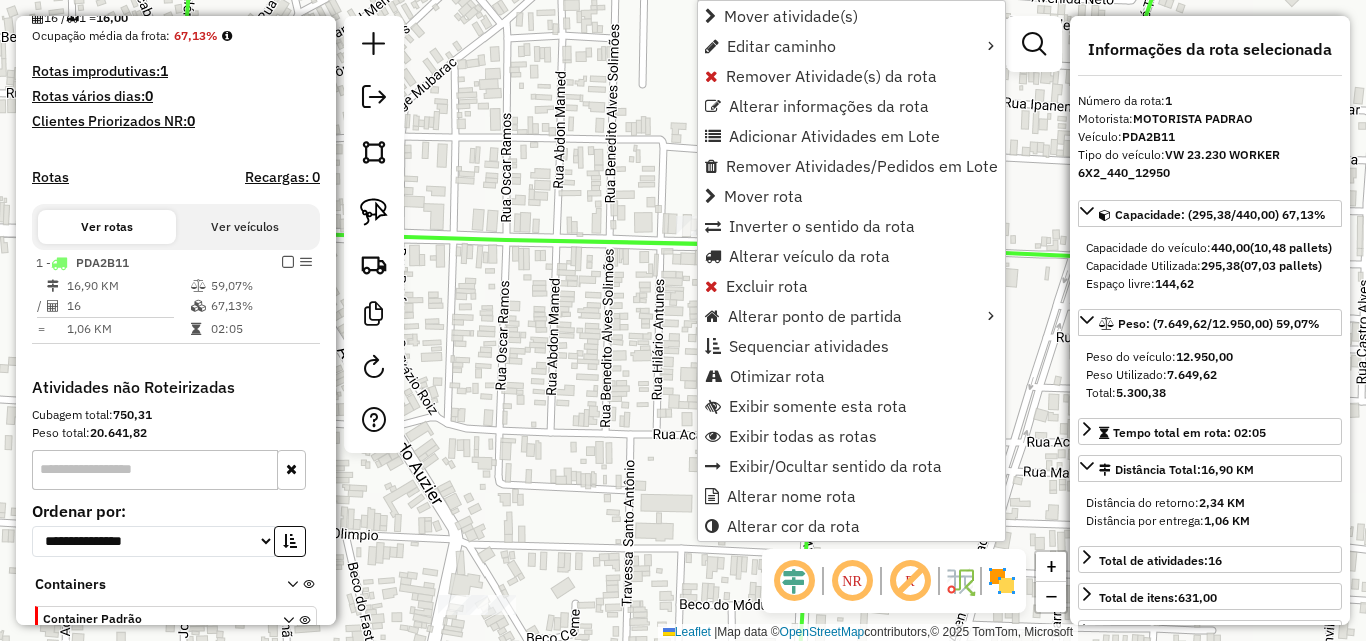 scroll, scrollTop: 613, scrollLeft: 0, axis: vertical 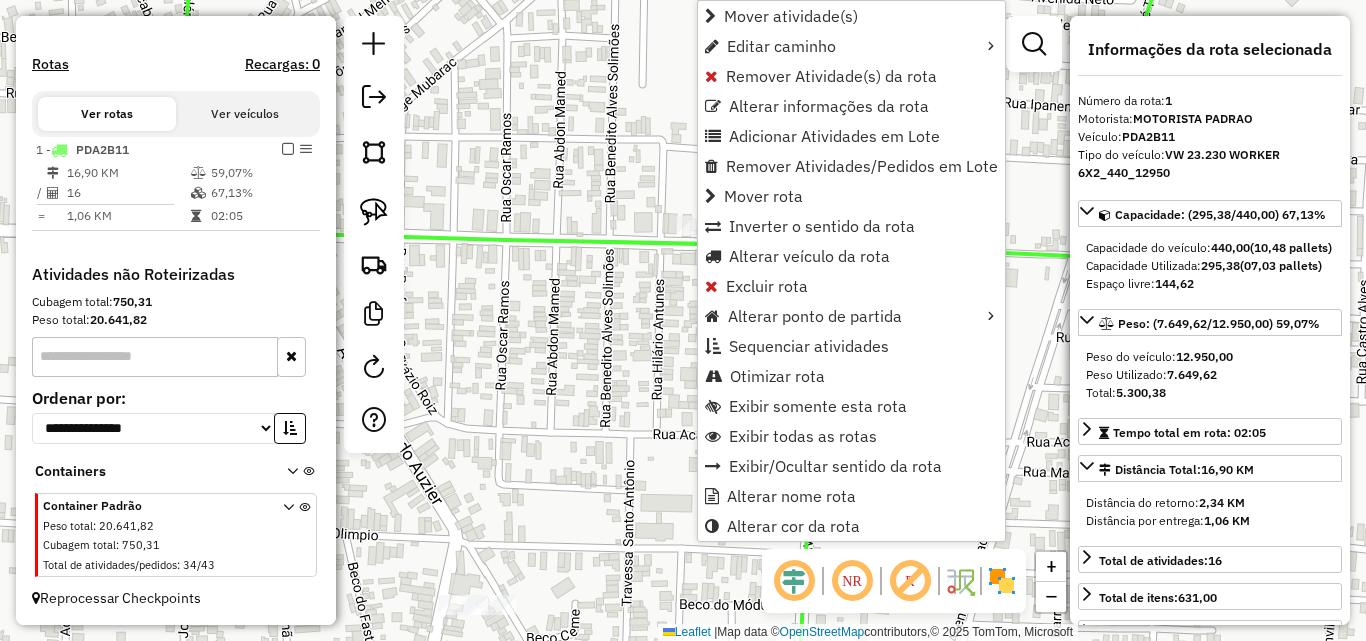 click on "Janela de atendimento Grade de atendimento Capacidade Transportadoras Veículos Cliente Pedidos  Rotas Selecione os dias de semana para filtrar as janelas de atendimento  Seg   Ter   Qua   Qui   Sex   Sáb   Dom  Informe o período da janela de atendimento: De: Até:  Filtrar exatamente a janela do cliente  Considerar janela de atendimento padrão  Selecione os dias de semana para filtrar as grades de atendimento  Seg   Ter   Qua   Qui   Sex   Sáb   Dom   Considerar clientes sem dia de atendimento cadastrado  Clientes fora do dia de atendimento selecionado Filtrar as atividades entre os valores definidos abaixo:  Peso mínimo:   Peso máximo:   Cubagem mínima:   Cubagem máxima:   De:   Até:  Filtrar as atividades entre o tempo de atendimento definido abaixo:  De:   Até:   Considerar capacidade total dos clientes não roteirizados Transportadora: Selecione um ou mais itens Tipo de veículo: Selecione um ou mais itens Veículo: Selecione um ou mais itens Motorista: Selecione um ou mais itens Nome: Rótulo:" 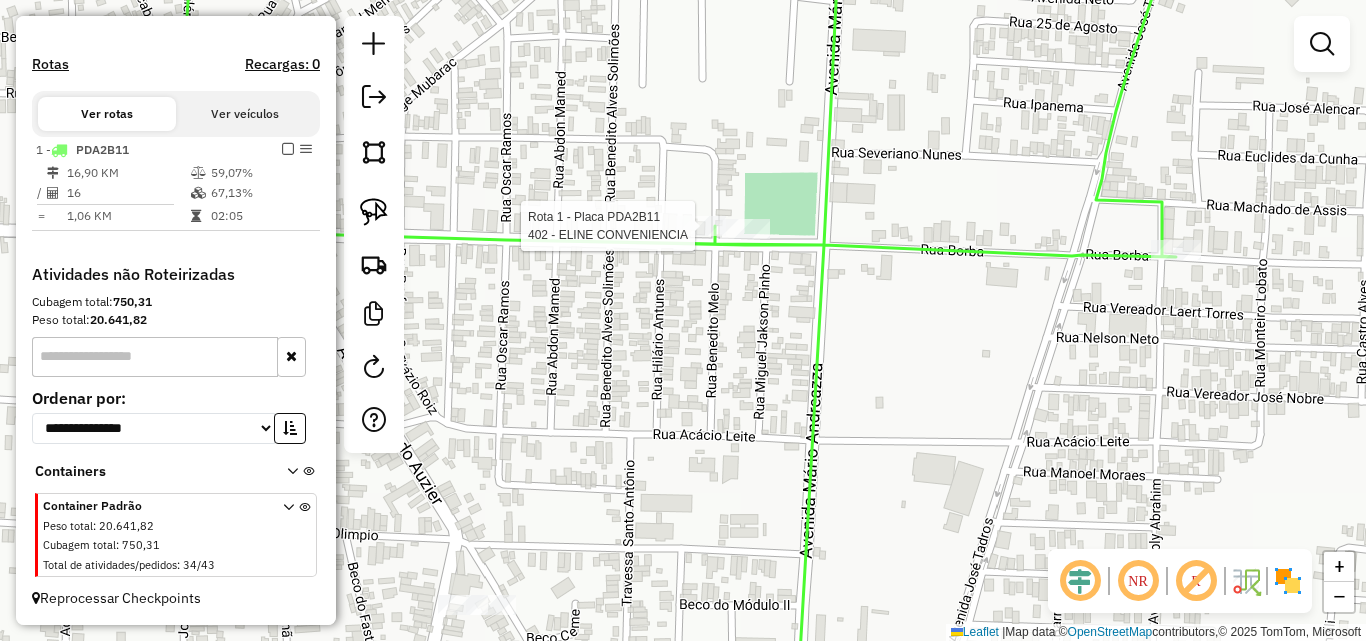 select on "**********" 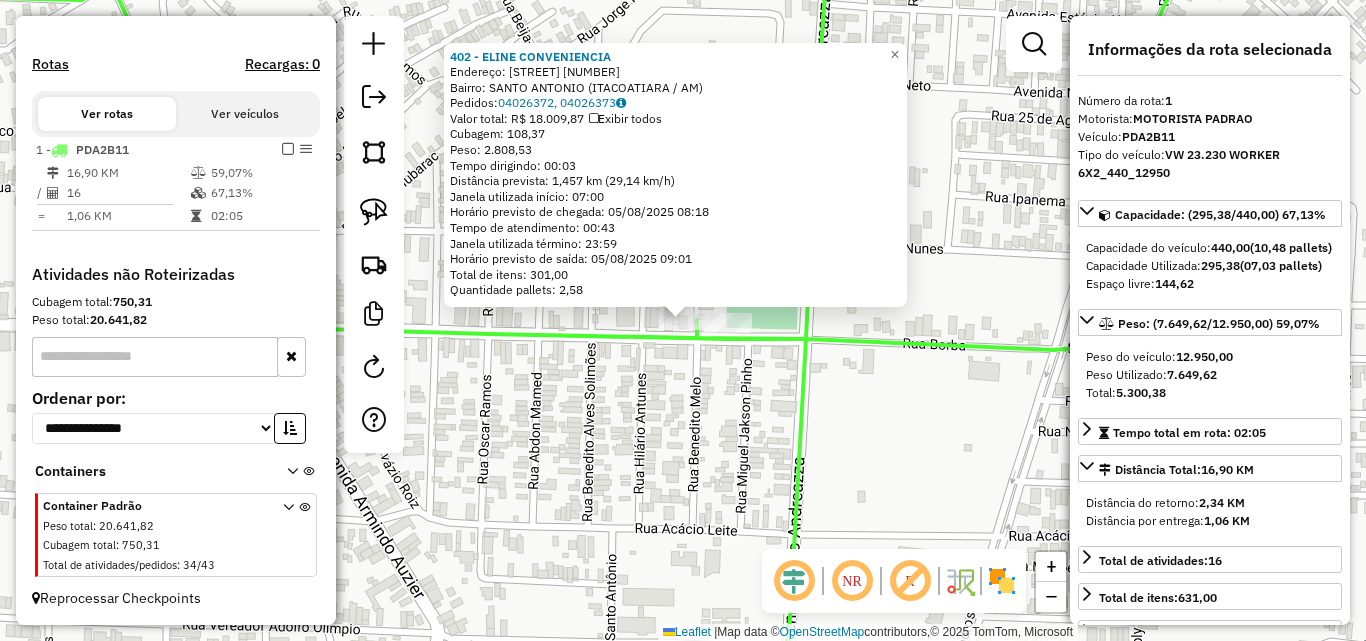 click on "402 - ELINE CONVENIENCIA Endereço: [STREET] Bairro: [BAIRRO] ([CITY] / [STATE]) Pedidos: [ORDER_ID], [ORDER_ID] Valor total: R$ [PRICE] Exibir todos Cubagem: [CUBAGE] Peso: [WEIGHT] Tempo dirigindo: [TIME] Distância prevista: [DISTANCE] km ([SPEED] km/h) Janela utilizada início: [TIME] Horário previsto de chegada: [DATE] [TIME] Tempo de atendimento: [TIME] Janela utilizada término: [TIME] Horário previsto de saída: [DATE] [TIME] Total de itens: [ITEMS] Quantidade pallets: [PALLETS] × Janela de atendimento Grade de atendimento Capacidade Transportadoras Veículos Cliente Pedidos Rotas Selecione os dias de semana para filtrar as janelas de atendimento Seg Ter Qua Qui Sex Sáb Dom Informe o período da janela de atendimento: De: Até: Filtrar exatamente a janela do cliente Considerar janela de atendimento padrão Selecione os dias de semana para filtrar as grades de atendimento Seg Ter Qua Qui Sex Sáb Dom Peso mínimo: Peso máximo: De: De:" 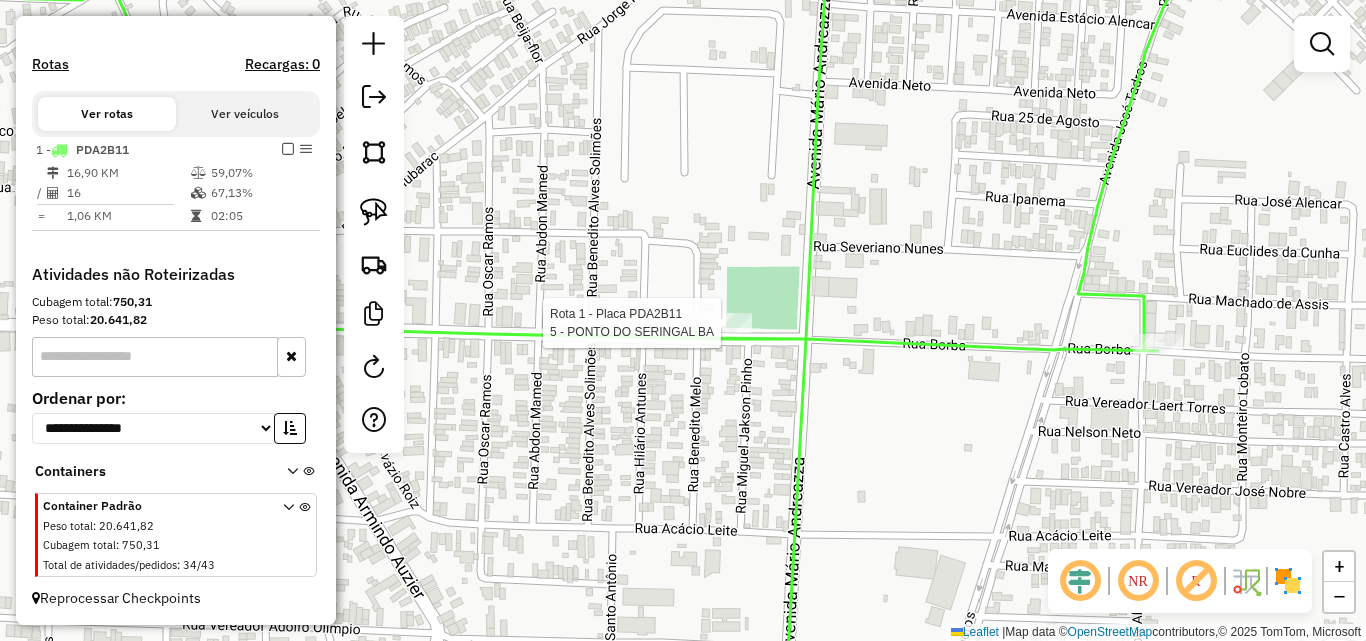 select on "**********" 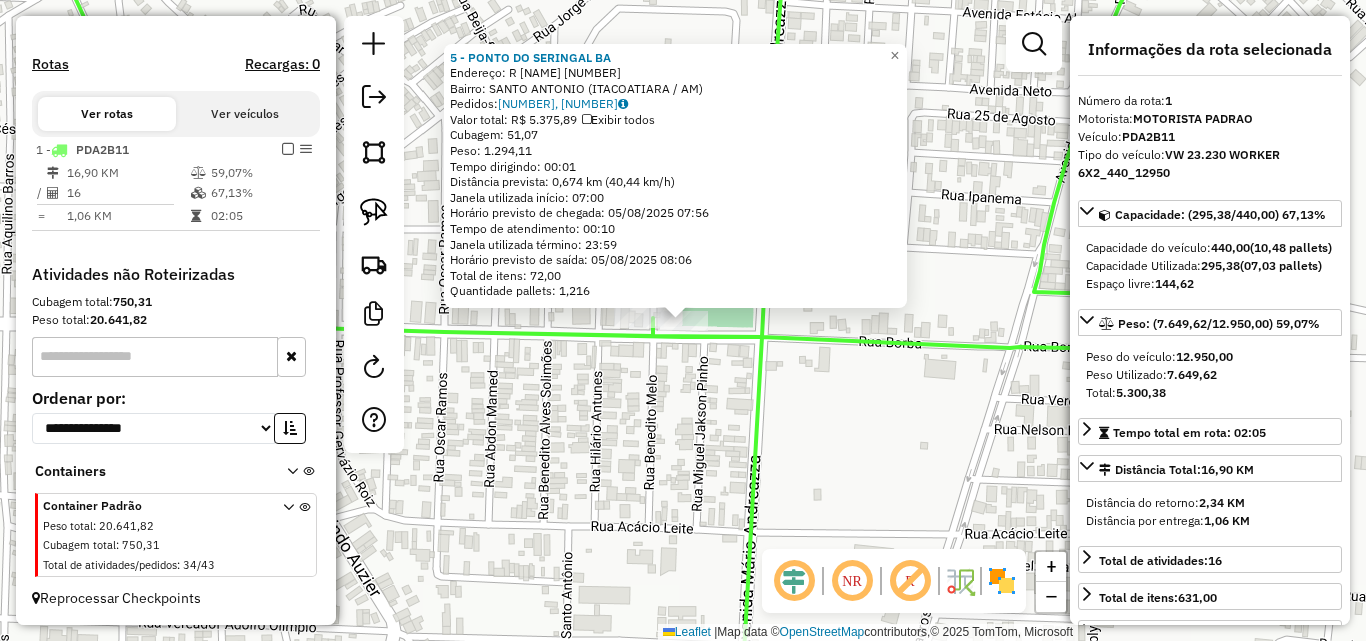 click on "5 - PONTO DO SERINGAL BA  Endereço:  R   BORBA 3719   Bairro: SANTO ANTONIO ([CIDADE] / [ESTADO])   Pedidos:  04026336, 04026337   Valor total: R$ 5.375,89   Exibir todos   Cubagem: 51,07  Peso: 1.294,11  Tempo dirigindo: 00:01   Distância prevista: 0,674 km (40,44 km/h)   Janela utilizada início: 07:00   Horário previsto de chegada: 05/08/2025 07:56   Tempo de atendimento: 00:10   Janela utilizada término: 23:59   Horário previsto de saída: 05/08/2025 08:06   Total de itens: 72,00   Quantidade pallets: 1,216  × Janela de atendimento Grade de atendimento Capacidade Transportadoras Veículos Cliente Pedidos  Rotas Selecione os dias de semana para filtrar as janelas de atendimento  Seg   Ter   Qua   Qui   Sex   Sáb   Dom  Informe o período da janela de atendimento: De: Até:  Filtrar exatamente a janela do cliente  Considerar janela de atendimento padrão  Selecione os dias de semana para filtrar as grades de atendimento  Seg   Ter   Qua   Qui   Sex   Sáb   Dom   Peso mínimo:   Peso máximo:   De:  De:" 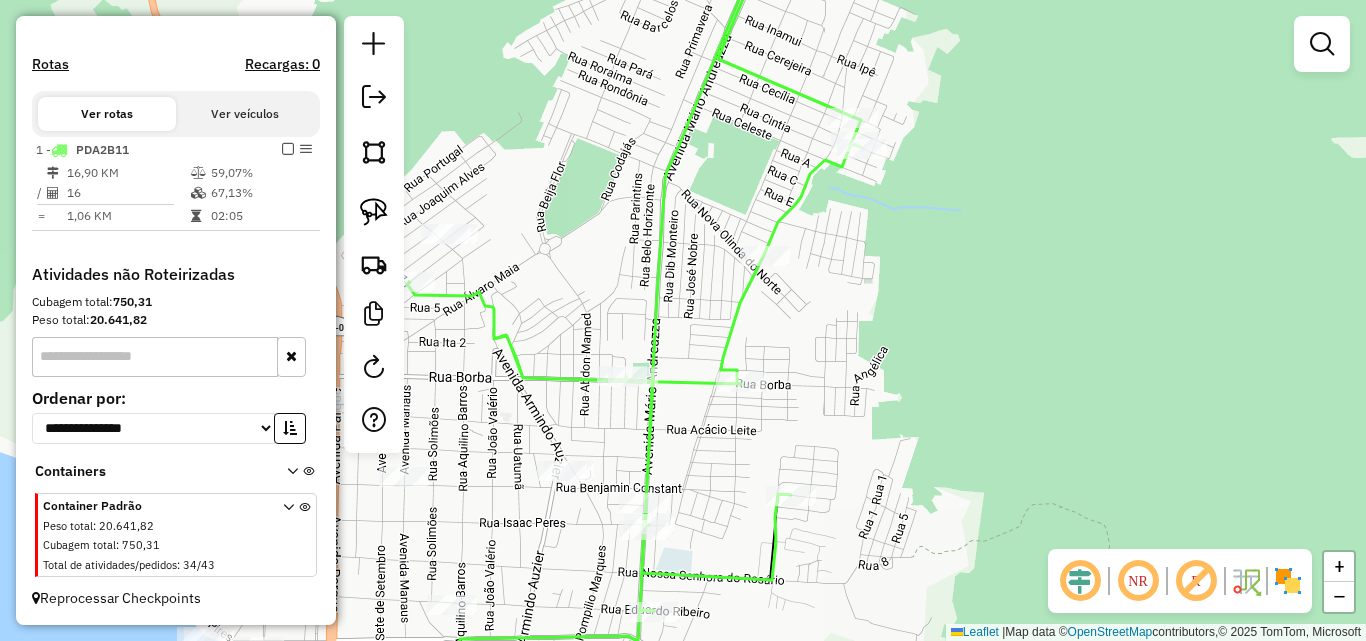 drag, startPoint x: 683, startPoint y: 434, endPoint x: 770, endPoint y: 251, distance: 202.62773 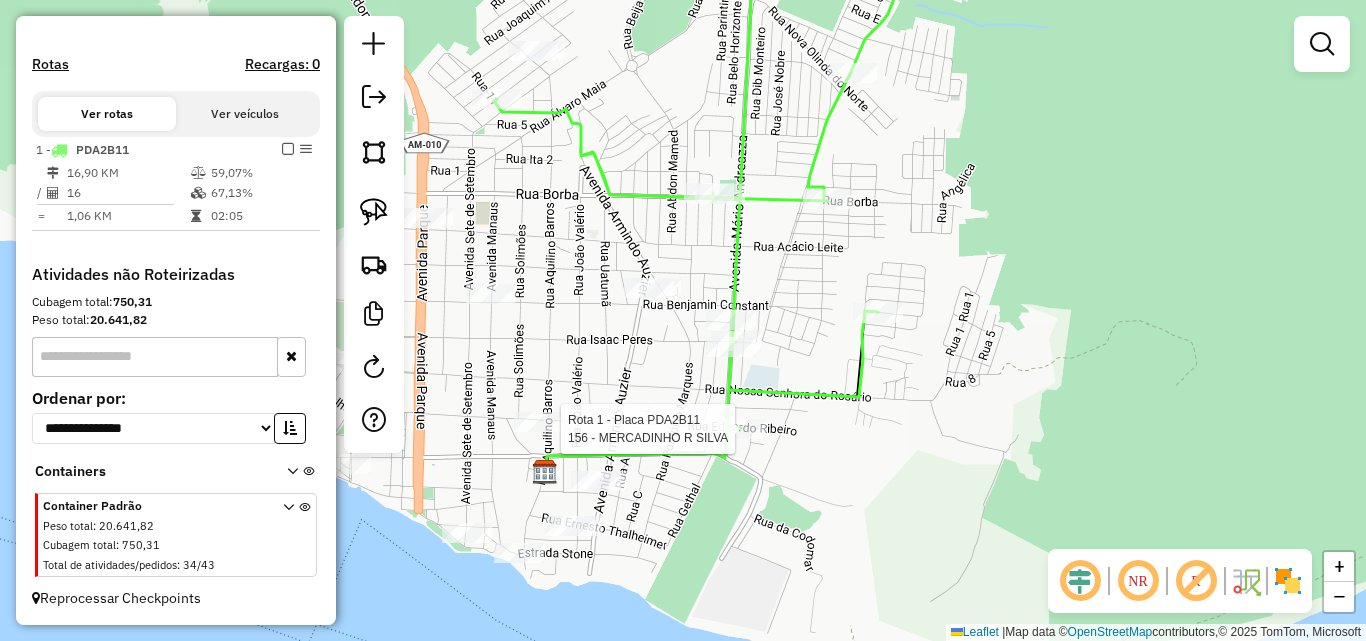 select on "**********" 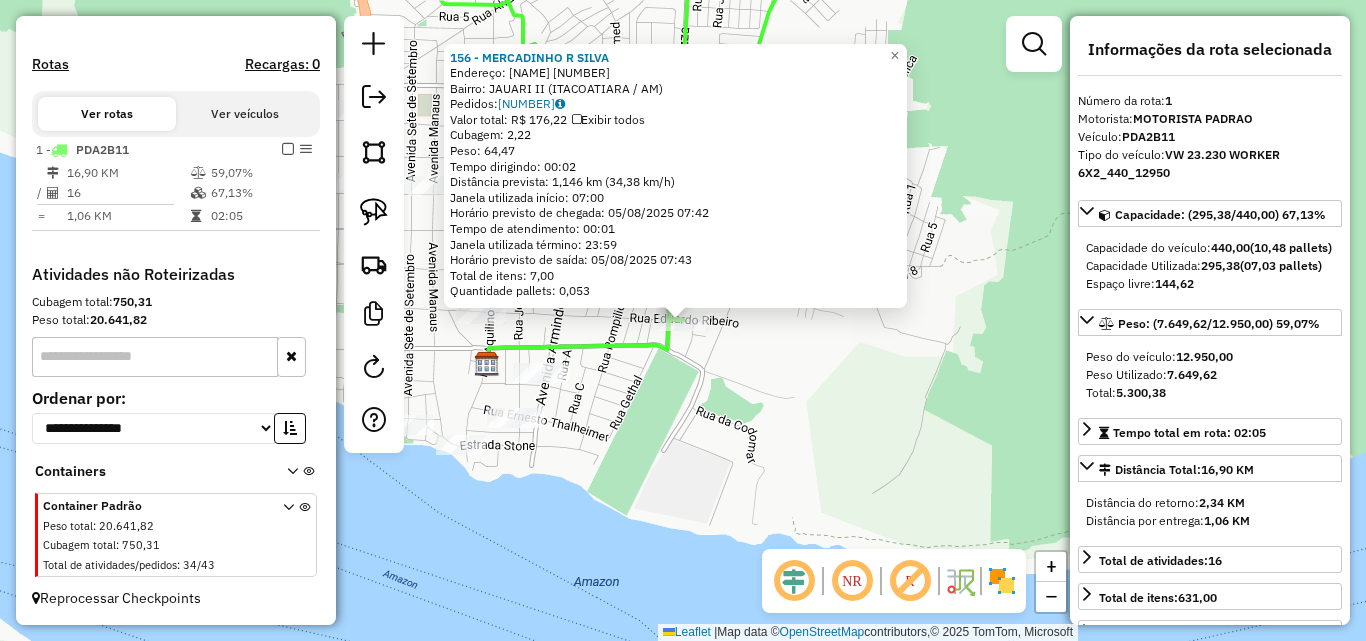 click on "156 - MERCADINHO R SILVA  Endereço:  EDUARDO RIBEIRO 3852   Bairro: JAUARI II ([CIDADE] / [ESTADO])   Pedidos:  04026325   Valor total: R$ 176,22   Exibir todos   Cubagem: 2,22  Peso: 64,47  Tempo dirigindo: 00:02   Distância prevista: 1,146 km (34,38 km/h)   Janela utilizada início: 07:00   Horário previsto de chegada: 05/08/2025 07:42   Tempo de atendimento: 00:01   Janela utilizada término: 23:59   Horário previsto de saída: 05/08/2025 07:43   Total de itens: 7,00   Quantidade pallets: 0,053  × Janela de atendimento Grade de atendimento Capacidade Transportadoras Veículos Cliente Pedidos  Rotas Selecione os dias de semana para filtrar as janelas de atendimento  Seg   Ter   Qua   Qui   Sex   Sáb   Dom  Informe o período da janela de atendimento: De: Até:  Filtrar exatamente a janela do cliente  Considerar janela de atendimento padrão  Selecione os dias de semana para filtrar as grades de atendimento  Seg   Ter   Qua   Qui   Sex   Sáb   Dom   Considerar clientes sem dia de atendimento cadastrado +" 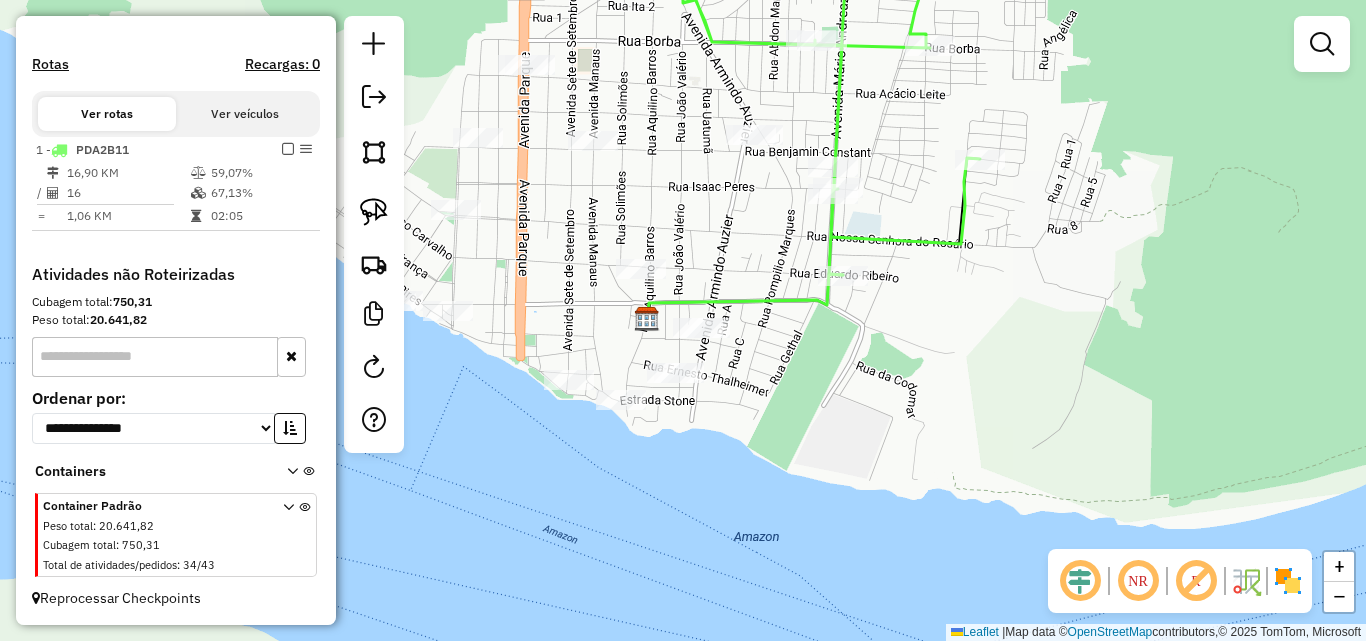 drag, startPoint x: 638, startPoint y: 196, endPoint x: 675, endPoint y: 294, distance: 104.75209 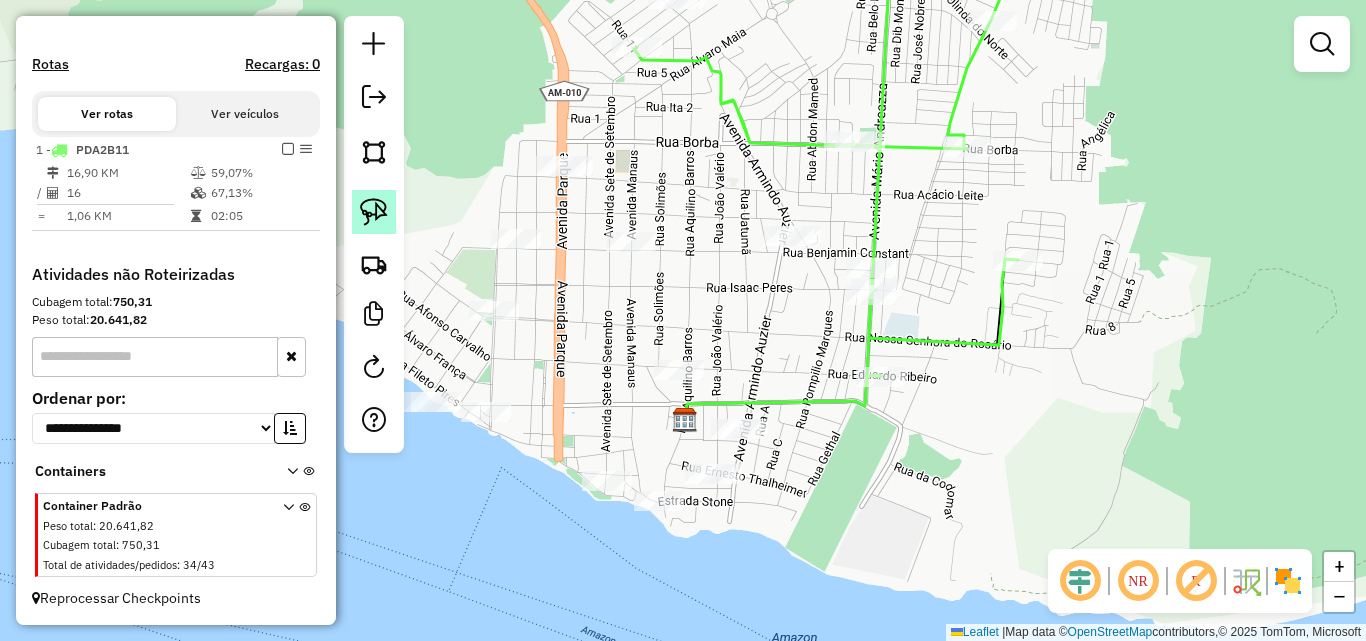 click 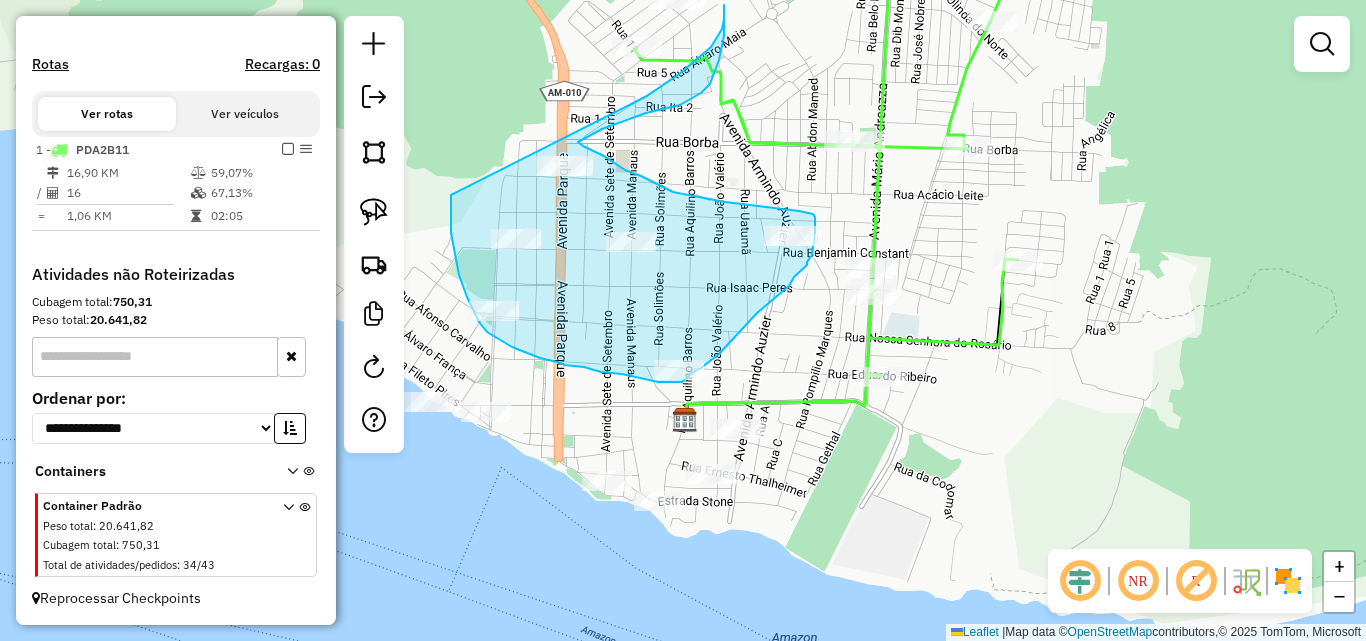 drag, startPoint x: 451, startPoint y: 195, endPoint x: 644, endPoint y: 97, distance: 216.45554 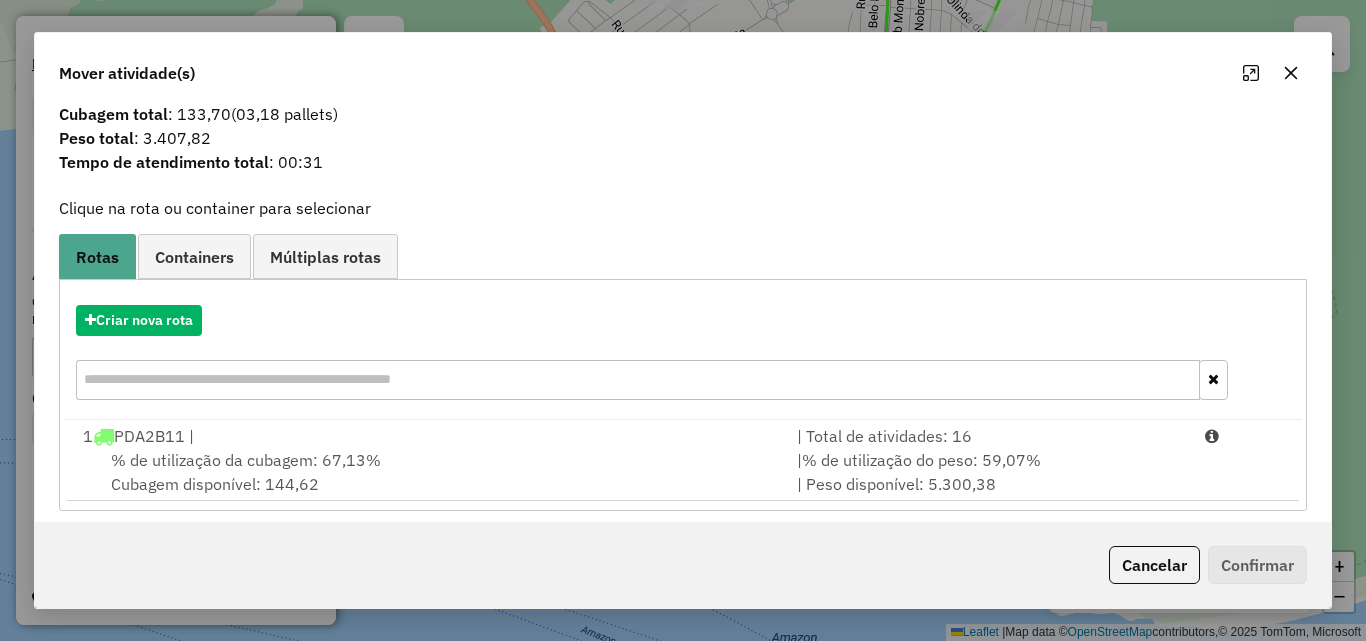 scroll, scrollTop: 48, scrollLeft: 0, axis: vertical 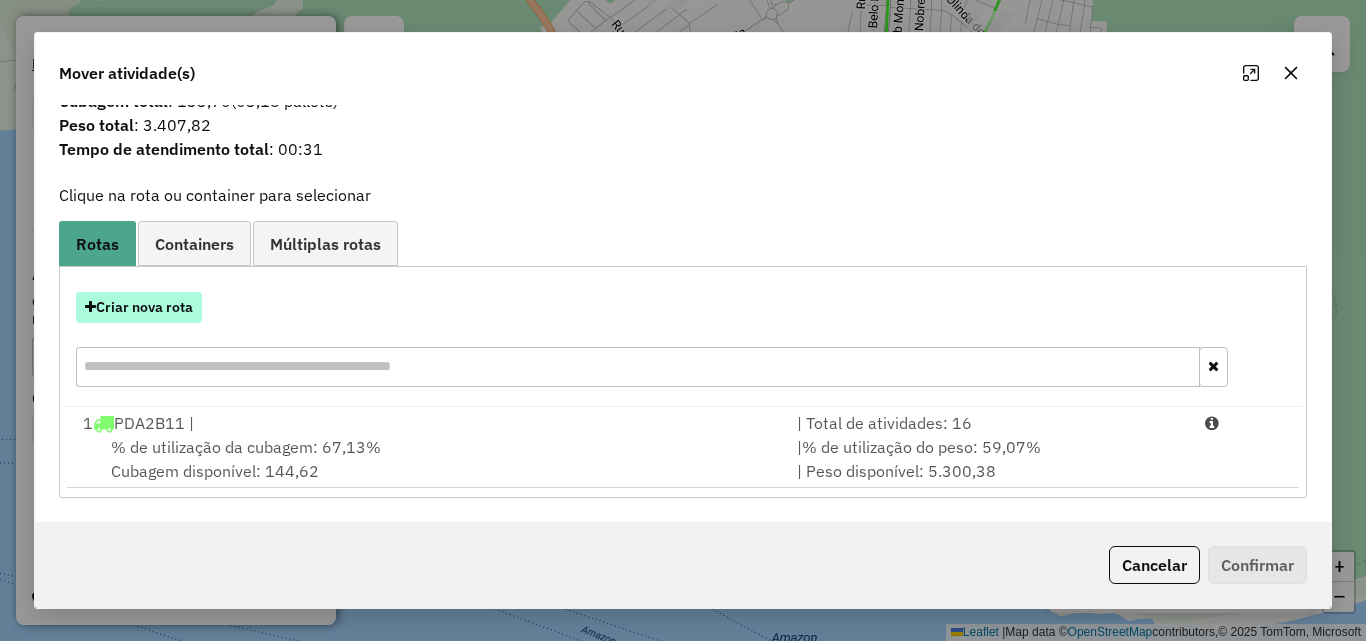 click on "Criar nova rota" at bounding box center (139, 307) 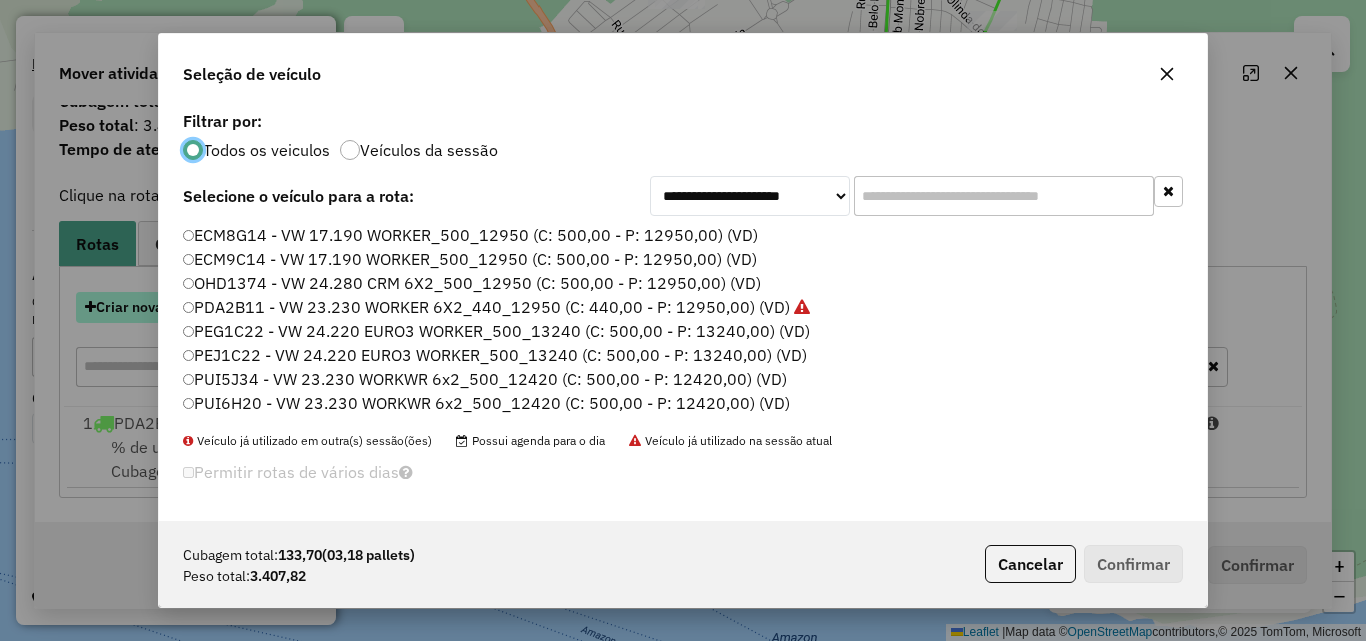 scroll, scrollTop: 11, scrollLeft: 6, axis: both 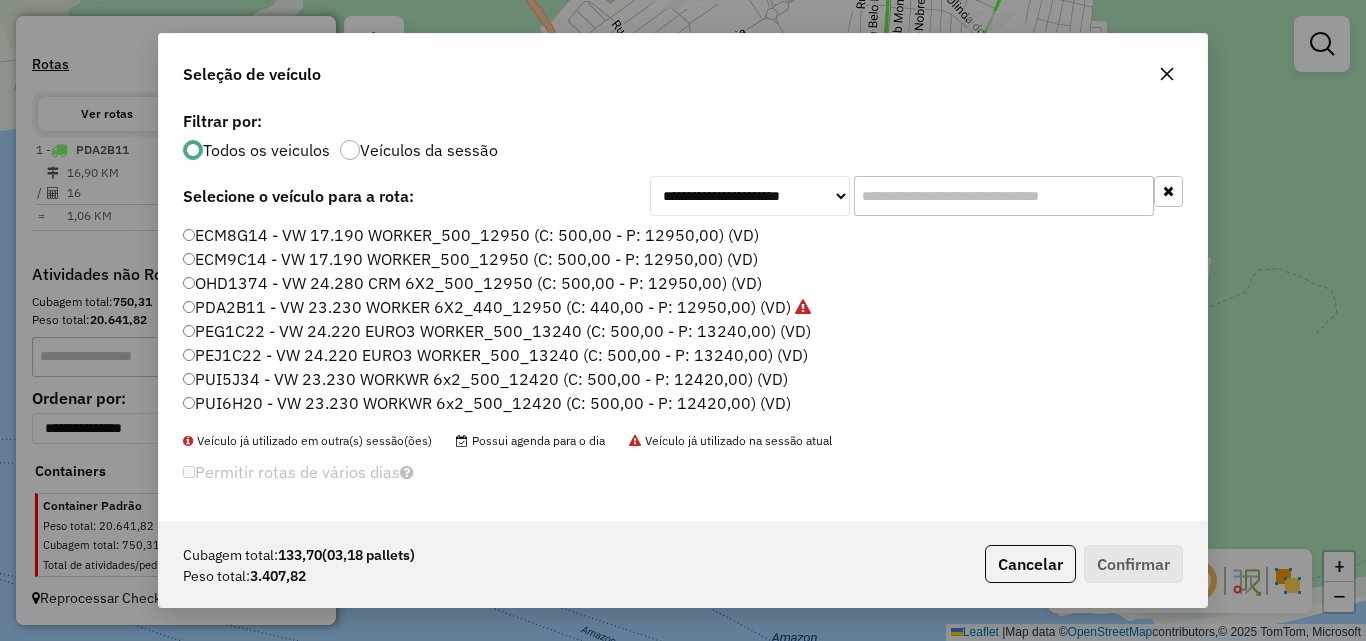 click on "PUI6H20 - VW 23.230 WORKWR 6x2_500_12420 (C: 500,00 - P: 12420,00) (VD)" 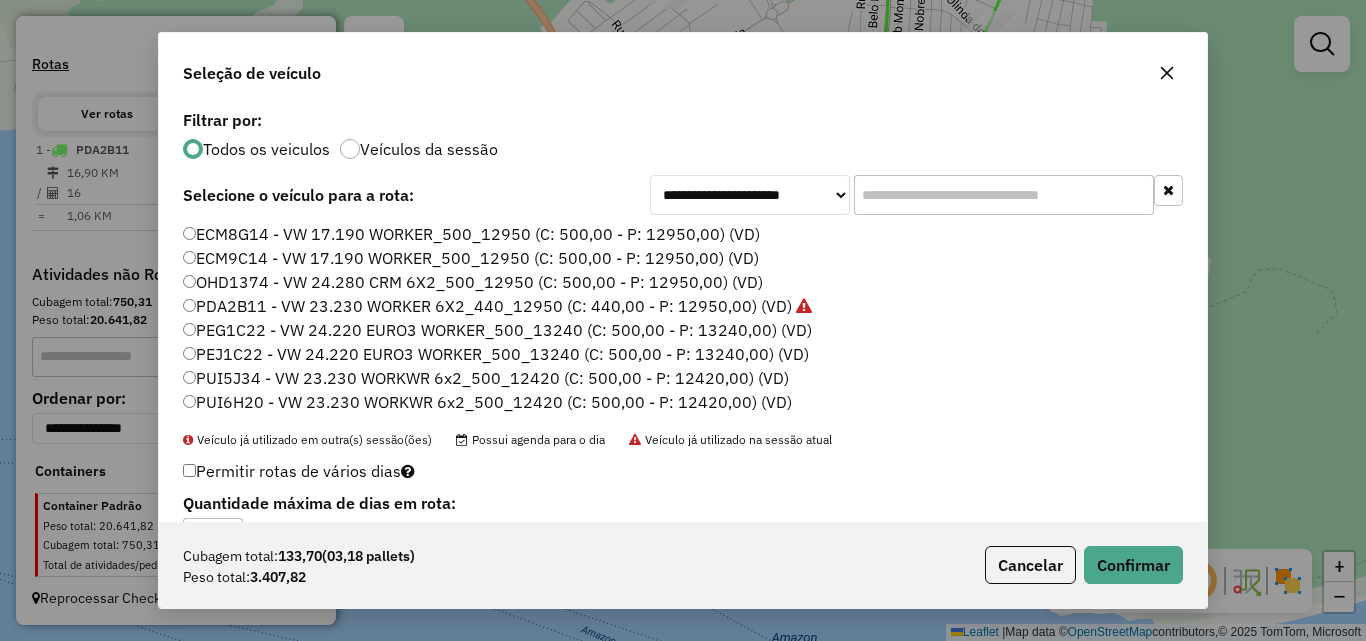 click on "ECM8G14 - VW 17.190 WORKER_500_12950 (C: 500,00 - P: 12950,00) (VD)" 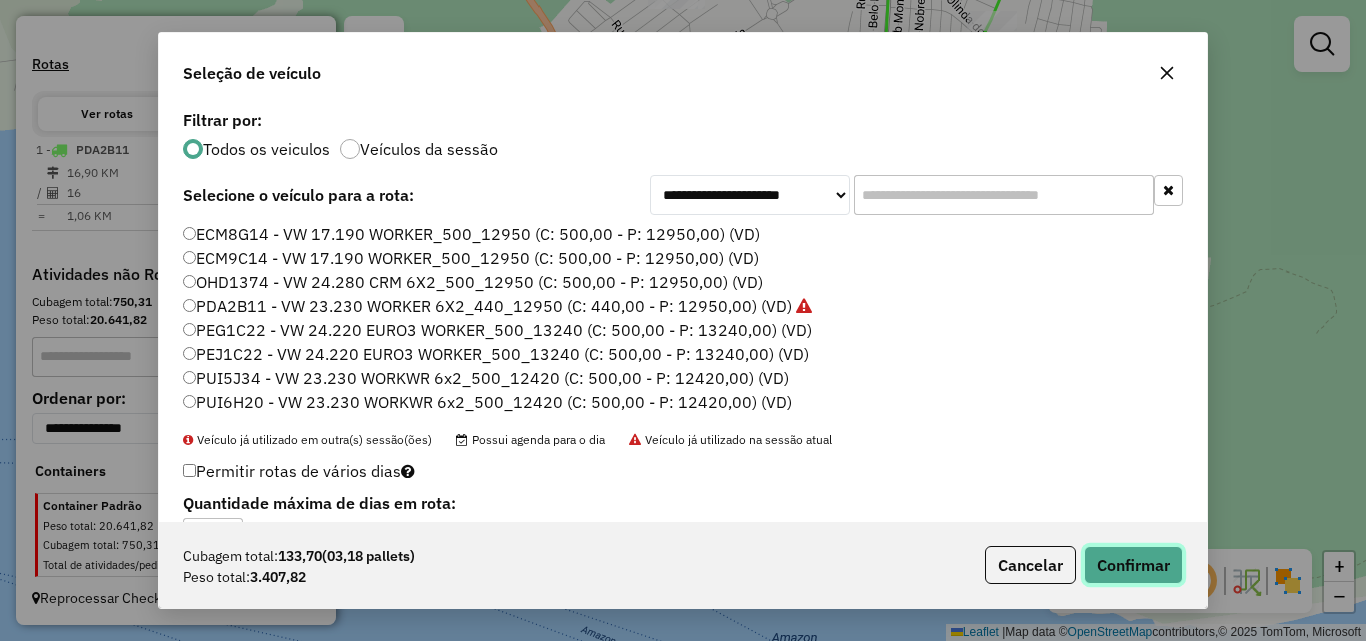 click on "Confirmar" 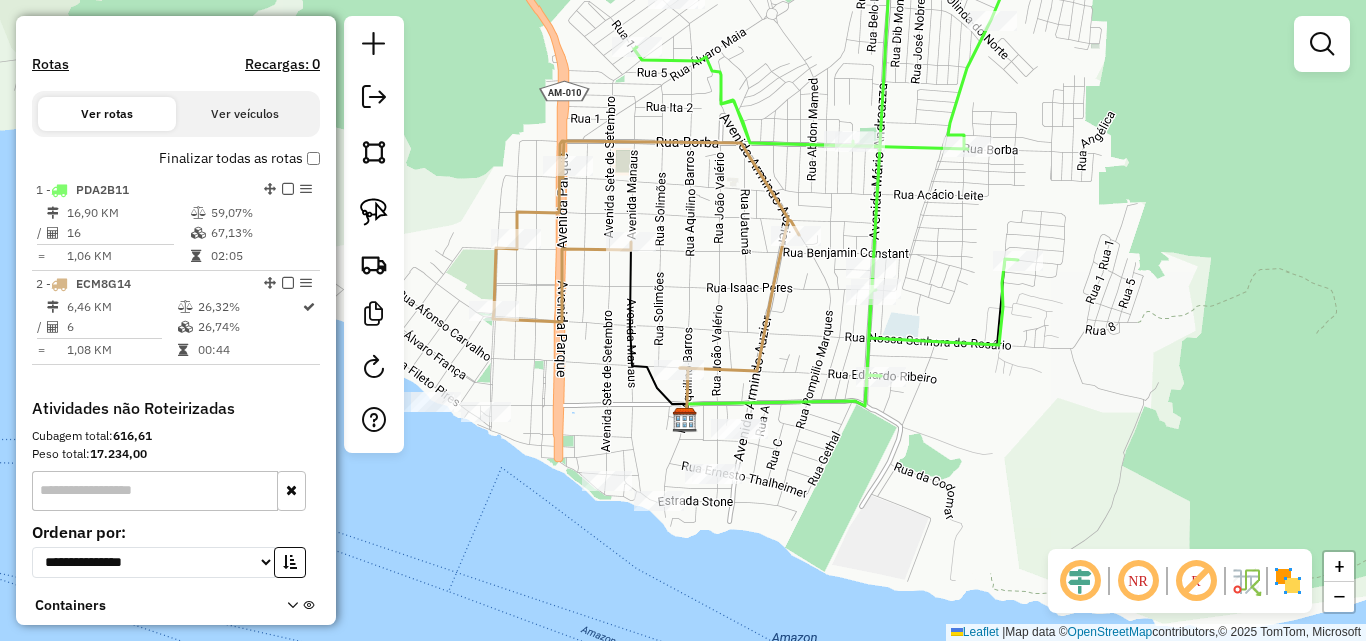 drag, startPoint x: 715, startPoint y: 260, endPoint x: 734, endPoint y: 426, distance: 167.08382 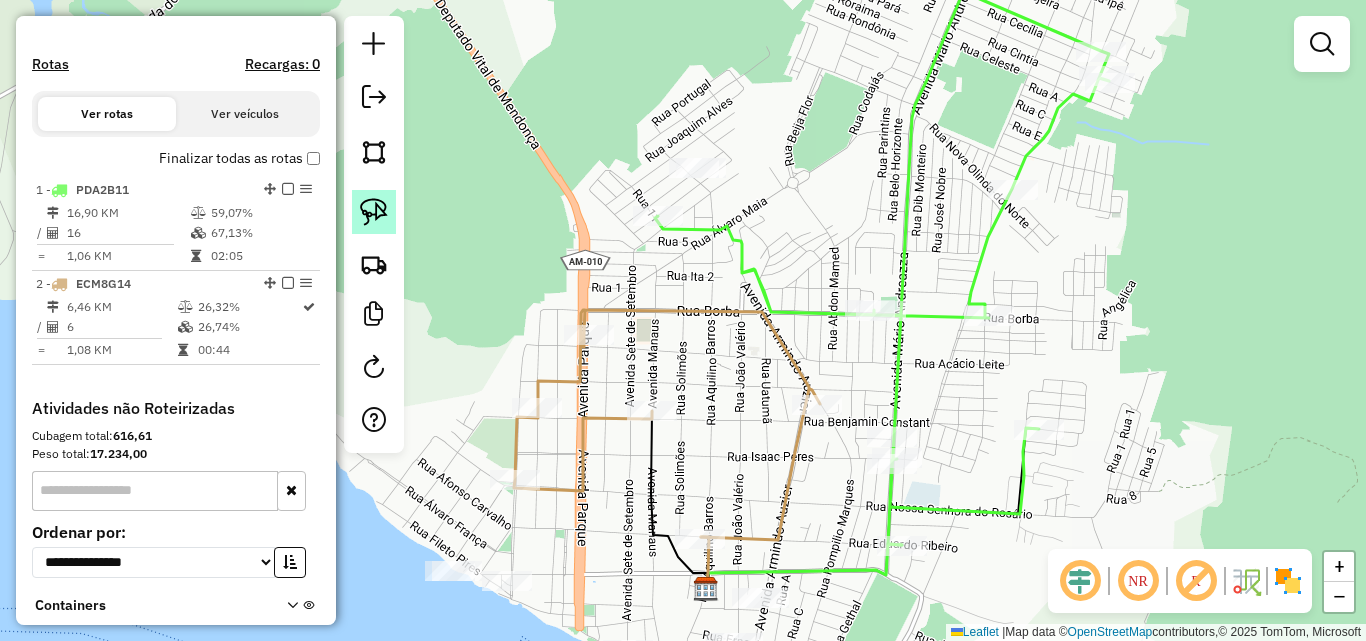 click 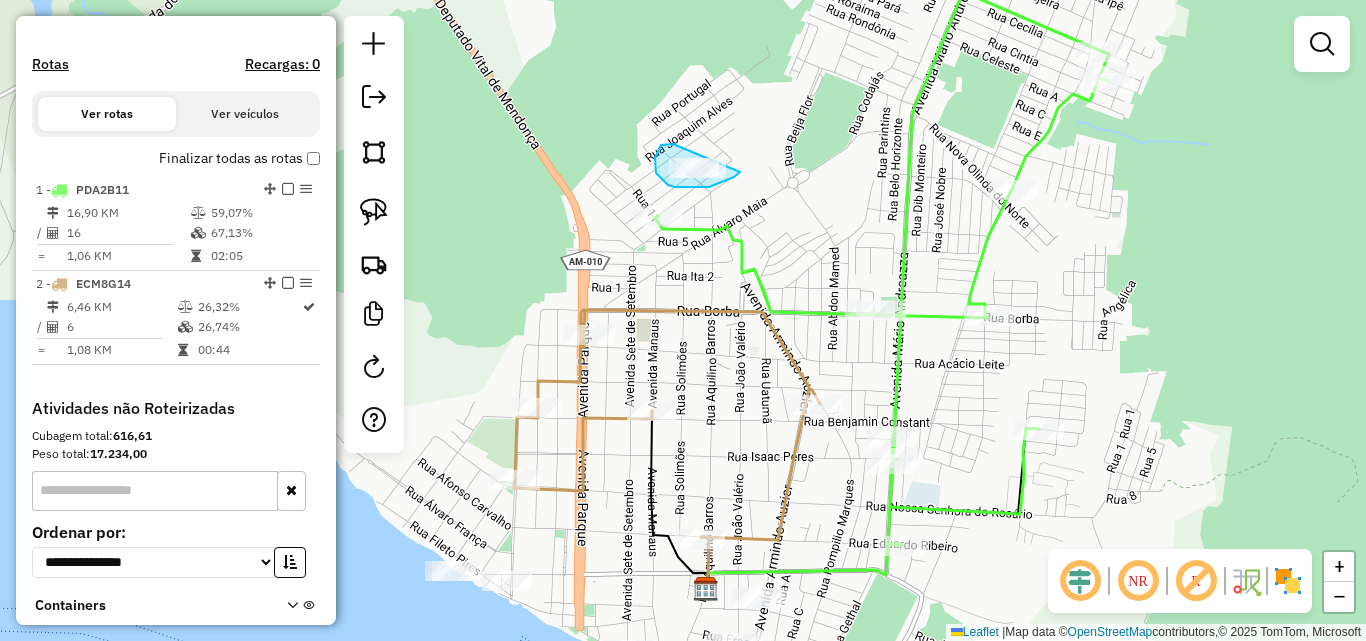 drag, startPoint x: 659, startPoint y: 149, endPoint x: 750, endPoint y: 165, distance: 92.39589 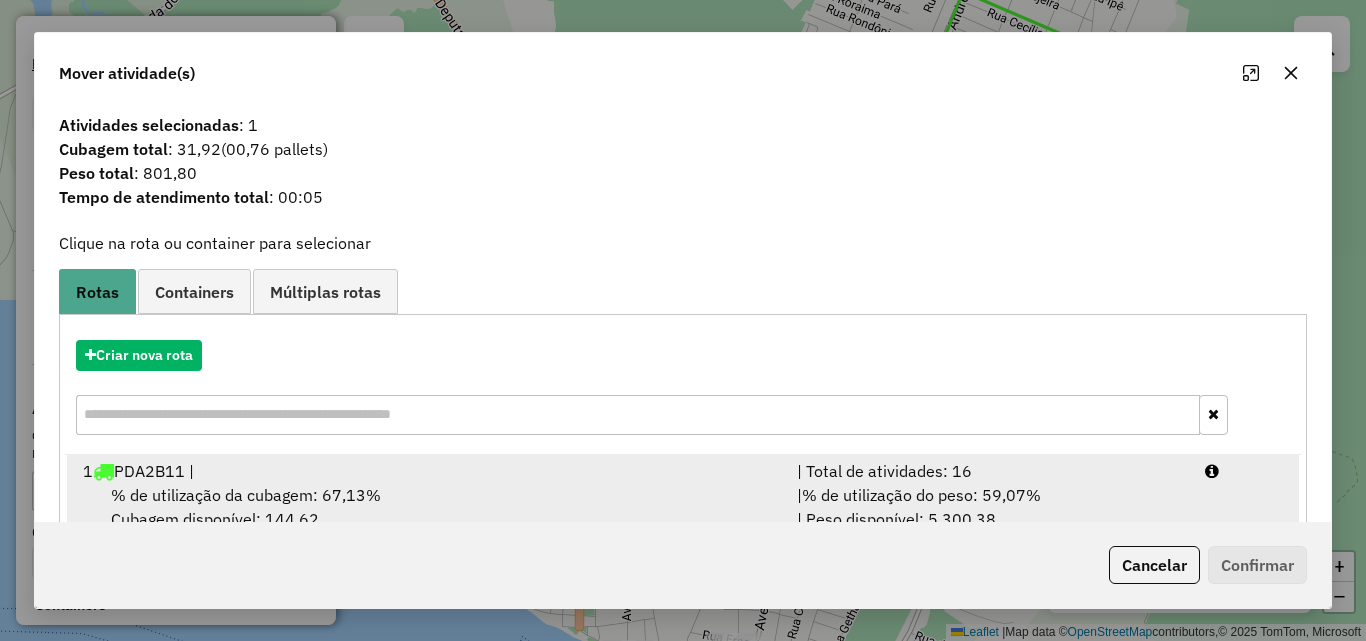 scroll, scrollTop: 129, scrollLeft: 0, axis: vertical 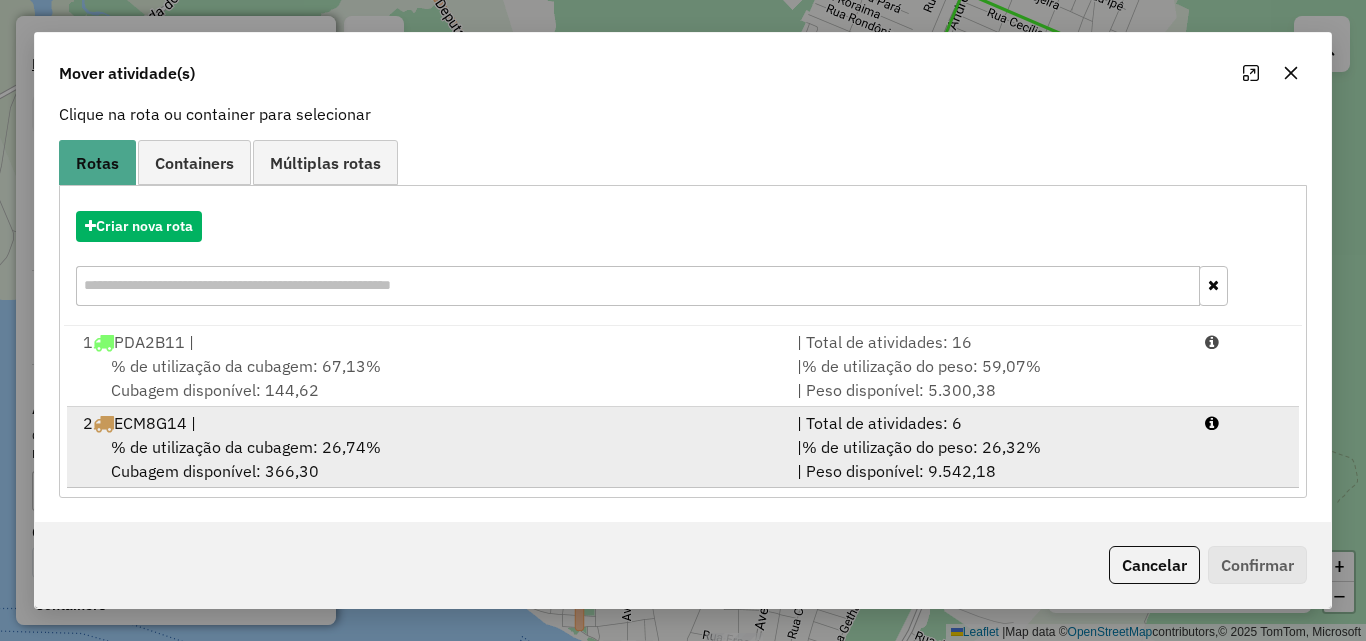 click on "% de utilização da cubagem: 26,74%  Cubagem disponível: 366,30" at bounding box center [428, 459] 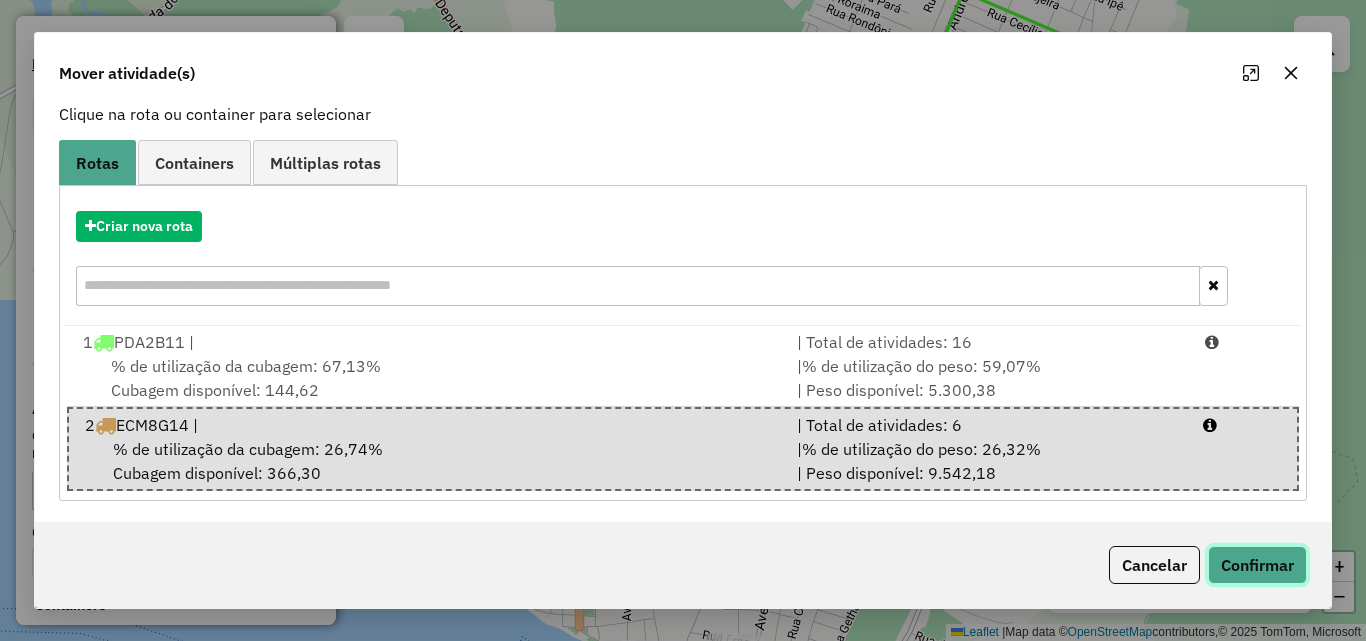 click on "Confirmar" 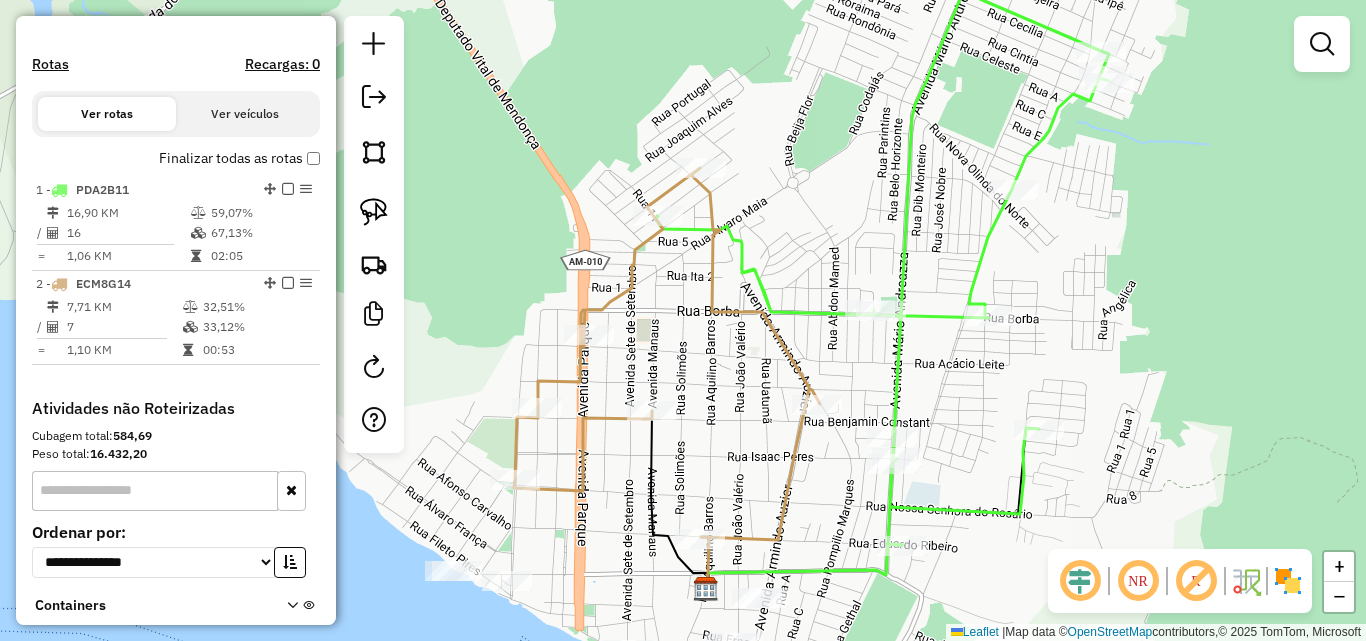 scroll, scrollTop: 0, scrollLeft: 0, axis: both 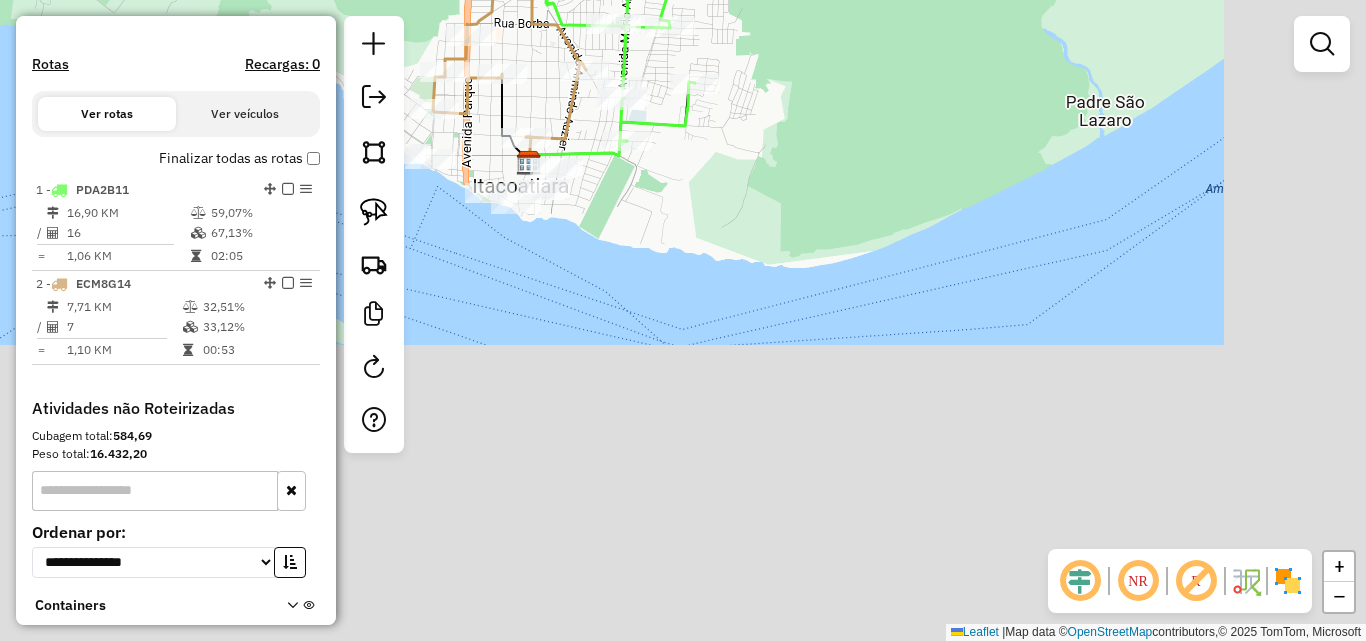 drag, startPoint x: 958, startPoint y: 458, endPoint x: 727, endPoint y: 83, distance: 440.43842 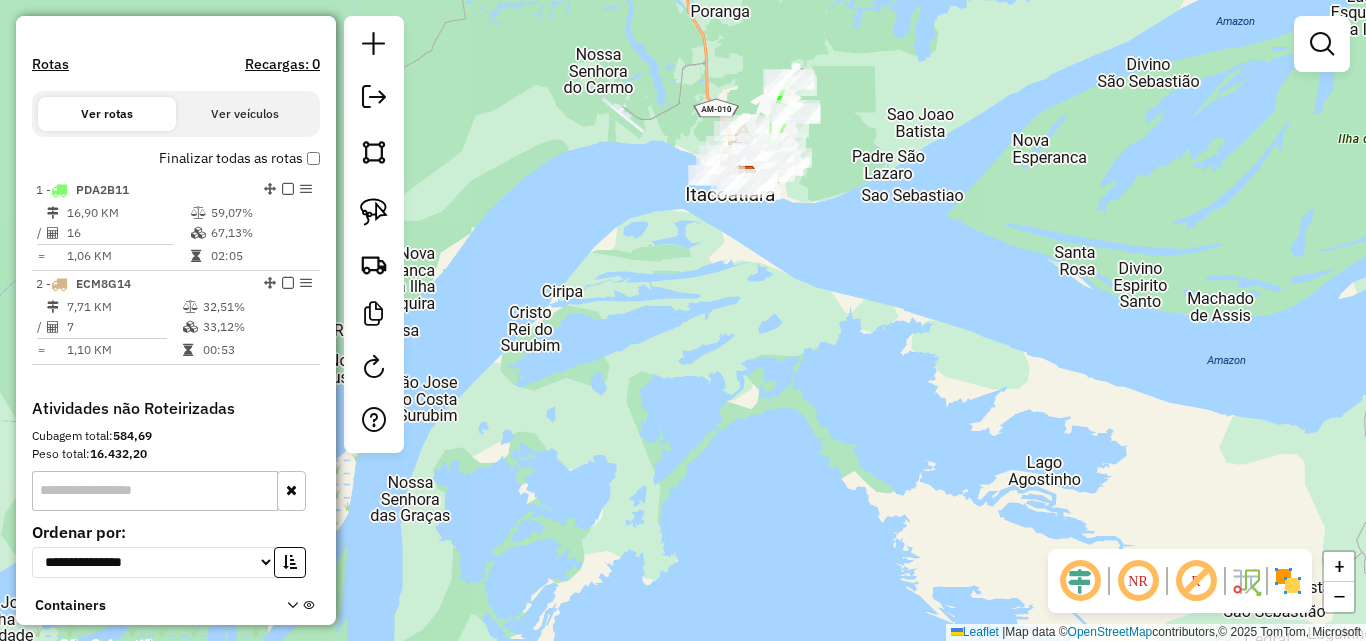 drag, startPoint x: 958, startPoint y: 251, endPoint x: 666, endPoint y: 620, distance: 470.55817 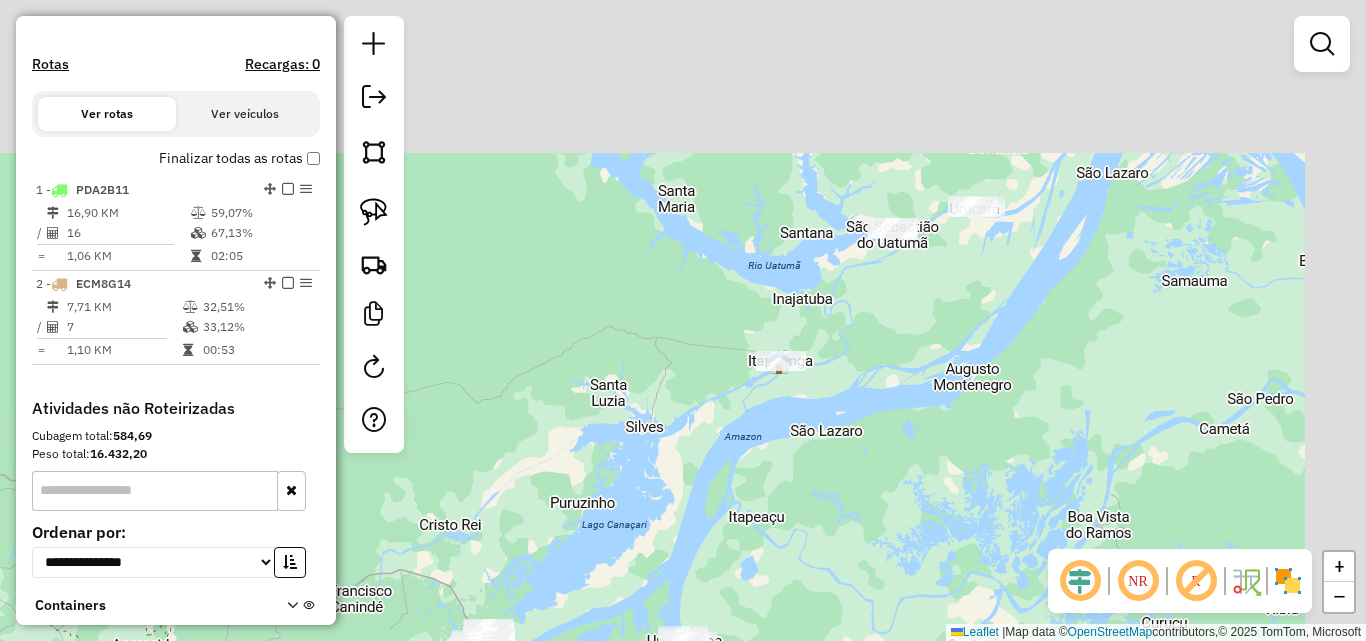 drag, startPoint x: 1054, startPoint y: 210, endPoint x: 871, endPoint y: 397, distance: 261.6448 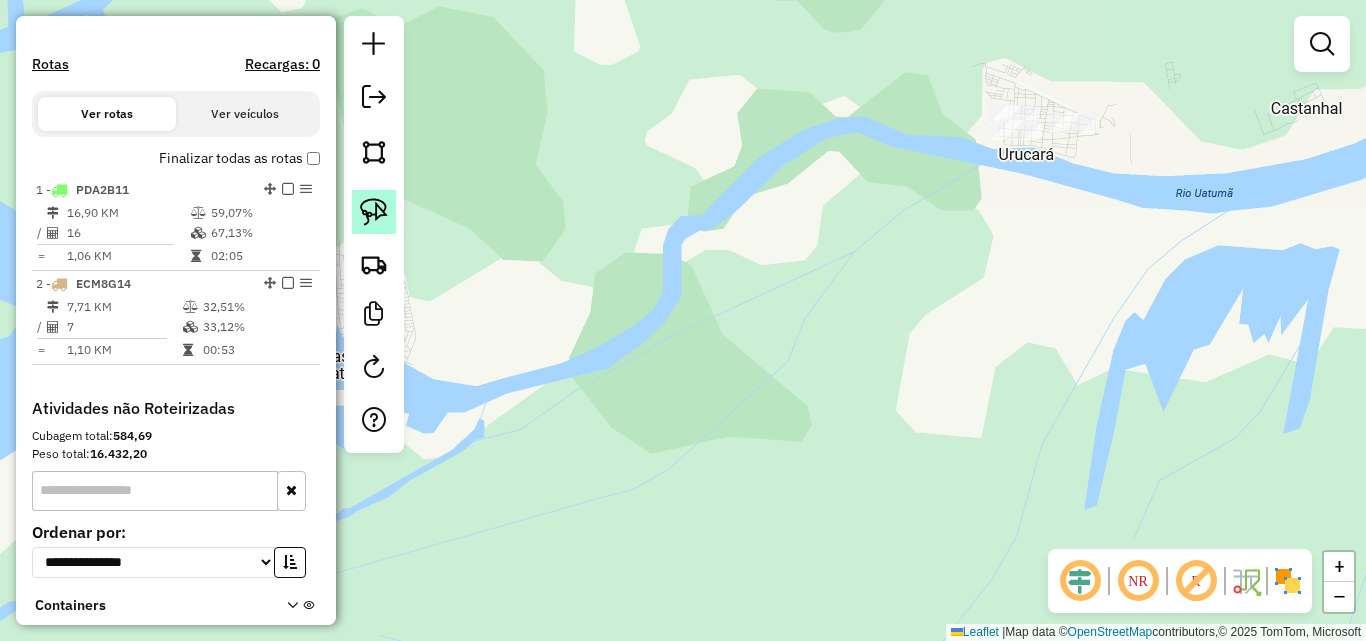 click 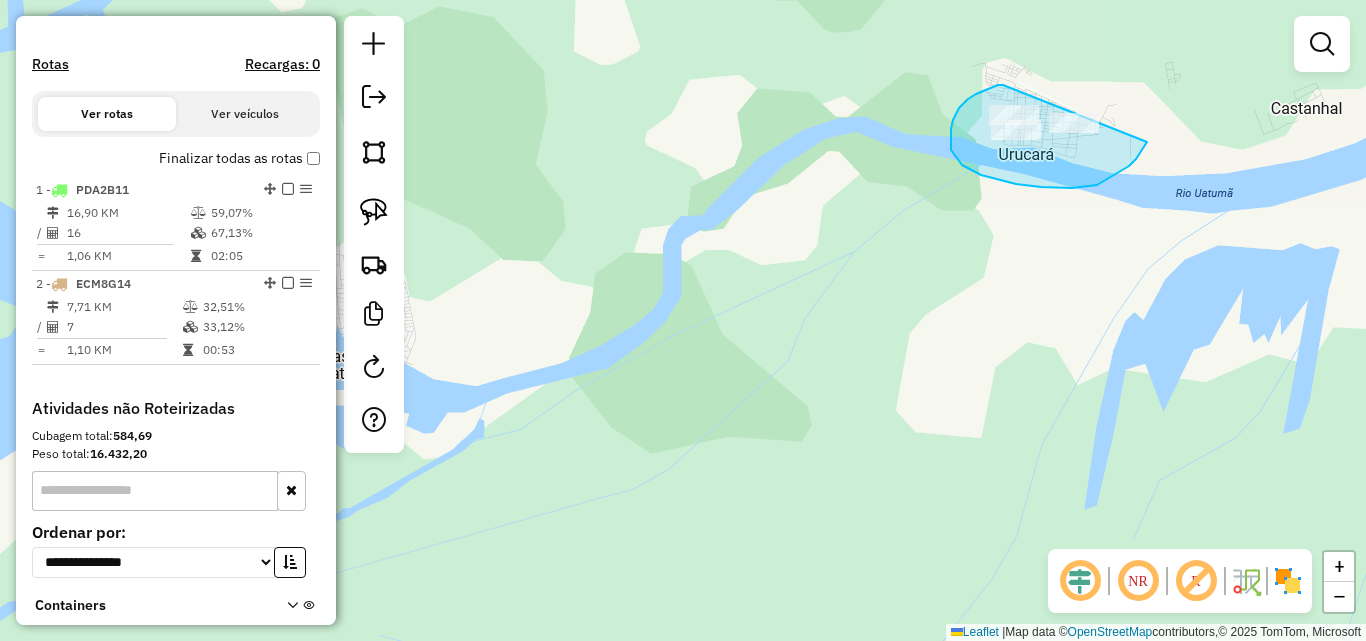 drag, startPoint x: 965, startPoint y: 102, endPoint x: 1149, endPoint y: 124, distance: 185.31055 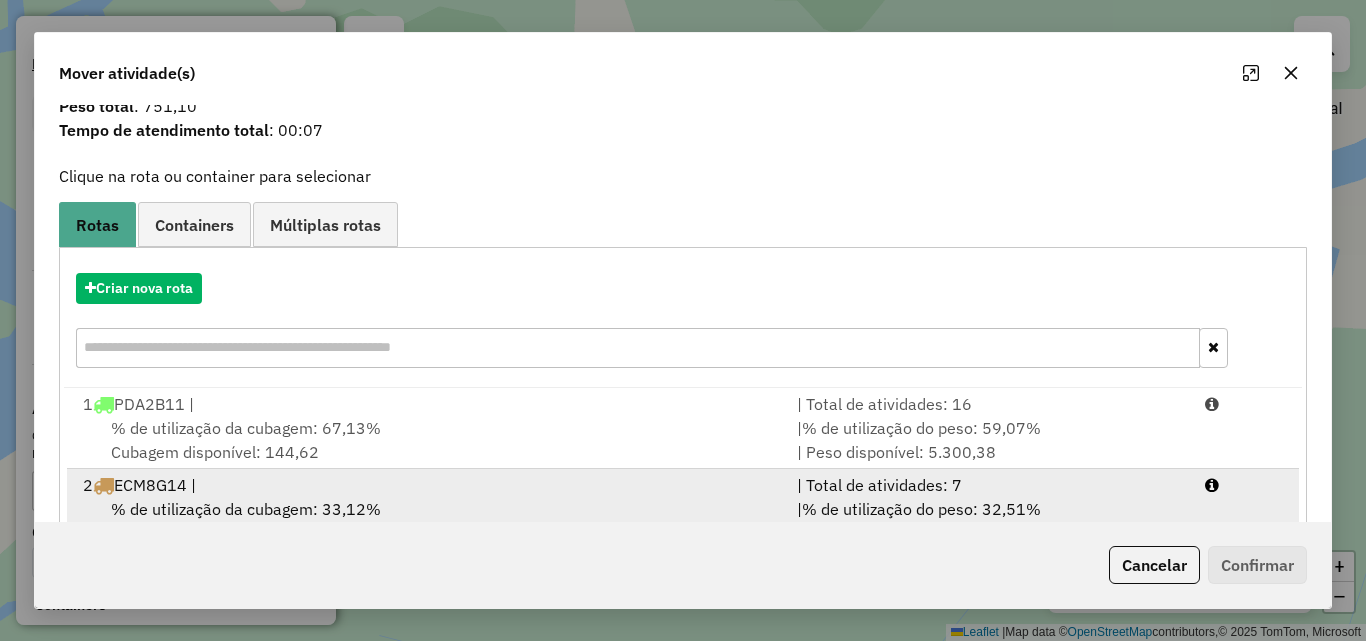 scroll, scrollTop: 129, scrollLeft: 0, axis: vertical 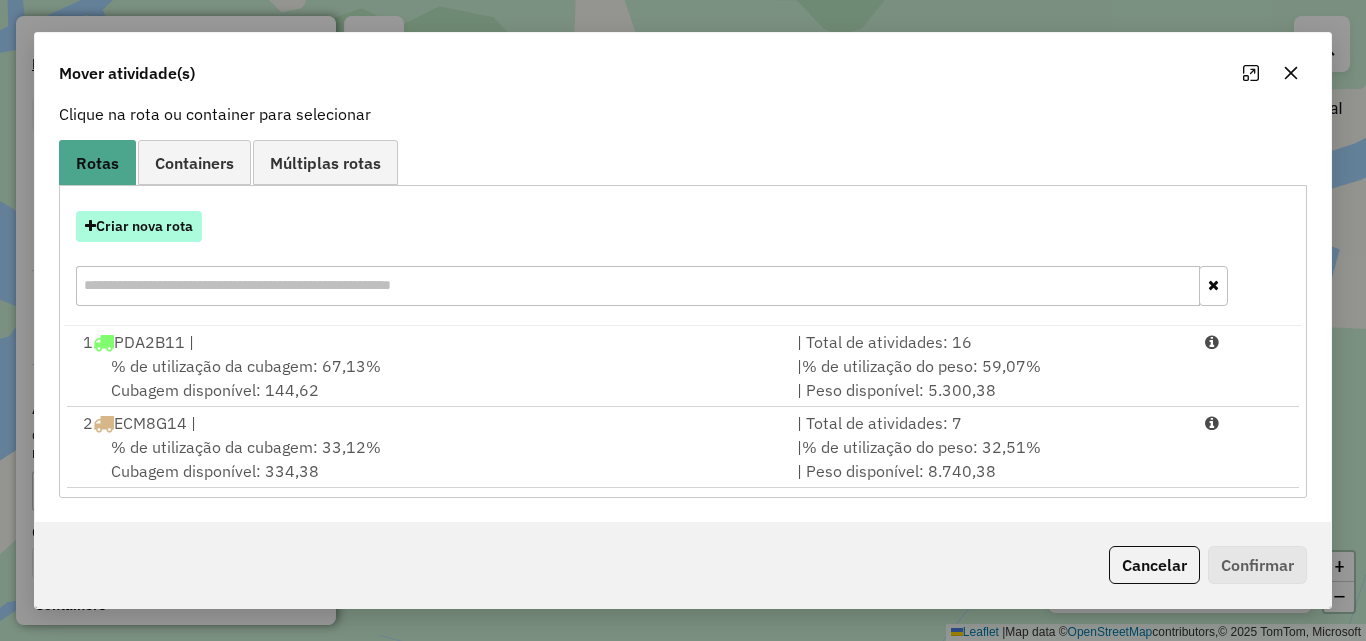 click on "Criar nova rota" at bounding box center [139, 226] 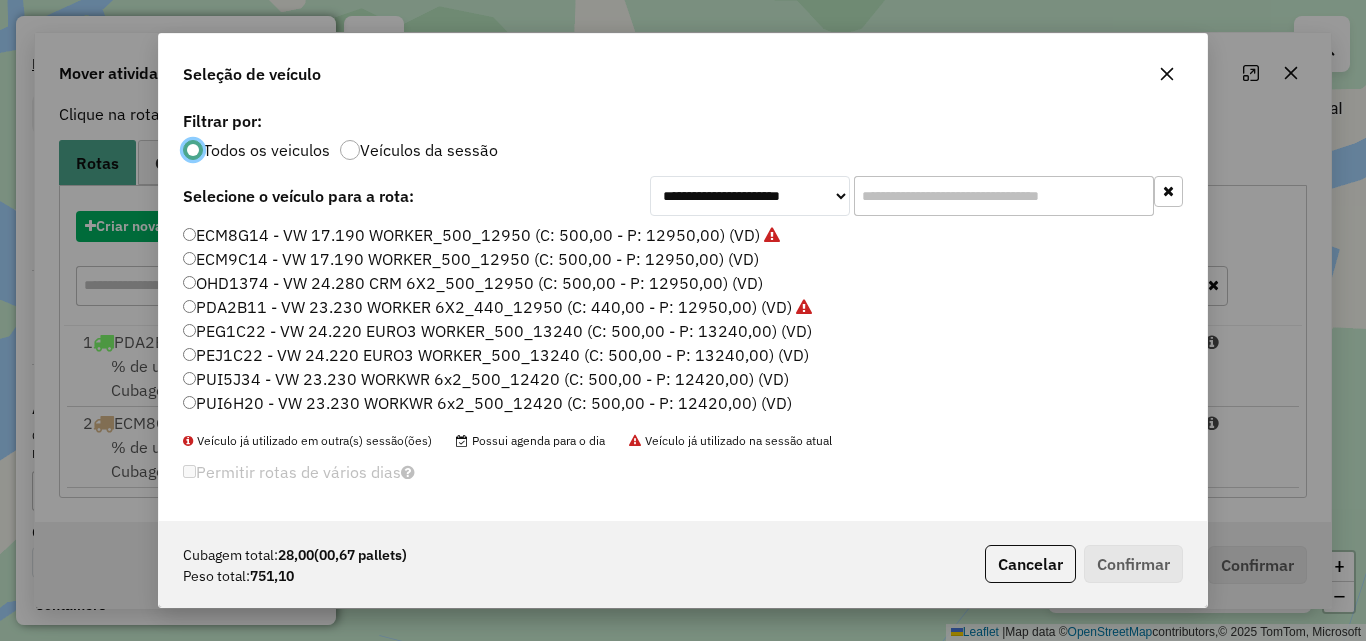scroll, scrollTop: 11, scrollLeft: 6, axis: both 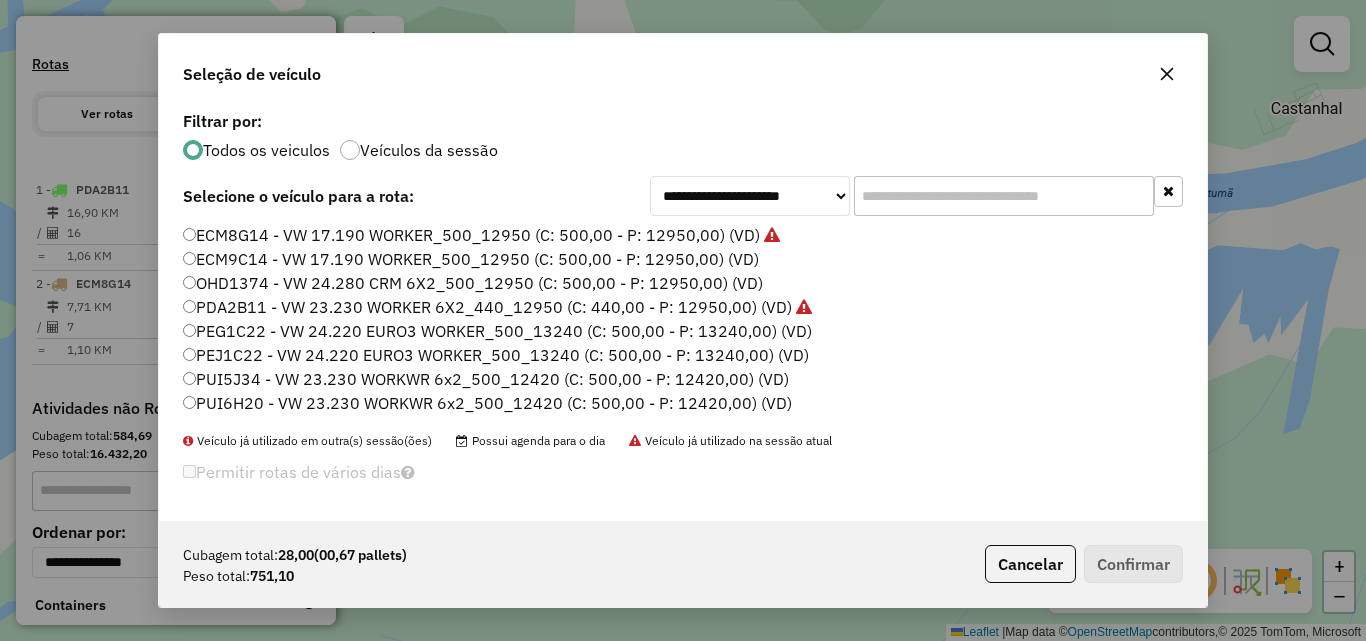 click on "PUI6H20 - VW 23.230 WORKWR 6x2_500_12420 (C: 500,00 - P: 12420,00) (VD)" 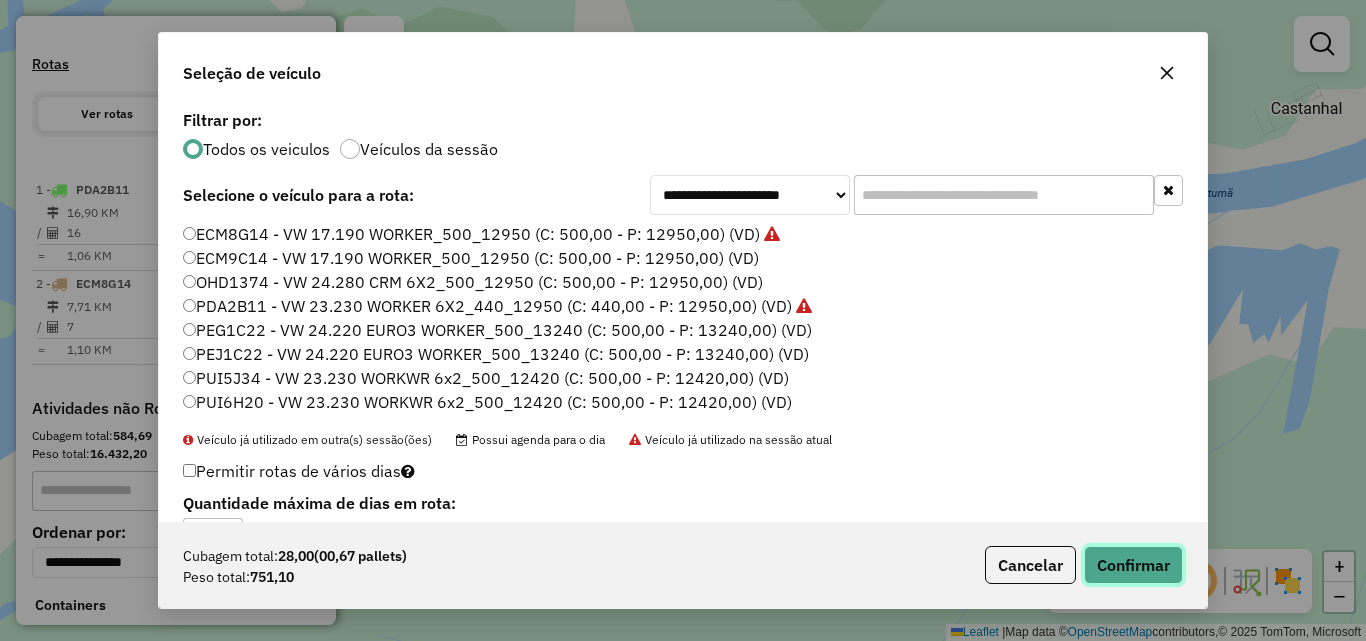 click on "Confirmar" 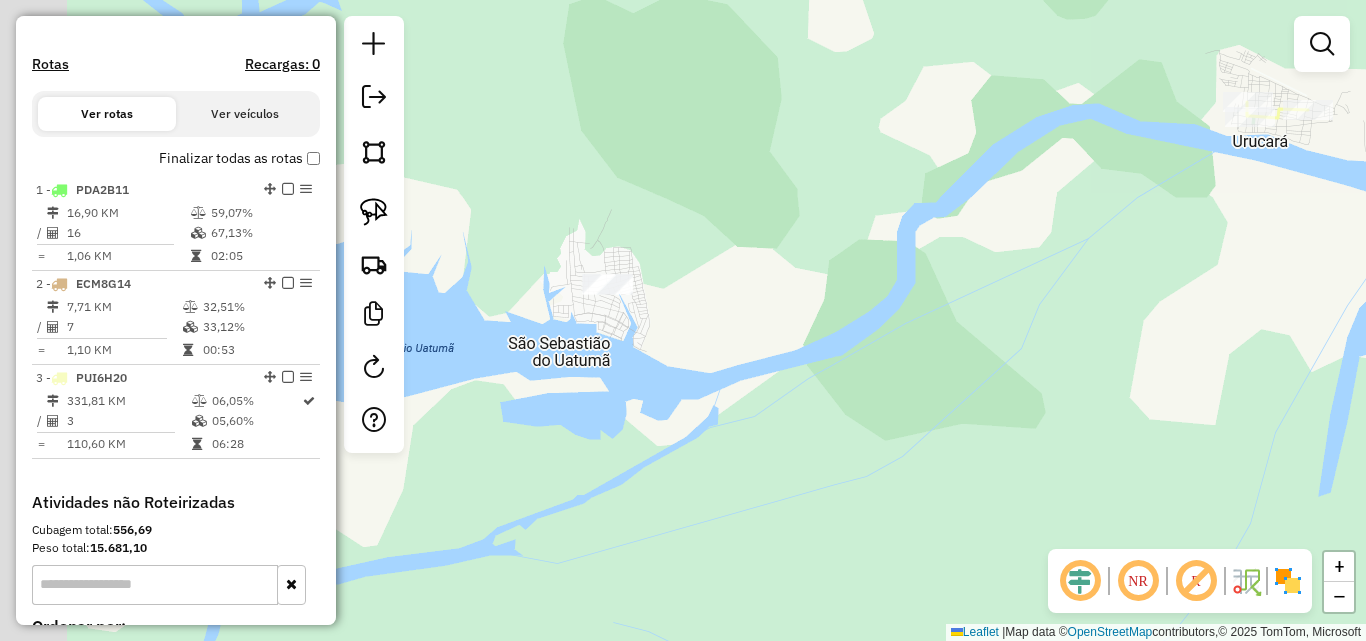 drag, startPoint x: 938, startPoint y: 369, endPoint x: 1074, endPoint y: 323, distance: 143.5688 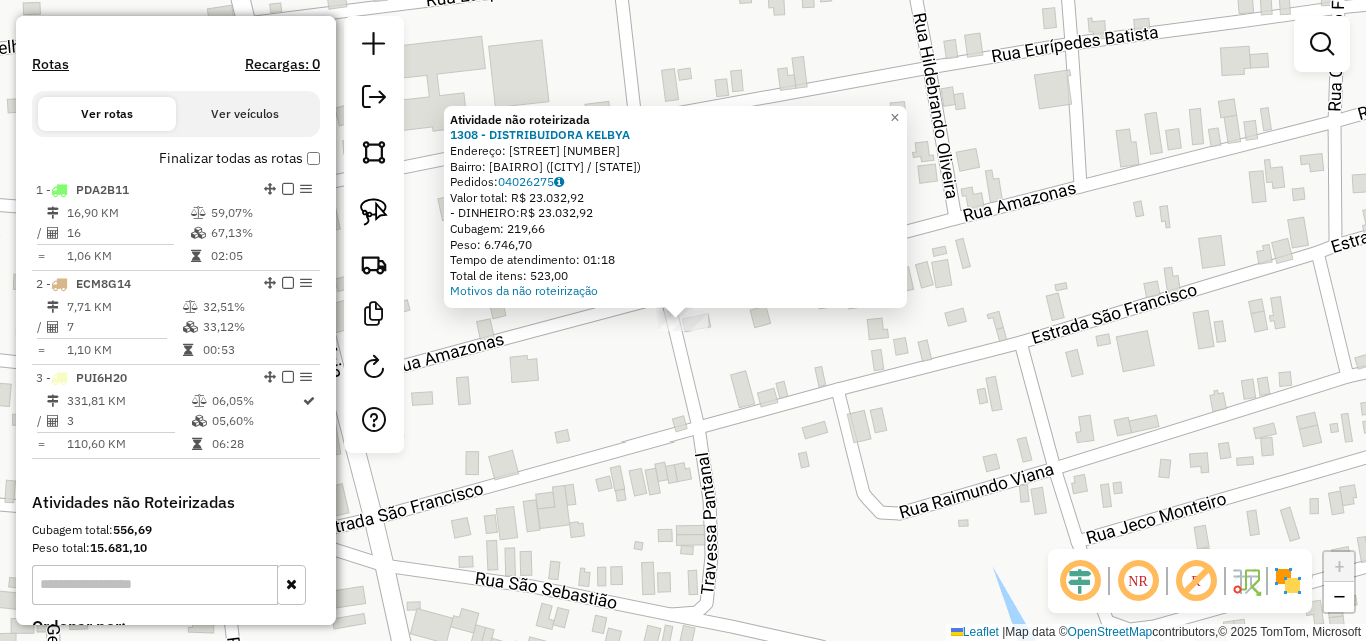 click on "Atividade não roteirizada [NUMBER] - [BRAND] Endereço: [NAME] [NUMBER] Bairro: [NAME] ([NAME] / [STATE]) Pedidos: [NUMBER] Valor total: [CURRENCY] [PRICE] - DINHEIRO: [CURRENCY] [PRICE] Cubagem: [PRICE] Peso: [PRICE] Tempo de atendimento: [TIME] Total de itens: [PRICE] Motivos da não roteirização × Janela de atendimento Grade de atendimento Capacidade Transportadoras Veículos Cliente Pedidos Rotas Selecione os dias de semana para filtrar as janelas de atendimento Seg Ter Qua Qui Sex Sáb Dom Informe o período da janela de atendimento: De: Até: Filtrar exatamente a janela do cliente Considerar janela de atendimento padrão Selecione os dias de semana para filtrar as grades de atendimento Seg Ter Qua Qui Sex Sáb Dom Considerar clientes sem dia de atendimento cadastrado Clientes fora do dia de atendimento selecionado Filtrar as atividades entre os valores definidos abaixo: Peso mínimo: Peso máximo: Cubagem mínima: De:" 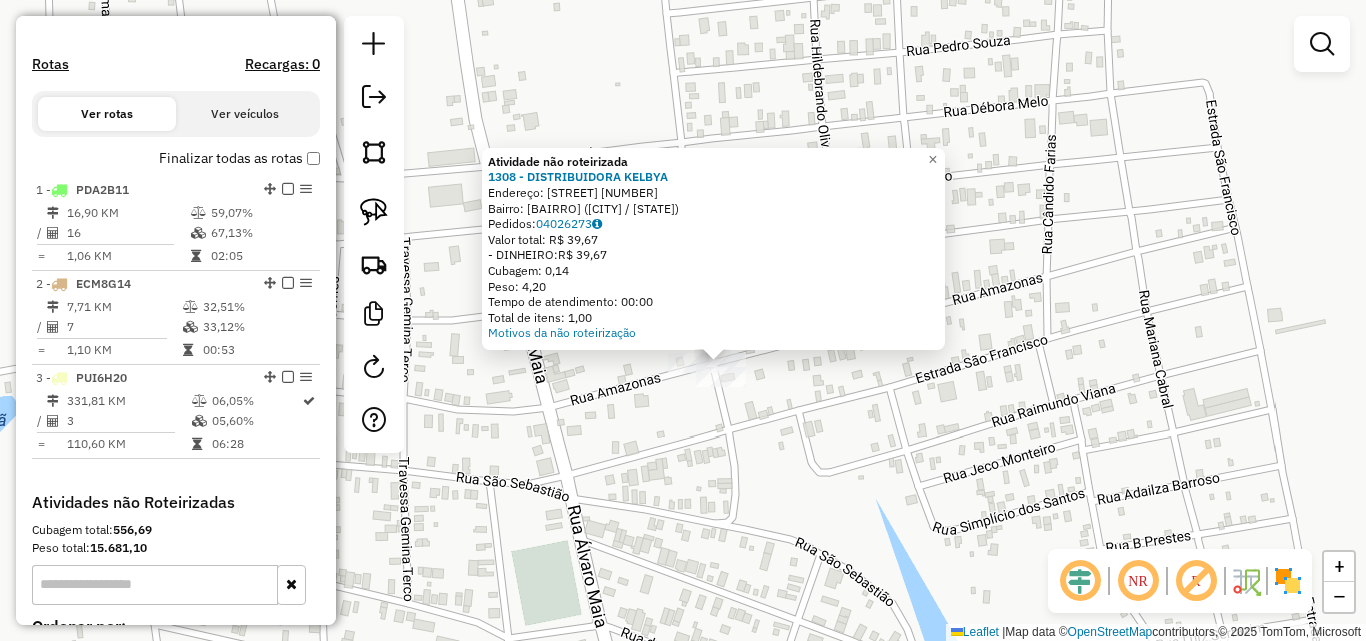 click on "Atividade não roteirizada [NUMBER] - [NAME] Endereço: [NAME] [NUMBER] Bairro: [NAME] ([NAME] / [STATE]) Pedidos: [NUMBER] Valor total: [CURRENCY] [NUMBER] - DINHEIRO: [CURRENCY] [NUMBER] Cubagem: [NUMBER] Peso: [NUMBER] Tempo de atendimento: [TIME] Total de itens: [NUMBER] Motivos da não roteirização × Janela de atendimento Grade de atendimento Capacidade Transportadoras Veículos Cliente Pedidos Rotas Selecione os dias de semana para filtrar as janelas de atendimento Seg Ter Qua Qui Sex Sáb Dom Informe o período da janela de atendimento: De: Até: Filtrar exatamente a janela do cliente Considerar janela de atendimento padrão Selecione os dias de semana para filtrar as grades de atendimento Seg Ter Qua Qui Sex Sáb Dom Considerar clientes sem dia de atendimento cadastrado Clientes fora do dia de atendimento selecionado Filtrar as atividades entre os valores definidos abaixo: Peso mínimo: Peso máximo: Cubagem mínima: Cubagem máxima: De:" 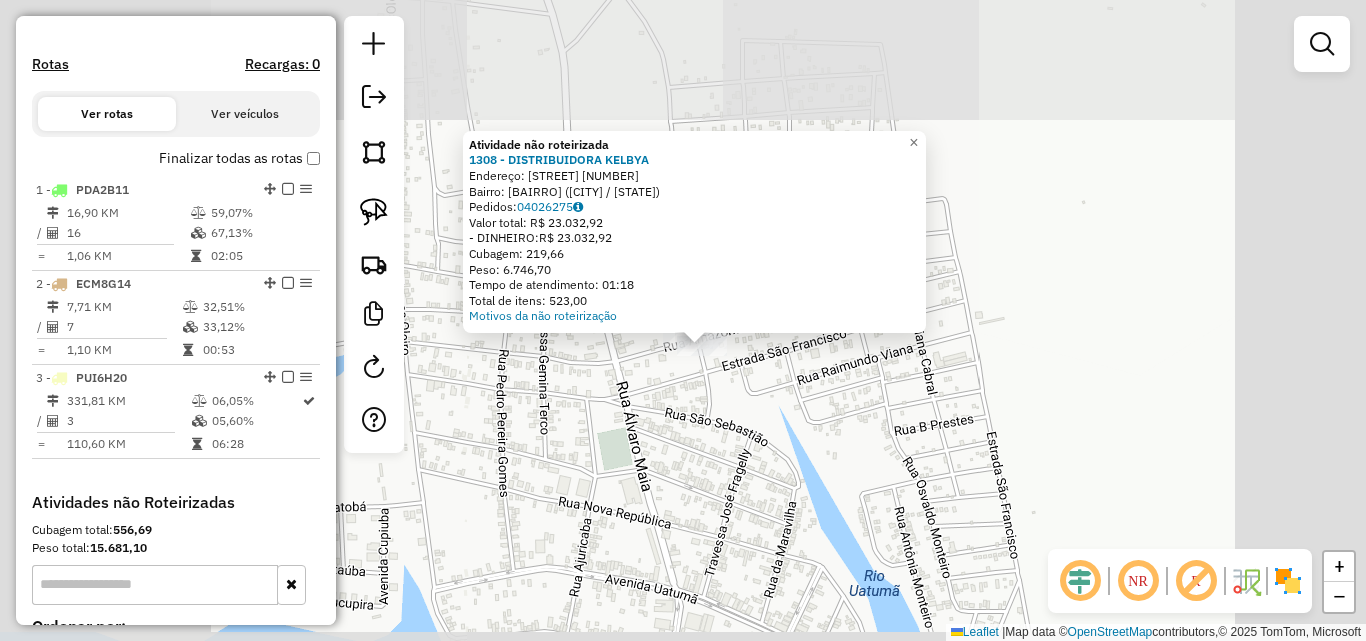 click on "Atividade não roteirizada [NUMBER] - [BRAND] Endereço: [NAME] [NUMBER] Bairro: [NAME] ([NAME] / [STATE]) Pedidos: [NUMBER] Valor total: [CURRENCY] [PRICE] - DINHEIRO: [CURRENCY] [PRICE] Cubagem: [PRICE] Peso: [PRICE] Tempo de atendimento: [TIME] Total de itens: [PRICE] Motivos da não roteirização × Janela de atendimento Grade de atendimento Capacidade Transportadoras Veículos Cliente Pedidos Rotas Selecione os dias de semana para filtrar as janelas de atendimento Seg Ter Qua Qui Sex Sáb Dom Informe o período da janela de atendimento: De: Até: Filtrar exatamente a janela do cliente Considerar janela de atendimento padrão Selecione os dias de semana para filtrar as grades de atendimento Seg Ter Qua Qui Sex Sáb Dom Considerar clientes sem dia de atendimento cadastrado Clientes fora do dia de atendimento selecionado Filtrar as atividades entre os valores definidos abaixo: Peso mínimo: Peso máximo: Cubagem mínima: De:" 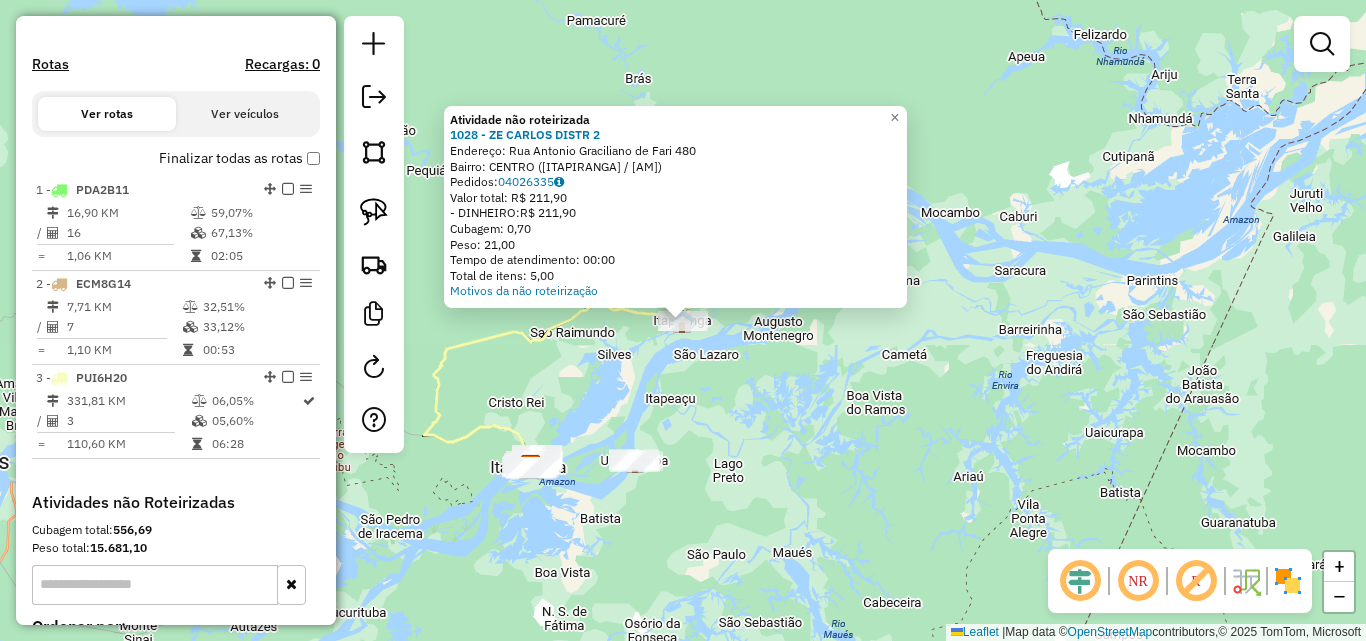 click on "Atividade não roteirizada 1028 - ZE CARLOS DISTR 2  Endereço:  Rua Antonio Graciliano de Fari 480   Bairro: CENTRO ([CIDADE] / [ESTADO])   Pedidos:  04026335   Valor total: R$ 211,90   - DINHEIRO:  R$ 211,90   Cubagem: 0,70   Peso: 21,00   Tempo de atendimento: 00:00   Total de itens: 5,00  Motivos da não roteirização × Janela de atendimento Grade de atendimento Capacidade Transportadoras Veículos Cliente Pedidos  Rotas Selecione os dias de semana para filtrar as janelas de atendimento  Seg   Ter   Qua   Qui   Sex   Sáb   Dom  Informe o período da janela de atendimento: De: Até:  Filtrar exatamente a janela do cliente  Considerar janela de atendimento padrão  Selecione os dias de semana para filtrar as grades de atendimento  Seg   Ter   Qua   Qui   Sex   Sáb   Dom   Considerar clientes sem dia de atendimento cadastrado  Clientes fora do dia de atendimento selecionado Filtrar as atividades entre os valores definidos abaixo:  Peso mínimo:   Peso máximo:   Cubagem mínima:   Cubagem máxima:   De:  De:" 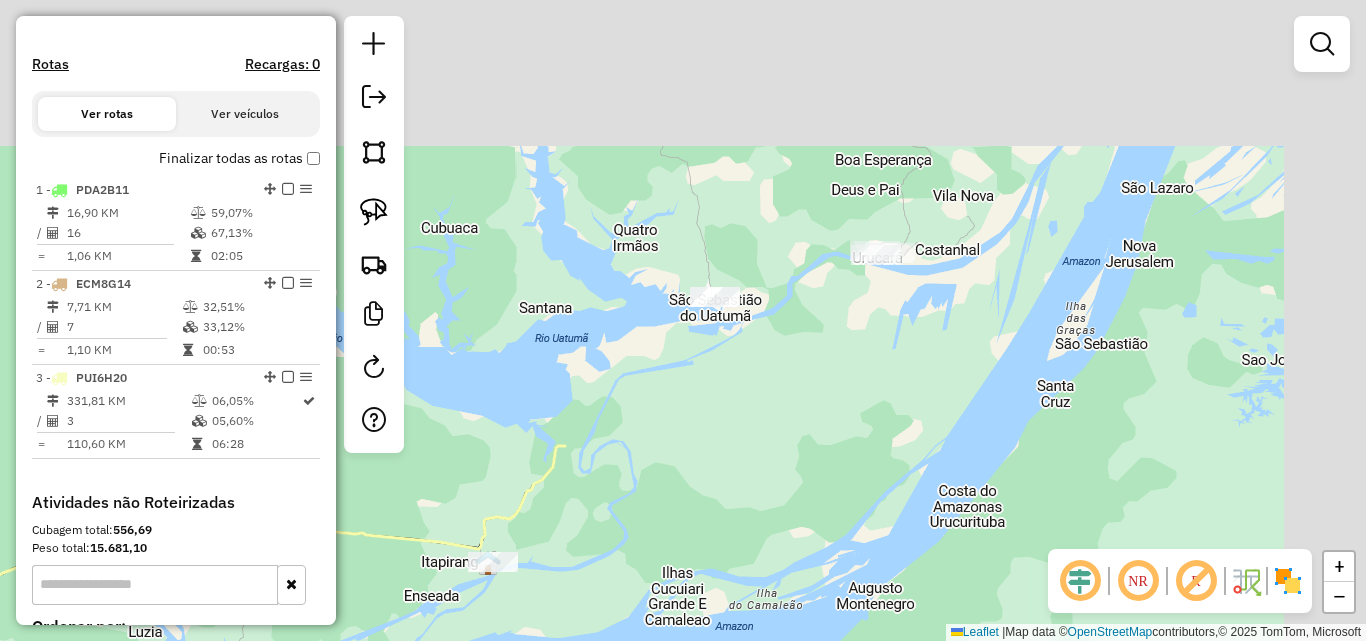drag, startPoint x: 717, startPoint y: 267, endPoint x: 595, endPoint y: 494, distance: 257.70718 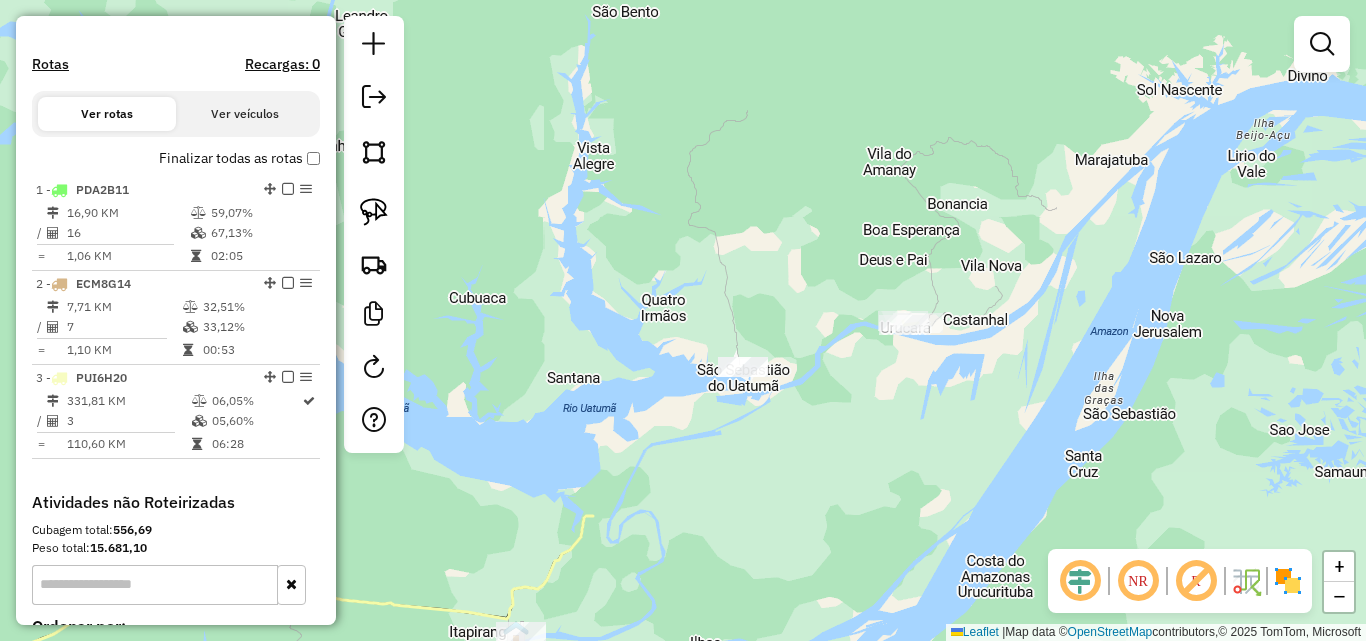 drag, startPoint x: 666, startPoint y: 445, endPoint x: 942, endPoint y: 191, distance: 375.08932 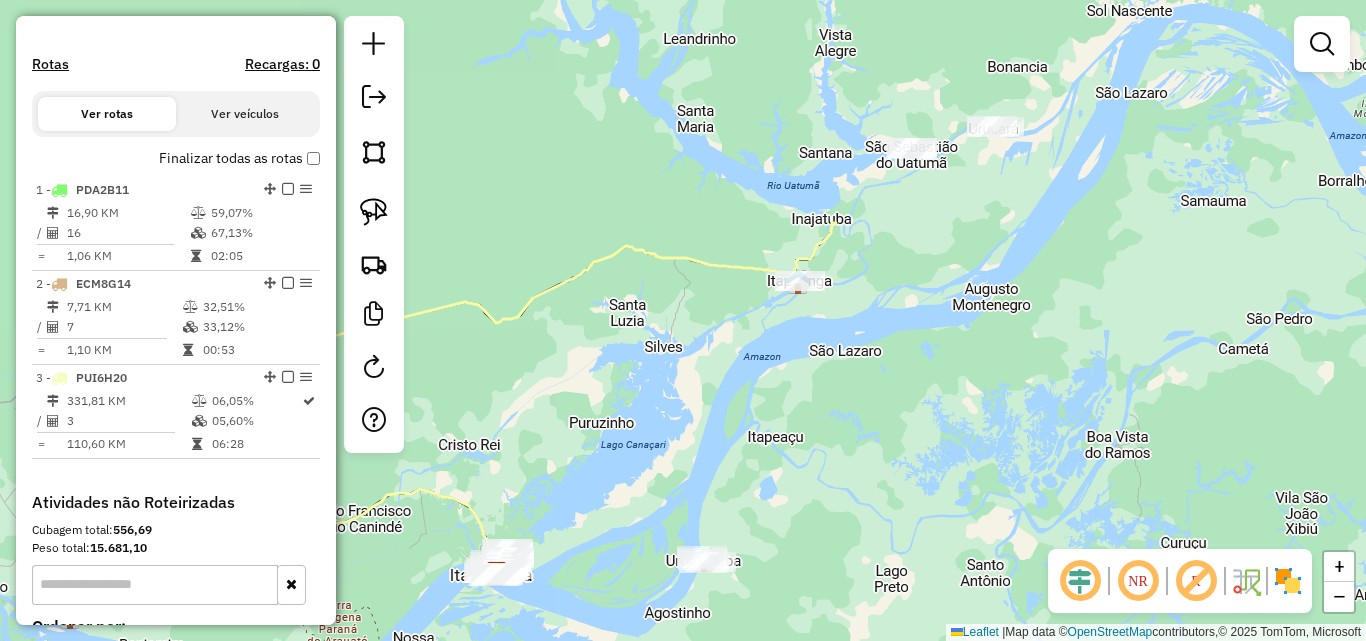 drag, startPoint x: 641, startPoint y: 475, endPoint x: 838, endPoint y: 203, distance: 335.84668 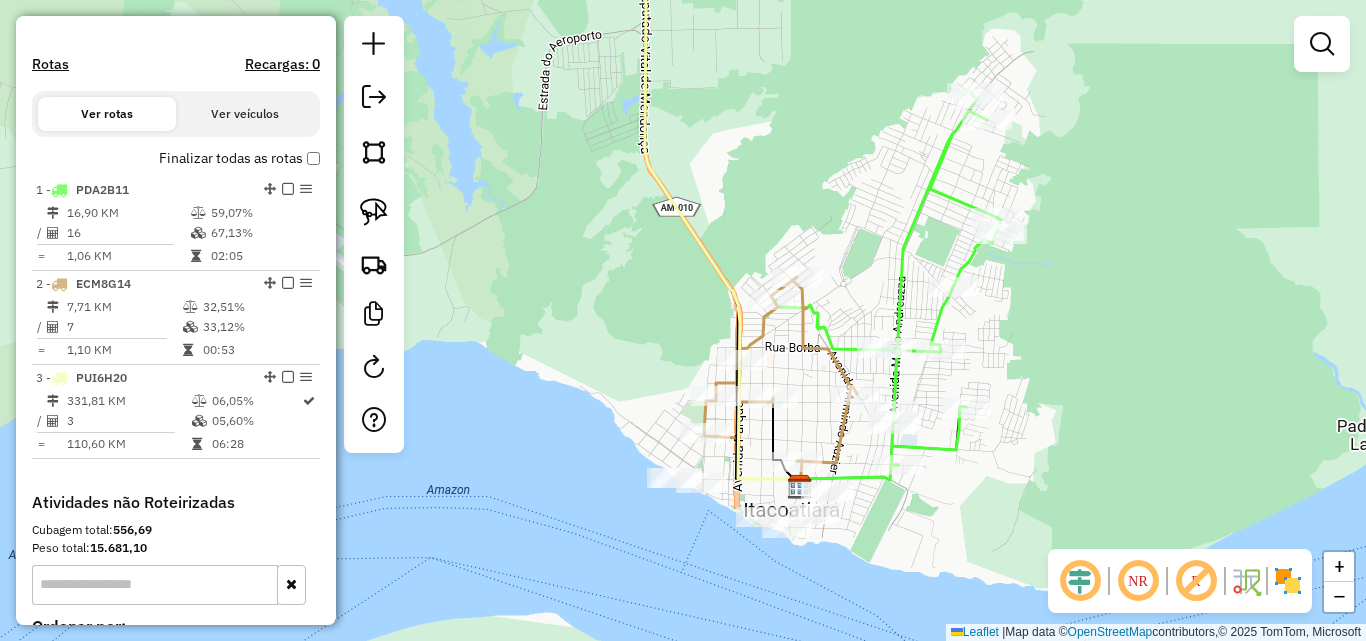 drag, startPoint x: 782, startPoint y: 380, endPoint x: 698, endPoint y: 86, distance: 305.76462 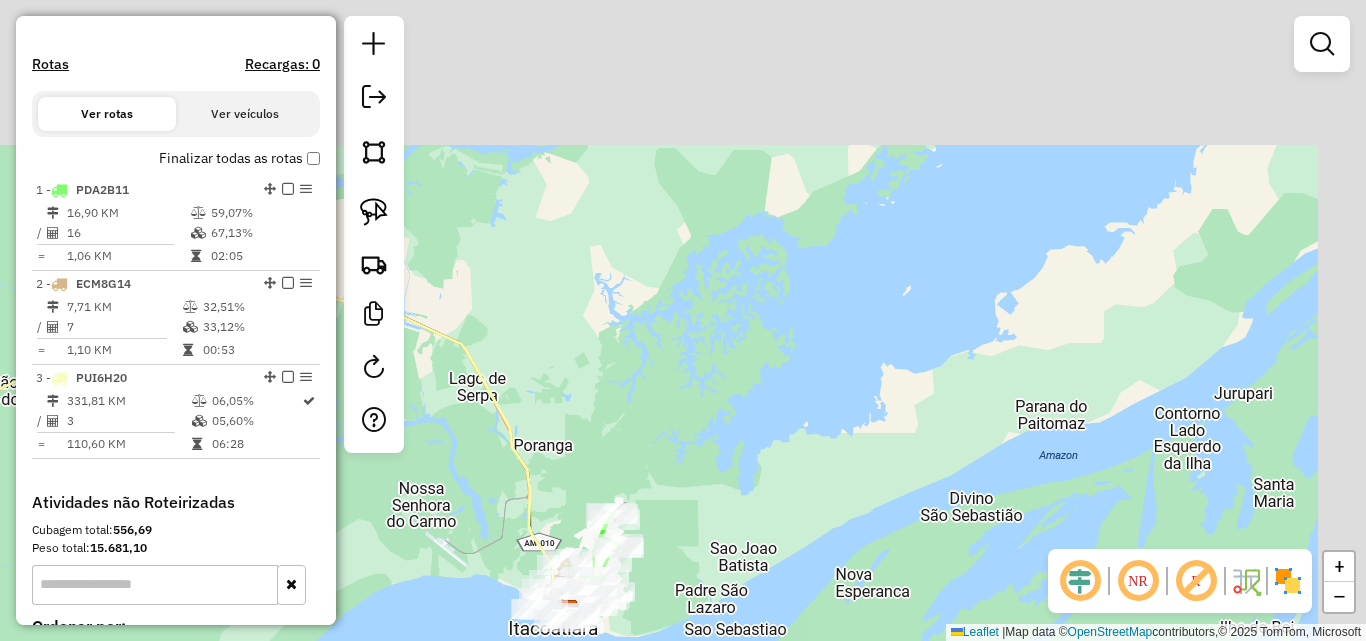 drag, startPoint x: 1032, startPoint y: 249, endPoint x: 839, endPoint y: 361, distance: 223.14345 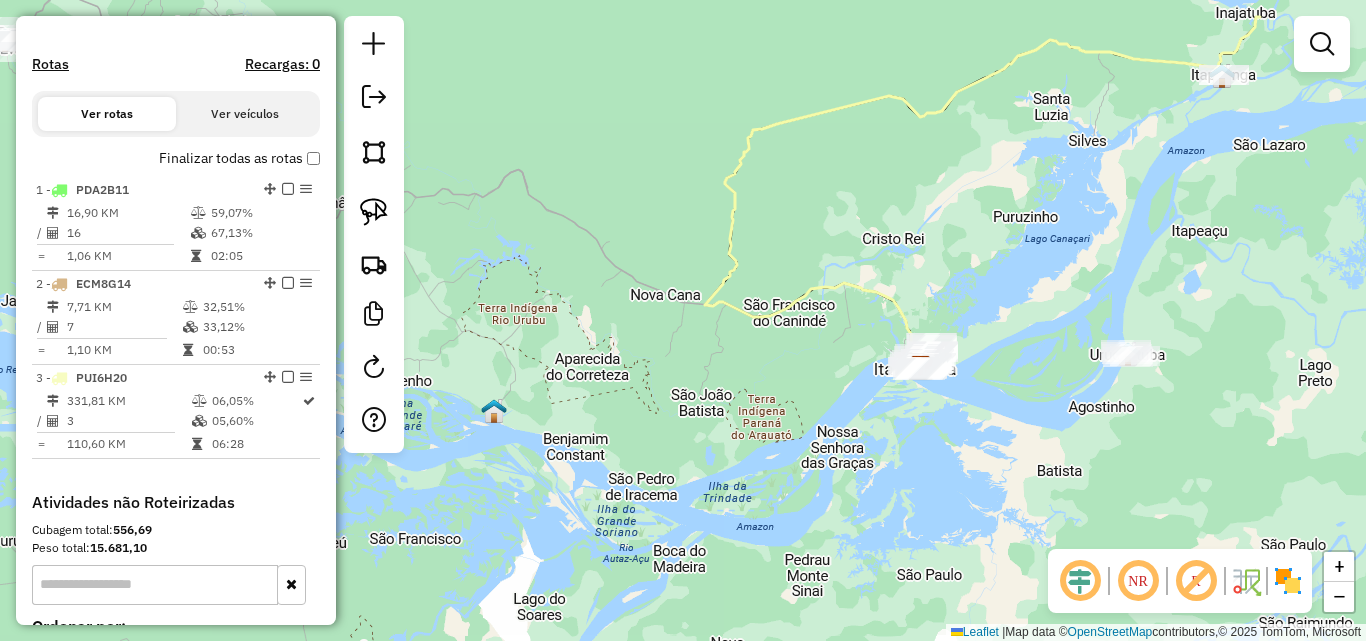 drag, startPoint x: 1029, startPoint y: 276, endPoint x: 755, endPoint y: 526, distance: 370.91238 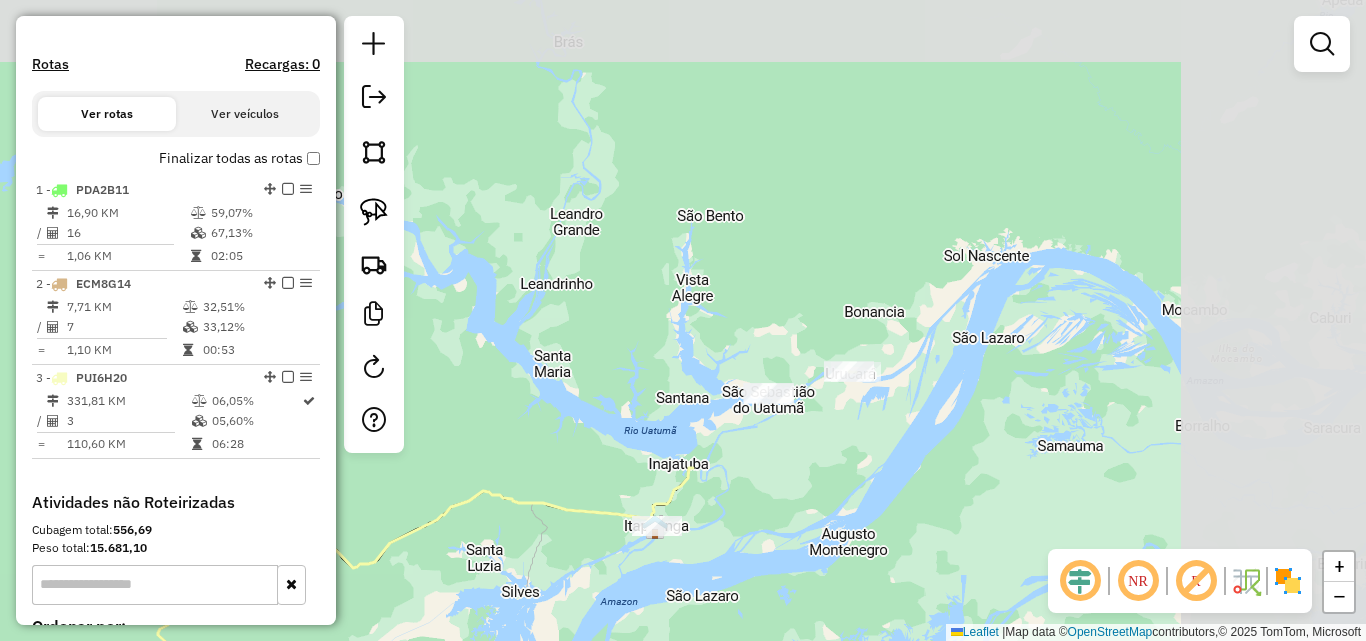 drag, startPoint x: 1033, startPoint y: 268, endPoint x: 717, endPoint y: 455, distance: 367.18524 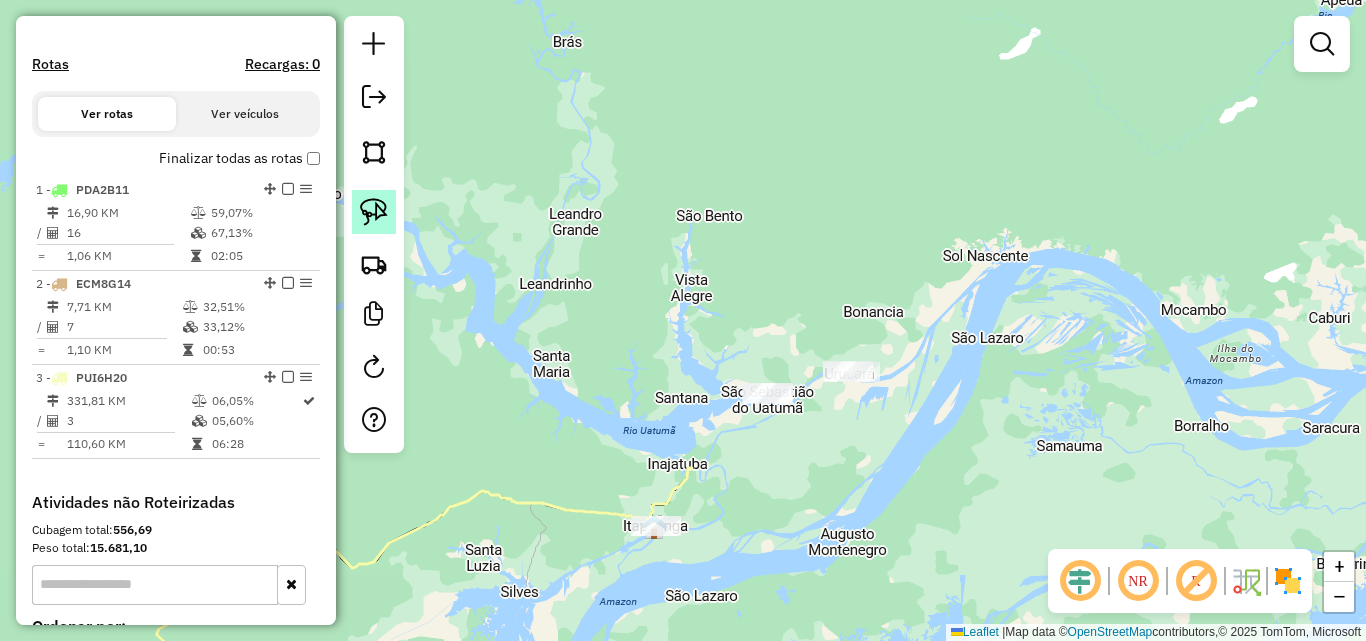 click 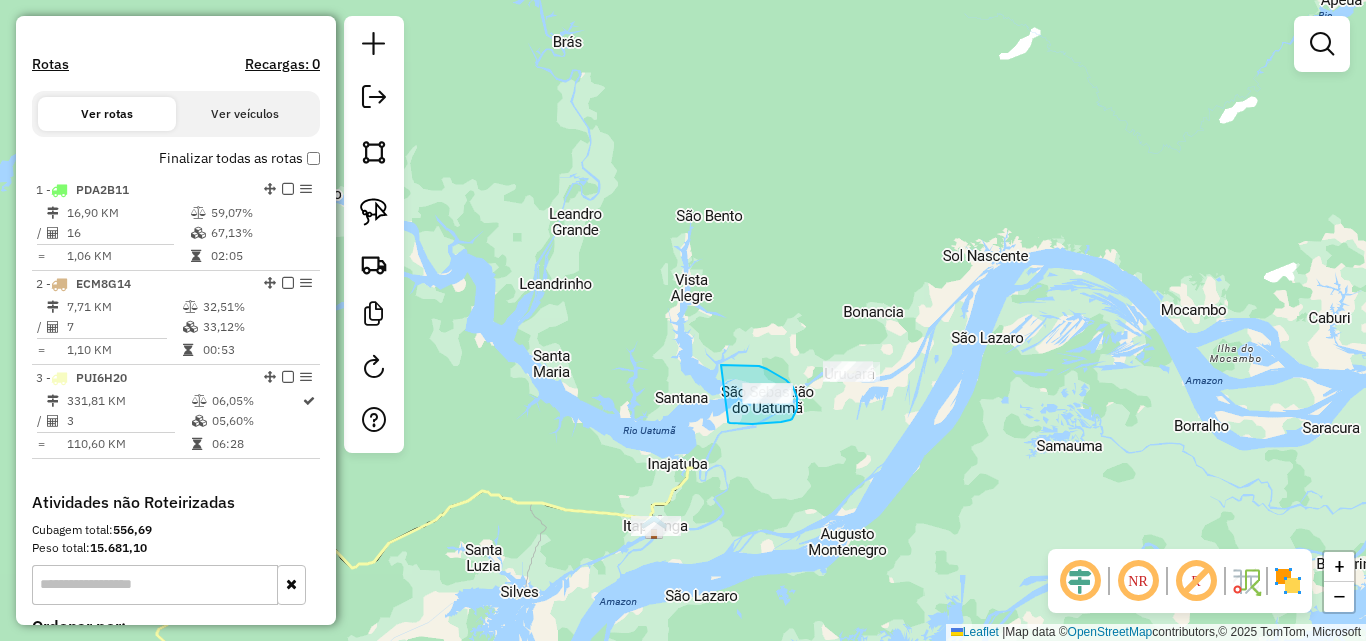 drag, startPoint x: 721, startPoint y: 365, endPoint x: 719, endPoint y: 417, distance: 52.03845 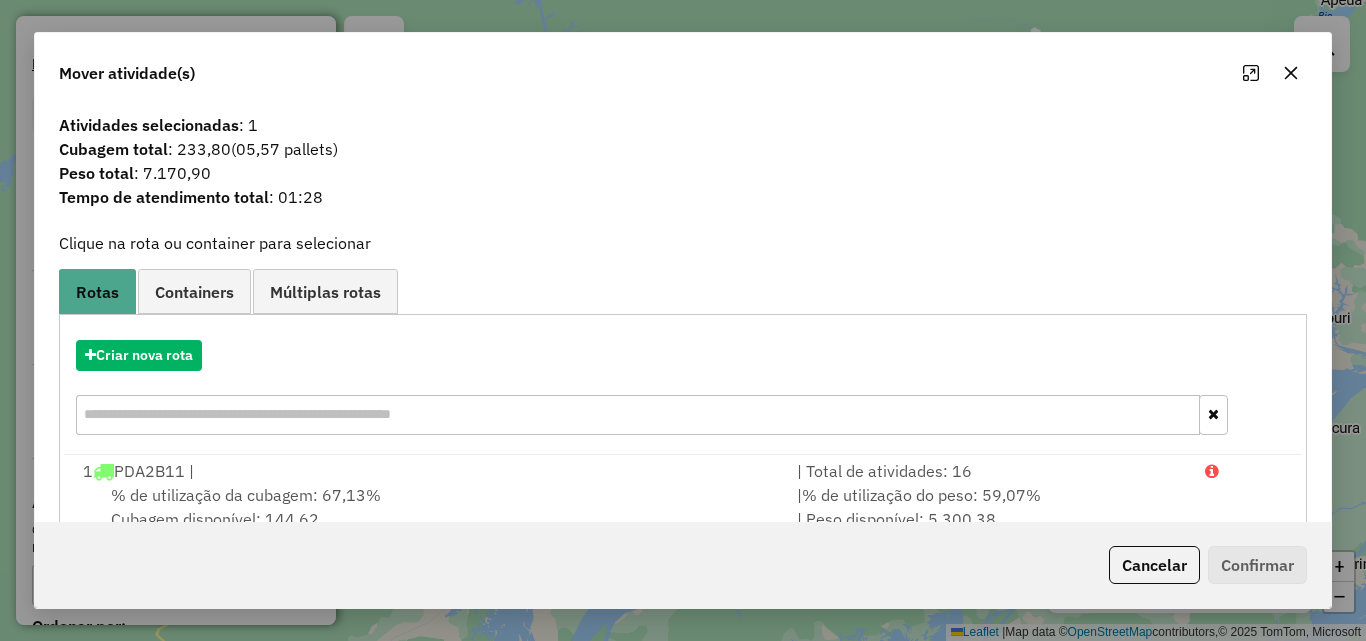 click 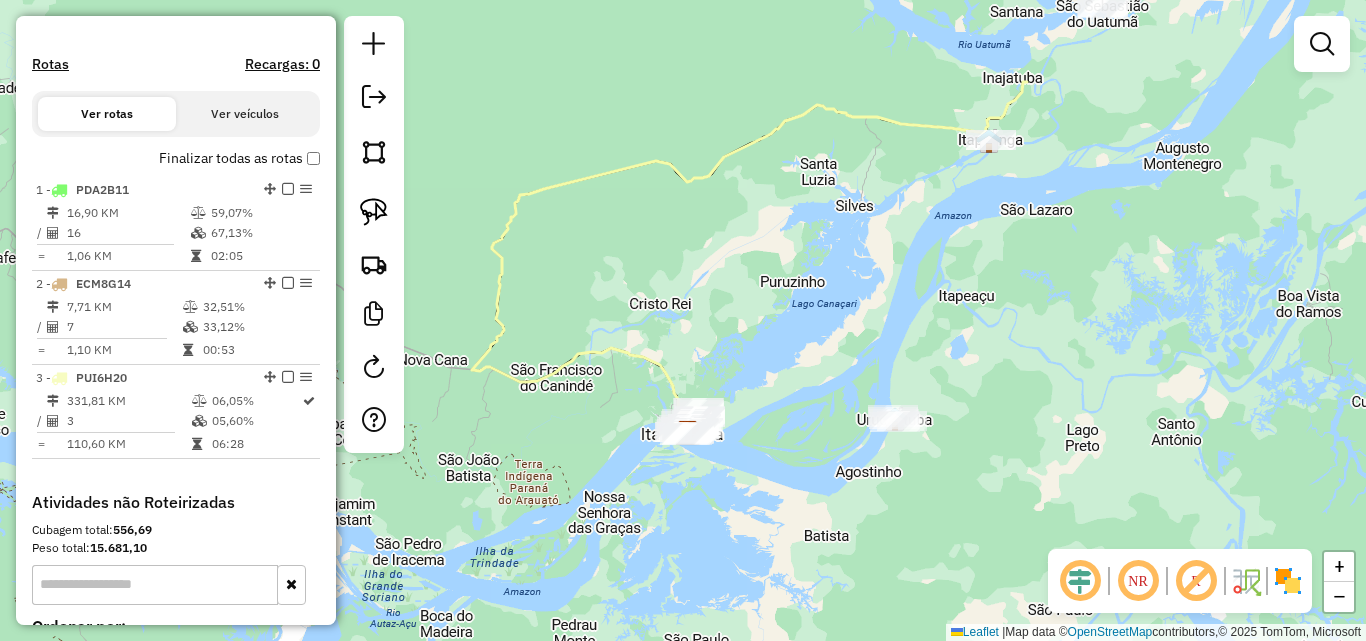drag, startPoint x: 887, startPoint y: 383, endPoint x: 858, endPoint y: 324, distance: 65.74192 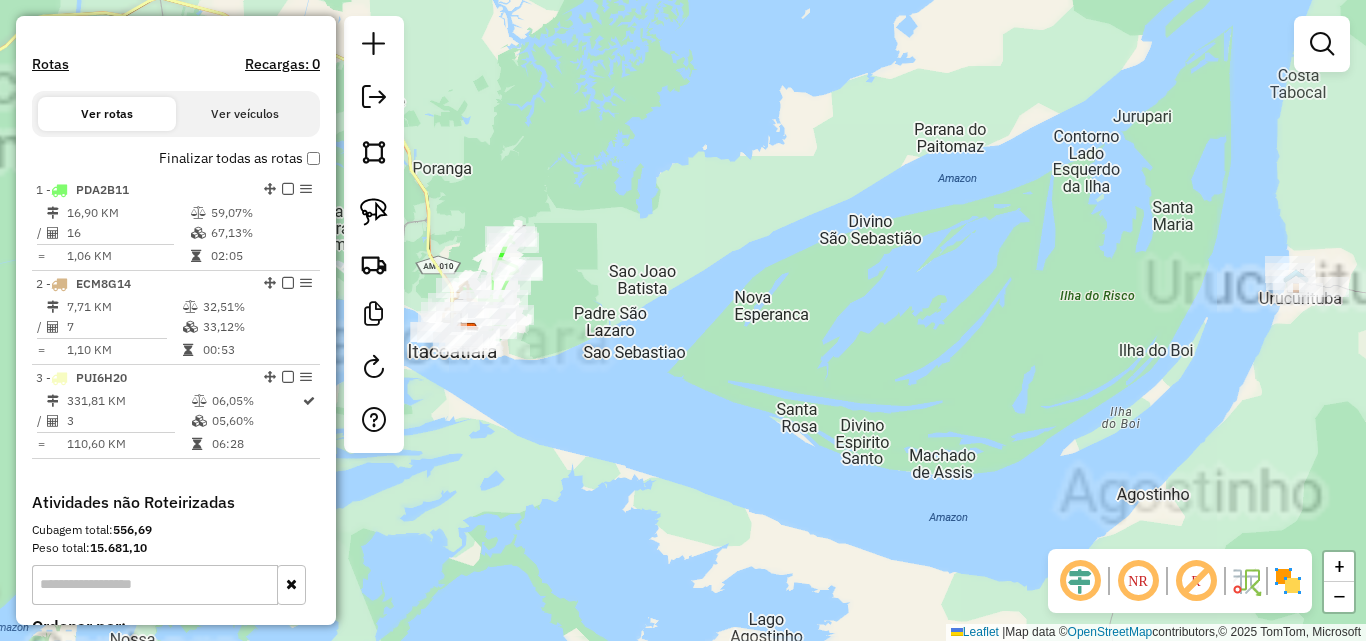 drag, startPoint x: 665, startPoint y: 397, endPoint x: 976, endPoint y: 396, distance: 311.00162 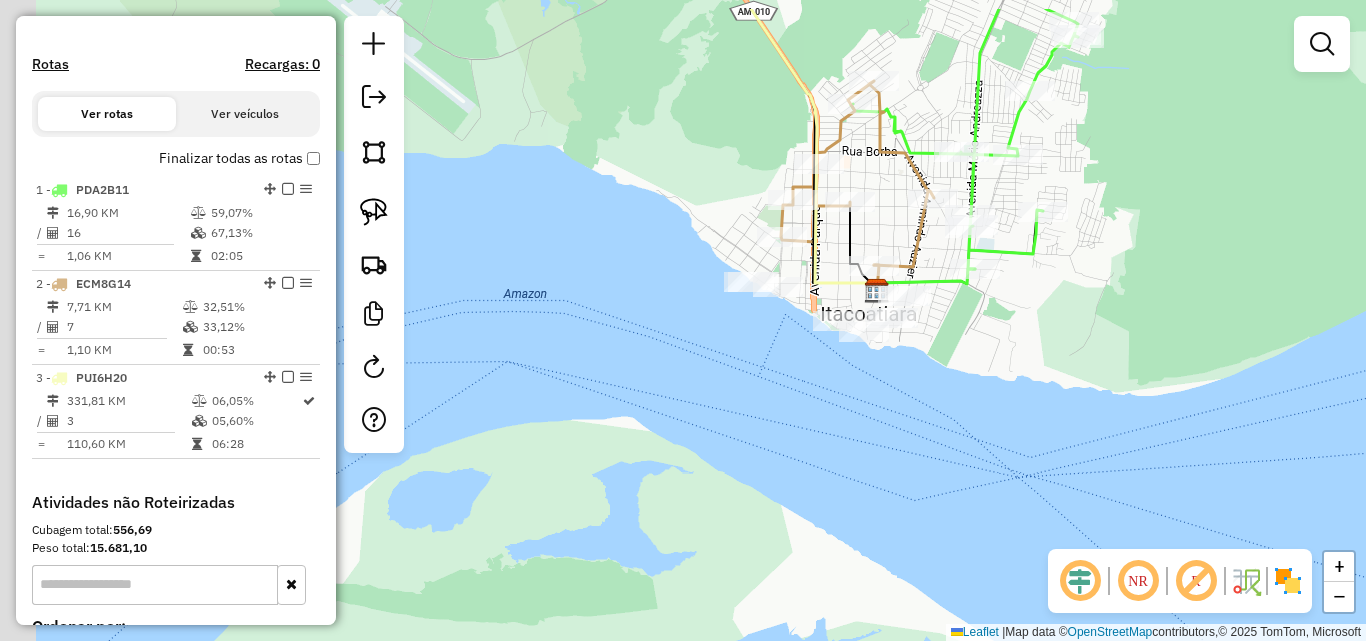 drag, startPoint x: 794, startPoint y: 369, endPoint x: 891, endPoint y: 405, distance: 103.46497 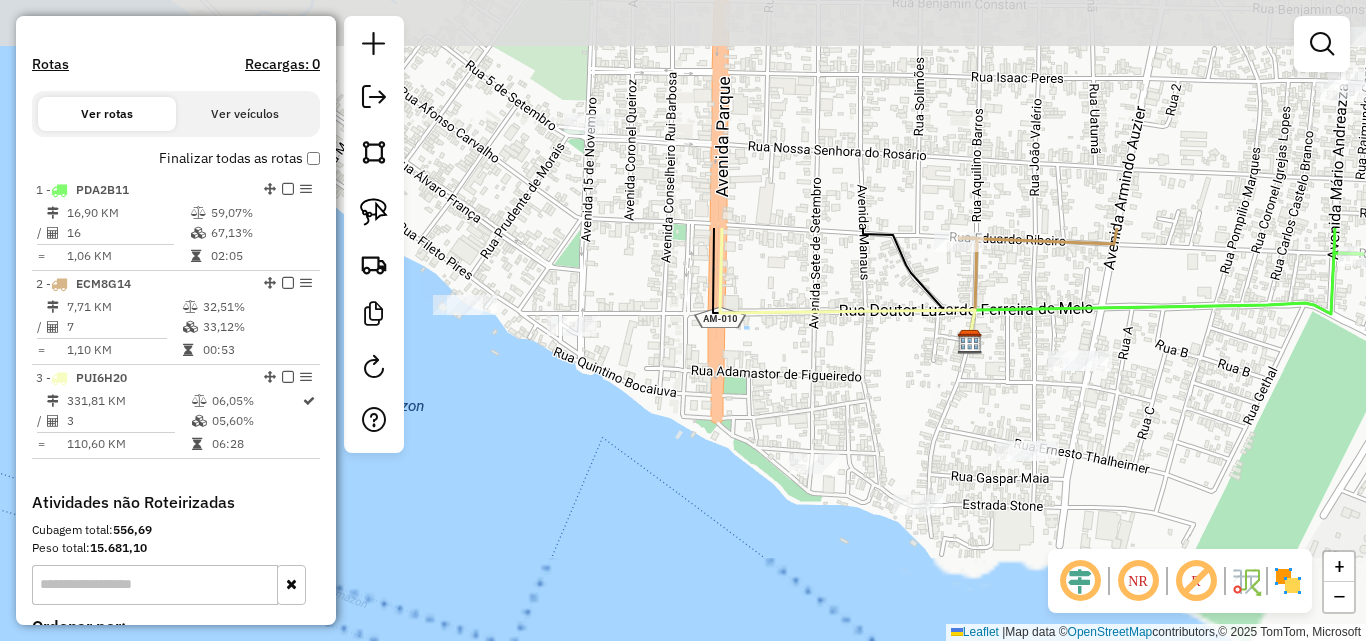 drag, startPoint x: 880, startPoint y: 349, endPoint x: 890, endPoint y: 514, distance: 165.30275 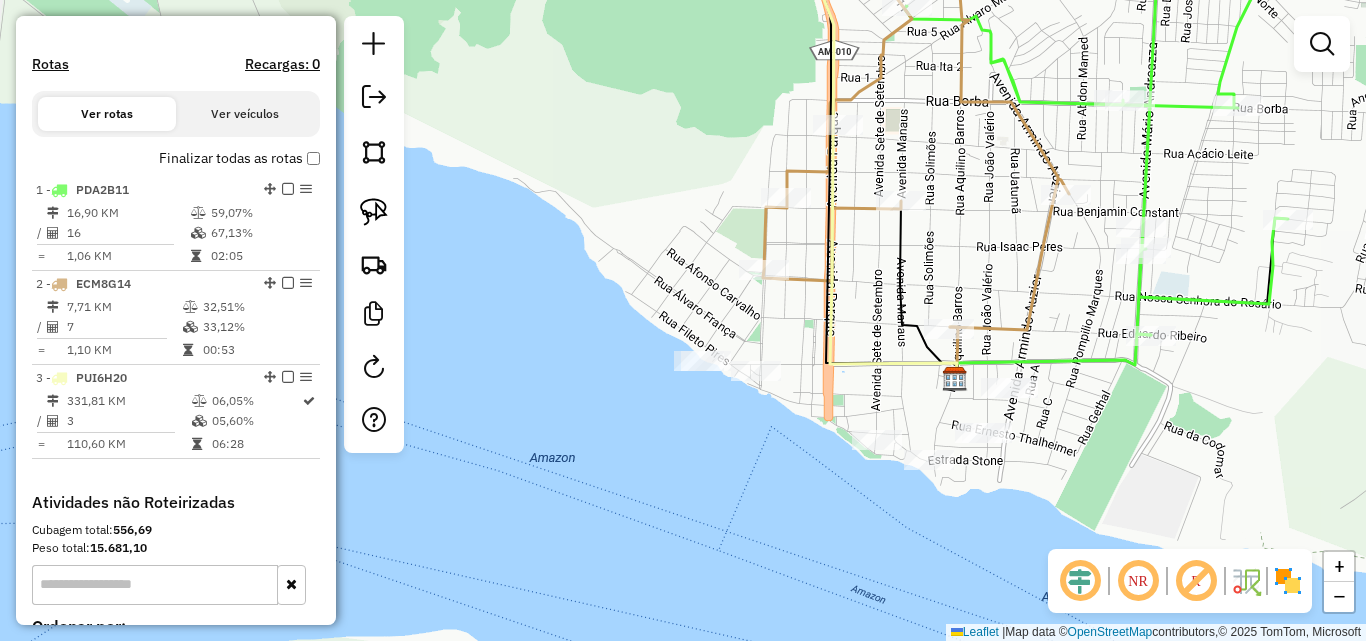 drag, startPoint x: 915, startPoint y: 379, endPoint x: 929, endPoint y: 414, distance: 37.696156 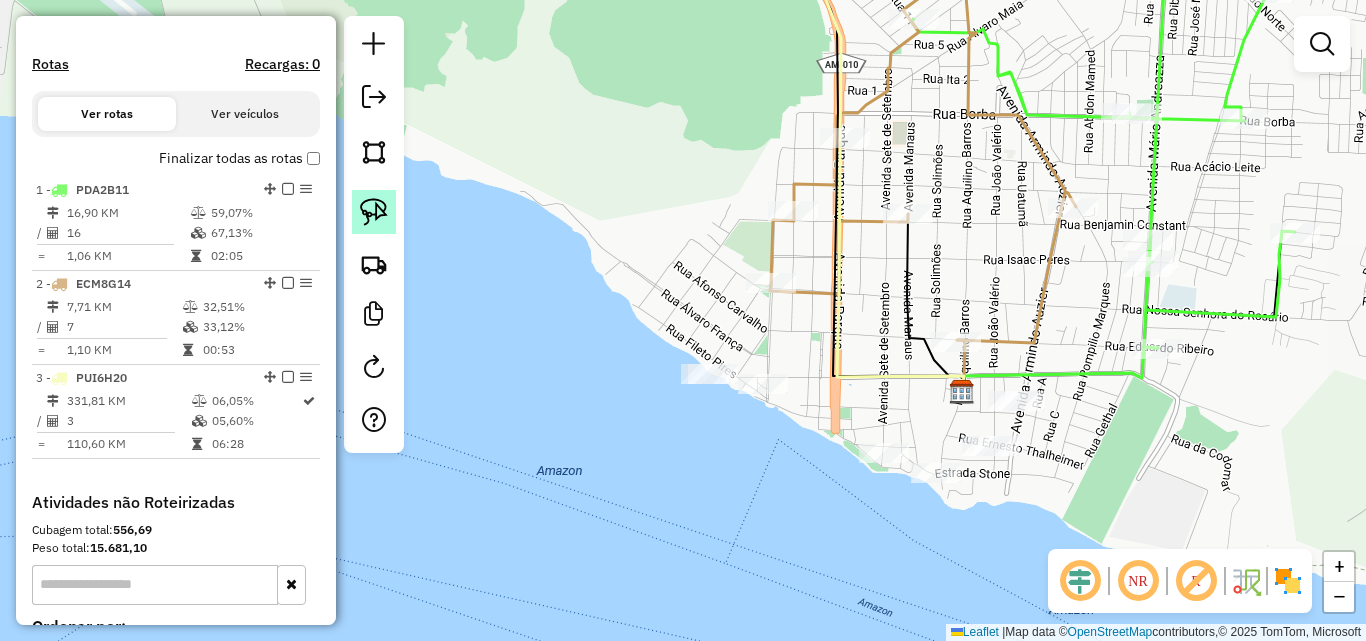 click 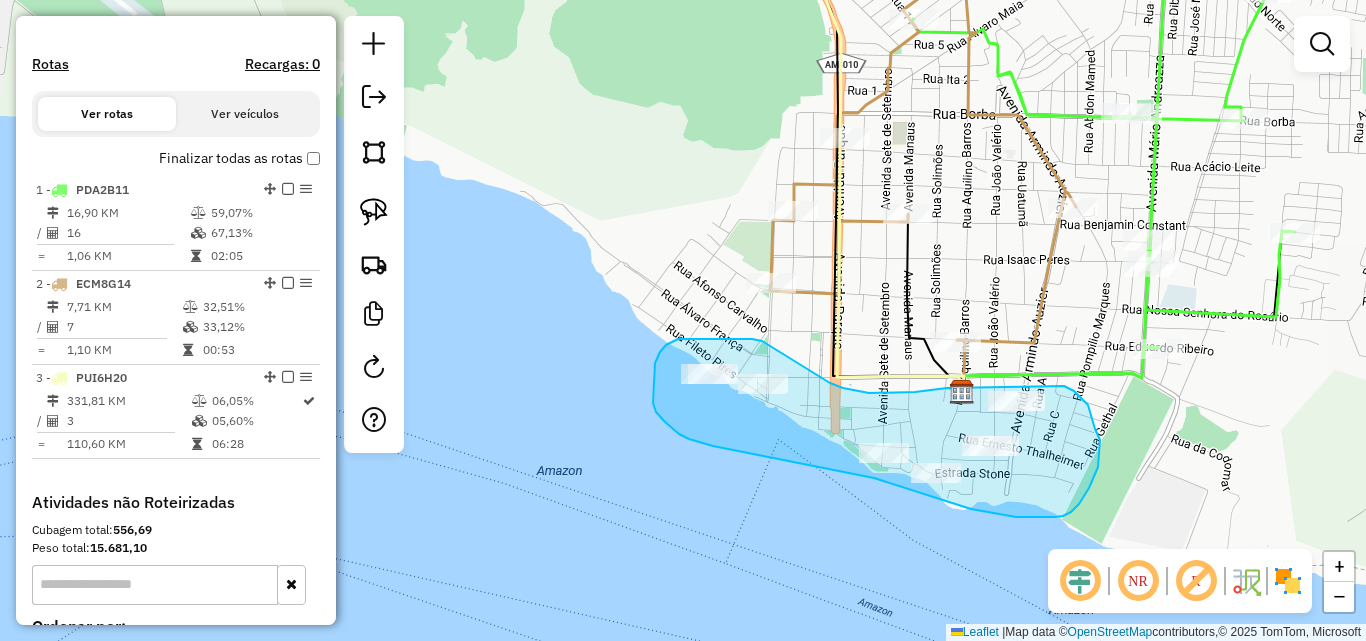 drag, startPoint x: 759, startPoint y: 340, endPoint x: 807, endPoint y: 371, distance: 57.14018 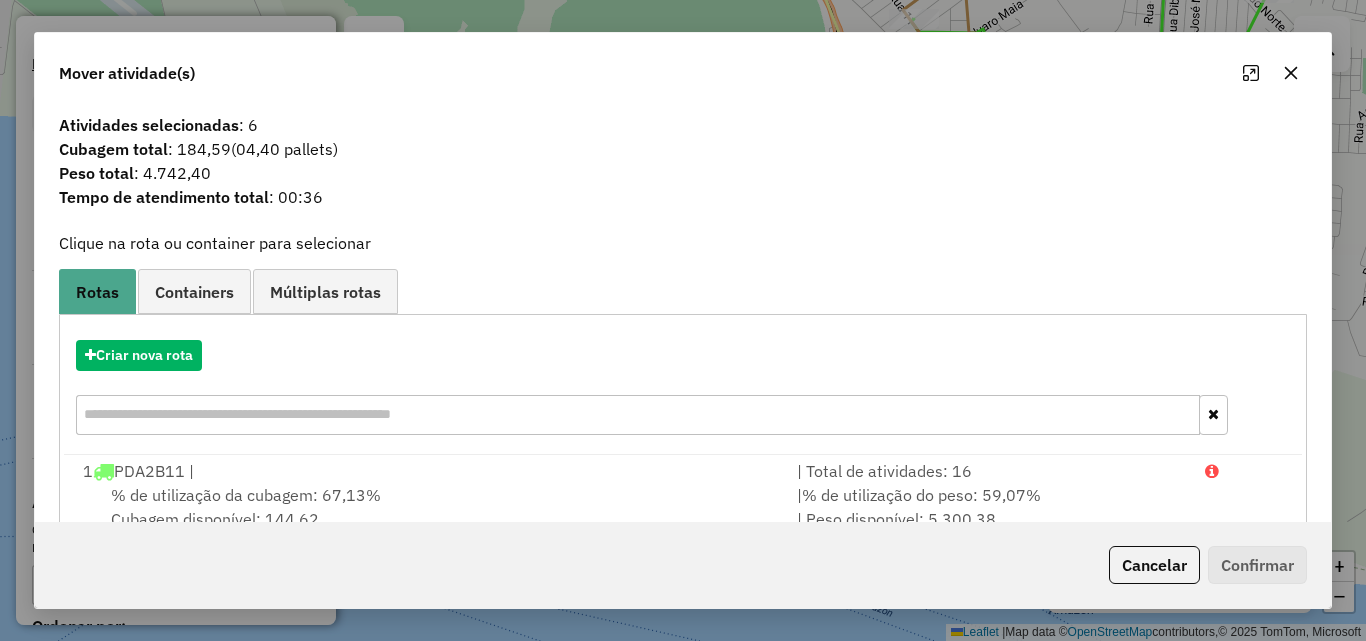 click 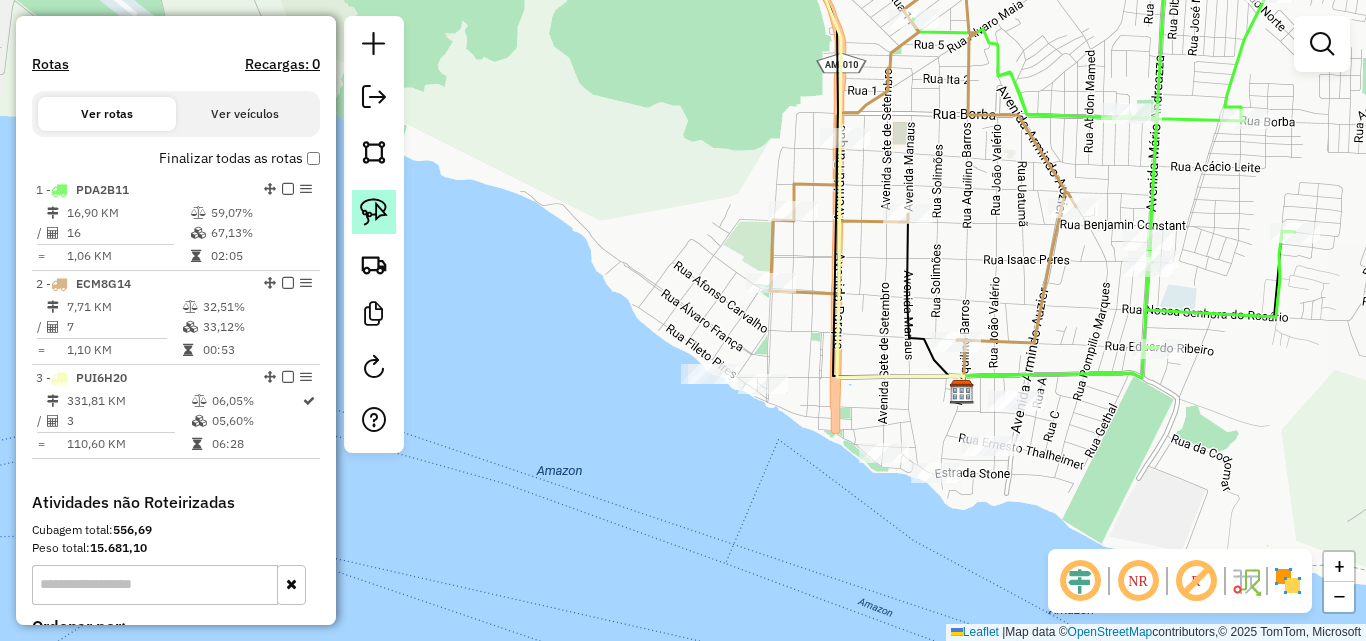 click 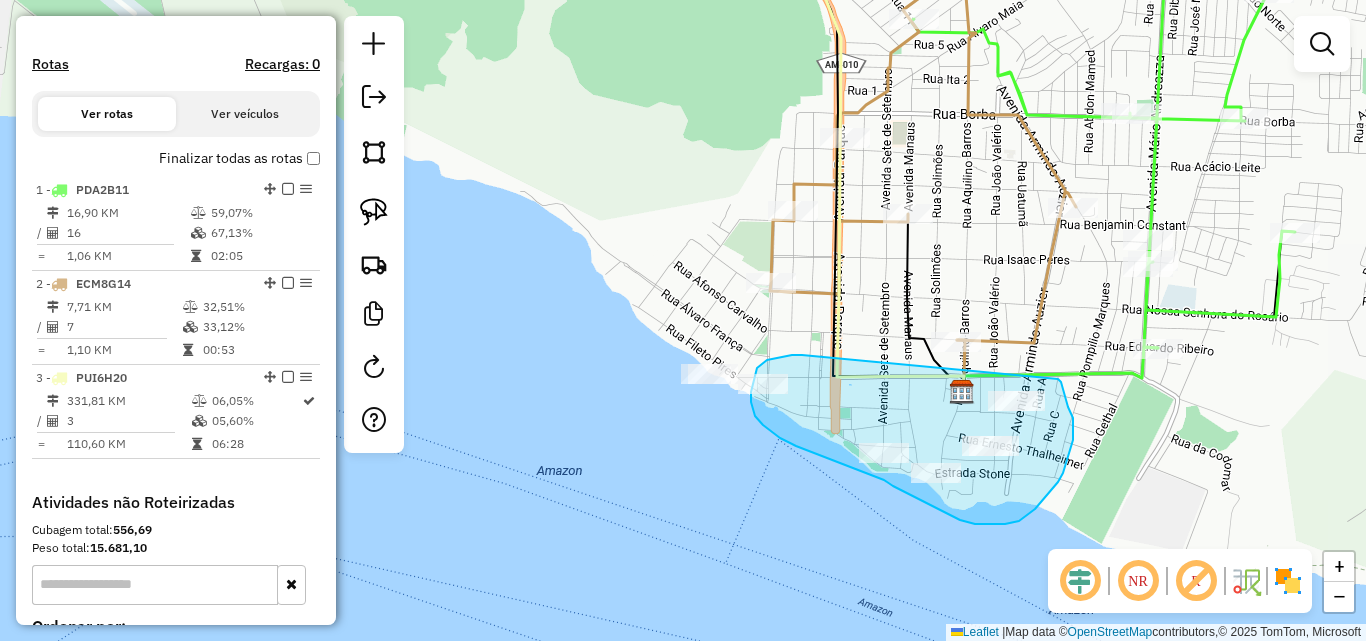 drag, startPoint x: 779, startPoint y: 358, endPoint x: 1058, endPoint y: 379, distance: 279.7892 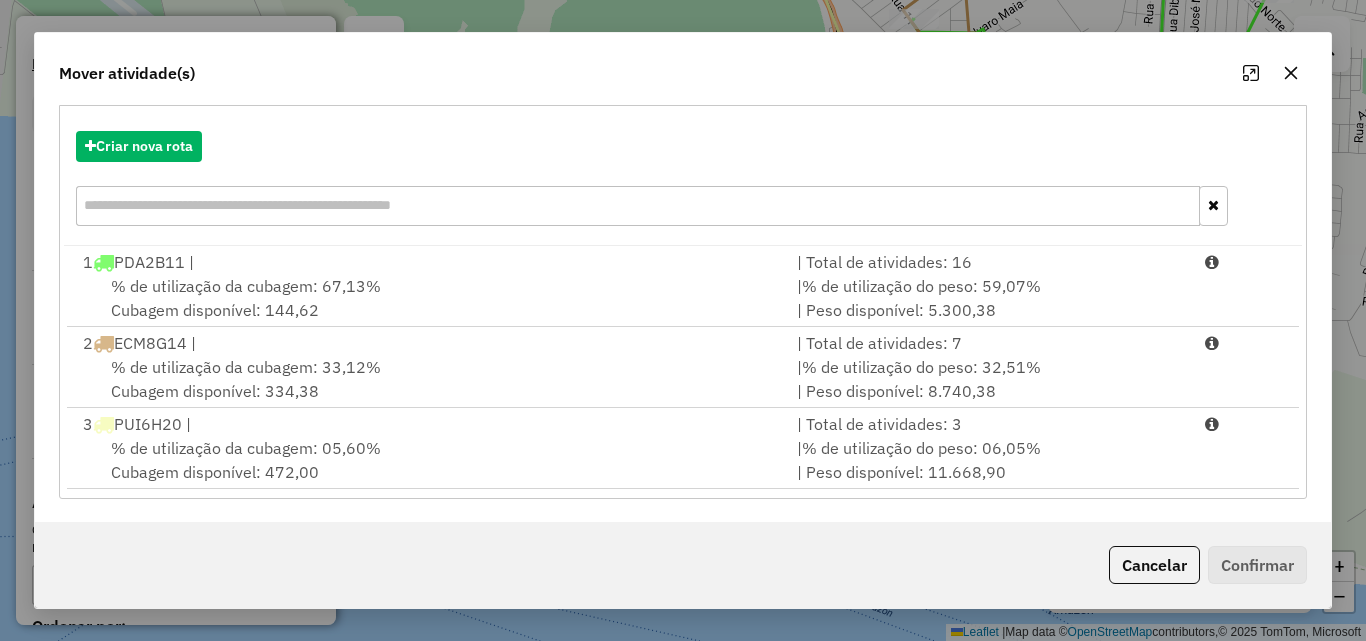 scroll, scrollTop: 210, scrollLeft: 0, axis: vertical 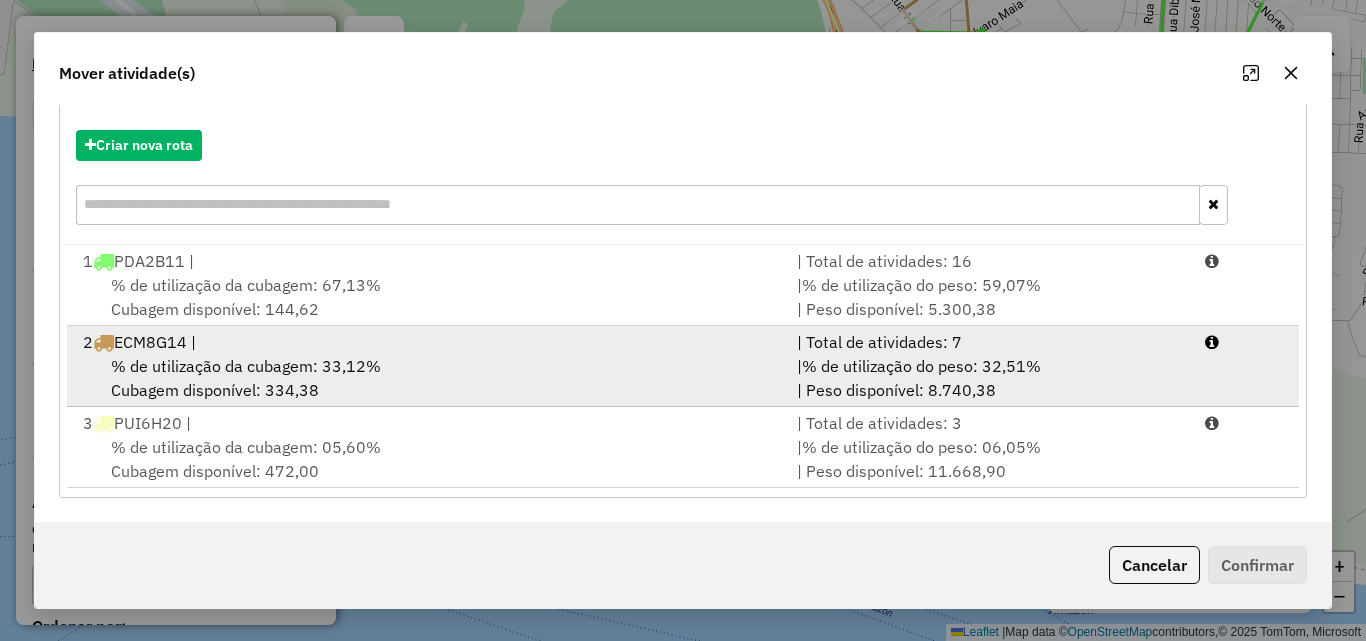 click on "% de utilização da cubagem: 33,12%" at bounding box center (246, 366) 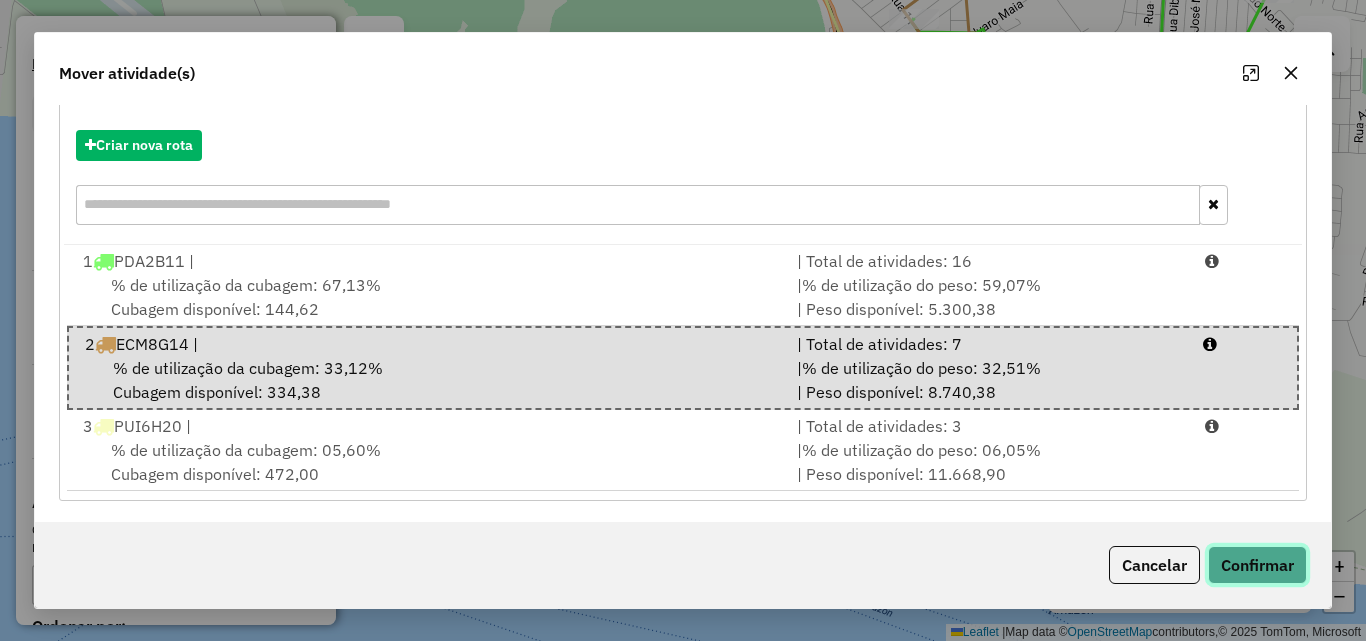 click on "Confirmar" 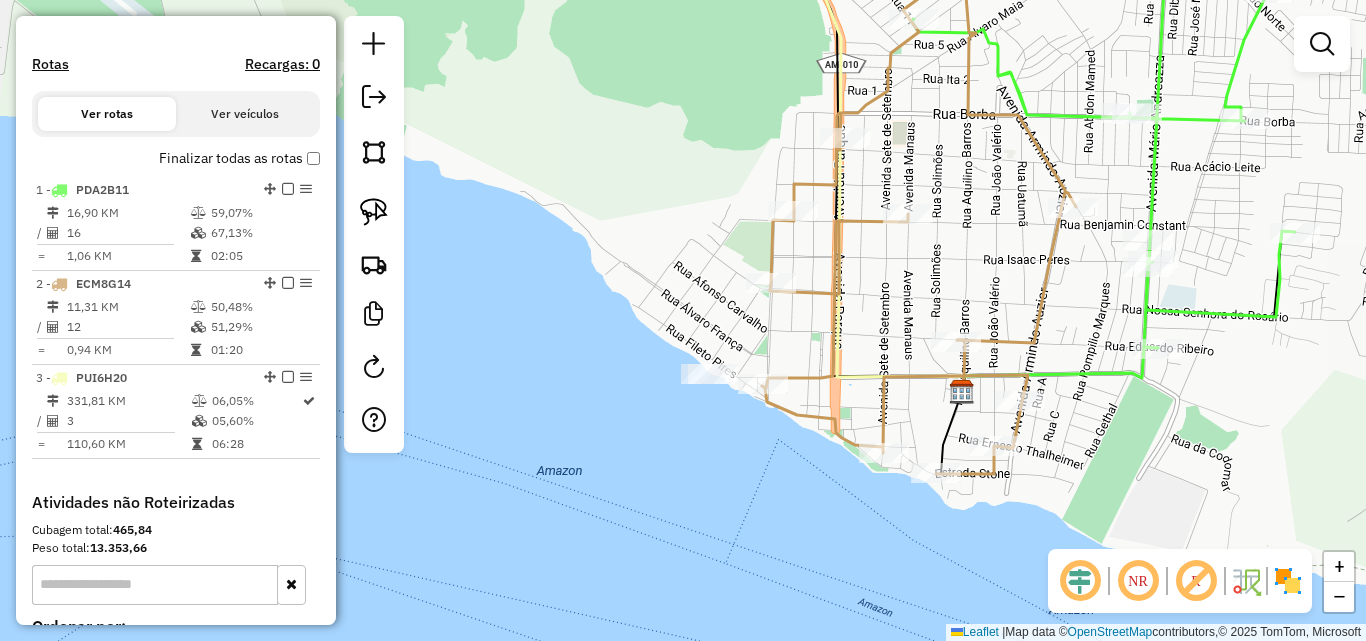 scroll, scrollTop: 0, scrollLeft: 0, axis: both 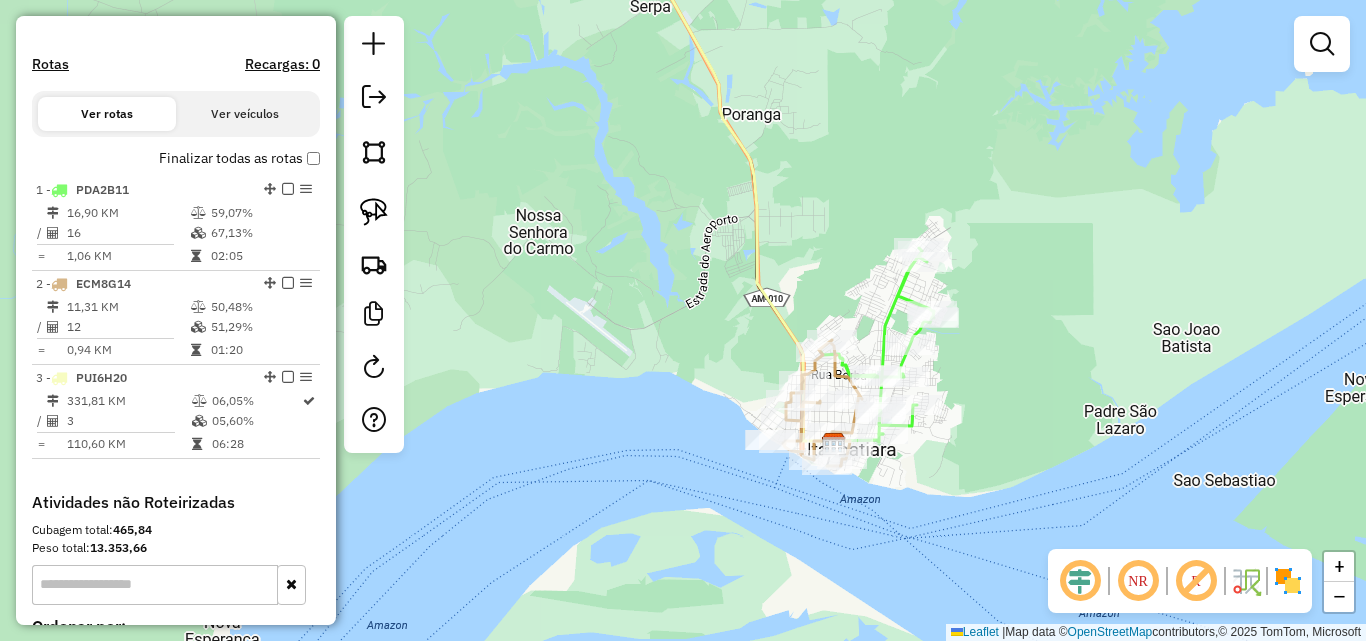 drag, startPoint x: 1051, startPoint y: 484, endPoint x: 819, endPoint y: 260, distance: 322.4903 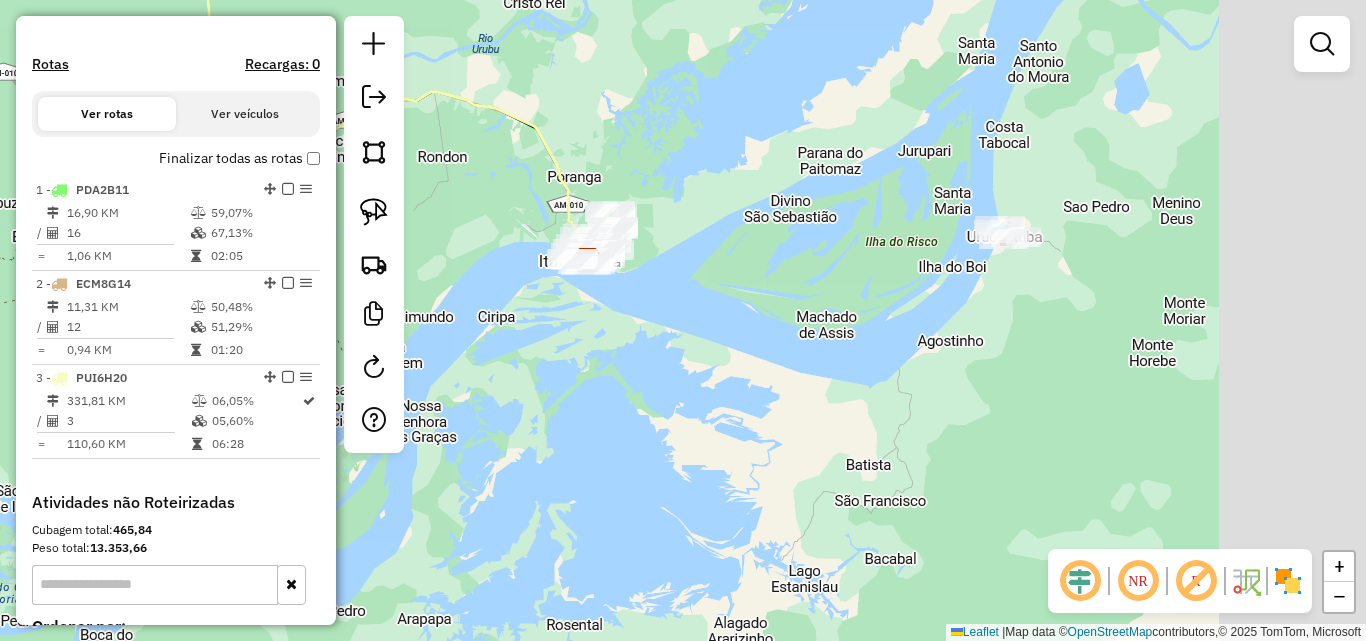 drag, startPoint x: 942, startPoint y: 342, endPoint x: 601, endPoint y: 327, distance: 341.32974 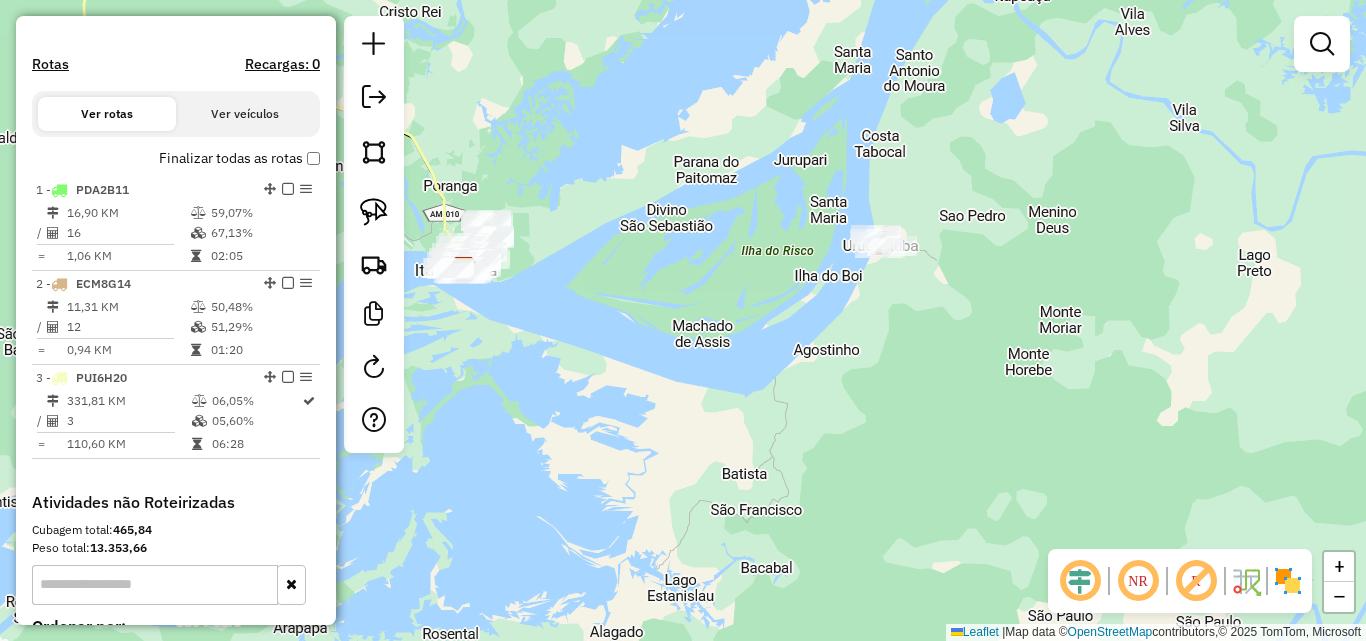 drag, startPoint x: 350, startPoint y: 220, endPoint x: 762, endPoint y: 191, distance: 413.01938 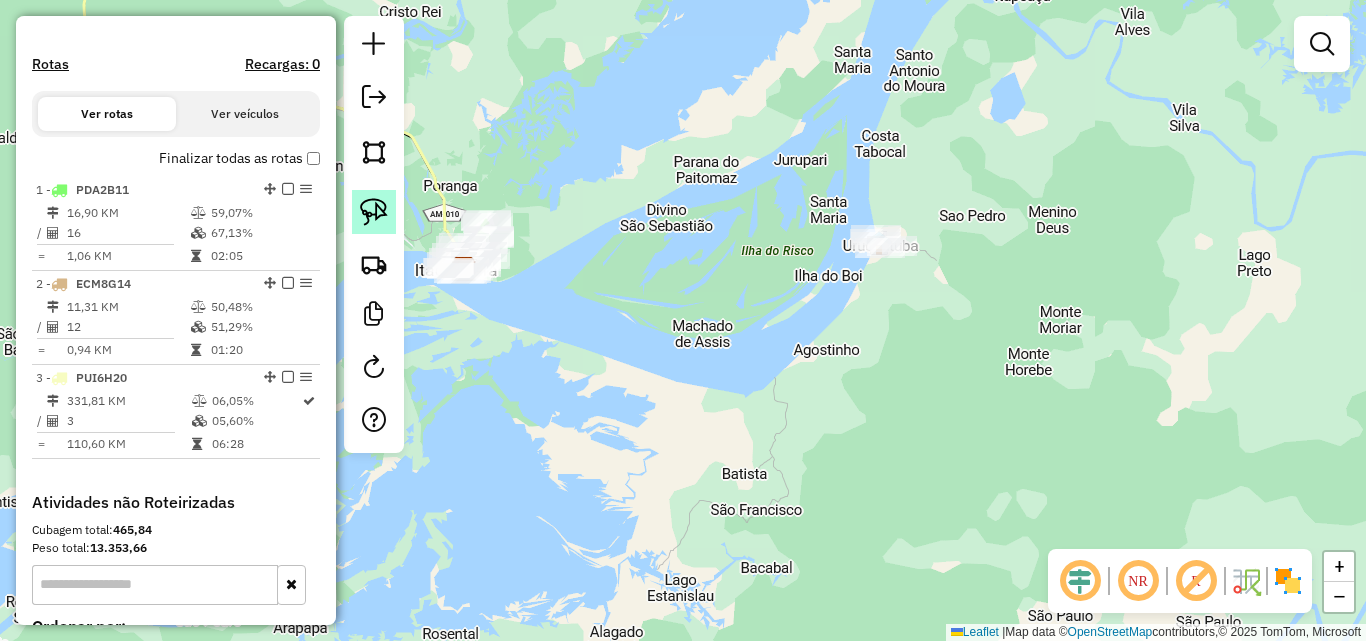 click 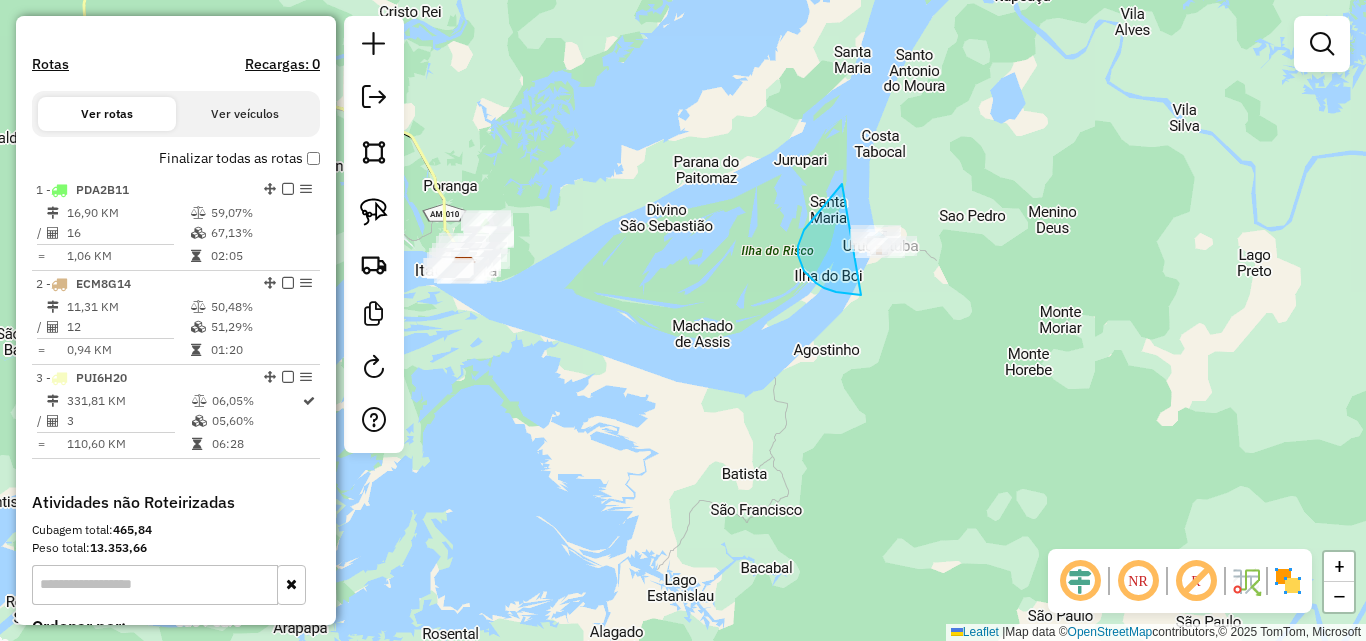 drag, startPoint x: 842, startPoint y: 184, endPoint x: 980, endPoint y: 242, distance: 149.69302 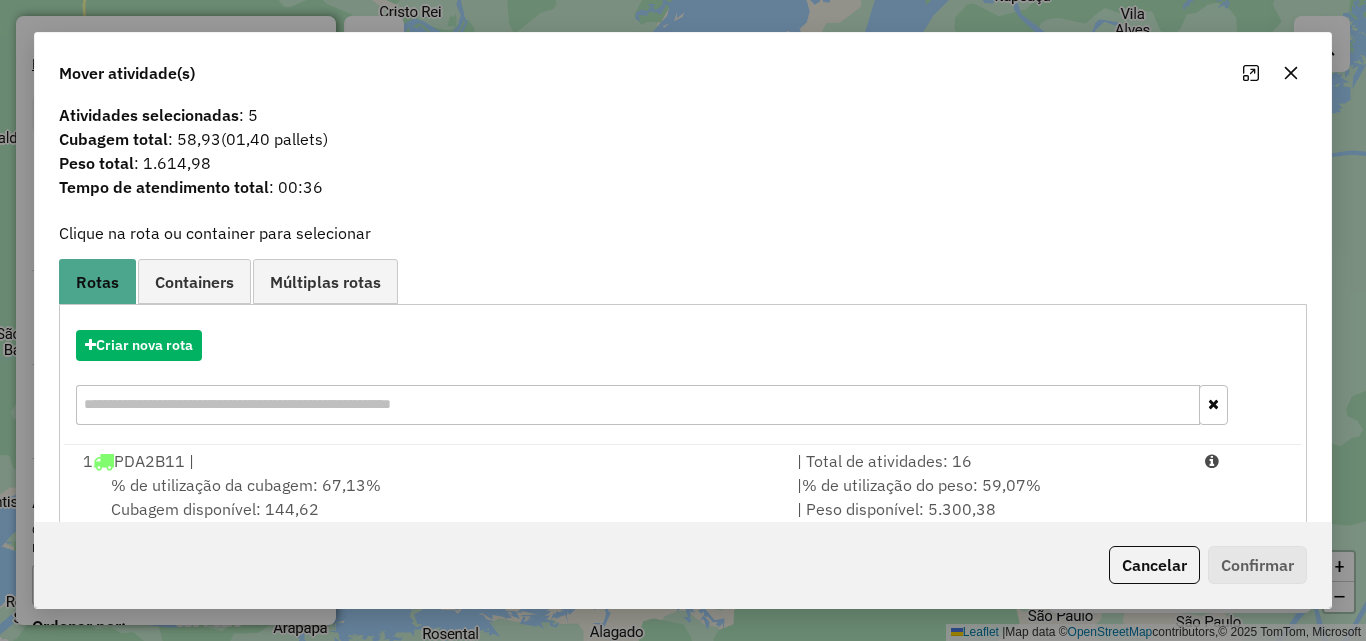 scroll, scrollTop: 210, scrollLeft: 0, axis: vertical 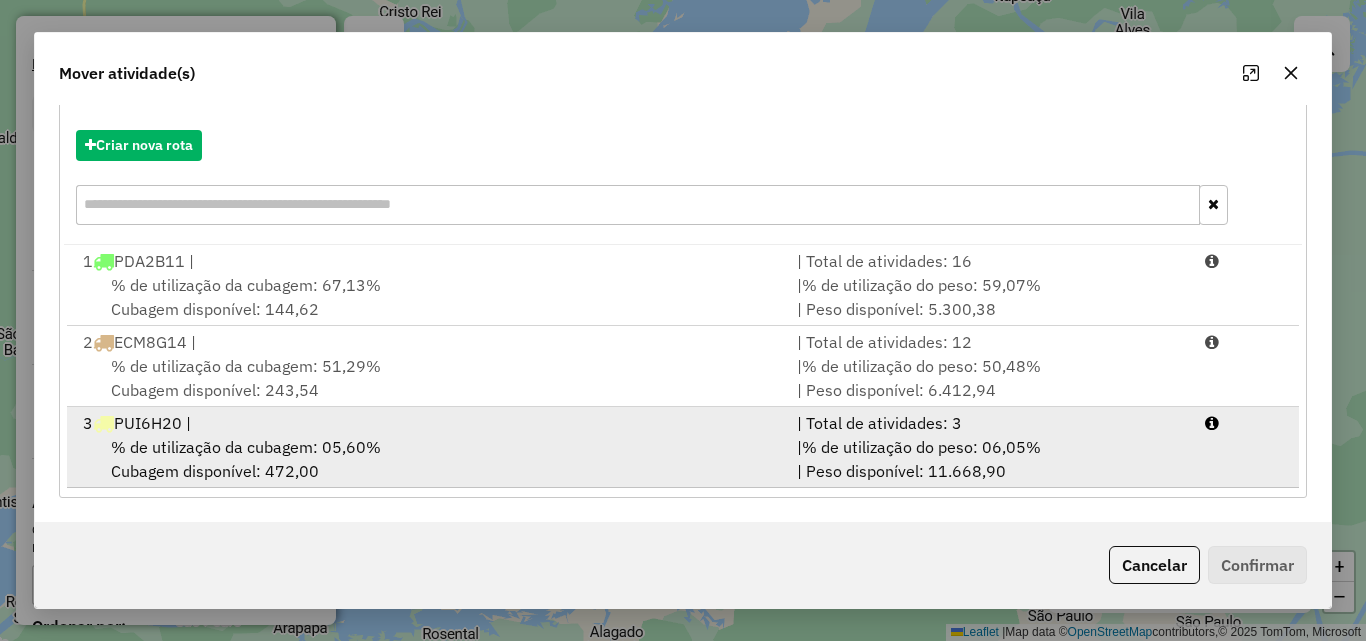 click on "3  PUI6H20 |" at bounding box center (428, 423) 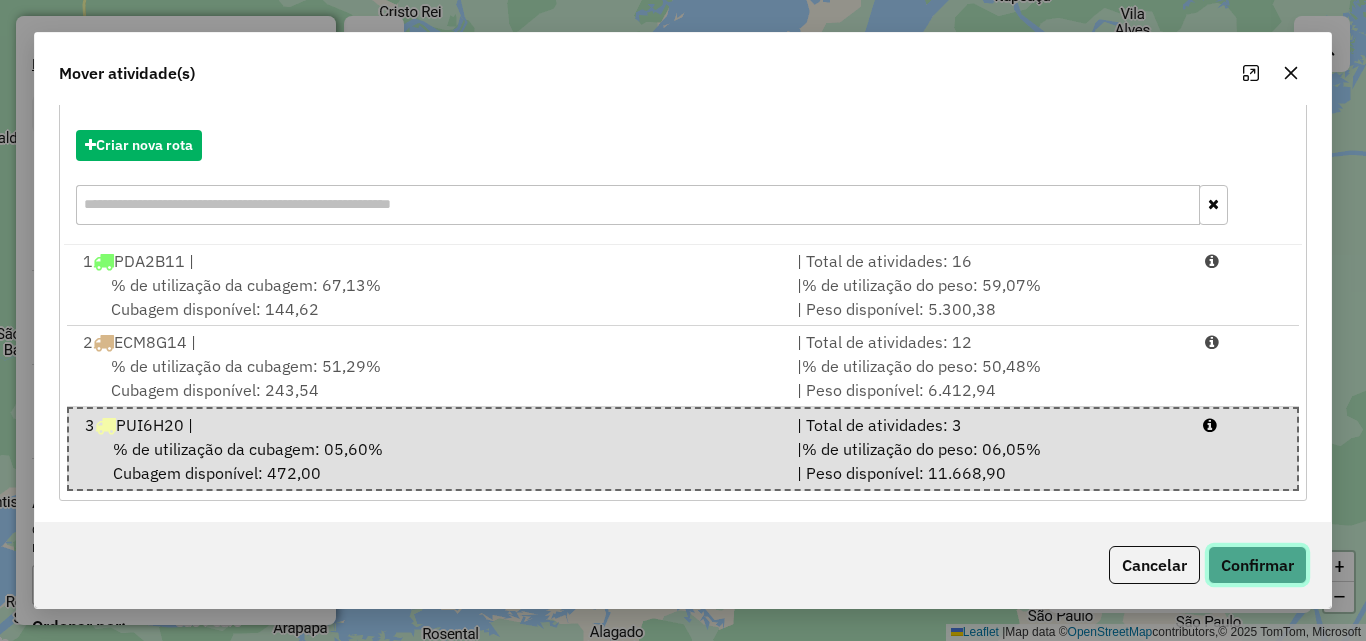 click on "Confirmar" 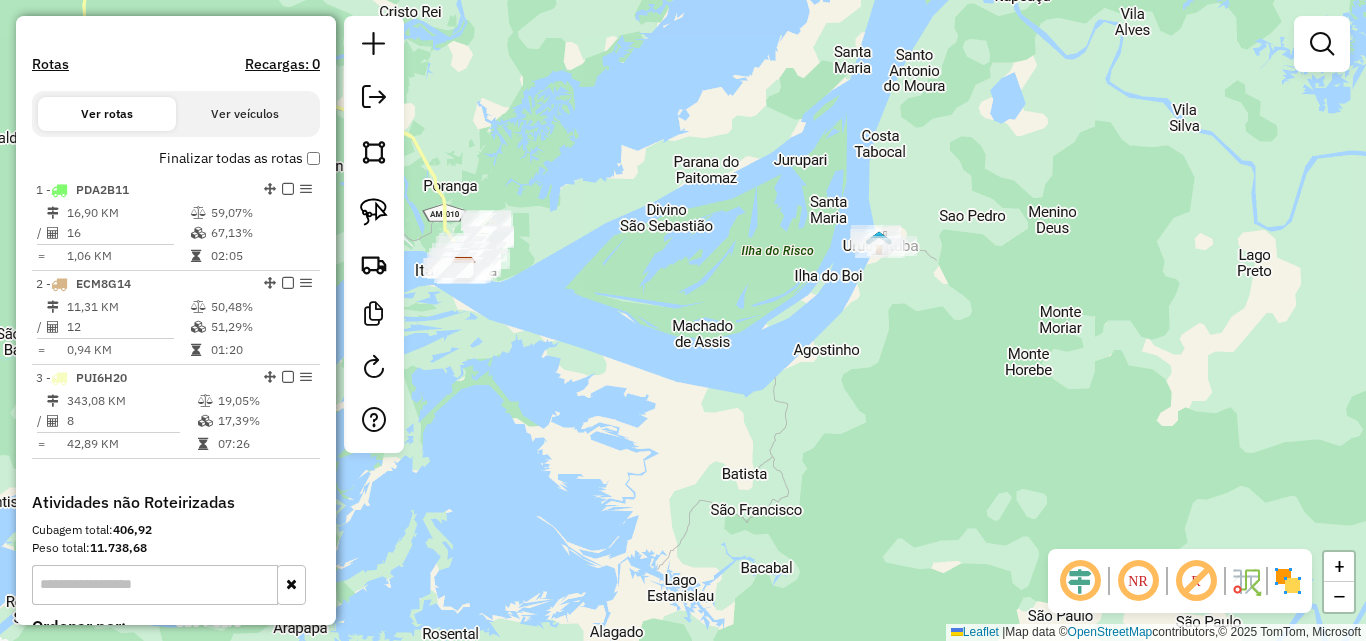 scroll, scrollTop: 0, scrollLeft: 0, axis: both 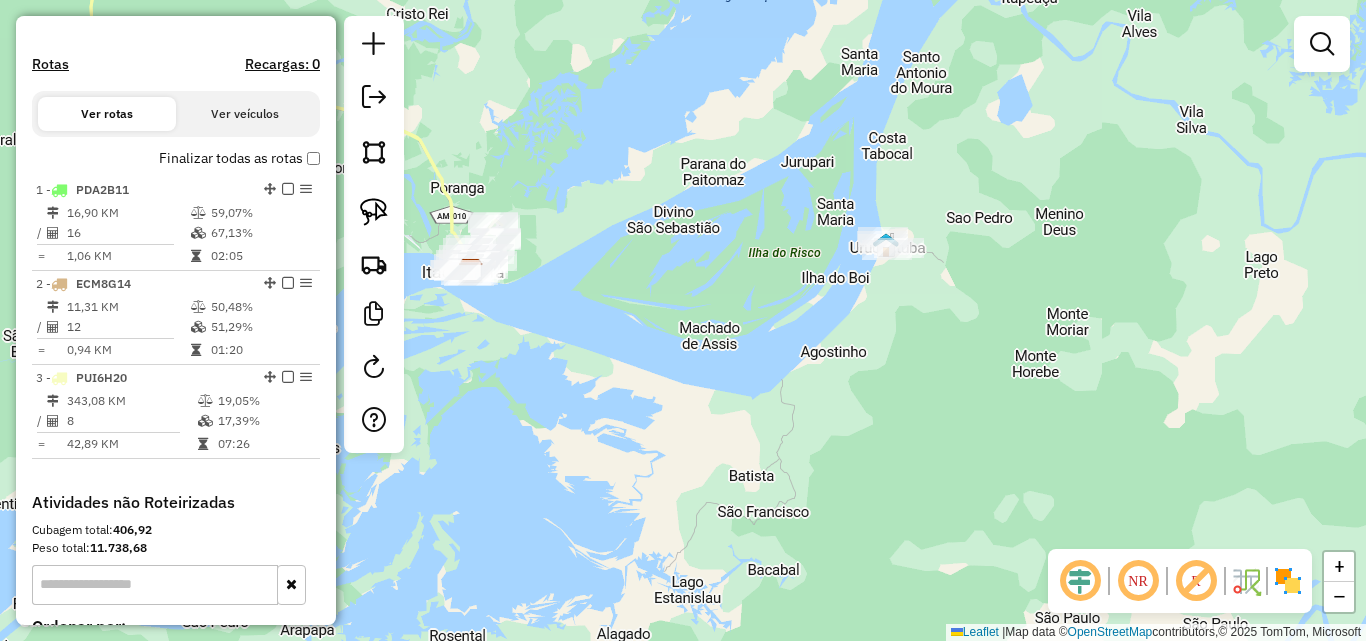 drag, startPoint x: 505, startPoint y: 349, endPoint x: 628, endPoint y: 390, distance: 129.65338 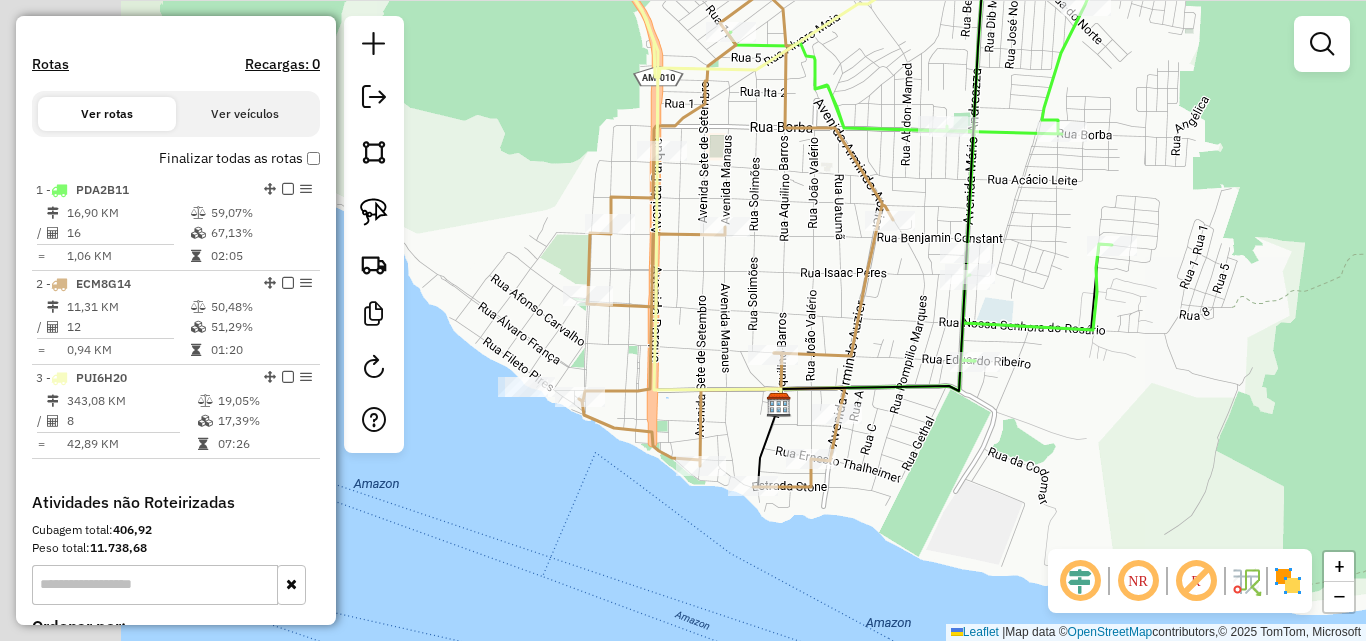 drag, startPoint x: 593, startPoint y: 337, endPoint x: 612, endPoint y: 337, distance: 19 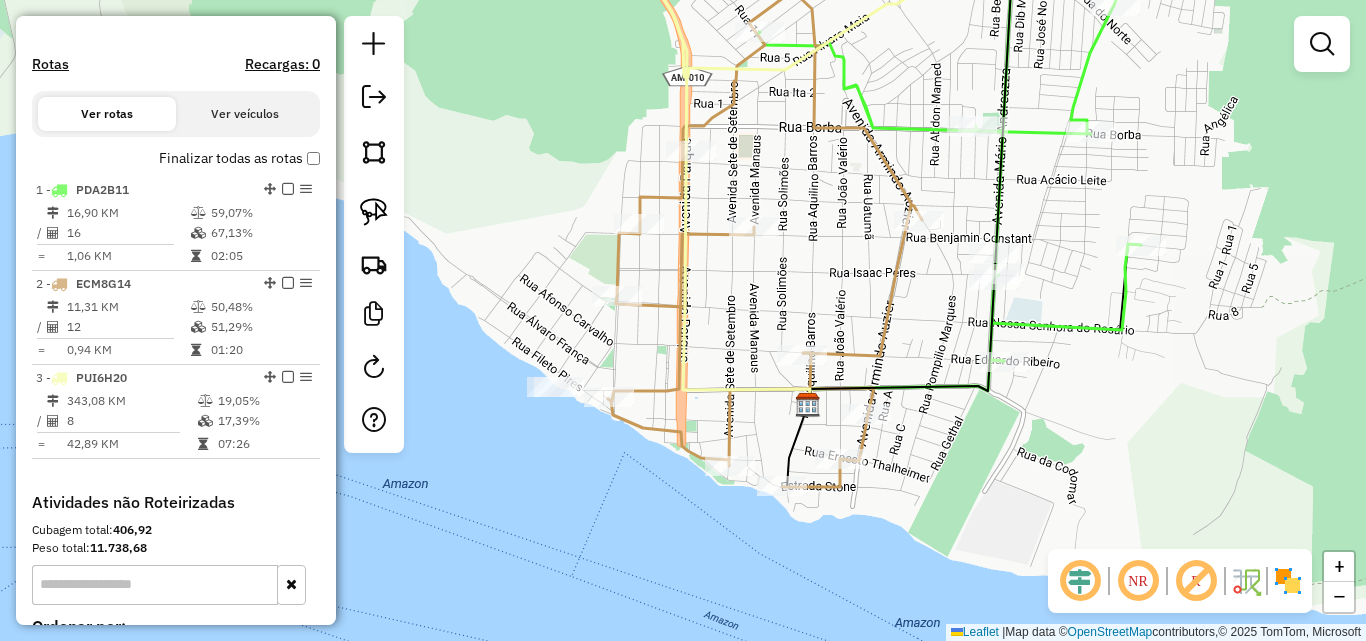 drag, startPoint x: 379, startPoint y: 211, endPoint x: 420, endPoint y: 268, distance: 70.21396 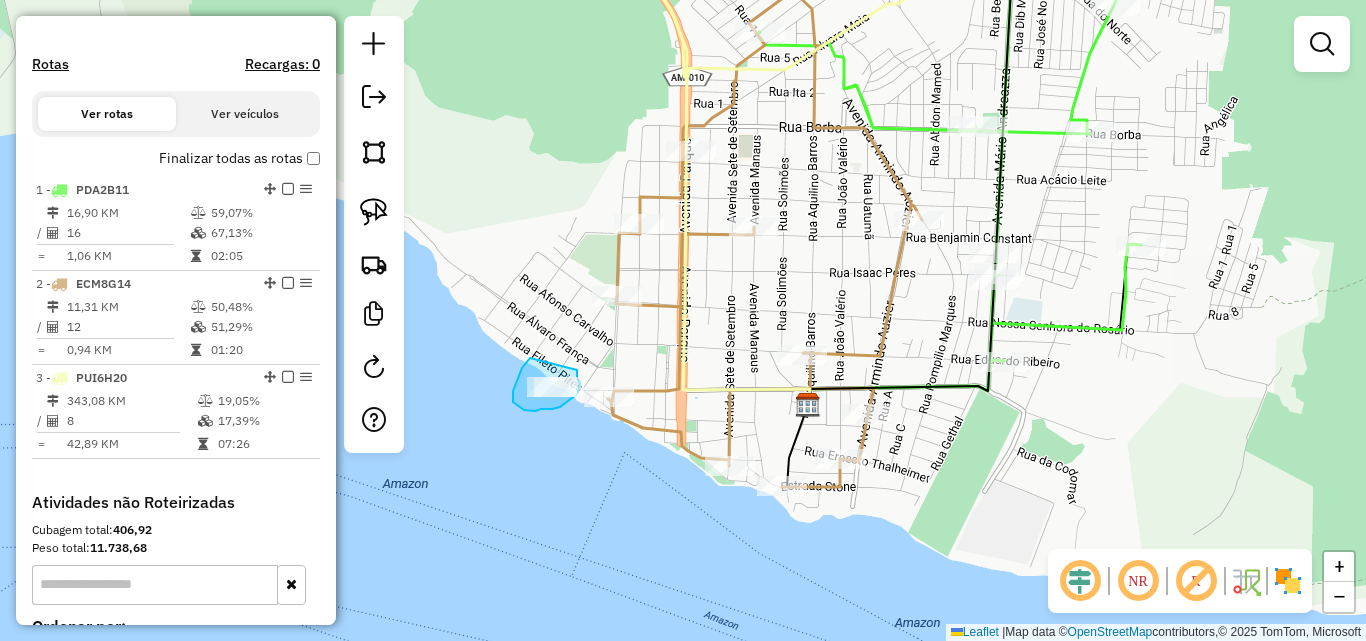 drag, startPoint x: 530, startPoint y: 358, endPoint x: 577, endPoint y: 369, distance: 48.270073 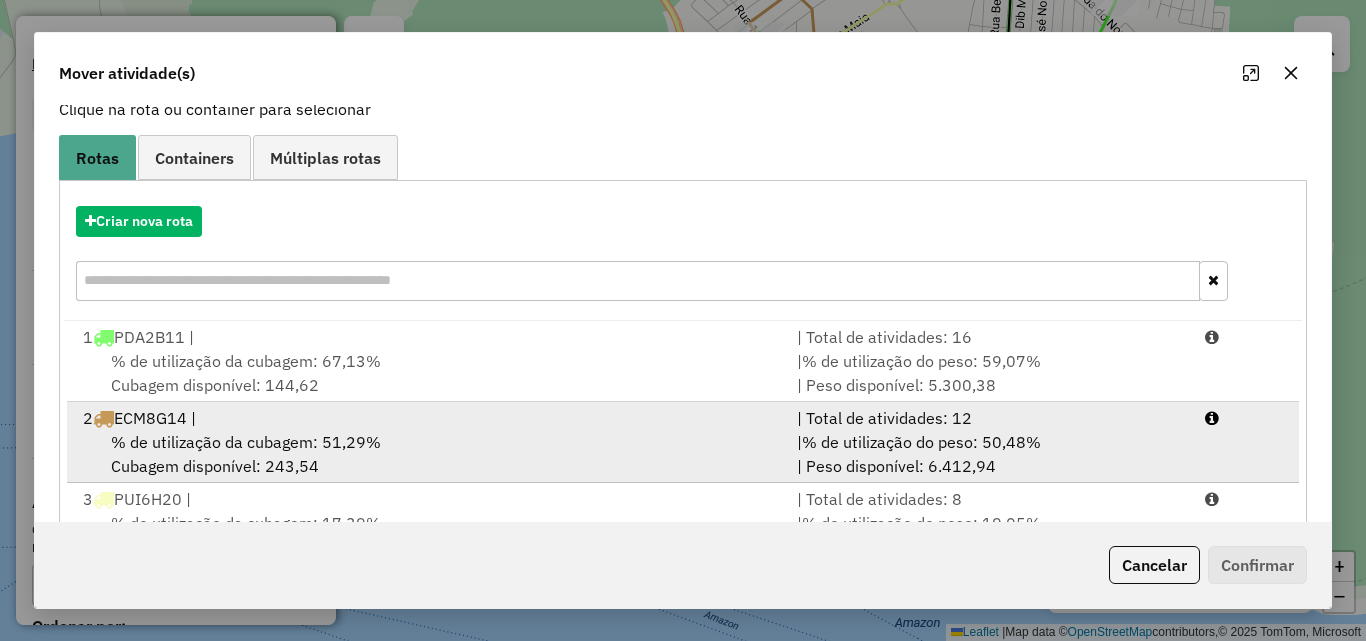 scroll, scrollTop: 210, scrollLeft: 0, axis: vertical 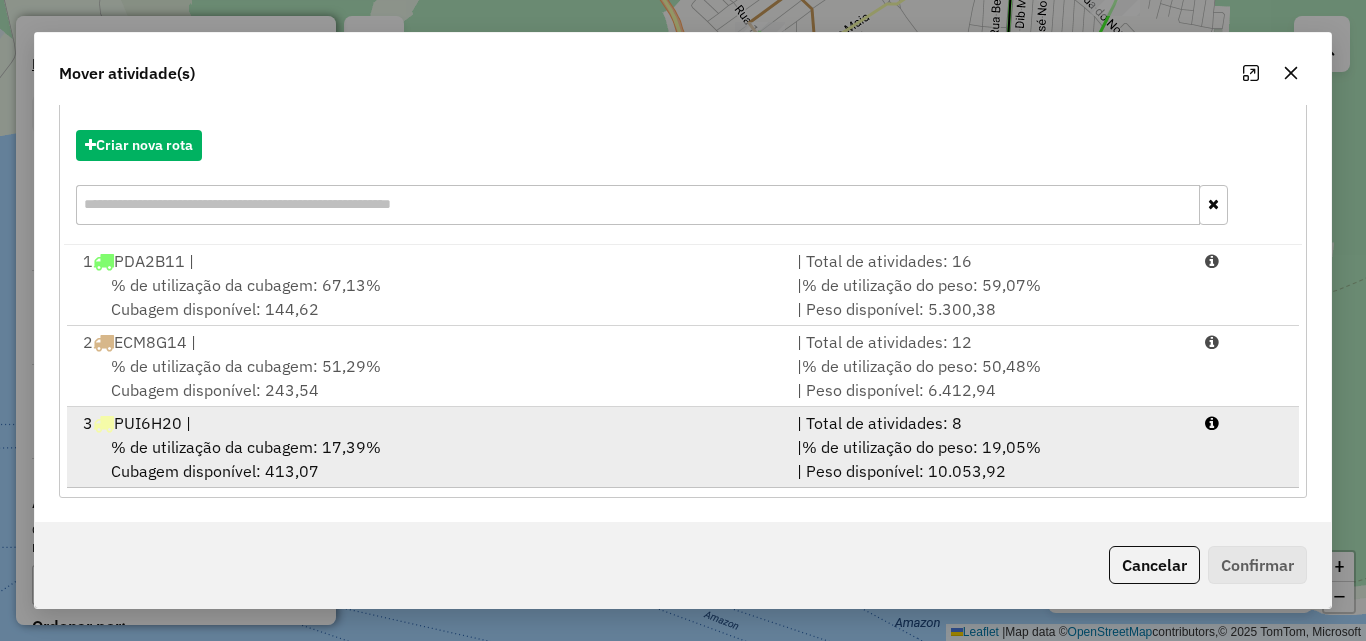 click on "% de utilização da cubagem: 17,39%  Cubagem disponível: 413,07" at bounding box center [428, 459] 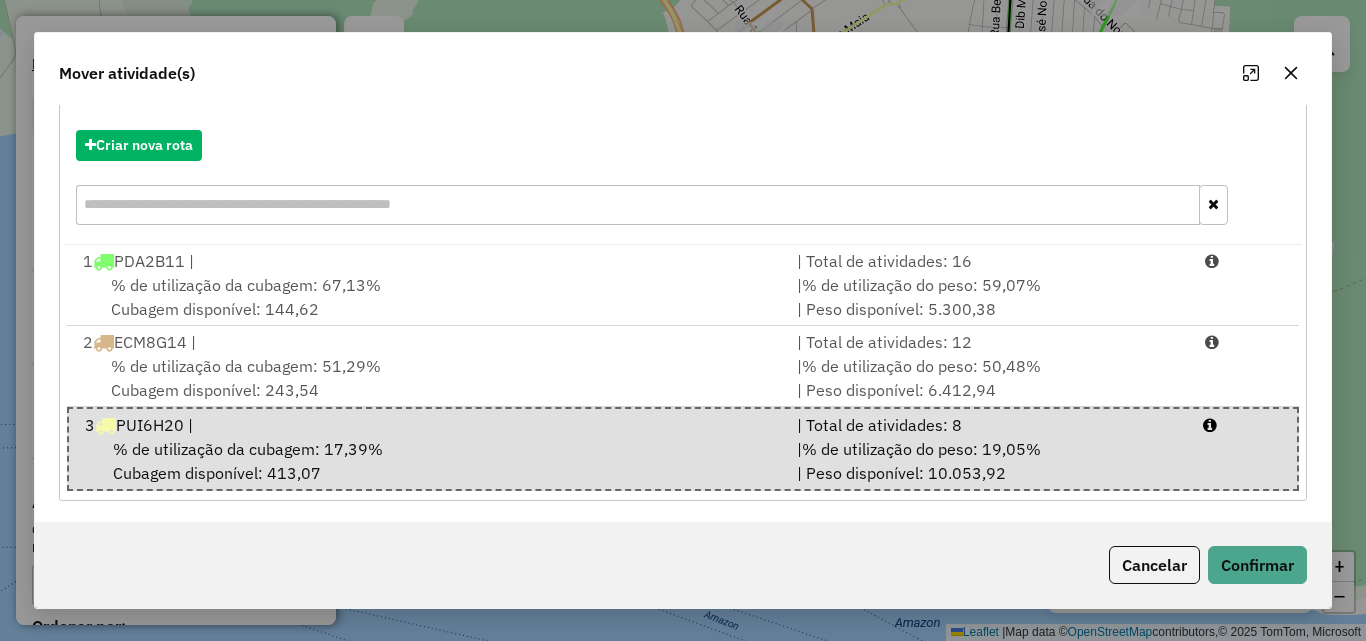 click 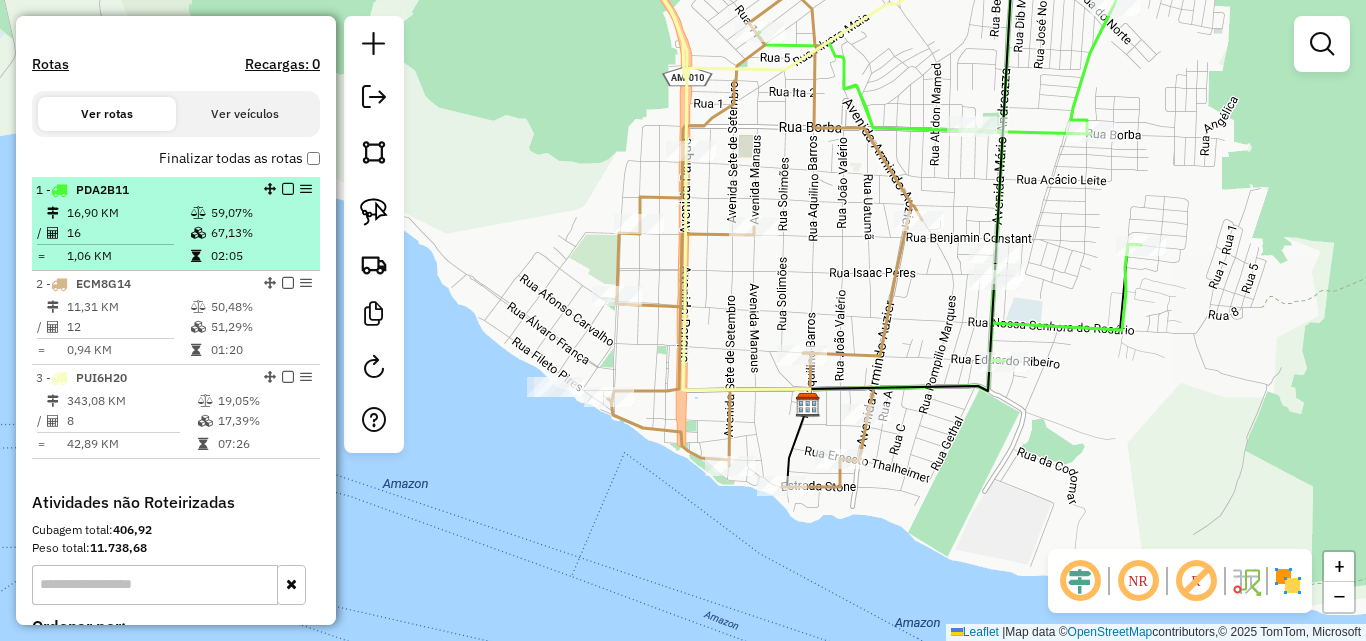 click at bounding box center [200, 213] 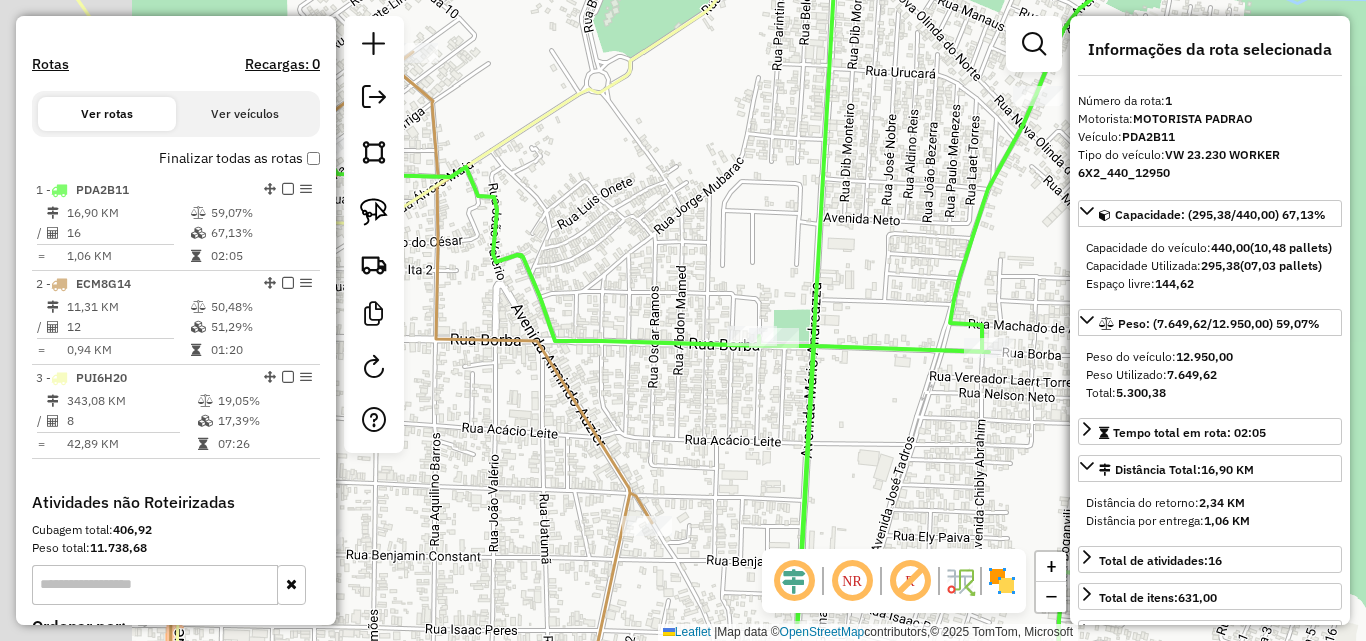 drag, startPoint x: 732, startPoint y: 430, endPoint x: 876, endPoint y: 381, distance: 152.10852 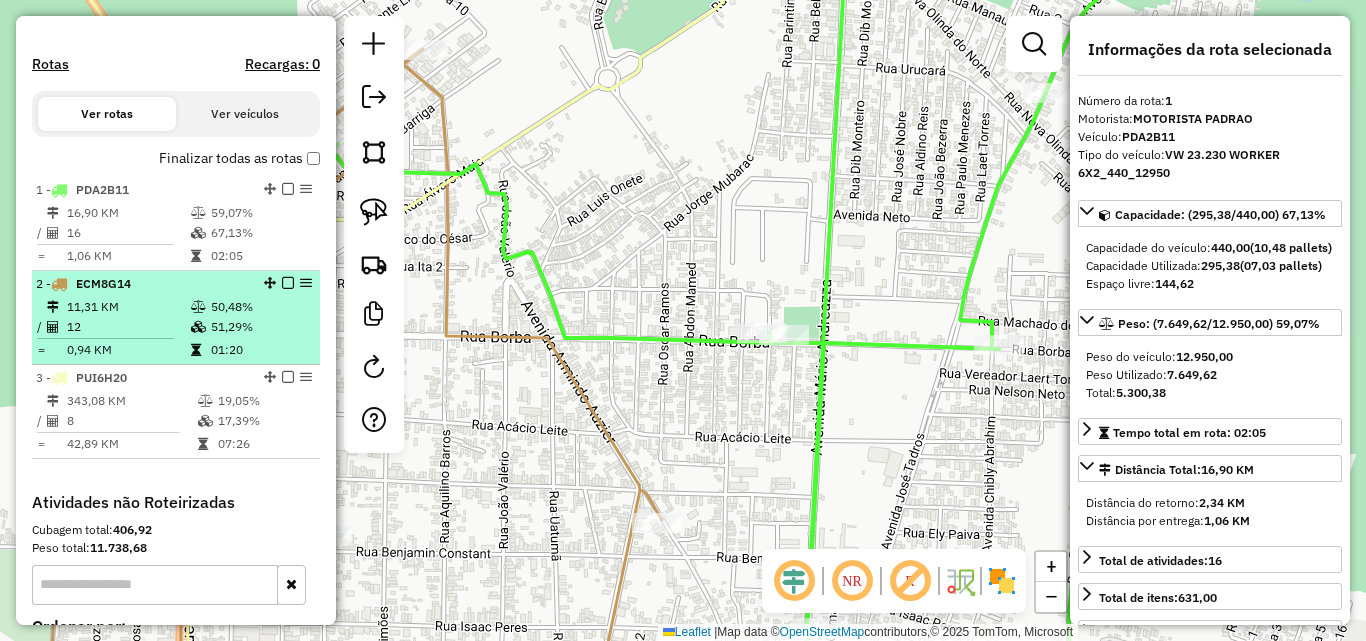 click on "11,31 KM" at bounding box center (128, 307) 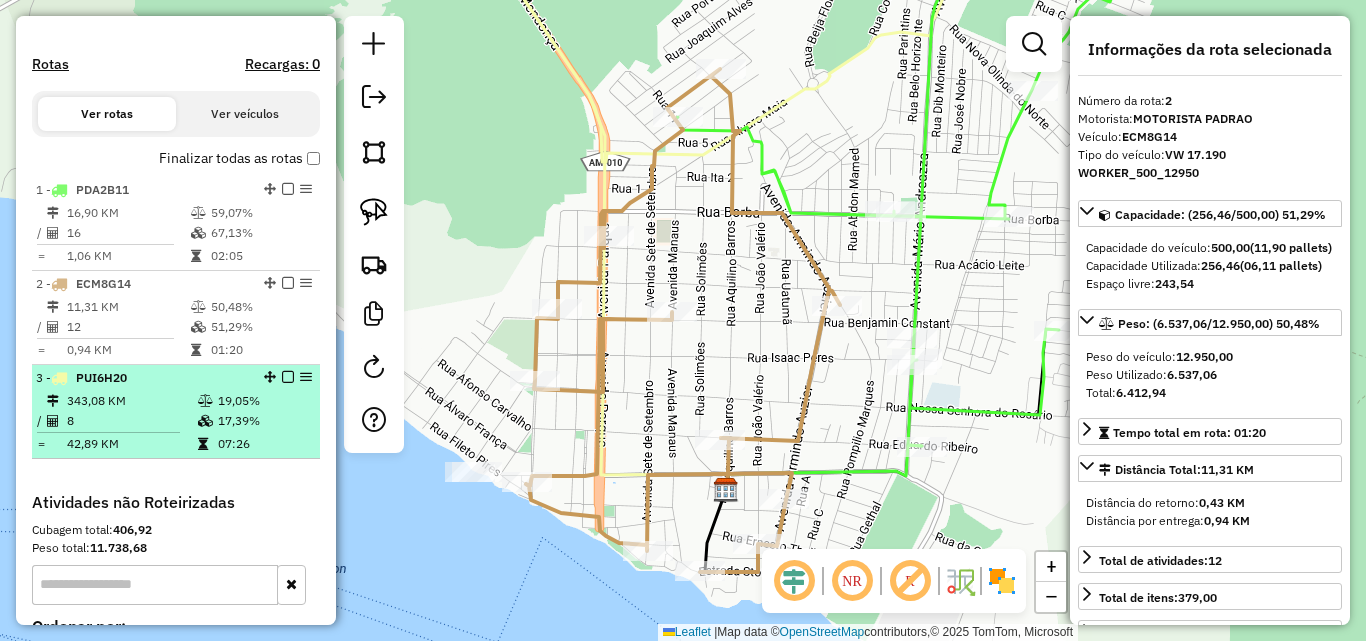 click on "343,08 KM" at bounding box center (131, 401) 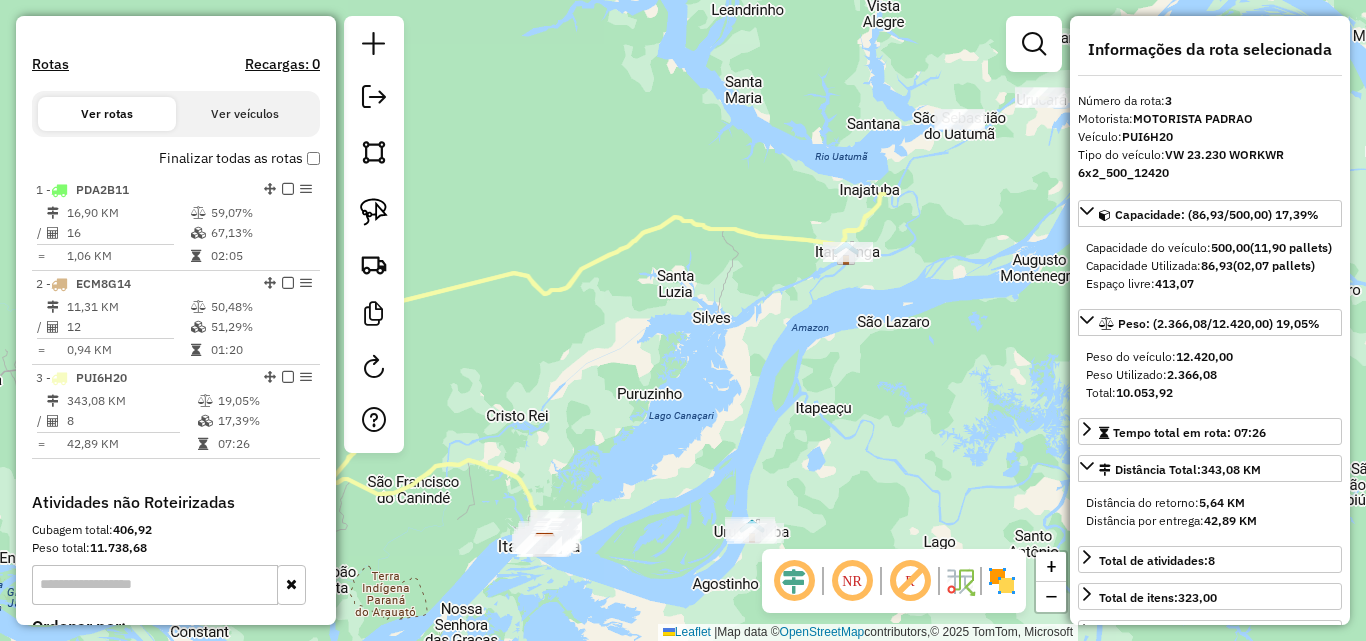 drag, startPoint x: 715, startPoint y: 453, endPoint x: 921, endPoint y: 424, distance: 208.03125 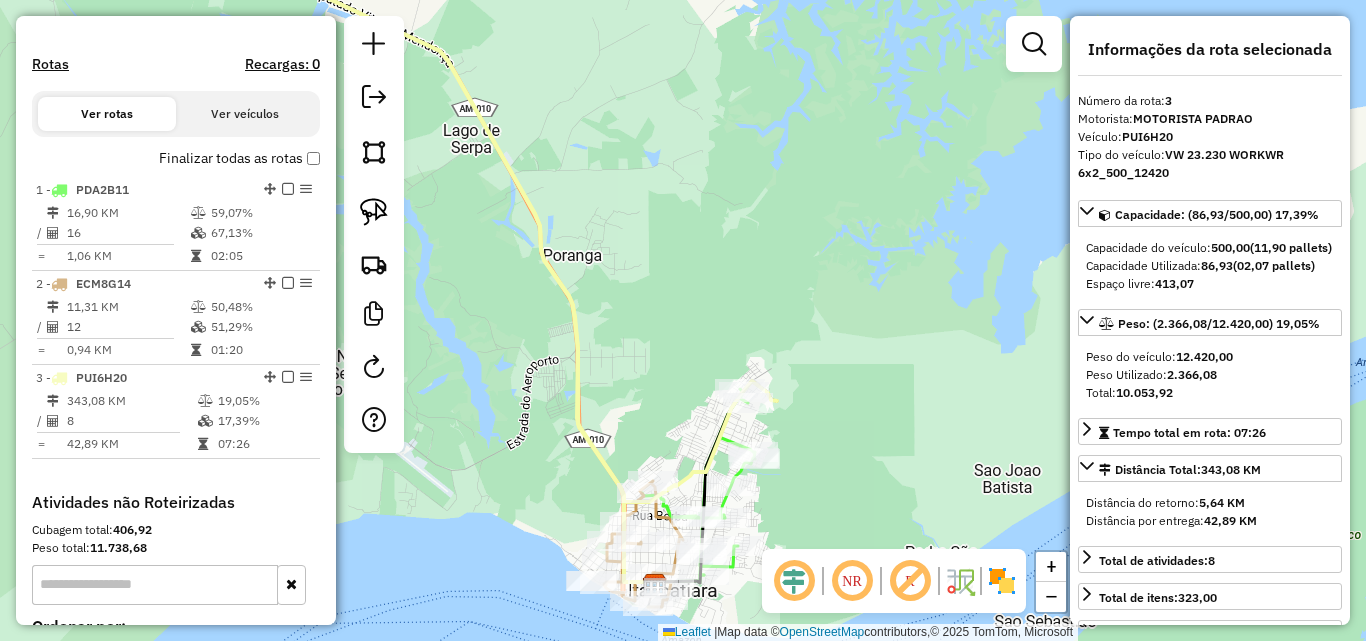 drag, startPoint x: 806, startPoint y: 487, endPoint x: 1040, endPoint y: 190, distance: 378.10712 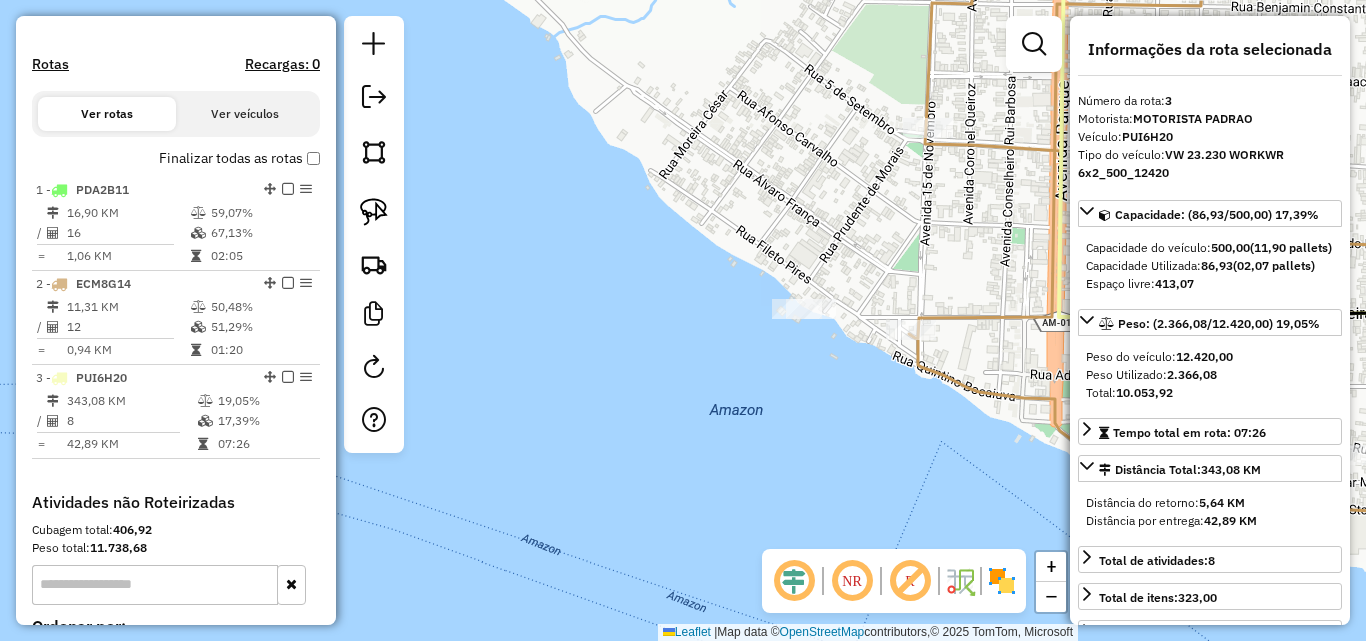 drag, startPoint x: 832, startPoint y: 346, endPoint x: 842, endPoint y: 293, distance: 53.935146 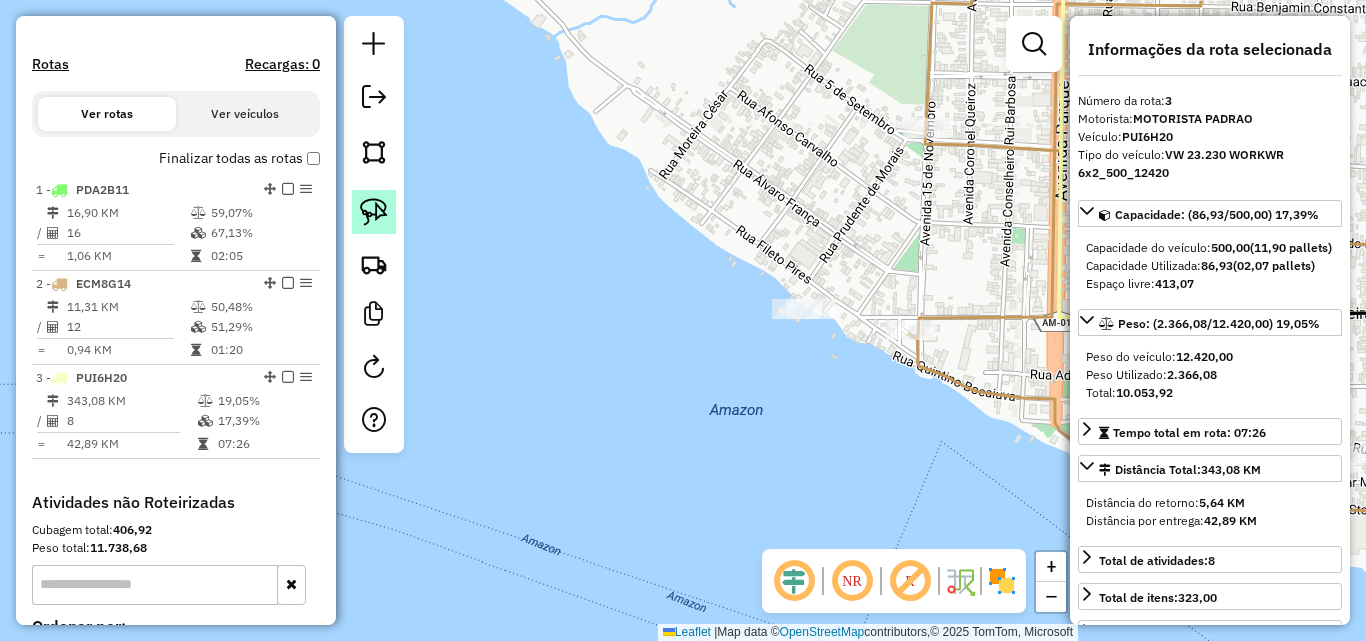 click 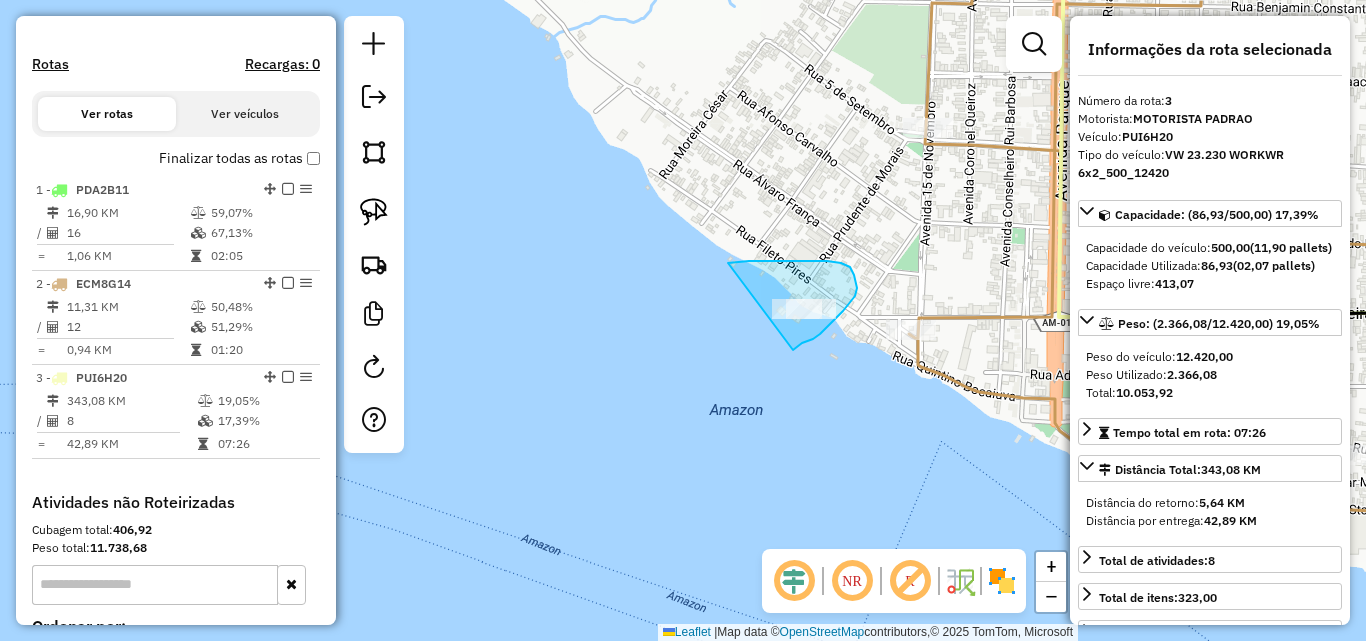 drag, startPoint x: 728, startPoint y: 263, endPoint x: 779, endPoint y: 353, distance: 103.44564 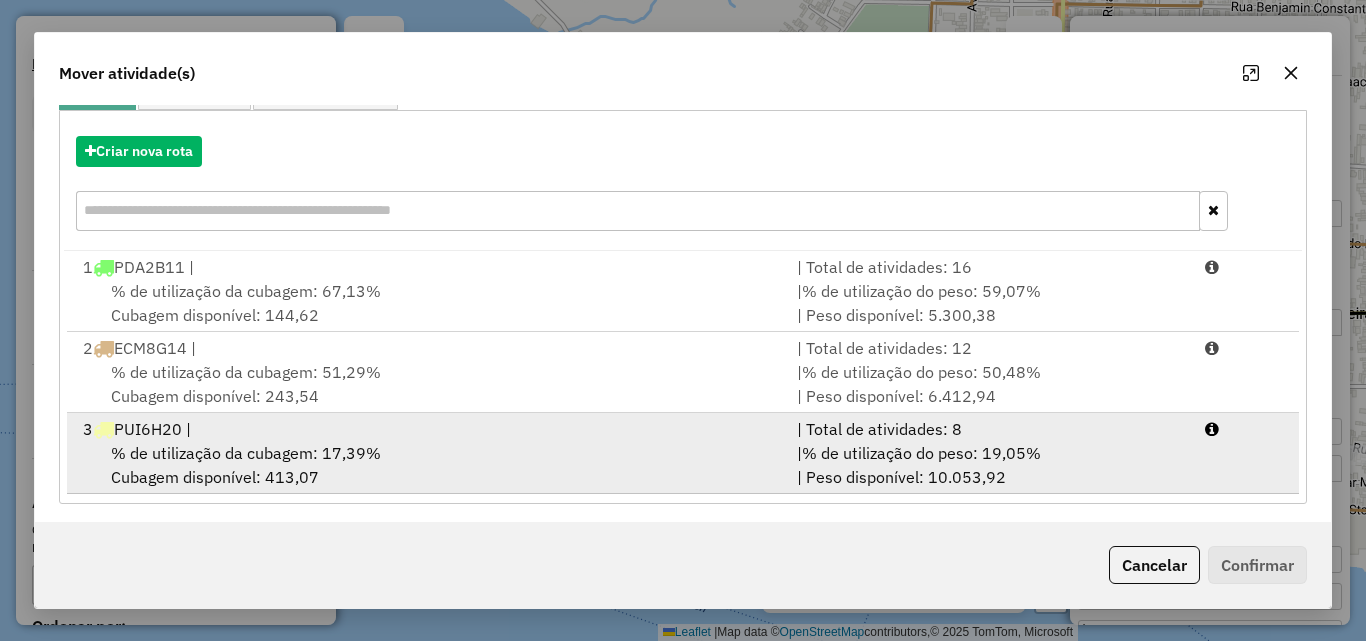 scroll, scrollTop: 210, scrollLeft: 0, axis: vertical 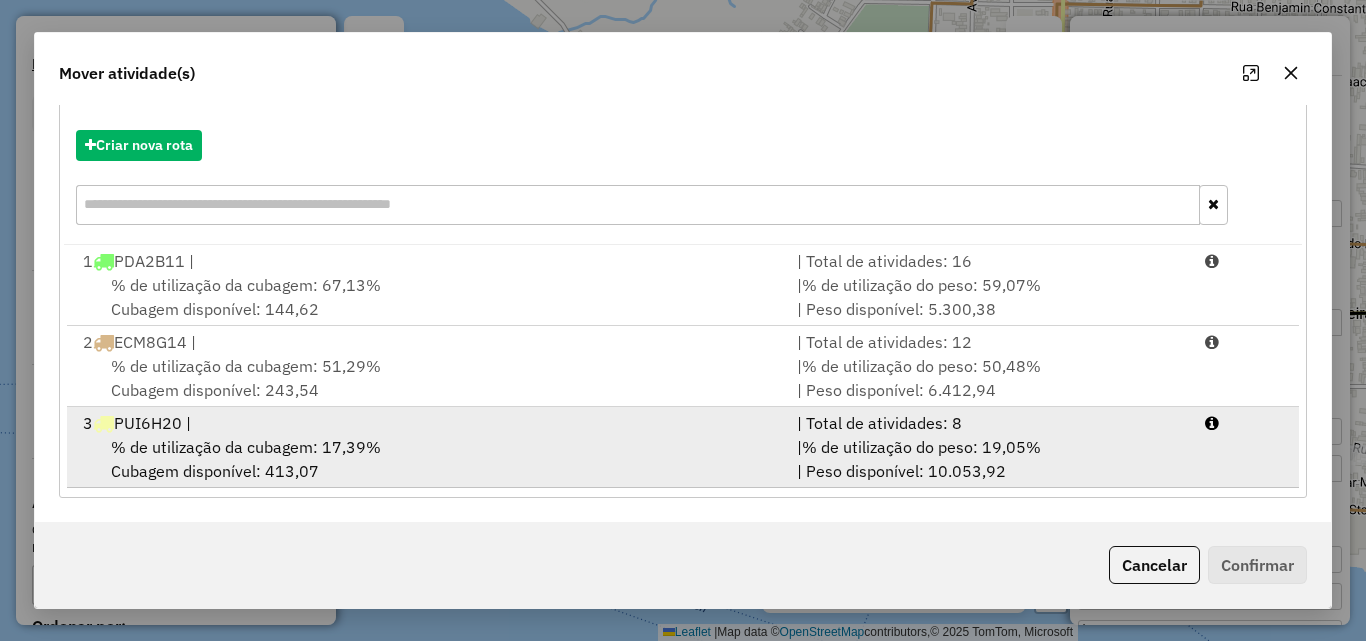 click on "% de utilização da cubagem: 17,39%" at bounding box center (246, 447) 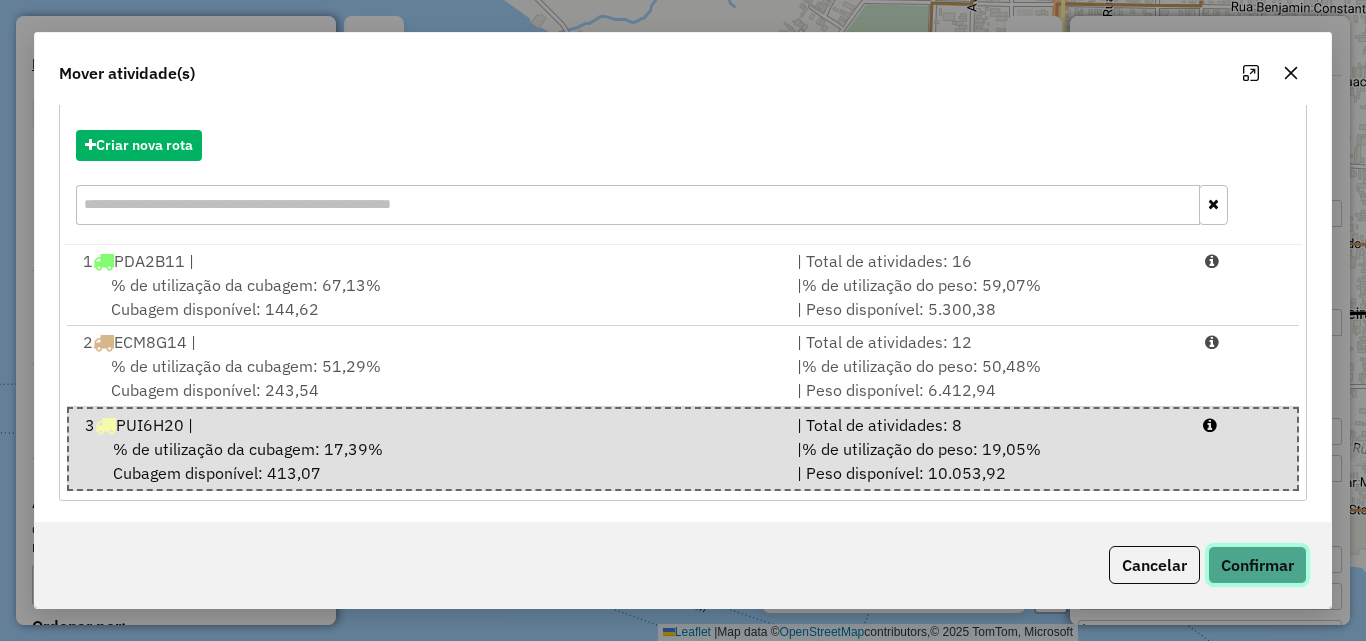 click on "Confirmar" 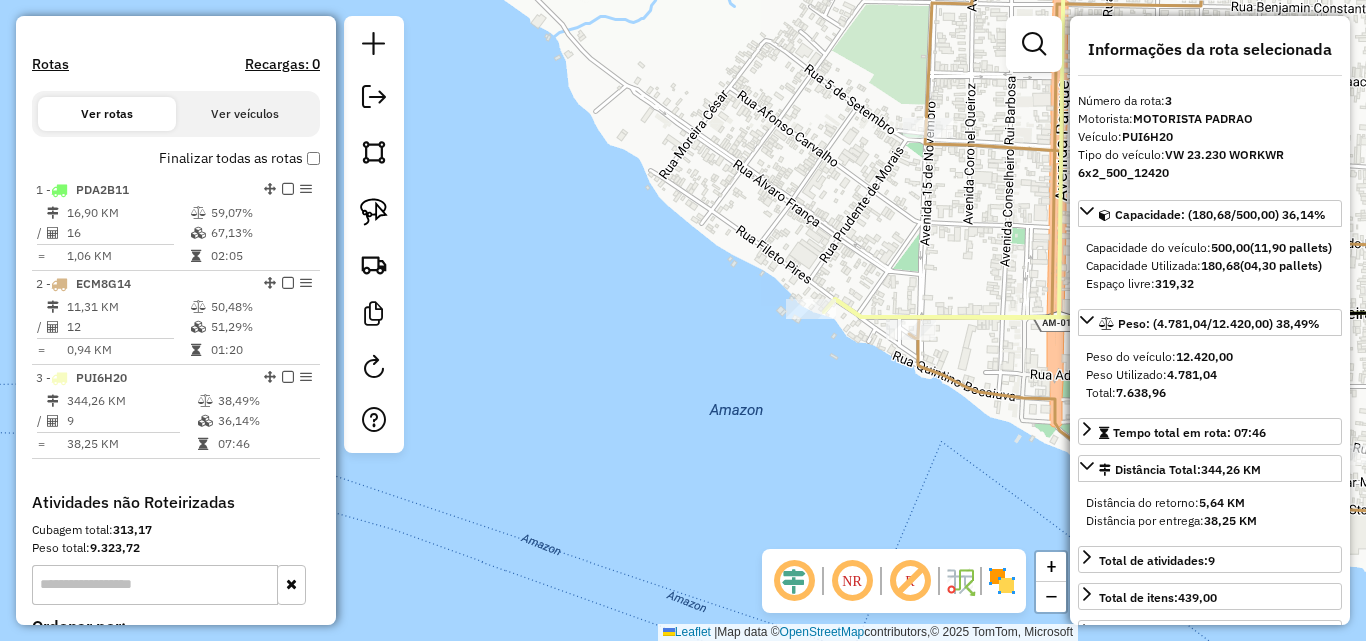 scroll, scrollTop: 0, scrollLeft: 0, axis: both 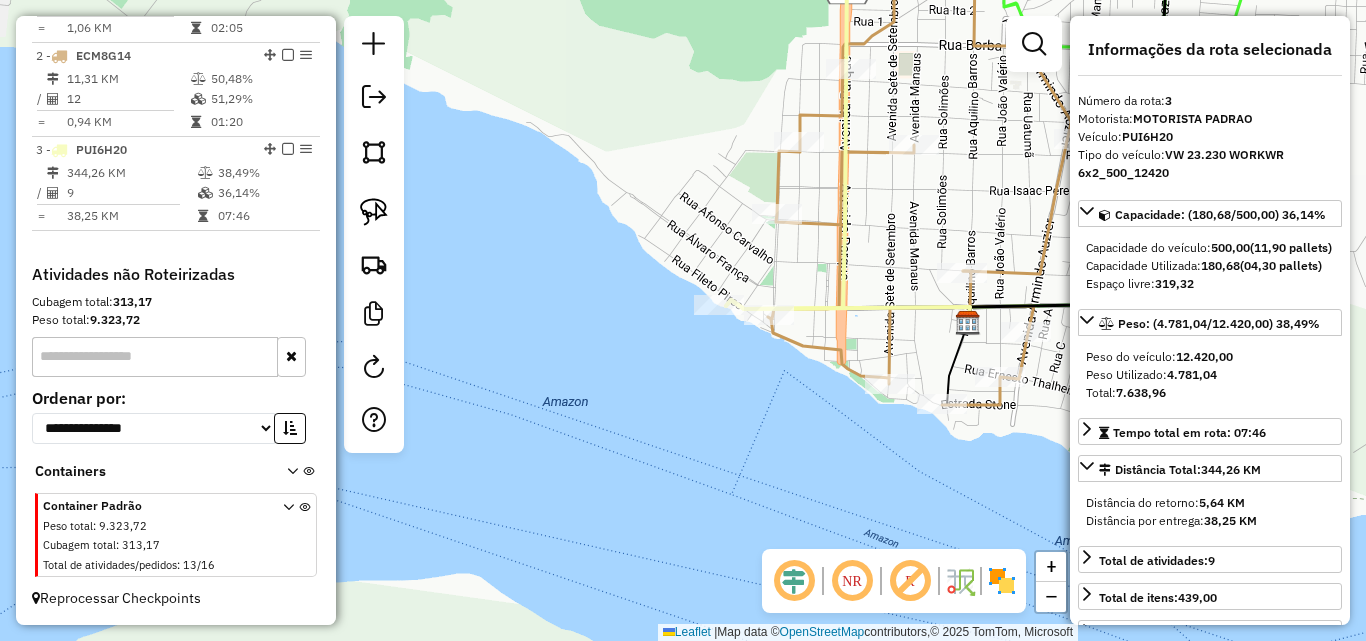 click on "Janela de atendimento Grade de atendimento Capacidade Transportadoras Veículos Cliente Pedidos  Rotas Selecione os dias de semana para filtrar as janelas de atendimento  Seg   Ter   Qua   Qui   Sex   Sáb   Dom  Informe o período da janela de atendimento: De: Até:  Filtrar exatamente a janela do cliente  Considerar janela de atendimento padrão  Selecione os dias de semana para filtrar as grades de atendimento  Seg   Ter   Qua   Qui   Sex   Sáb   Dom   Considerar clientes sem dia de atendimento cadastrado  Clientes fora do dia de atendimento selecionado Filtrar as atividades entre os valores definidos abaixo:  Peso mínimo:   Peso máximo:   Cubagem mínima:   Cubagem máxima:   De:   Até:  Filtrar as atividades entre o tempo de atendimento definido abaixo:  De:   Até:   Considerar capacidade total dos clientes não roteirizados Transportadora: Selecione um ou mais itens Tipo de veículo: Selecione um ou mais itens Veículo: Selecione um ou mais itens Motorista: Selecione um ou mais itens Nome: Rótulo:" 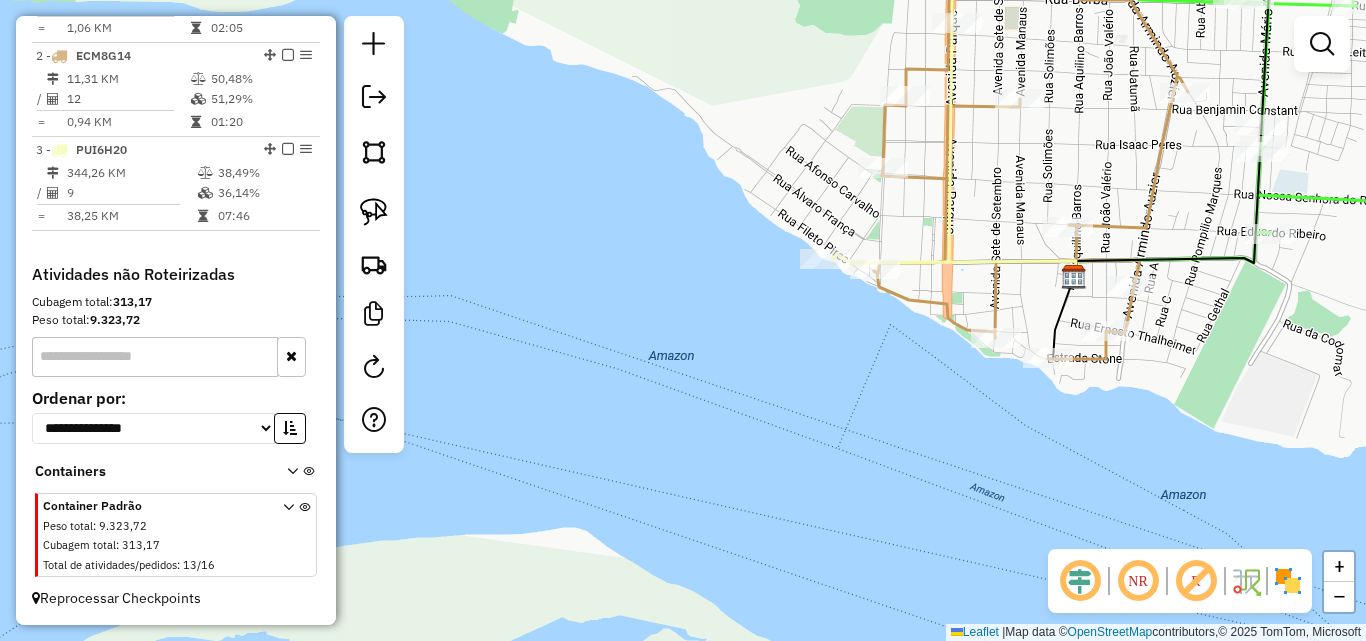 drag, startPoint x: 1006, startPoint y: 201, endPoint x: 792, endPoint y: 443, distance: 323.04797 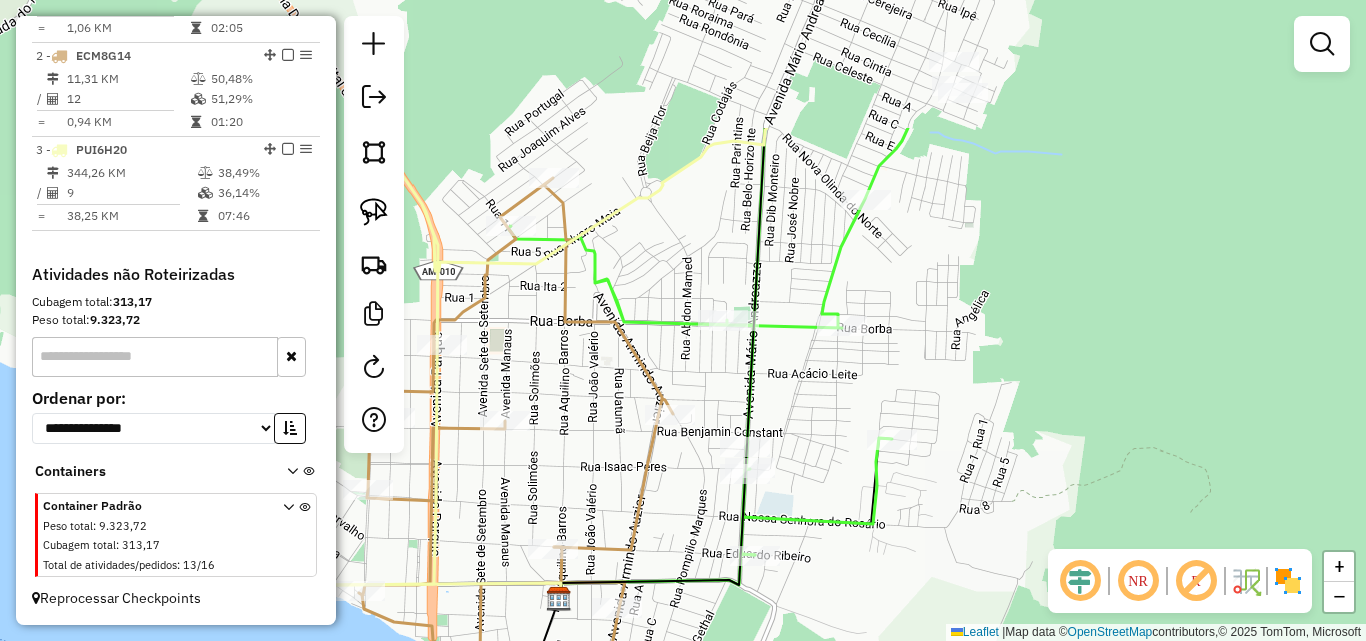 drag, startPoint x: 878, startPoint y: 213, endPoint x: 952, endPoint y: 405, distance: 205.76686 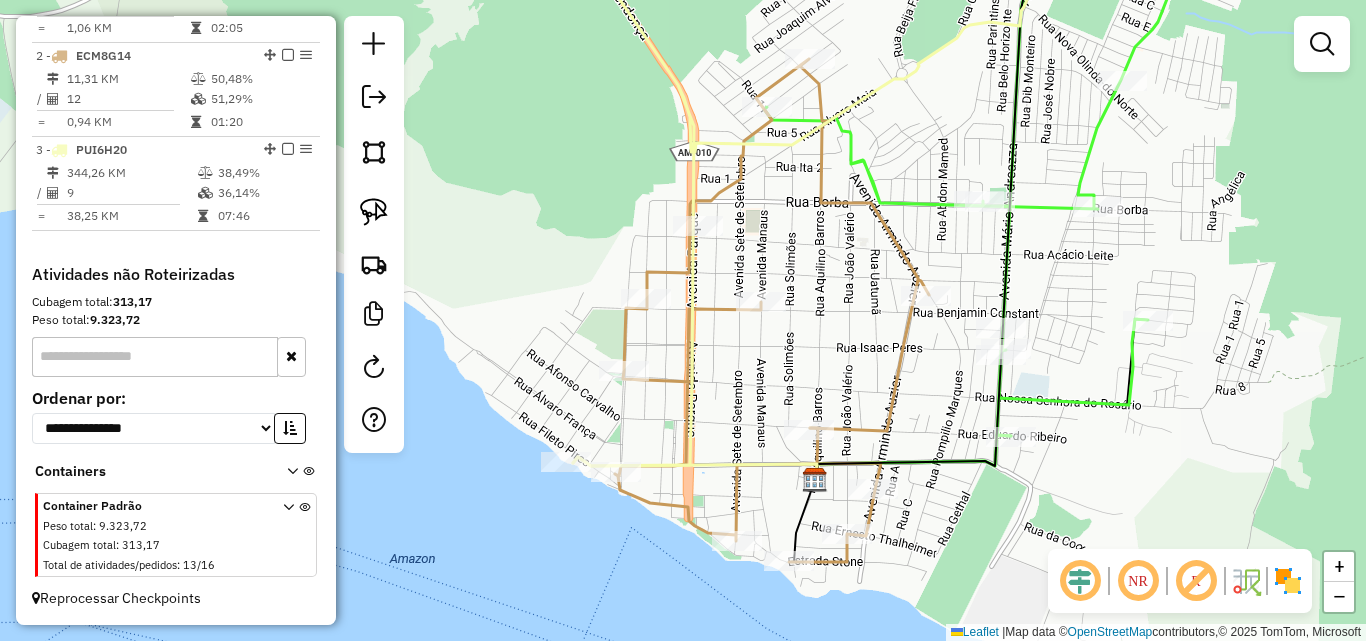 drag, startPoint x: 849, startPoint y: 382, endPoint x: 1064, endPoint y: 276, distance: 239.71024 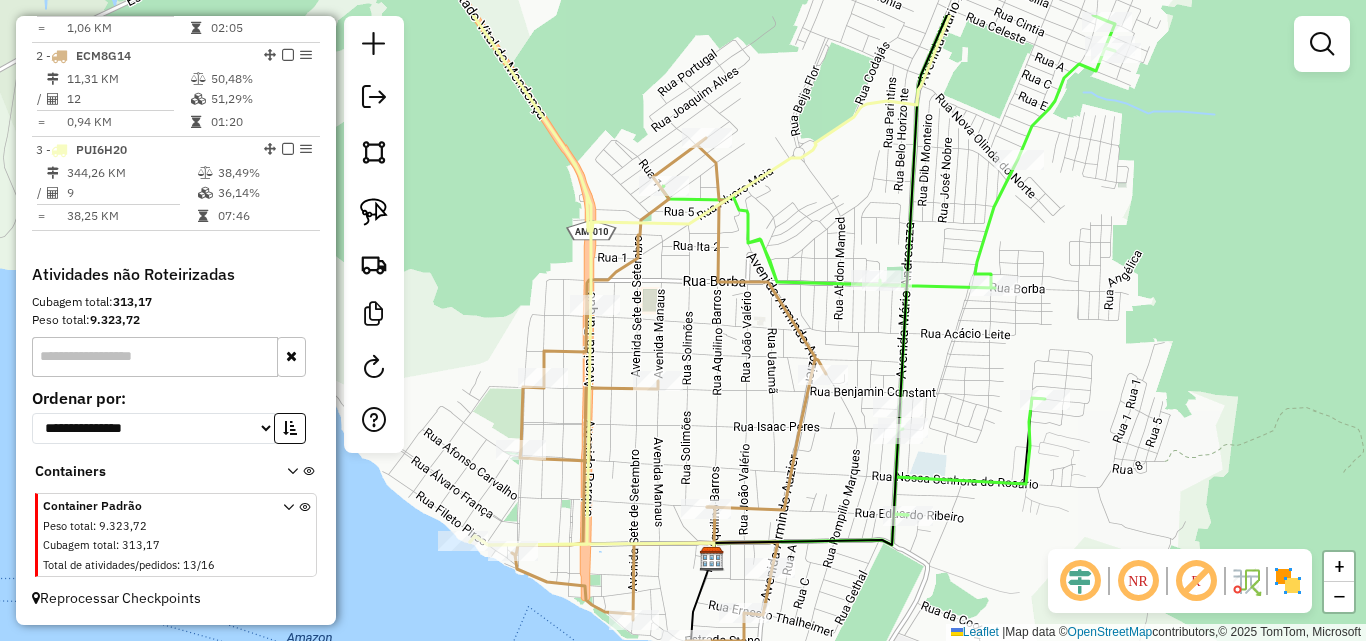 drag, startPoint x: 1078, startPoint y: 276, endPoint x: 958, endPoint y: 367, distance: 150.60213 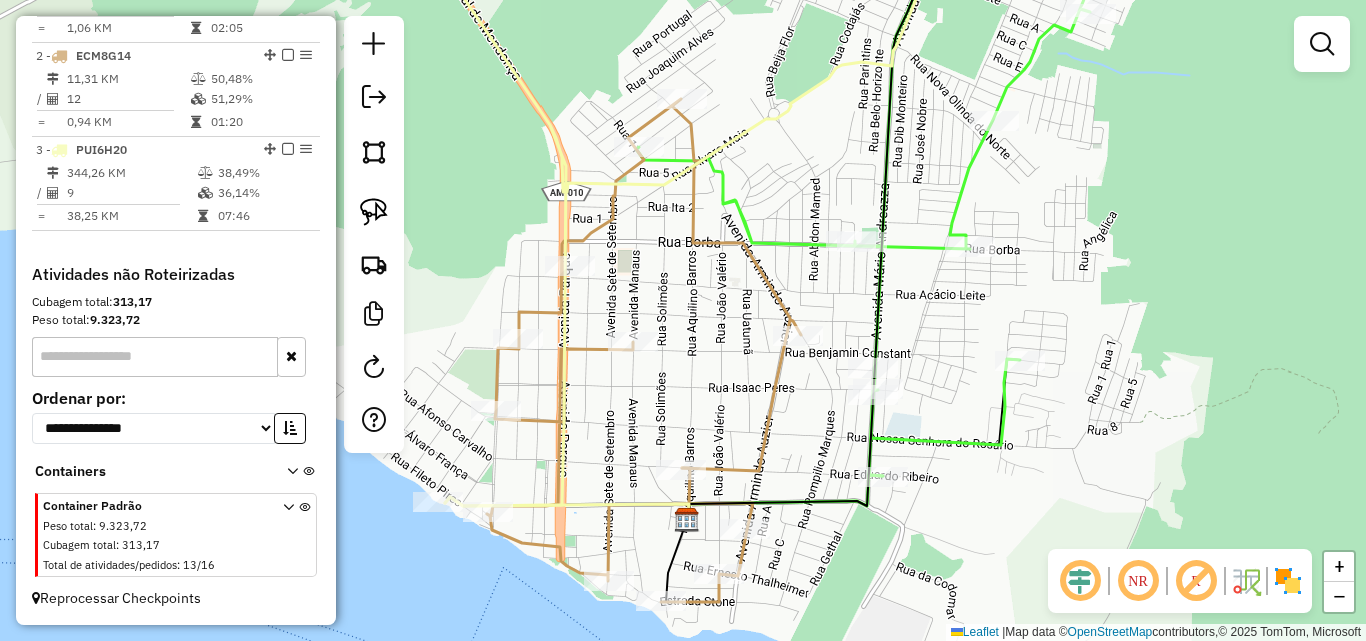 drag, startPoint x: 796, startPoint y: 520, endPoint x: 788, endPoint y: 463, distance: 57.558666 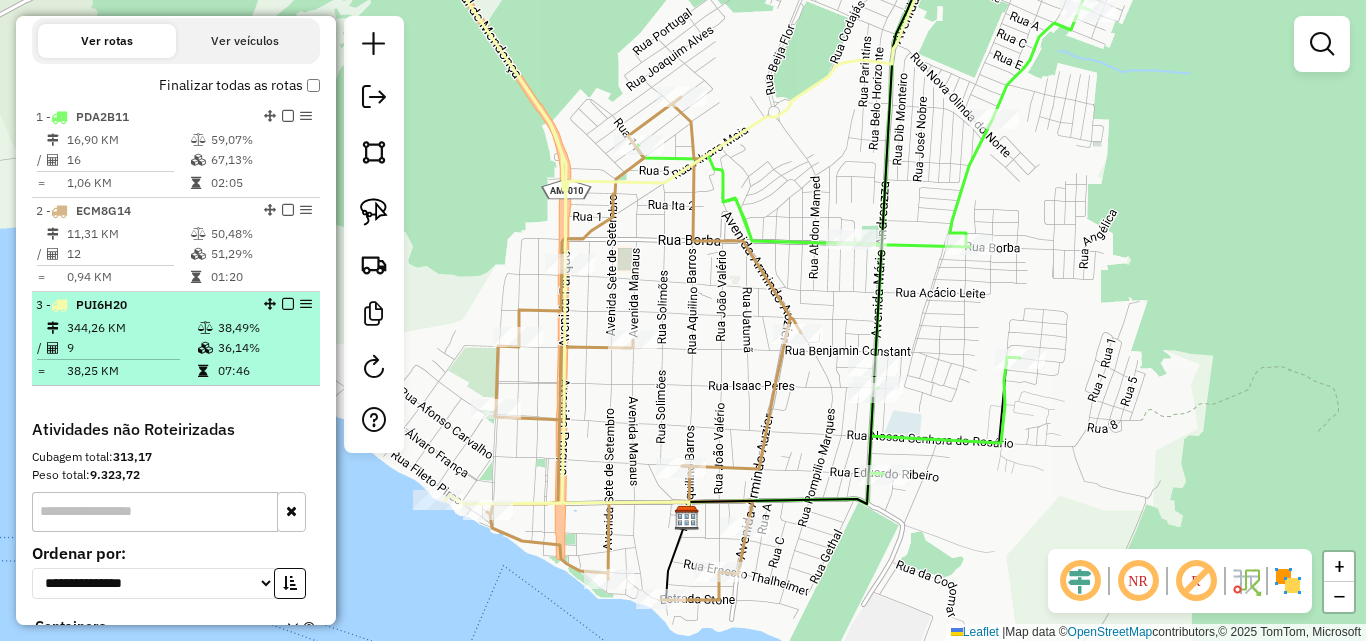scroll, scrollTop: 641, scrollLeft: 0, axis: vertical 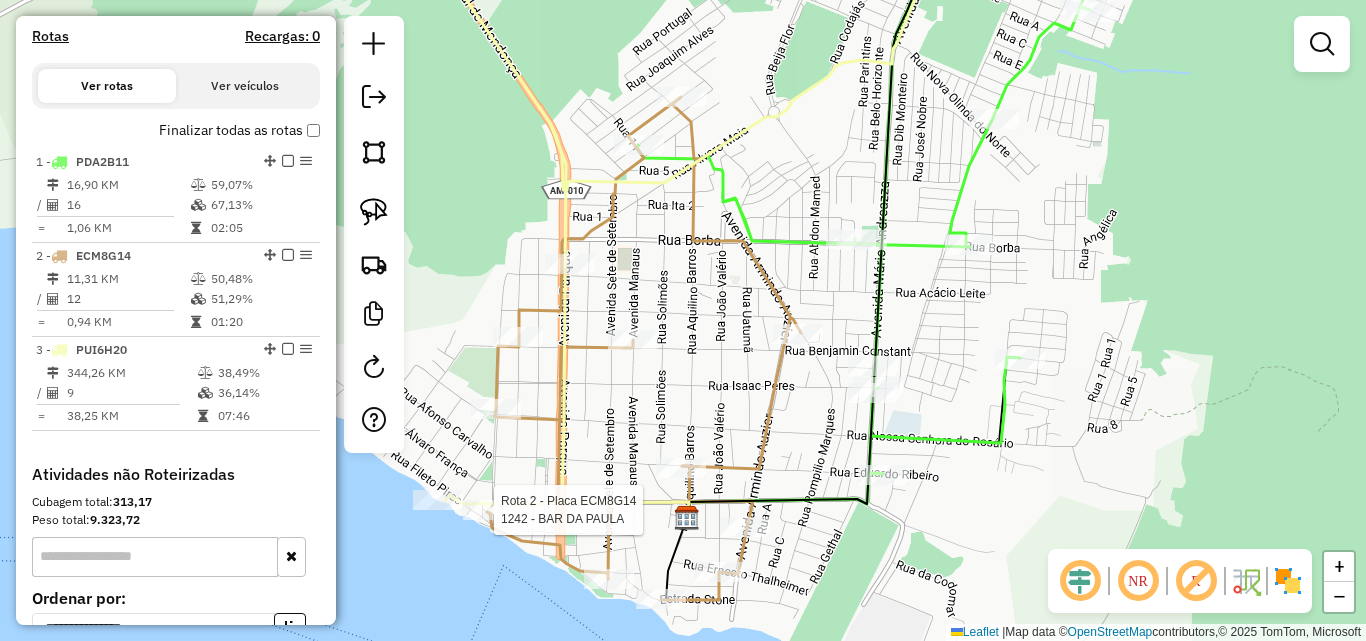 click 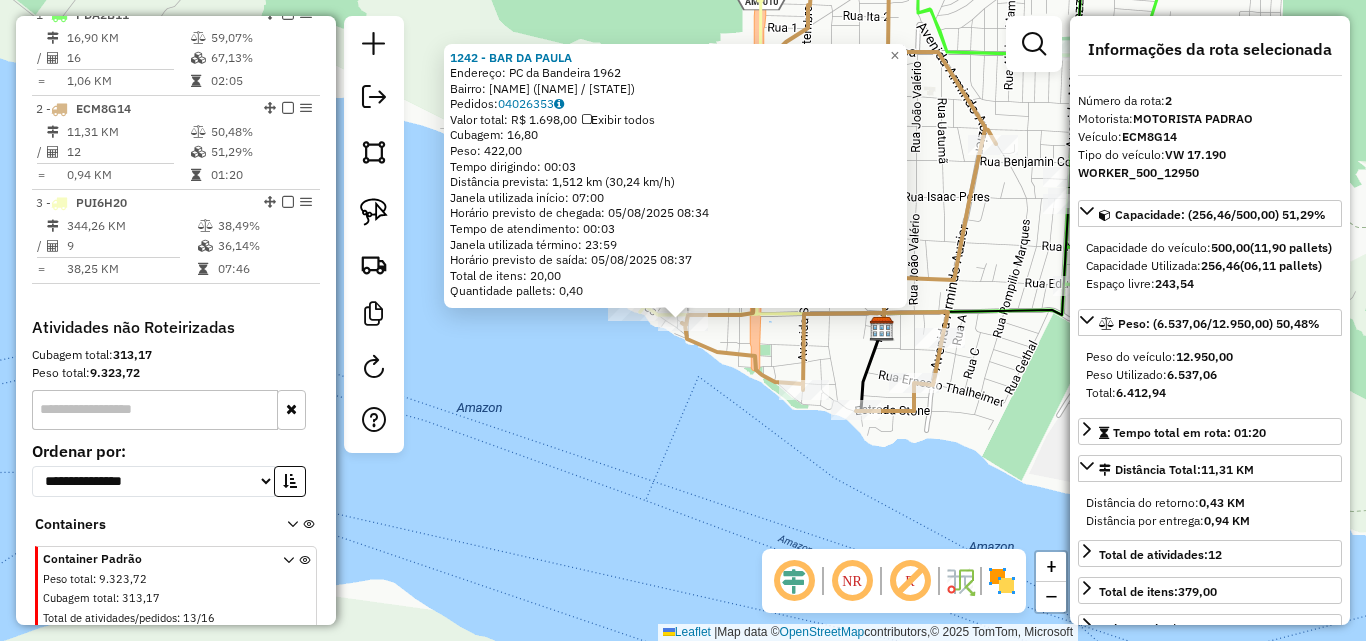 scroll, scrollTop: 841, scrollLeft: 0, axis: vertical 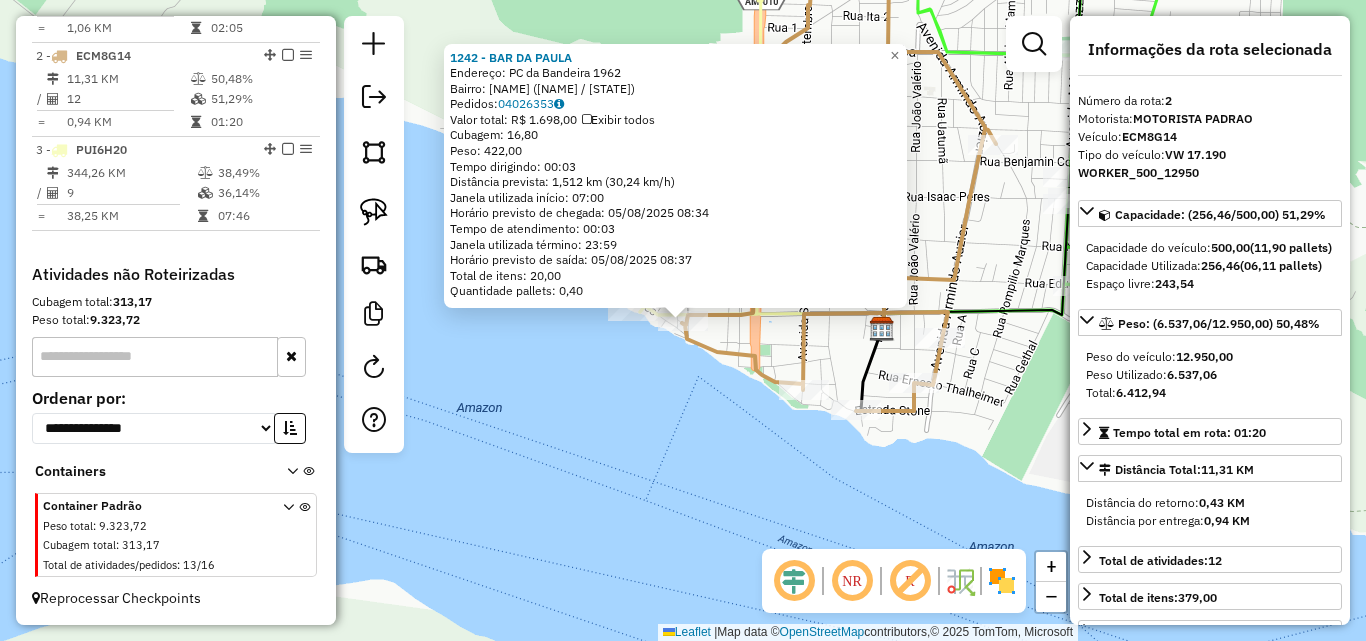 click on "1242 - BAR DA PAULA  Endereço:  PC da Bandeira 1962   Bairro: COLONIA ([CIDADE] / [ESTADO])   Pedidos:  04026353   Valor total: R$ 1.698,00   Exibir todos   Cubagem: 16,80  Peso: 422,00  Tempo dirigindo: 00:03   Distância prevista: 1,512 km (30,24 km/h)   Janela utilizada início: 07:00   Horário previsto de chegada: 05/08/2025 08:34   Tempo de atendimento: 00:03   Janela utilizada término: 23:59   Horário previsto de saída: 05/08/2025 08:37   Total de itens: 20,00   Quantidade pallets: 0,40  × Janela de atendimento Grade de atendimento Capacidade Transportadoras Veículos Cliente Pedidos  Rotas Selecione os dias de semana para filtrar as janelas de atendimento  Seg   Ter   Qua   Qui   Sex   Sáb   Dom  Informe o período da janela de atendimento: De: Até:  Filtrar exatamente a janela do cliente  Considerar janela de atendimento padrão  Selecione os dias de semana para filtrar as grades de atendimento  Seg   Ter   Qua   Qui   Sex   Sáb   Dom   Considerar clientes sem dia de atendimento cadastrado  De:" 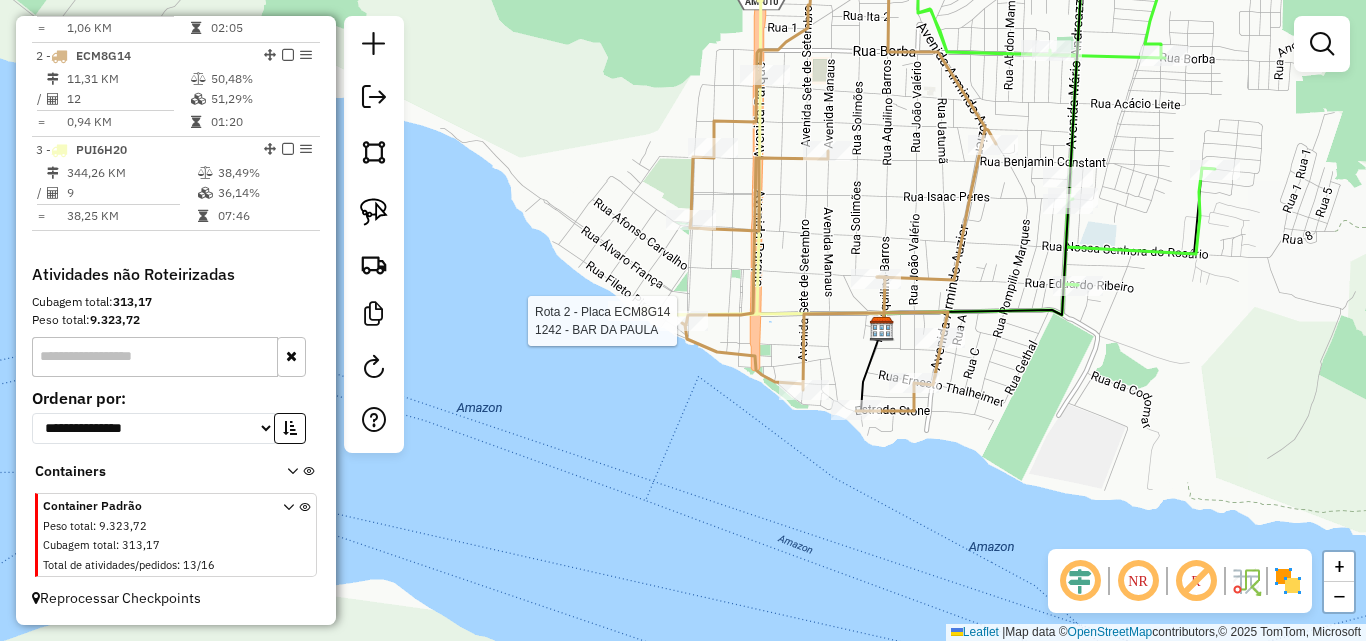 select on "**********" 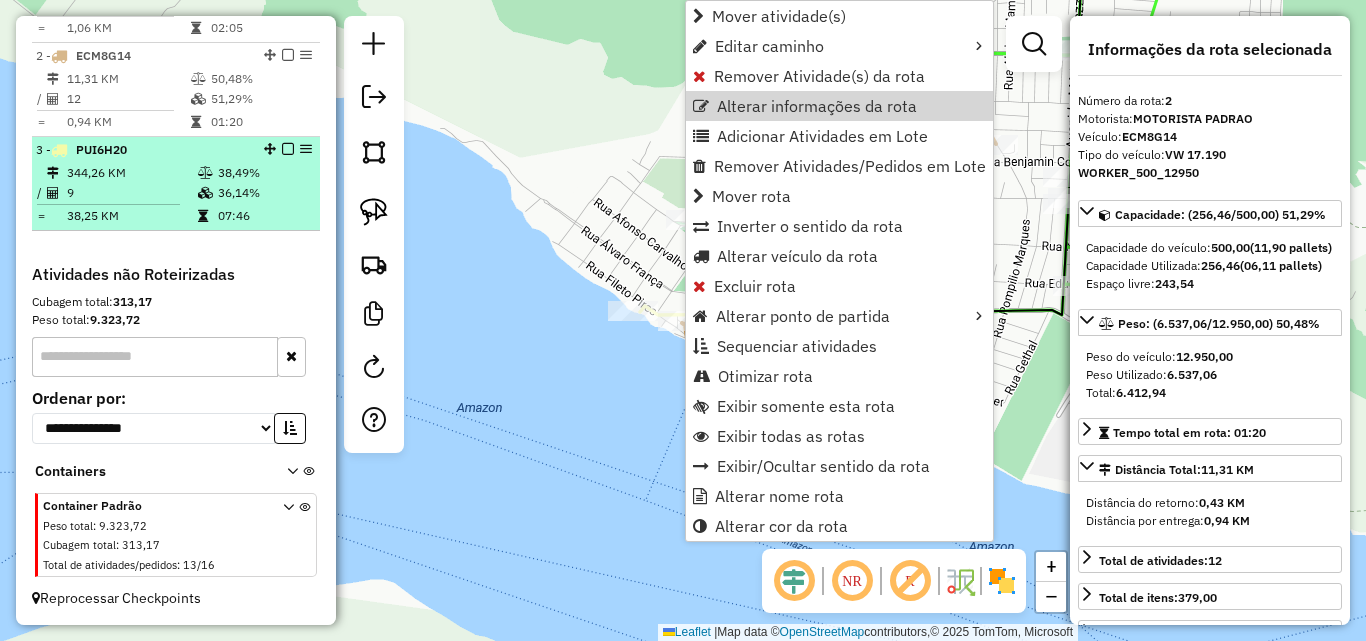 click on "9" at bounding box center (131, 193) 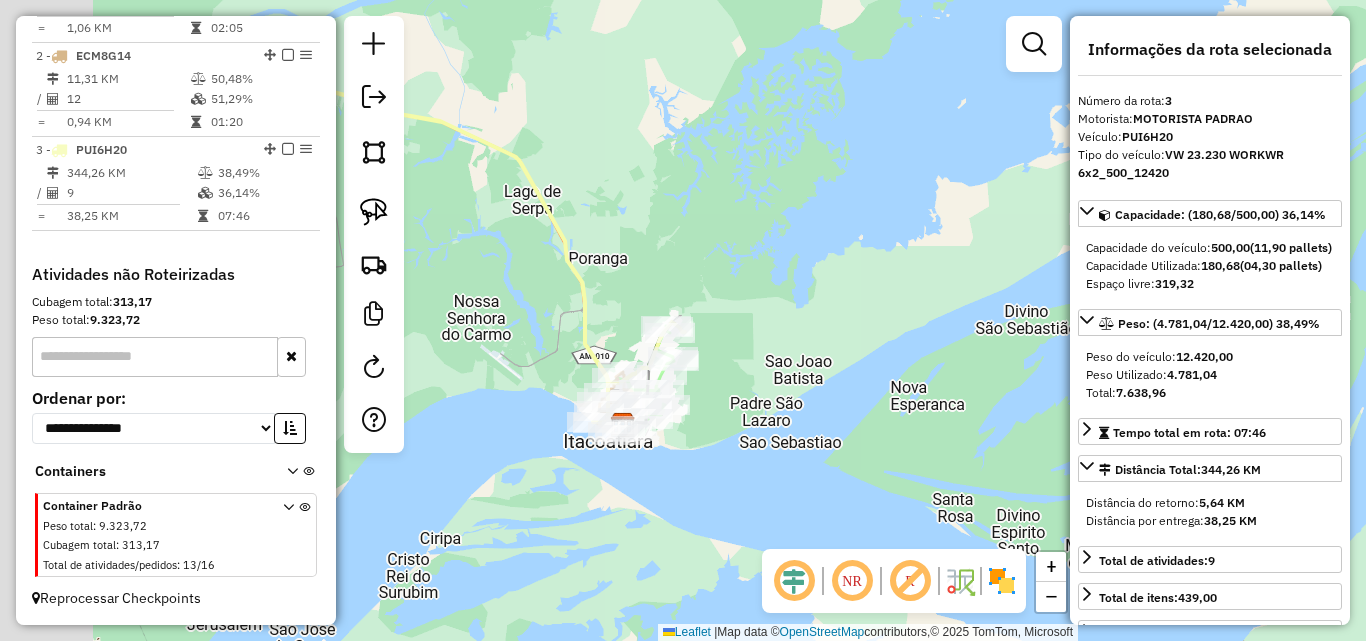 drag, startPoint x: 708, startPoint y: 434, endPoint x: 813, endPoint y: 340, distance: 140.92906 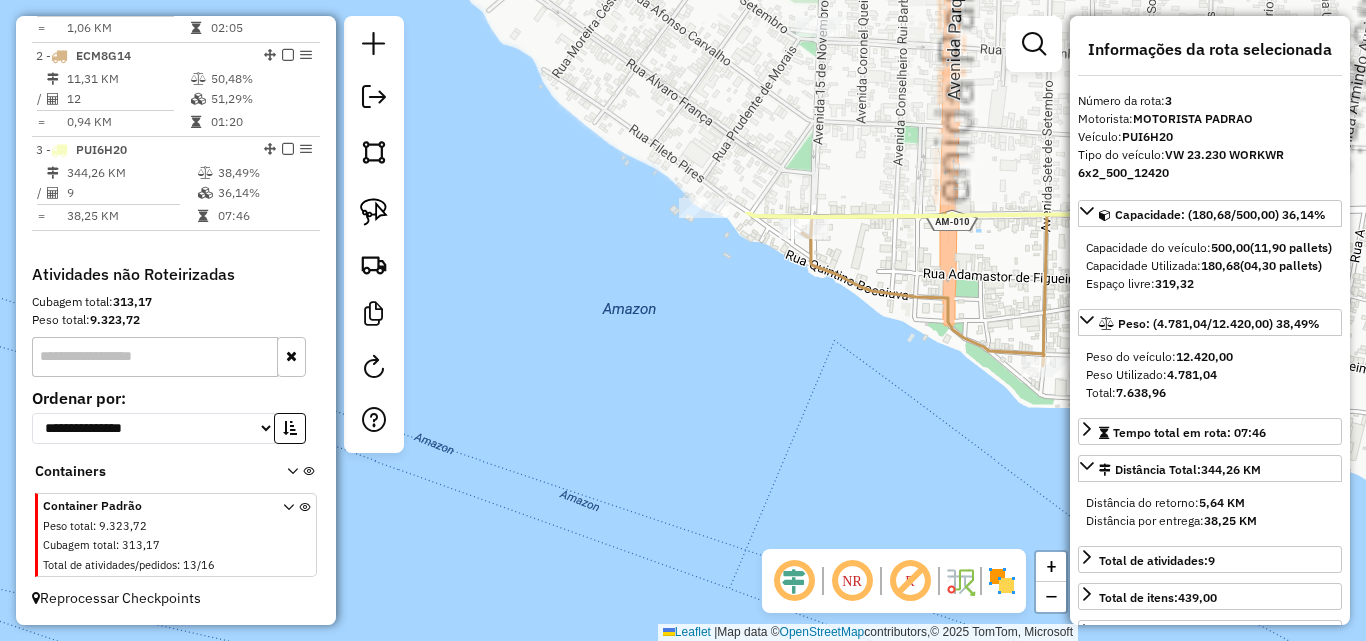 drag, startPoint x: 756, startPoint y: 310, endPoint x: 579, endPoint y: 586, distance: 327.87955 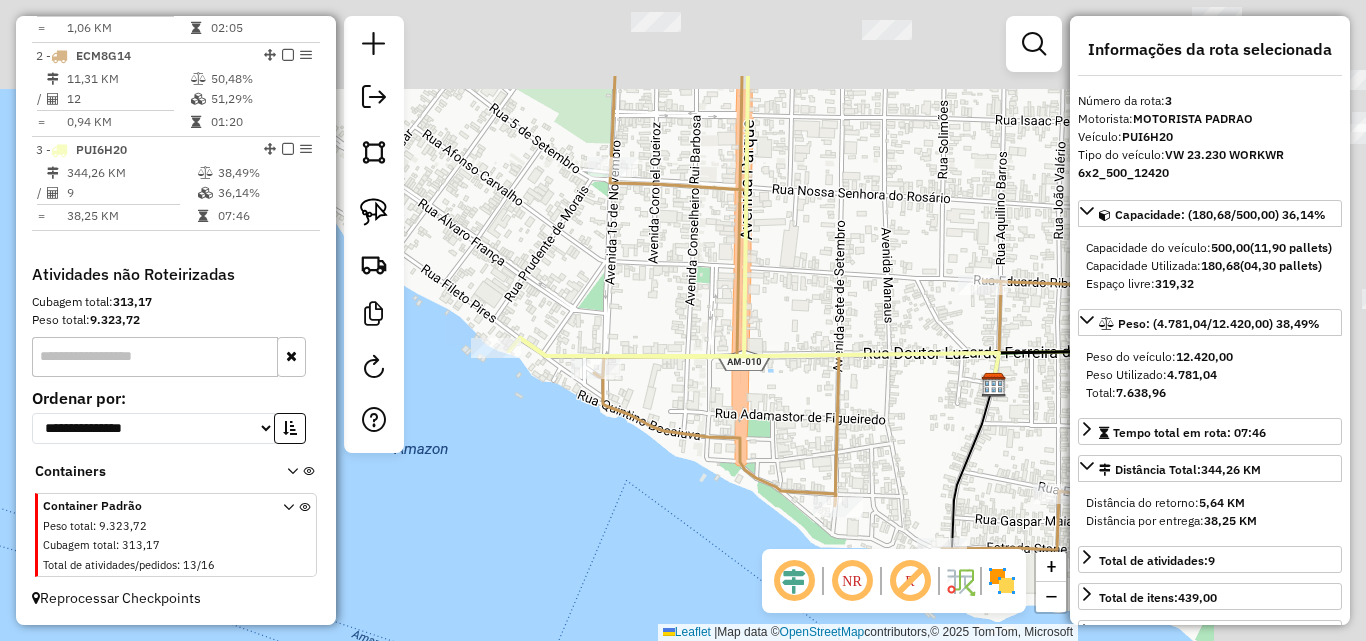 drag, startPoint x: 737, startPoint y: 380, endPoint x: 864, endPoint y: 475, distance: 158.60013 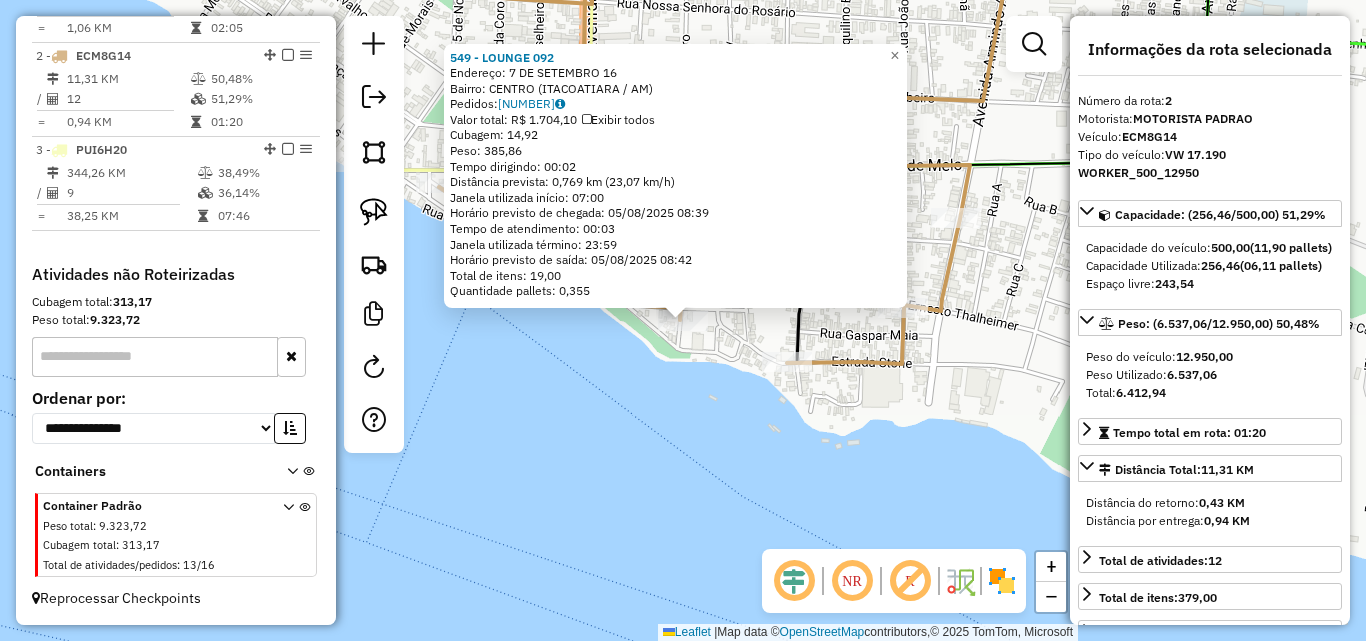 click on "[NUMBER] - [NAME] Endereço: [NAME] [NUMBER] Bairro: [NAME] ([NAME] / [STATE]) Pedidos: [NUMBER] Valor total: [CURRENCY] [NUMBER] Exibir todos Cubagem: [NUMBER] Peso: [NUMBER] Tempo dirigindo: [TIME] Distância prevista: [NUMBER] [DISTANCE] ([NUMBER] [SPEED]) Janela utilizada início: [TIME] Horário previsto de chegada: [DATE] [TIME] Tempo de atendimento: [TIME] Janela utilizada término: [TIME] Horário previsto de saída: [DATE] [TIME] Total de itens: [NUMBER] Quantidade pallets: [NUMBER] × Janela de atendimento Grade de atendimento Capacidade Transportadoras Veículos Cliente Pedidos Rotas Selecione os dias de semana para filtrar as janelas de atendimento Seg Ter Qua Qui Sex Sáb Dom Informe o período da janela de atendimento: De: Até: Filtrar exatamente a janela do cliente Considerar janela de atendimento padrão Selecione os dias de semana para filtrar as grades de atendimento Seg Ter Qua Qui Sex Sáb Dom Considerar clientes sem dia de atendimento cadastrado De: De:" 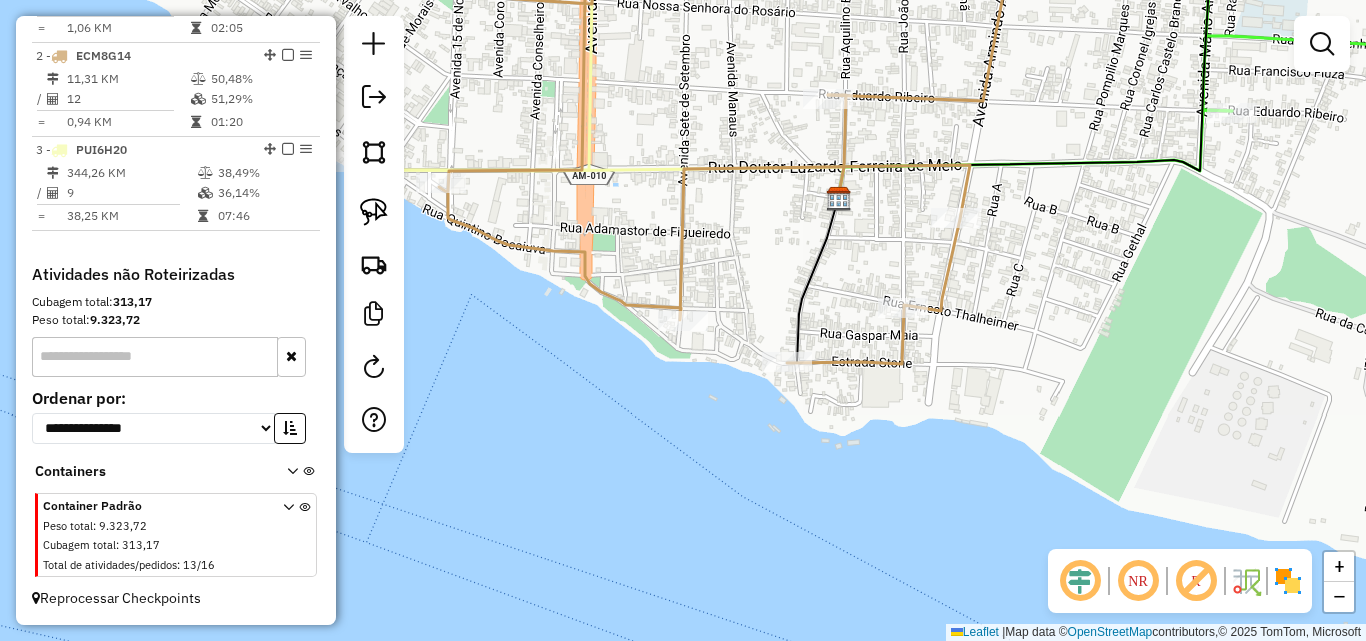 drag, startPoint x: 679, startPoint y: 411, endPoint x: 708, endPoint y: 411, distance: 29 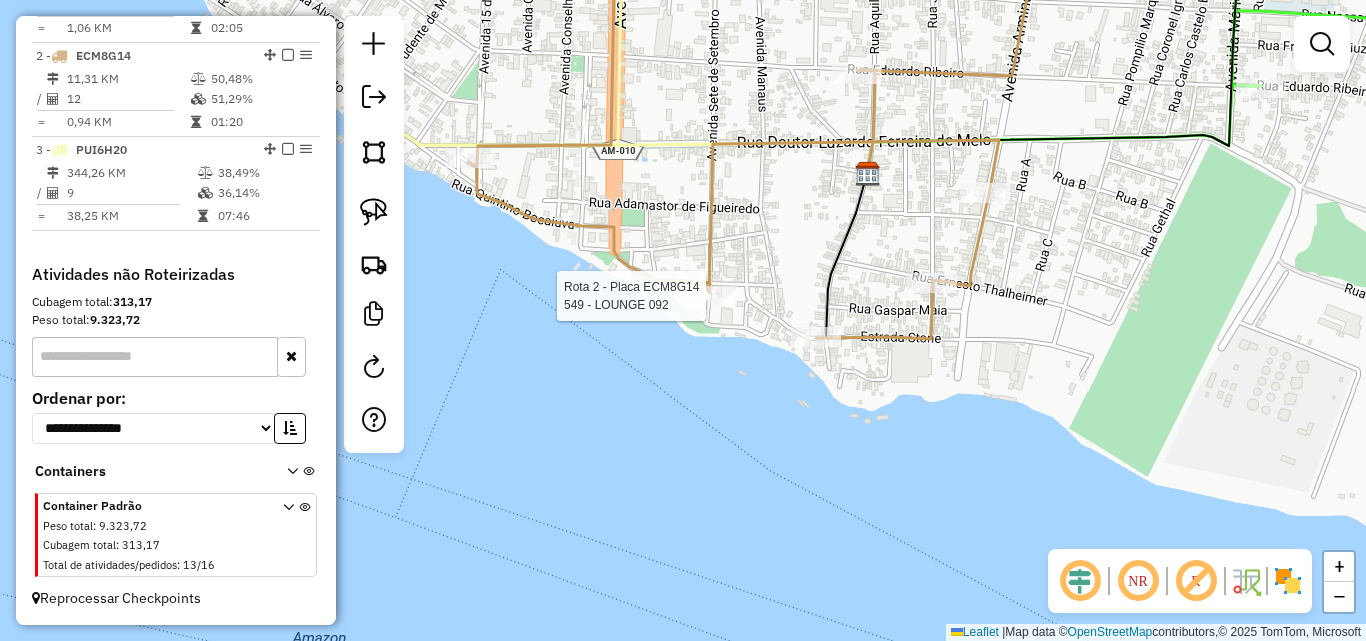 select on "**********" 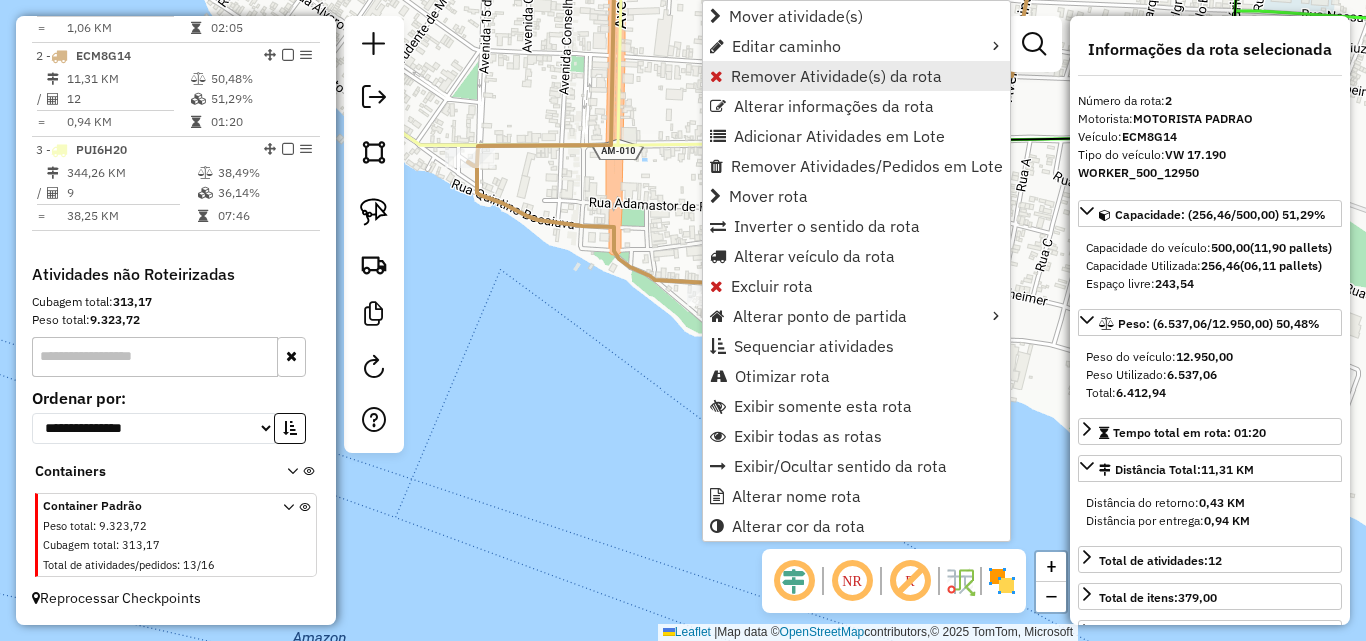 click on "Remover Atividade(s) da rota" at bounding box center (836, 76) 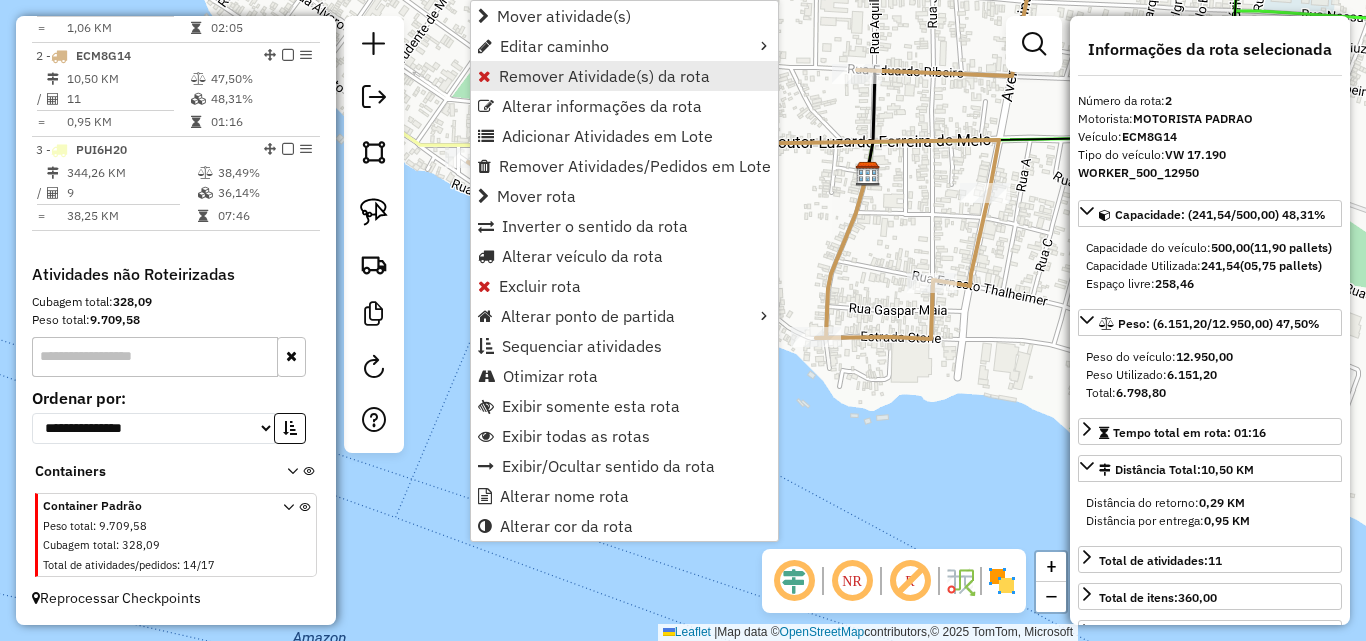 click on "Remover Atividade(s) da rota" at bounding box center [604, 76] 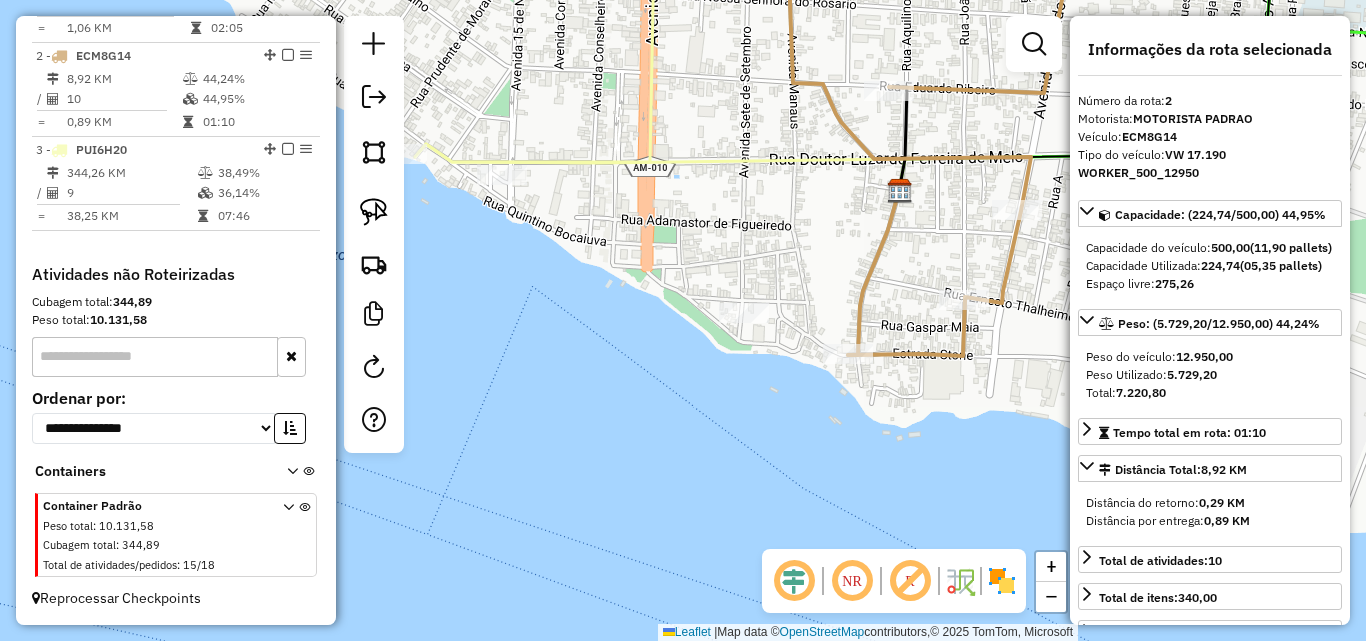 click on "Janela de atendimento Grade de atendimento Capacidade Transportadoras Veículos Cliente Pedidos  Rotas Selecione os dias de semana para filtrar as janelas de atendimento  Seg   Ter   Qua   Qui   Sex   Sáb   Dom  Informe o período da janela de atendimento: De: Até:  Filtrar exatamente a janela do cliente  Considerar janela de atendimento padrão  Selecione os dias de semana para filtrar as grades de atendimento  Seg   Ter   Qua   Qui   Sex   Sáb   Dom   Considerar clientes sem dia de atendimento cadastrado  Clientes fora do dia de atendimento selecionado Filtrar as atividades entre os valores definidos abaixo:  Peso mínimo:   Peso máximo:   Cubagem mínima:   Cubagem máxima:   De:   Até:  Filtrar as atividades entre o tempo de atendimento definido abaixo:  De:   Até:   Considerar capacidade total dos clientes não roteirizados Transportadora: Selecione um ou mais itens Tipo de veículo: Selecione um ou mais itens Veículo: Selecione um ou mais itens Motorista: Selecione um ou mais itens Nome: Rótulo:" 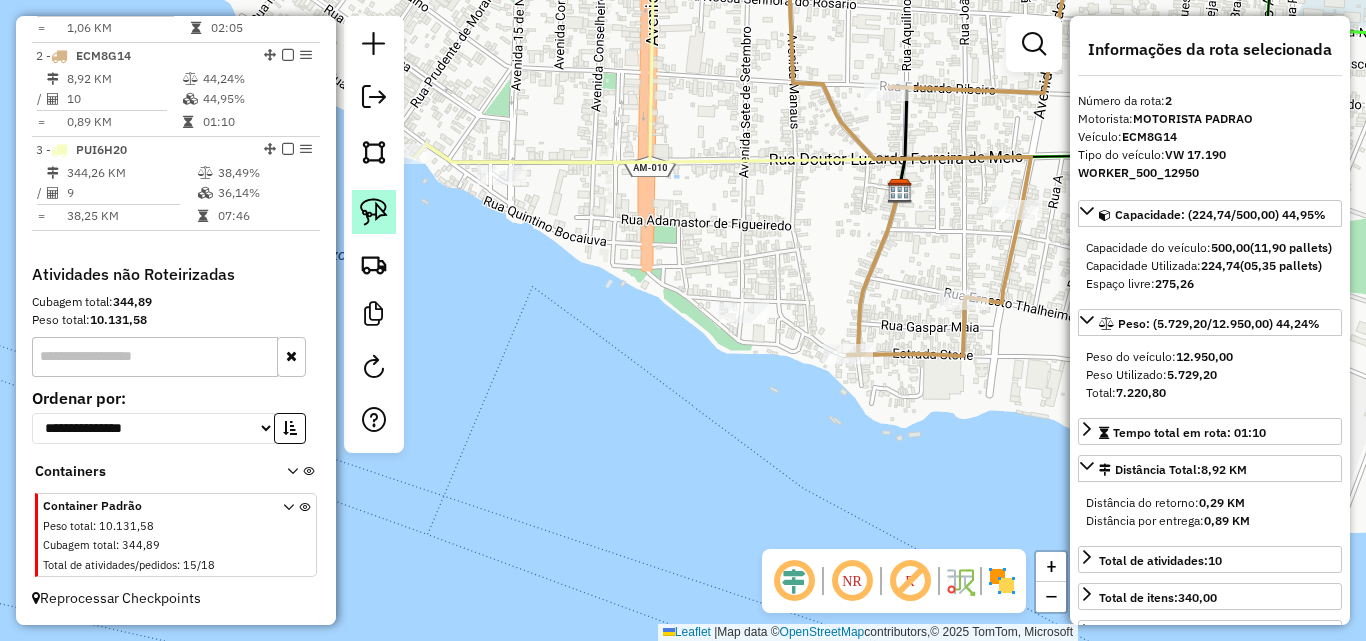 click 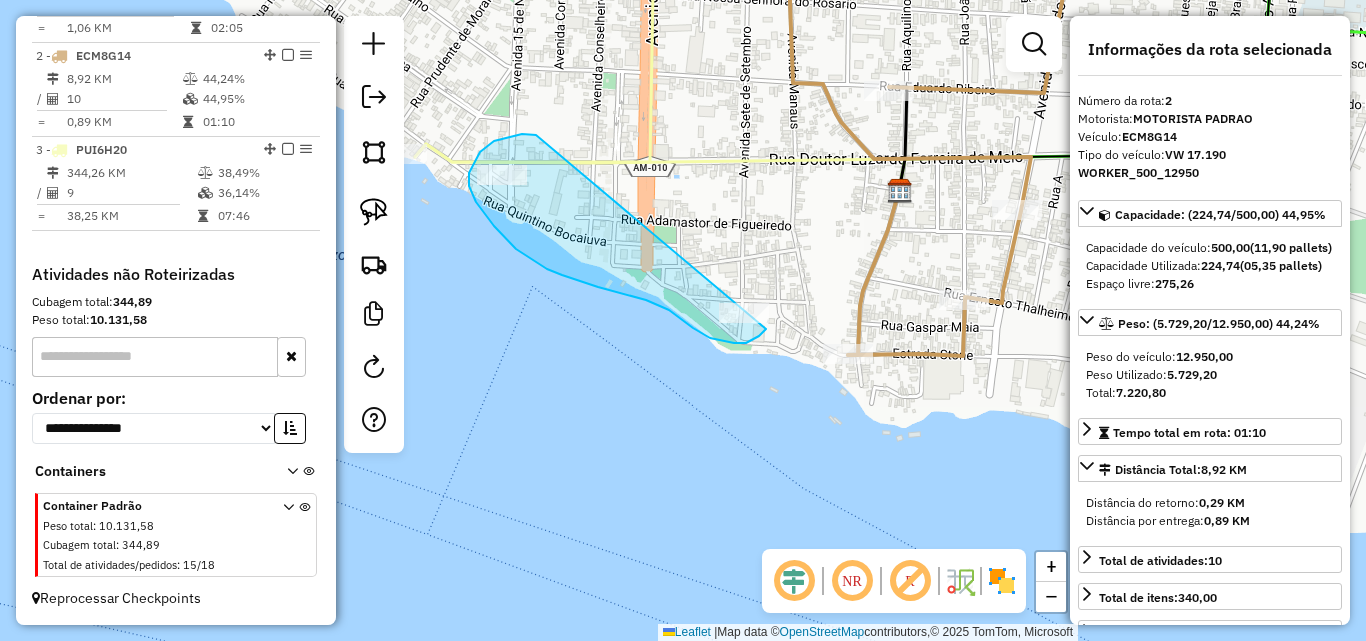 drag, startPoint x: 536, startPoint y: 135, endPoint x: 775, endPoint y: 303, distance: 292.13867 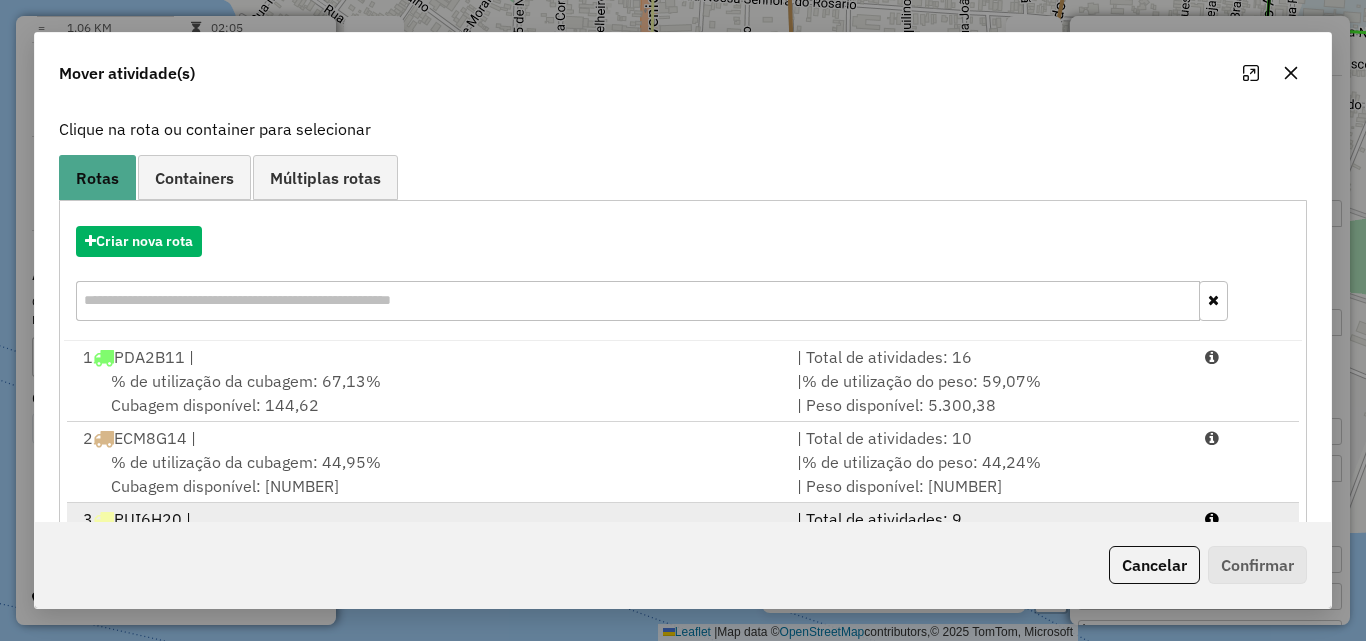 scroll, scrollTop: 210, scrollLeft: 0, axis: vertical 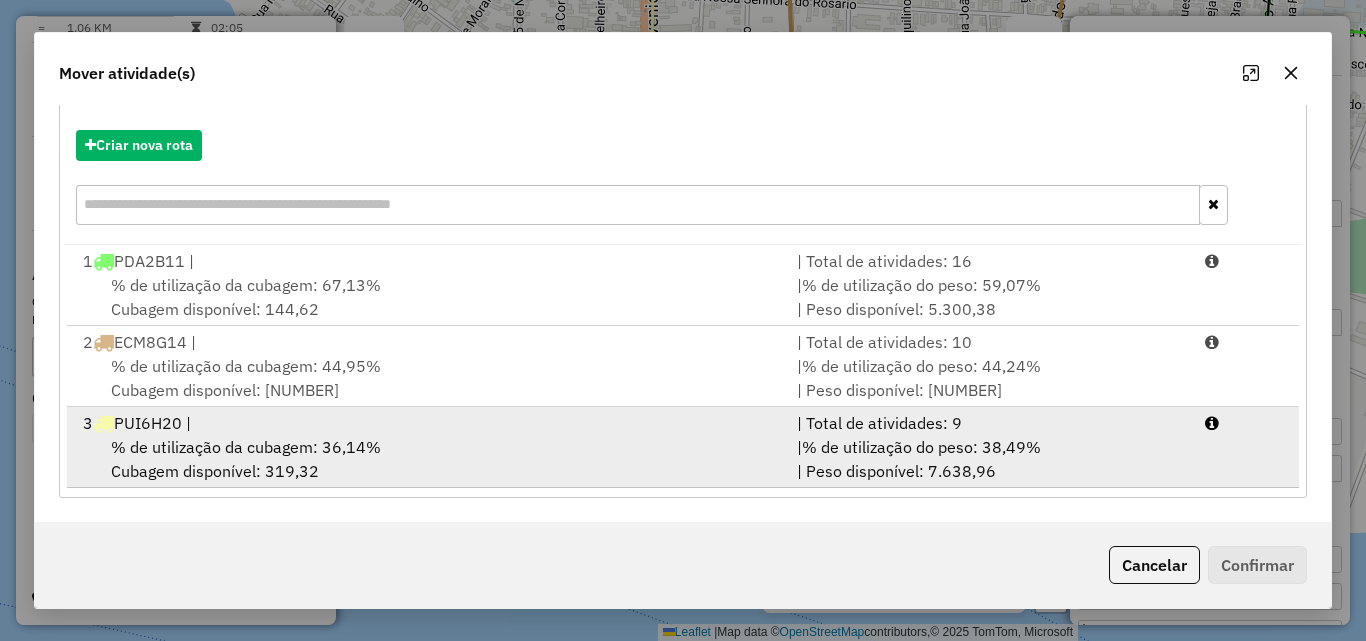 click on "% de utilização da cubagem: 36,14%  Cubagem disponível: 319,32" at bounding box center [428, 459] 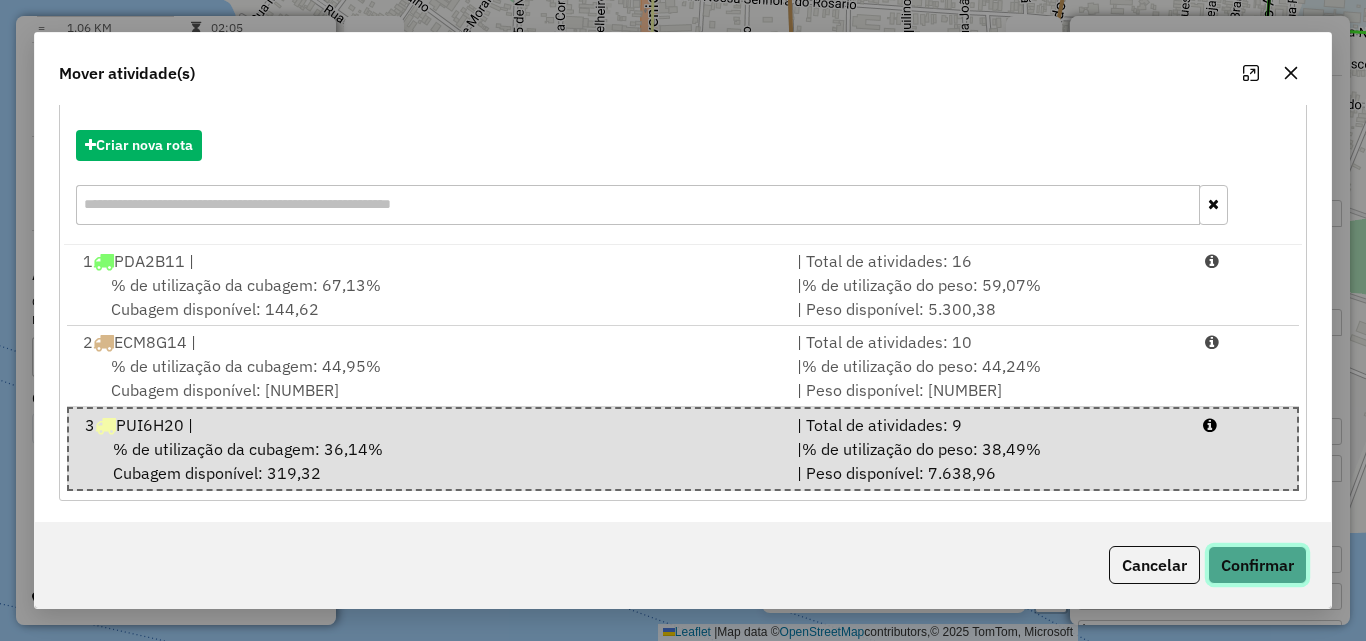 click on "Confirmar" 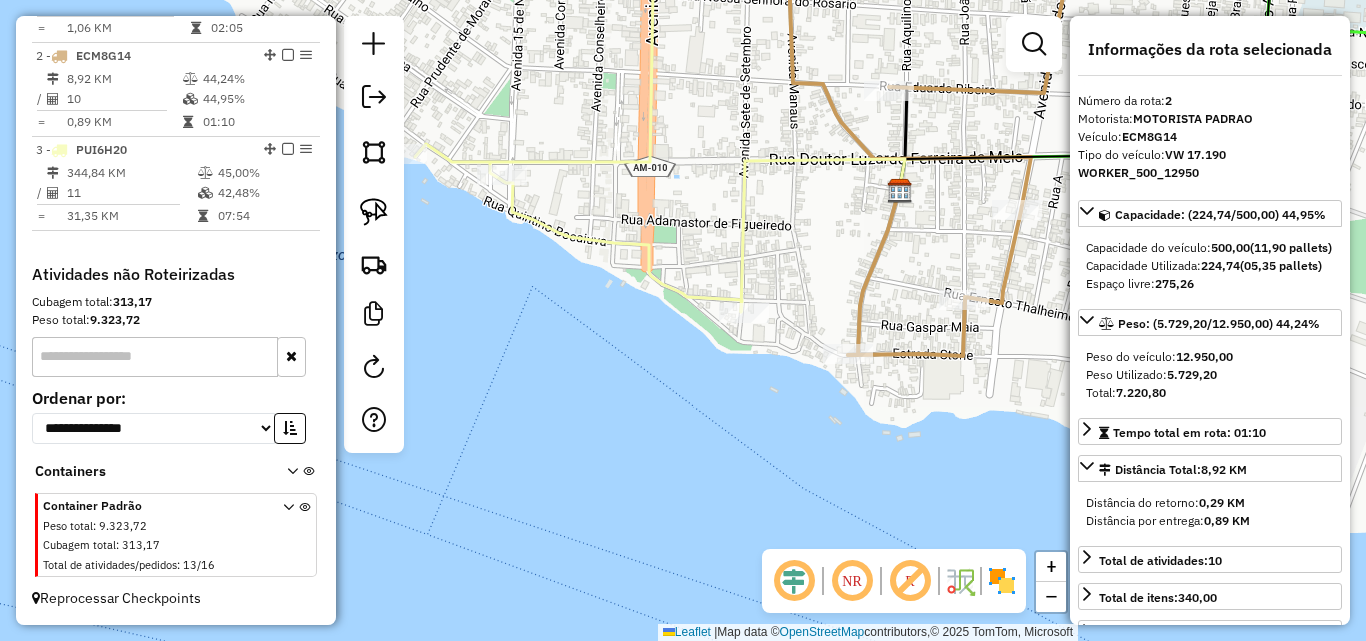scroll, scrollTop: 0, scrollLeft: 0, axis: both 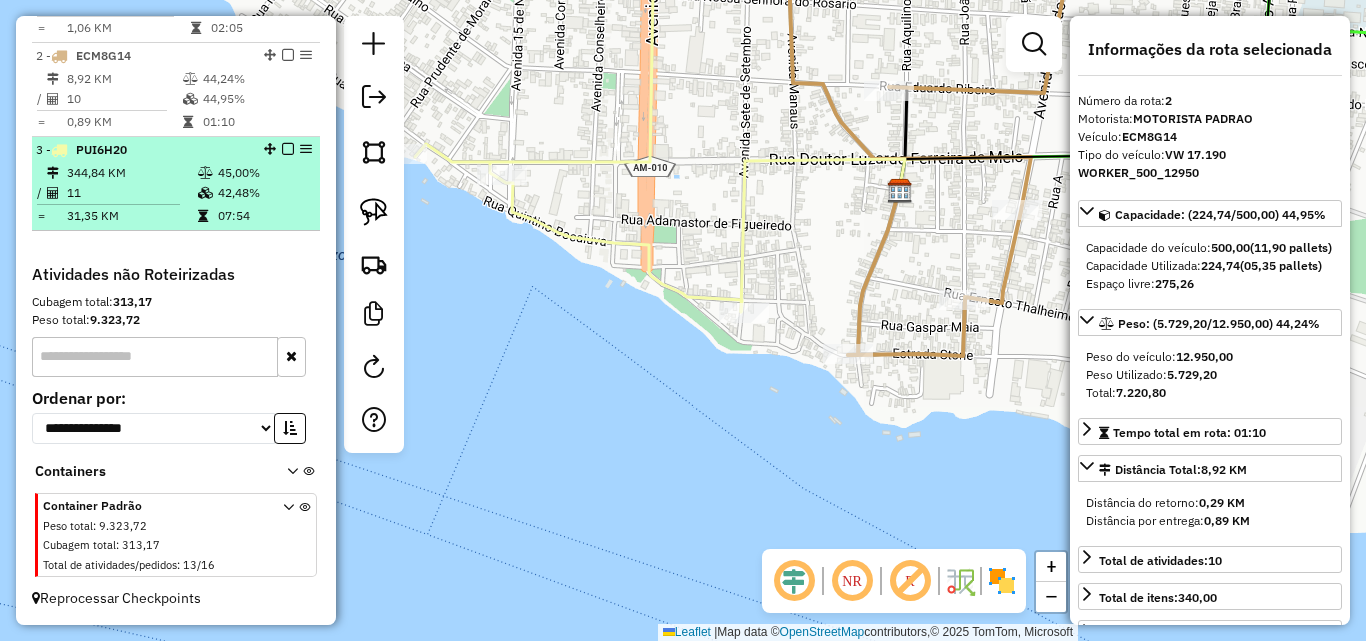 click on "11" at bounding box center [131, 193] 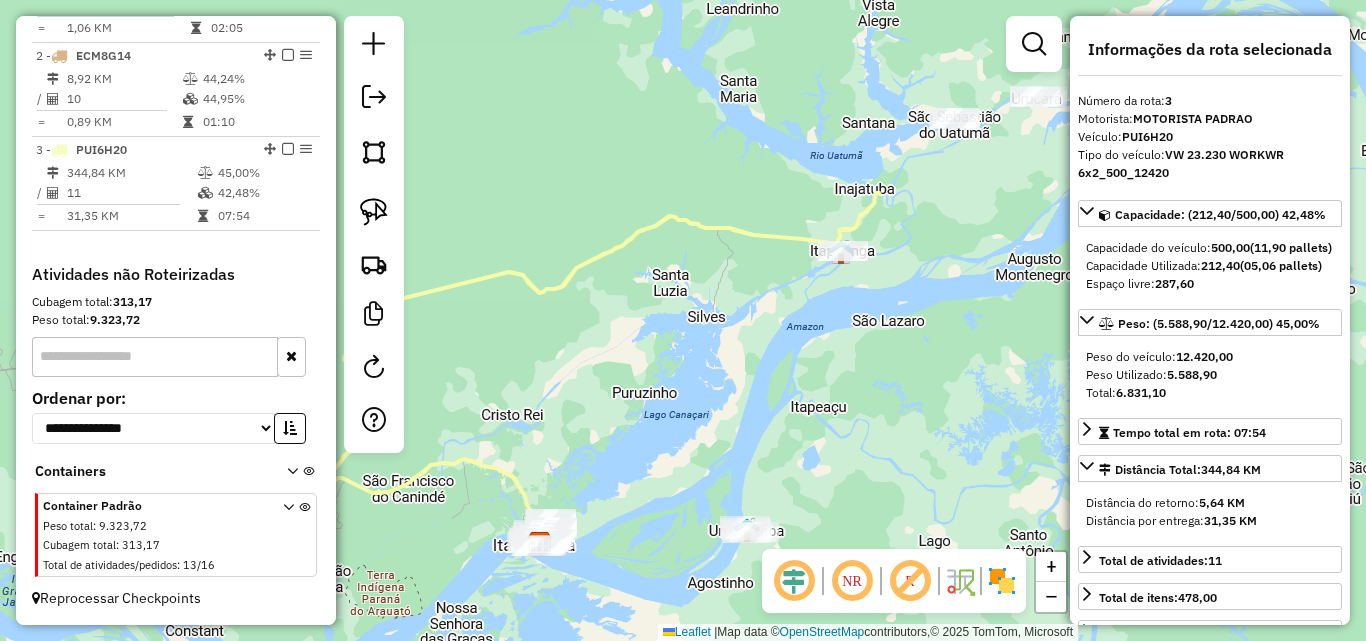 drag, startPoint x: 697, startPoint y: 383, endPoint x: 829, endPoint y: 236, distance: 197.5677 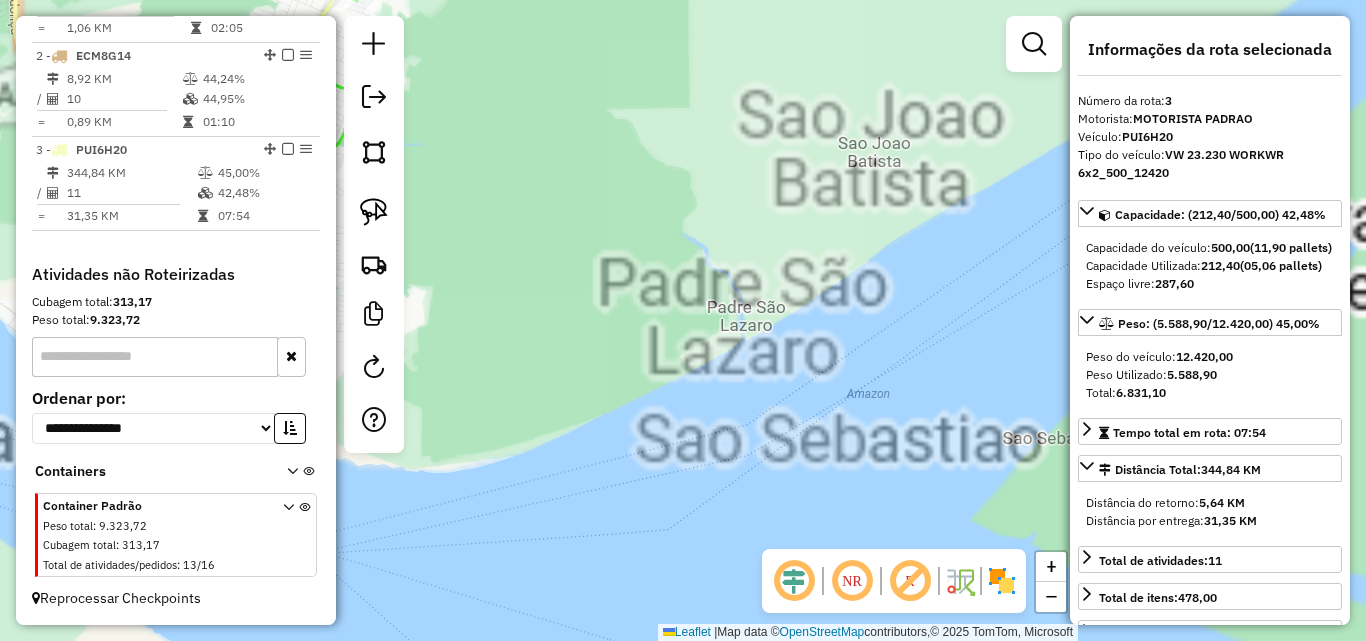 drag, startPoint x: 568, startPoint y: 386, endPoint x: 944, endPoint y: 406, distance: 376.53152 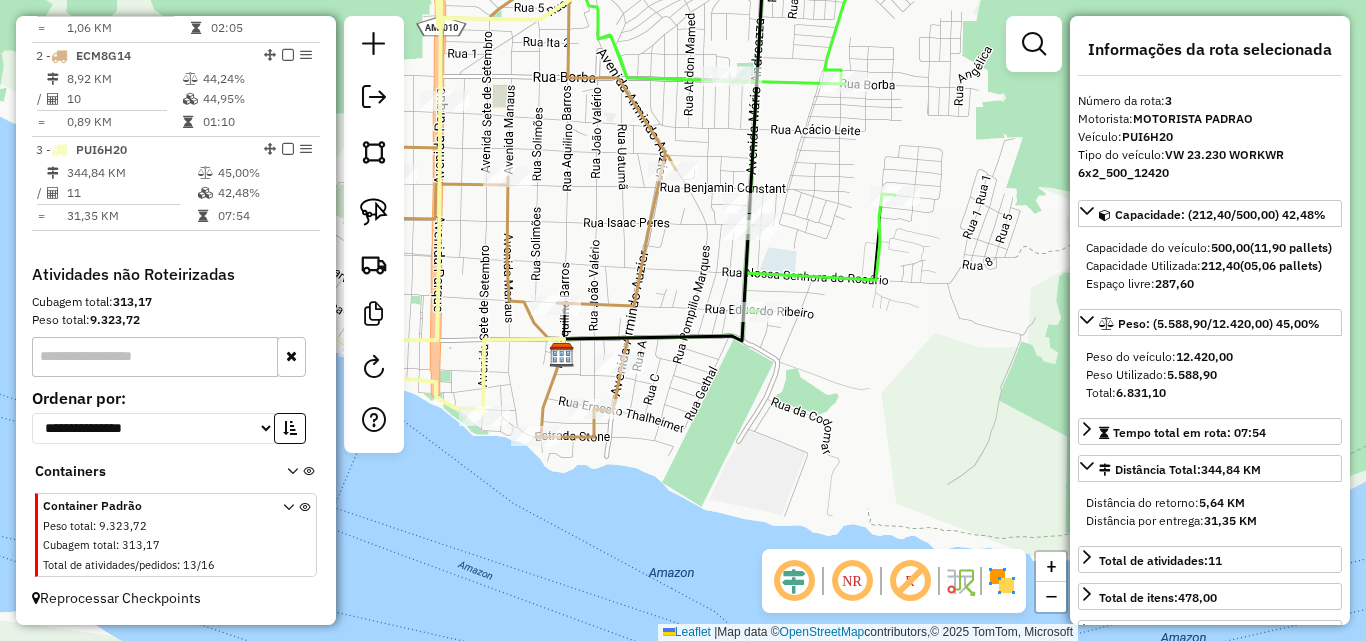 drag, startPoint x: 536, startPoint y: 435, endPoint x: 774, endPoint y: 298, distance: 274.6143 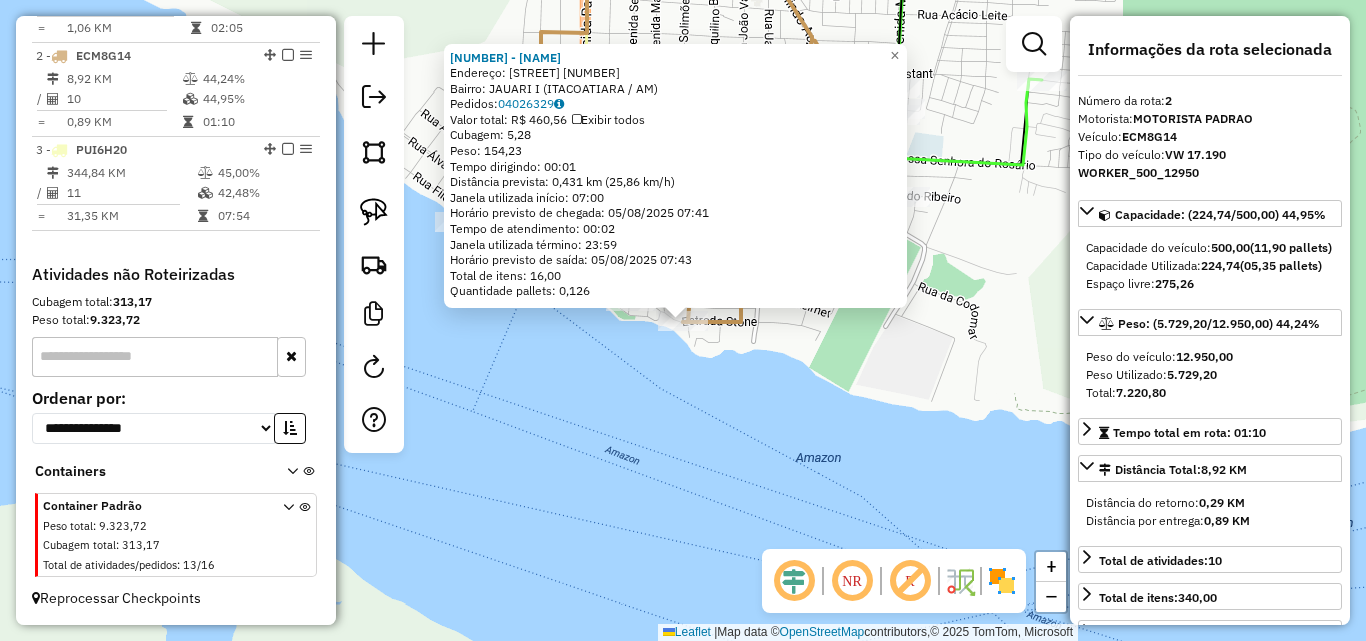 click on "[NUMBER] - [NAME] Endereço: [NAME] [NUMBER] Bairro: [NAME] ([NAME] / [STATE]) Pedidos: [NUMBER] Valor total: [CURRENCY] [NUMBER] Exibir todos Cubagem: [NUMBER] Peso: [NUMBER] Tempo dirigindo: [TIME] Distância prevista: [NUMBER] [DISTANCE] ([NUMBER] [SPEED]) Janela utilizada início: [TIME] Horário previsto de chegada: [DATE] [TIME] Tempo de atendimento: [TIME] Janela utilizada término: [TIME] Horário previsto de saída: [DATE] [TIME] Total de itens: [NUMBER] Quantidade pallets: [NUMBER] × Janela de atendimento Grade de atendimento Capacidade Transportadoras Veículos Cliente Pedidos Rotas Selecione os dias de semana para filtrar as janelas de atendimento Seg Ter Qua Qui Sex Sáb Dom Informe o período da janela de atendimento: De: Até: Filtrar exatamente a janela do cliente Considerar janela de atendimento padrão Selecione os dias de semana para filtrar as grades de atendimento Seg Ter Qua Qui Sex Sáb Dom Considerar clientes sem dia de atendimento cadastrado De:" 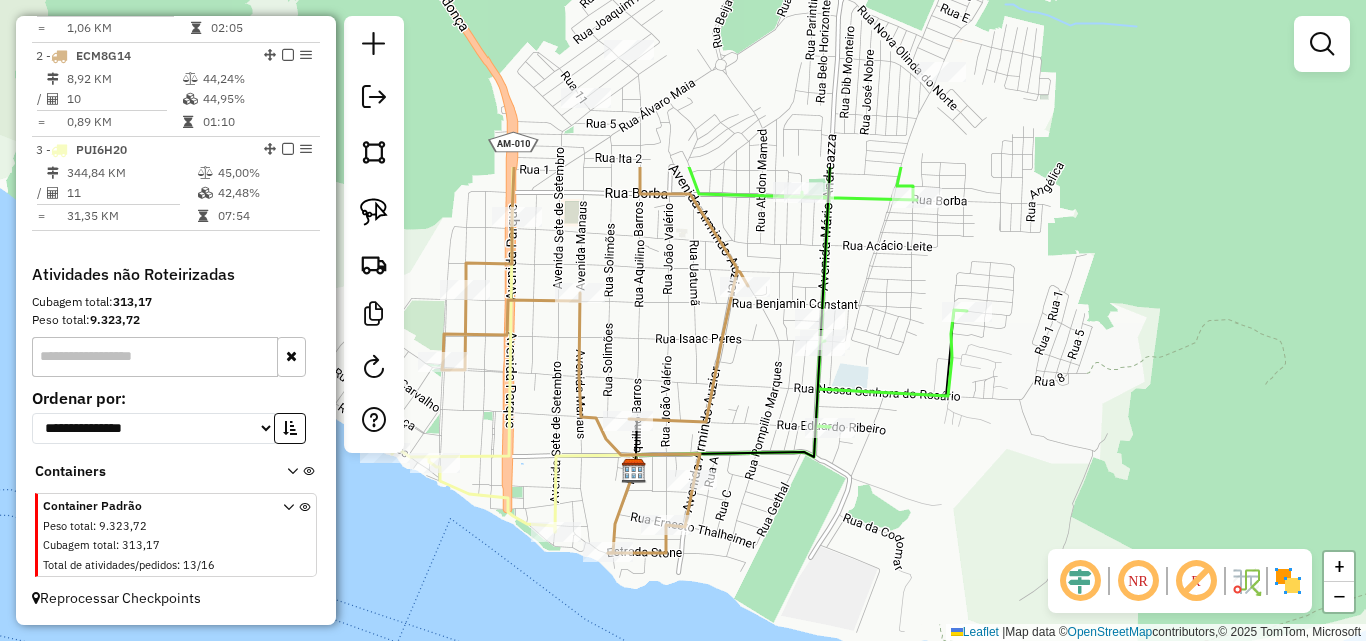 drag, startPoint x: 602, startPoint y: 238, endPoint x: 527, endPoint y: 457, distance: 231.4865 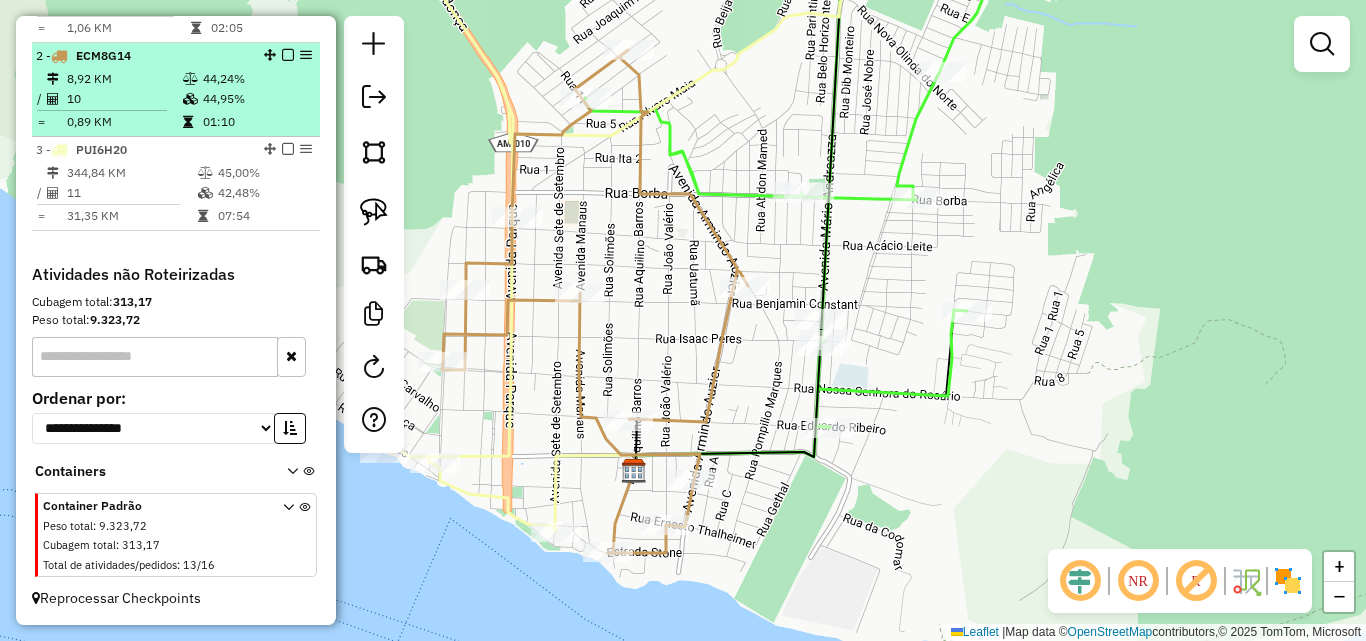 click at bounding box center [192, 99] 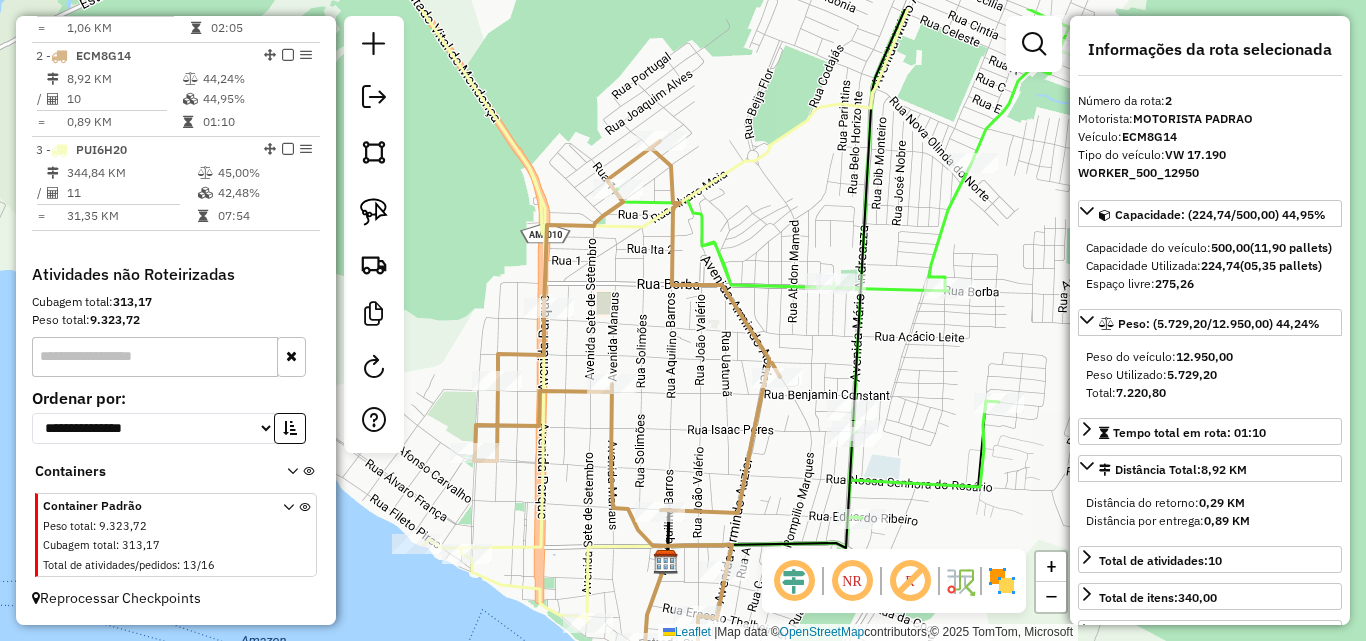 drag, startPoint x: 752, startPoint y: 338, endPoint x: 629, endPoint y: 429, distance: 153.00327 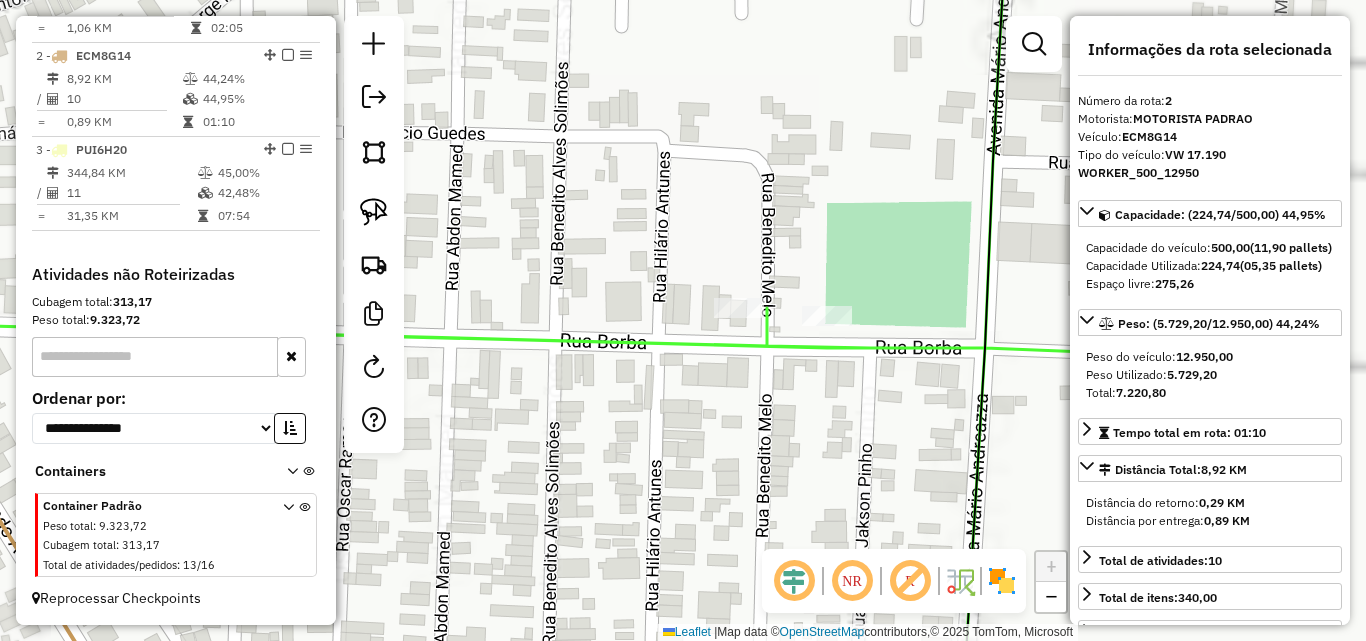 drag, startPoint x: 743, startPoint y: 376, endPoint x: 721, endPoint y: 376, distance: 22 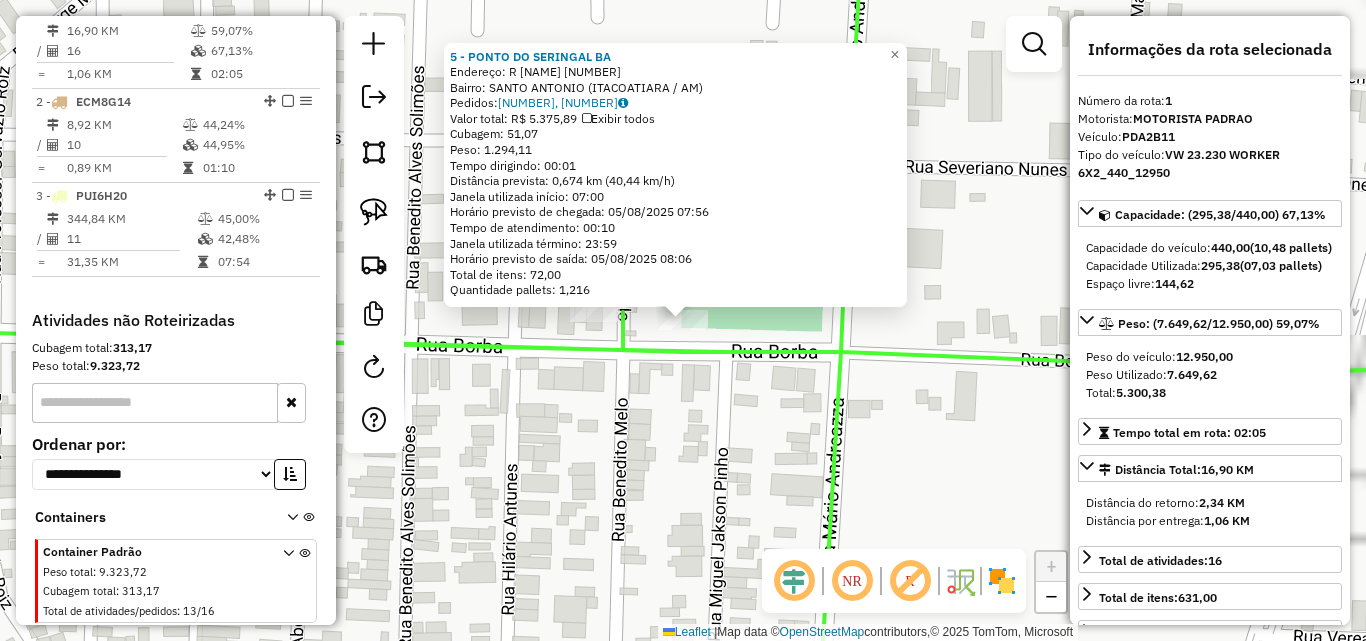 scroll, scrollTop: 774, scrollLeft: 0, axis: vertical 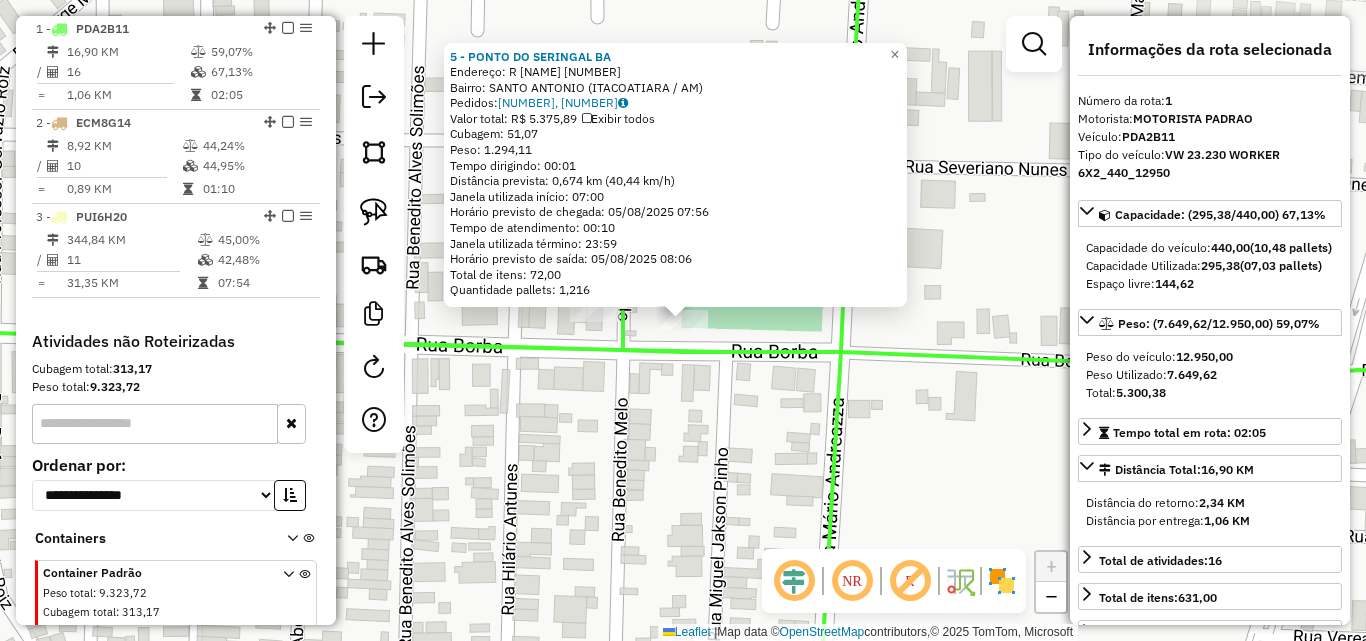 click on "5 - PONTO DO SERINGAL BA  Endereço:  R   BORBA 3719   Bairro: SANTO ANTONIO ([CIDADE] / [ESTADO])   Pedidos:  04026336, 04026337   Valor total: R$ 5.375,89   Exibir todos   Cubagem: 51,07  Peso: 1.294,11  Tempo dirigindo: 00:01   Distância prevista: 0,674 km (40,44 km/h)   Janela utilizada início: 07:00   Horário previsto de chegada: 05/08/2025 07:56   Tempo de atendimento: 00:10   Janela utilizada término: 23:59   Horário previsto de saída: 05/08/2025 08:06   Total de itens: 72,00   Quantidade pallets: 1,216  × Janela de atendimento Grade de atendimento Capacidade Transportadoras Veículos Cliente Pedidos  Rotas Selecione os dias de semana para filtrar as janelas de atendimento  Seg   Ter   Qua   Qui   Sex   Sáb   Dom  Informe o período da janela de atendimento: De: Até:  Filtrar exatamente a janela do cliente  Considerar janela de atendimento padrão  Selecione os dias de semana para filtrar as grades de atendimento  Seg   Ter   Qua   Qui   Sex   Sáb   Dom   Peso mínimo:   Peso máximo:   De:  De:" 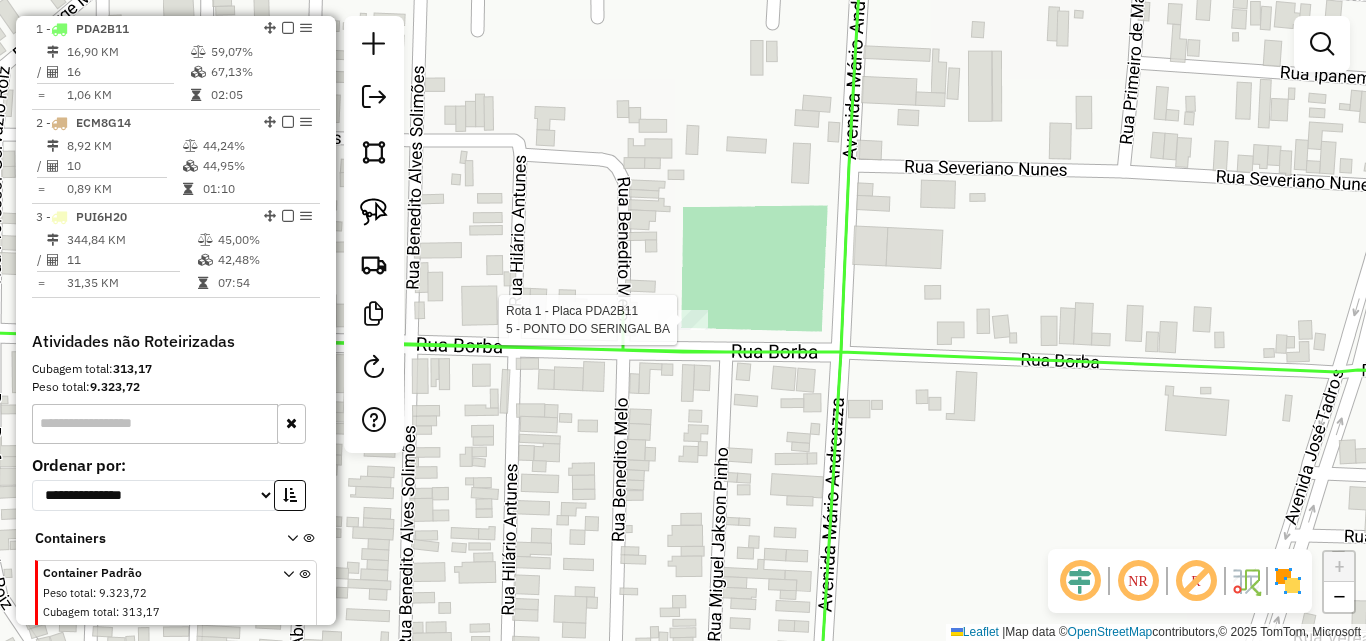 select on "**********" 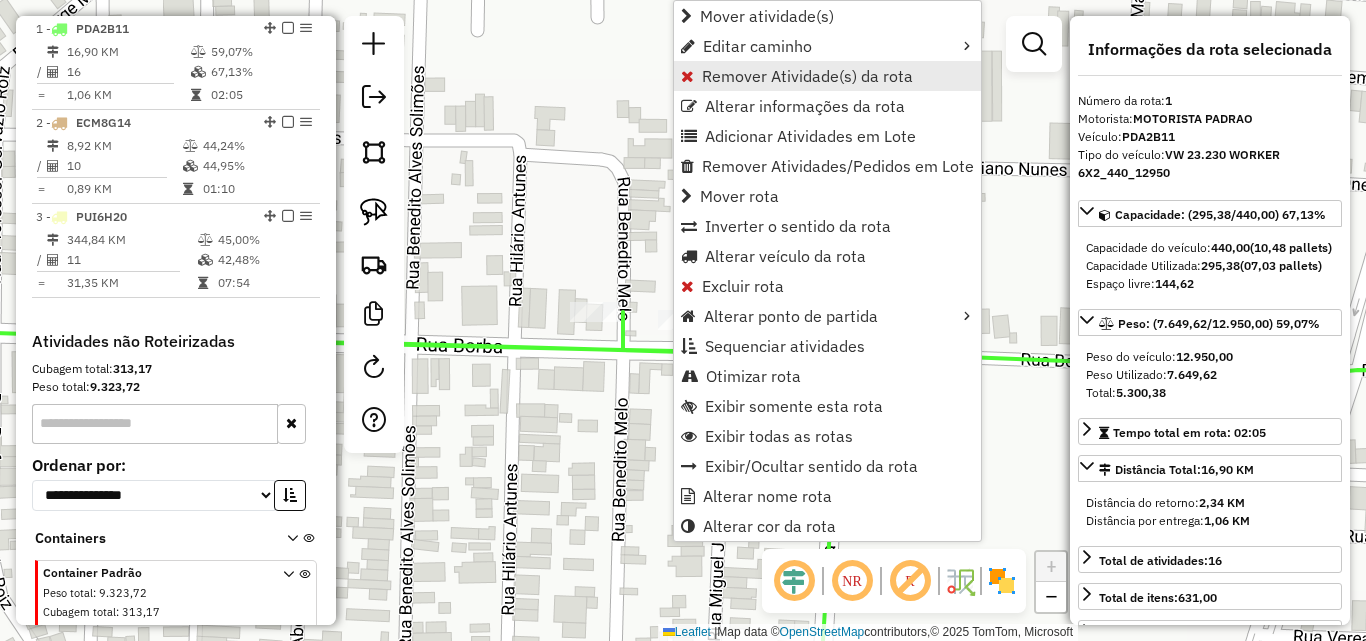 click on "Remover Atividade(s) da rota" at bounding box center (807, 76) 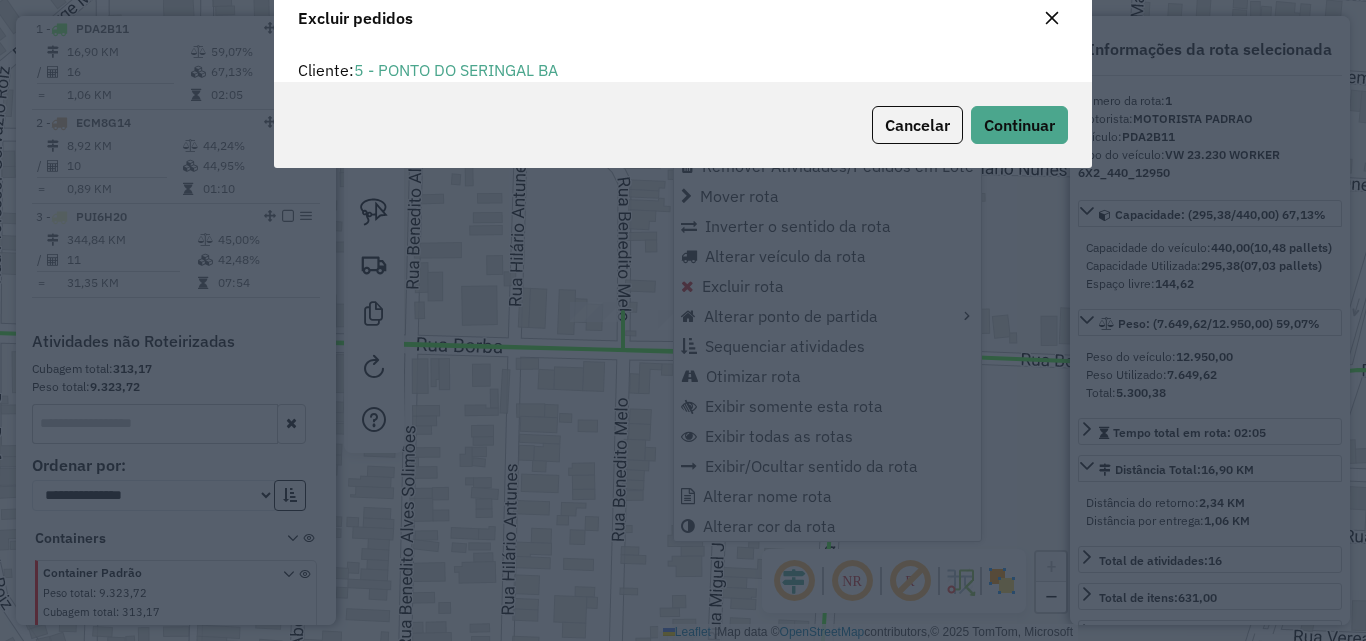 scroll, scrollTop: 12, scrollLeft: 6, axis: both 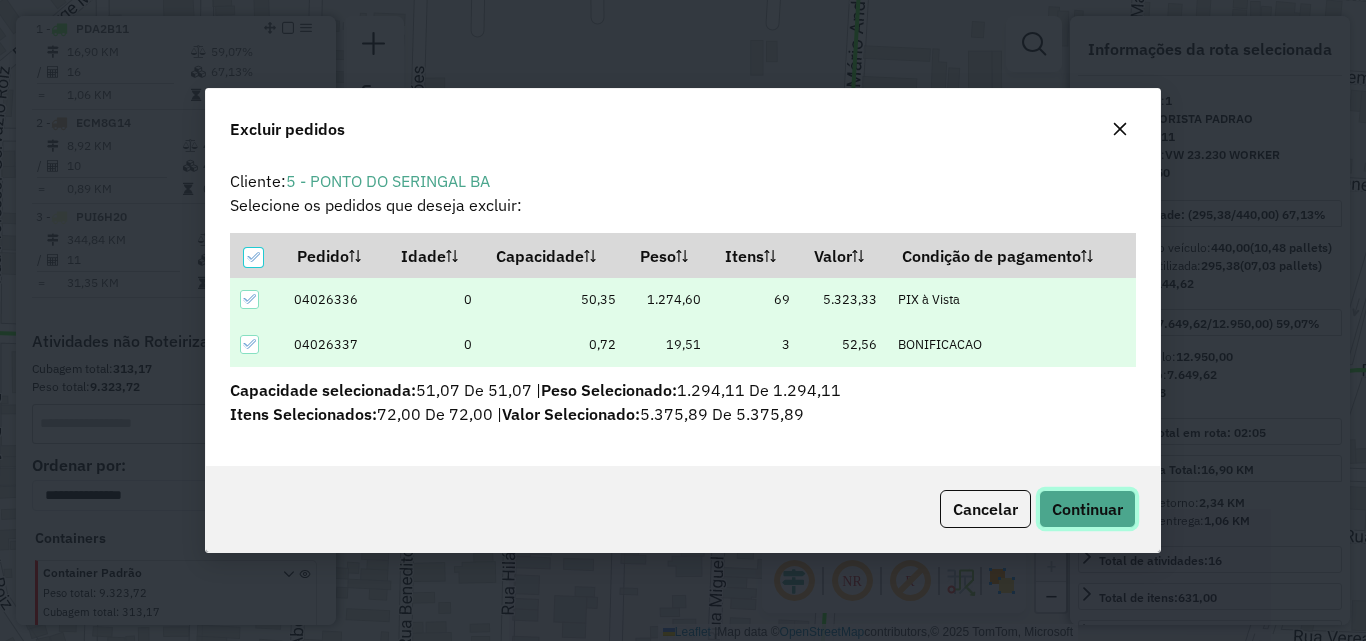 click on "Continuar" 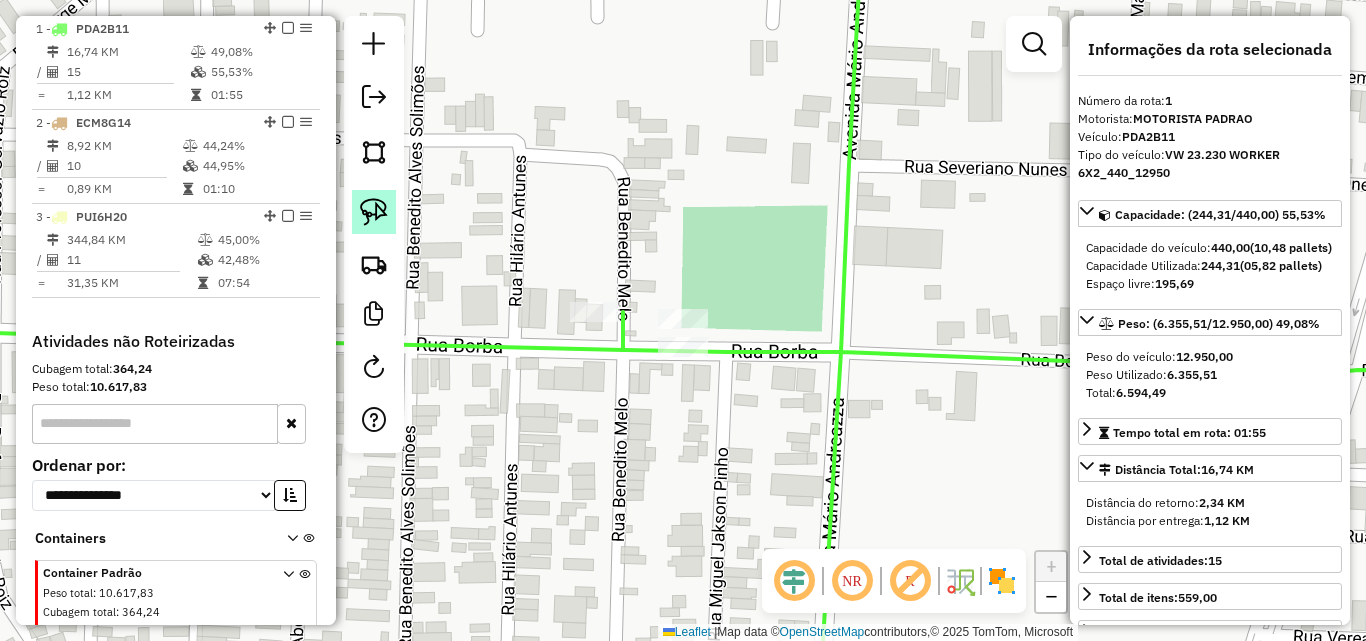 click 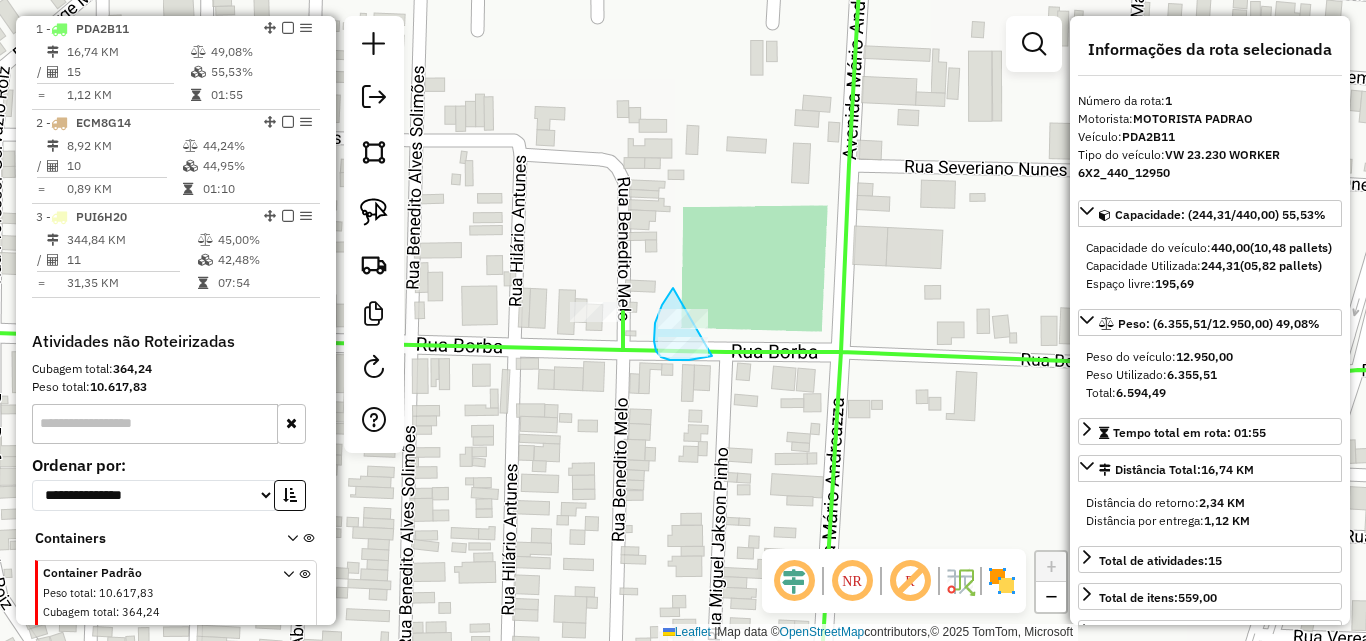 drag, startPoint x: 673, startPoint y: 288, endPoint x: 713, endPoint y: 355, distance: 78.03204 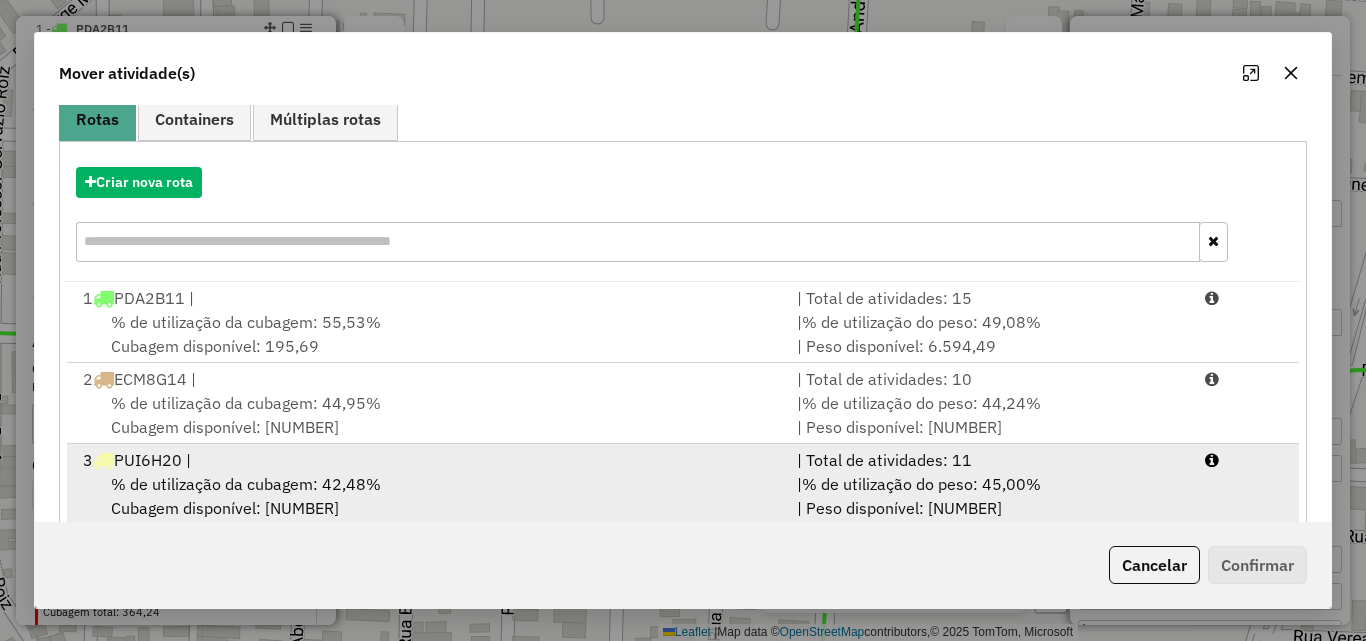 scroll, scrollTop: 210, scrollLeft: 0, axis: vertical 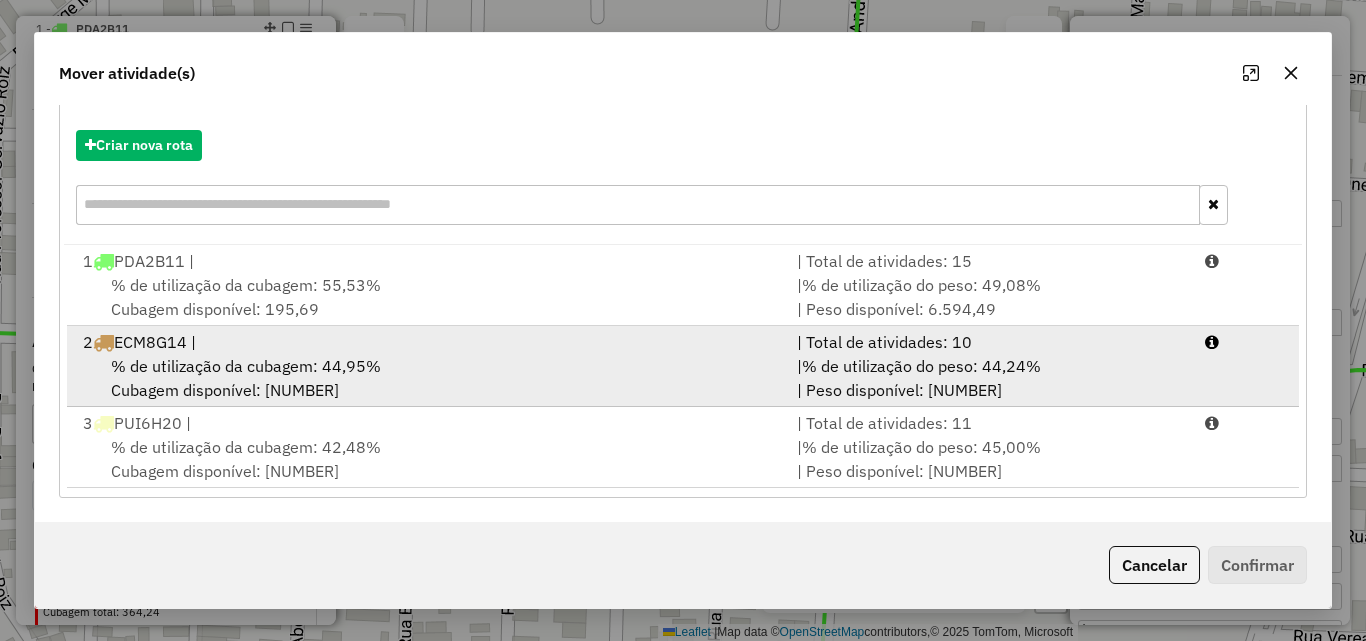 click on "% de utilização da cubagem: 44,95%" at bounding box center [246, 366] 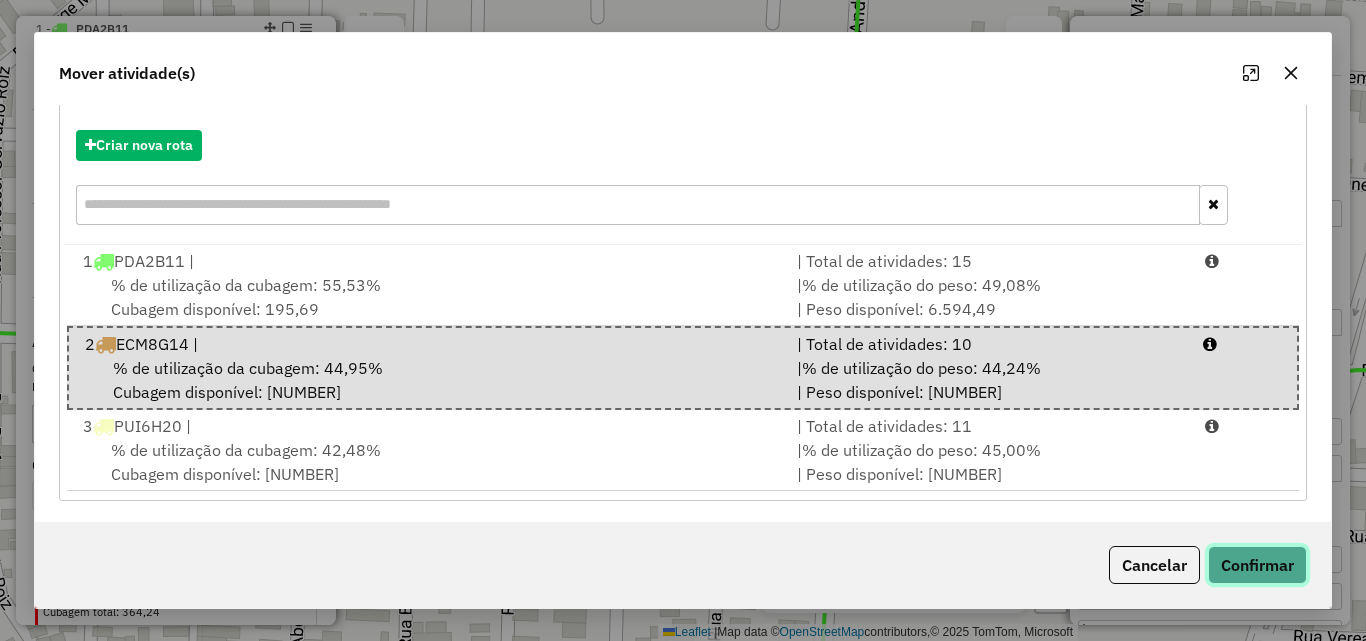 click on "Confirmar" 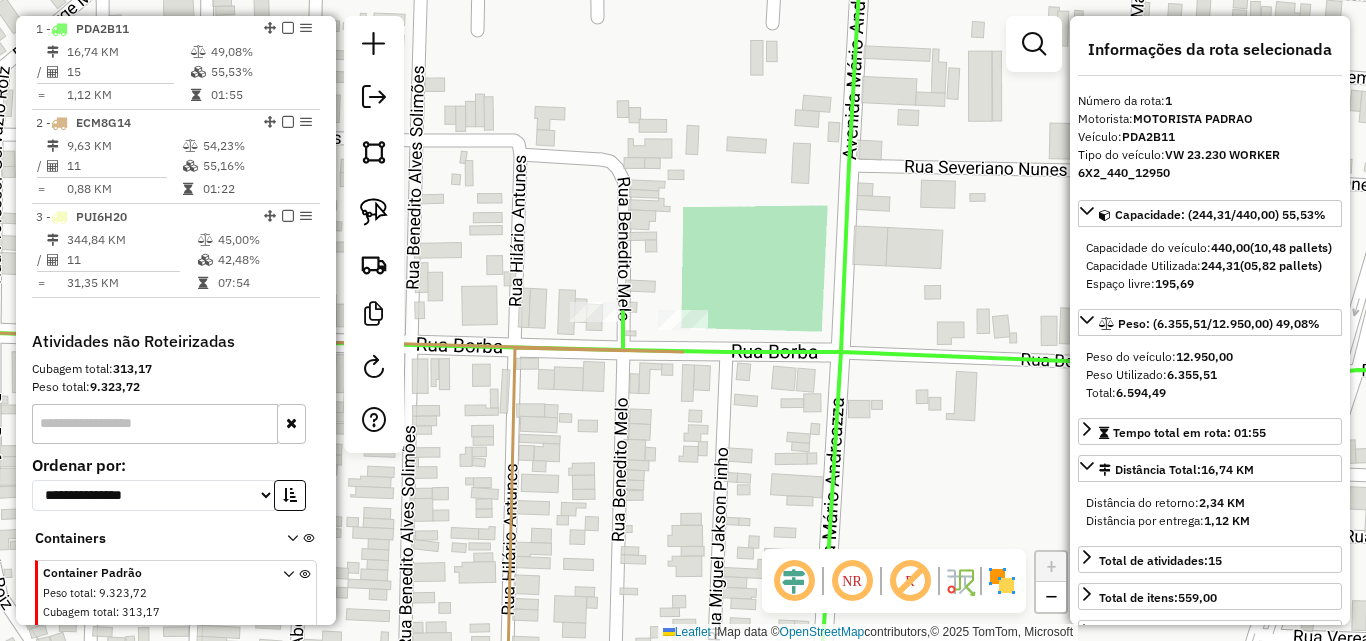 scroll, scrollTop: 0, scrollLeft: 0, axis: both 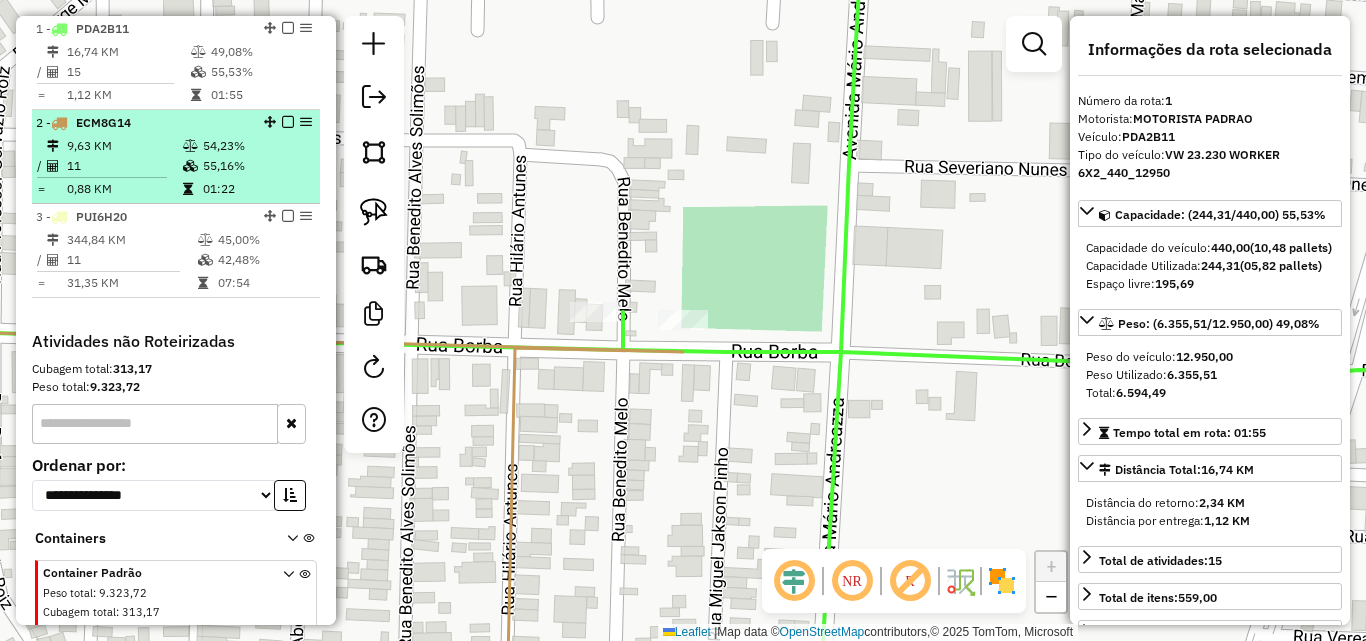 click at bounding box center [190, 166] 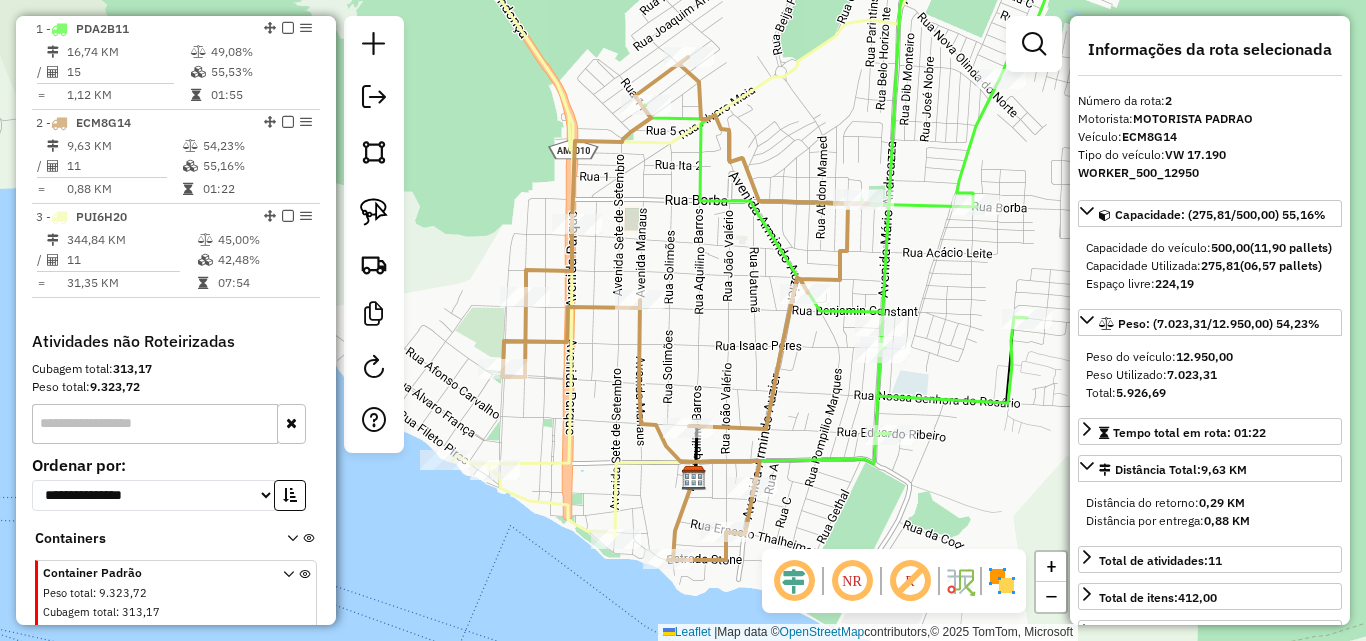 drag, startPoint x: 819, startPoint y: 510, endPoint x: 824, endPoint y: 394, distance: 116.10771 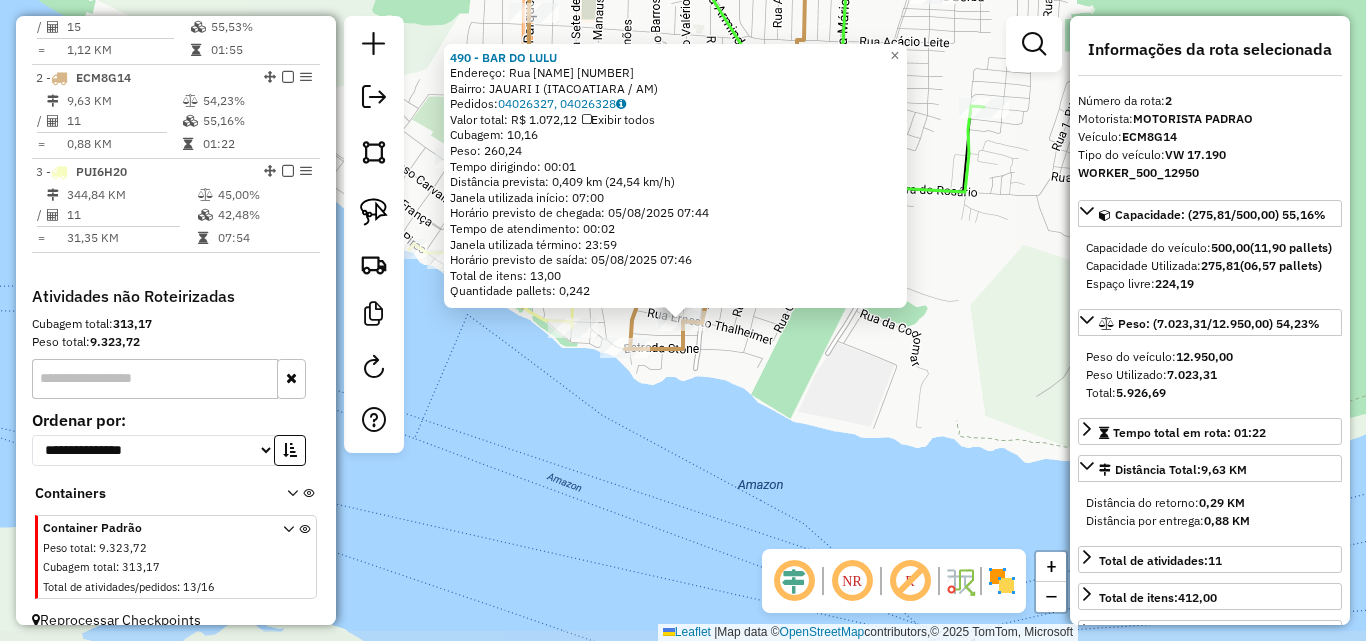 scroll, scrollTop: 841, scrollLeft: 0, axis: vertical 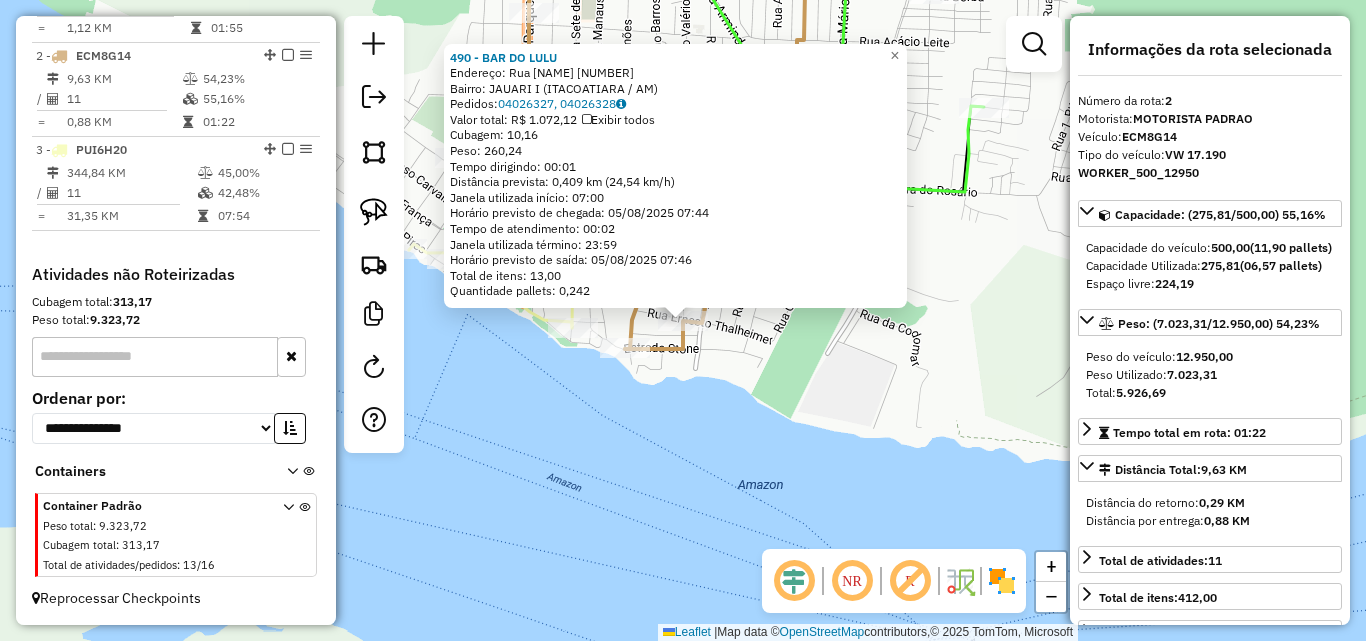 click on "[NUMBER] - [NAME] Endereço: [NAME] [NAME] [NUMBER] Bairro: [NAME] ([NAME] / [STATE]) Pedidos: [NUMBER], [NUMBER] Valor total: [CURRENCY] [NUMBER] Exibir todos Cubagem: [NUMBER] Peso: [NUMBER] Tempo dirigindo: [TIME] Distância prevista: [NUMBER] [DISTANCE] ([NUMBER] [SPEED]) Janela utilizada início: [TIME] Horário previsto de chegada: [DATE] [TIME] Tempo de atendimento: [TIME] Janela utilizada término: [TIME] Horário previsto de saída: [DATE] [TIME] Total de itens: [NUMBER] Quantidade pallets: [NUMBER] × Janela de atendimento Grade de atendimento Capacidade Transportadoras Veículos Cliente Pedidos Rotas Selecione os dias de semana para filtrar as janelas de atendimento Seg Ter Qua Qui Sex Sáb Dom Informe o período da janela de atendimento: De: Até: Filtrar exatamente a janela do cliente Considerar janela de atendimento padrão Selecione os dias de semana para filtrar as grades de atendimento Seg Ter Qua Qui Sex Sáb Dom Clientes fora do dia de atendimento selecionado" 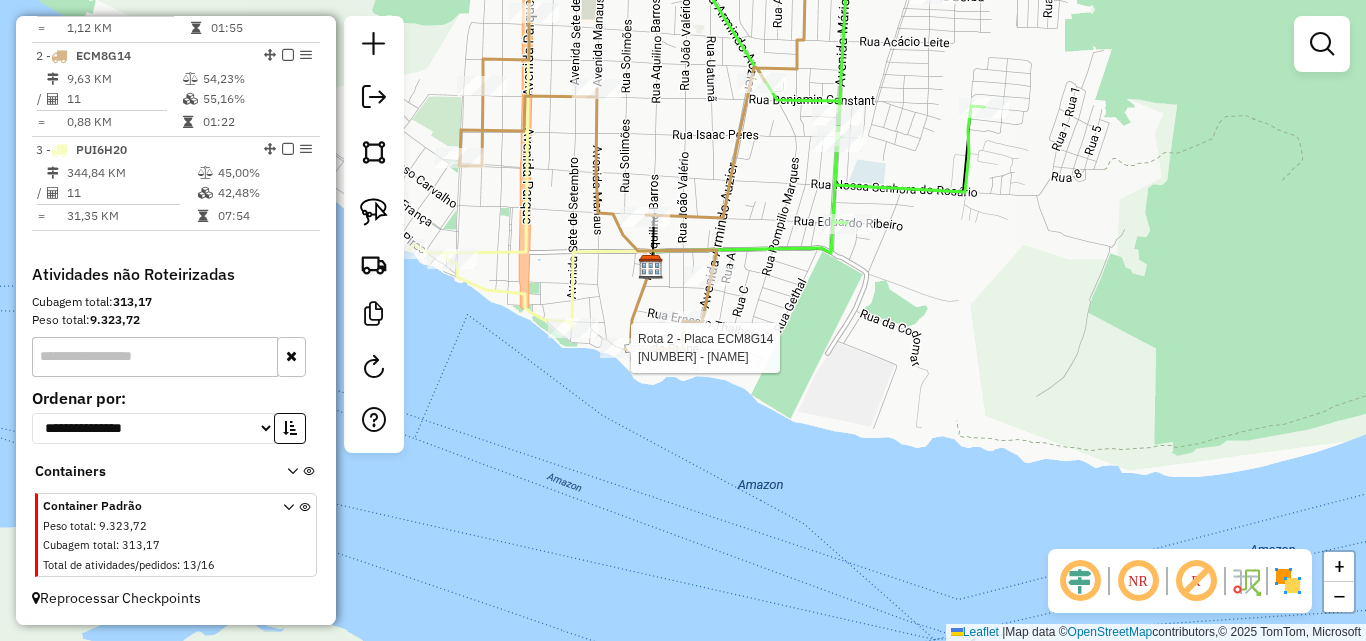 select on "**********" 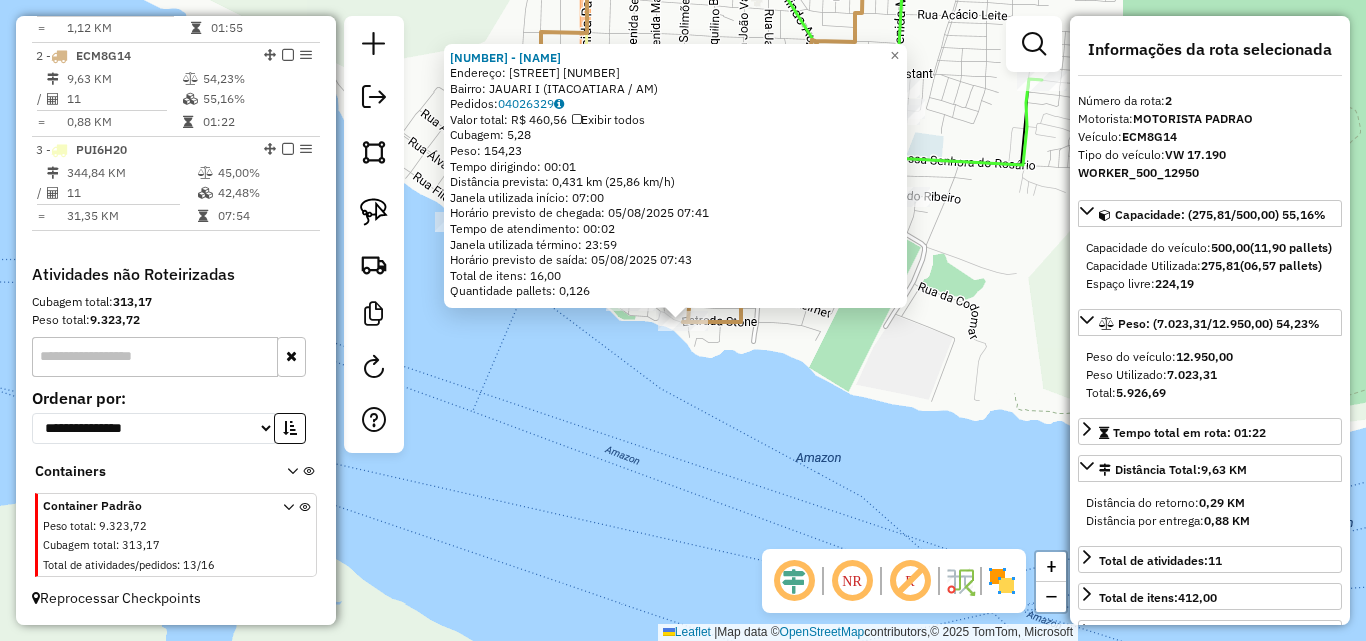 click on "[NUMBER] - [NAME] Endereço: [NAME] [NUMBER] Bairro: [NAME] ([NAME] / [STATE]) Pedidos: [NUMBER] Valor total: [CURRENCY] [NUMBER] Exibir todos Cubagem: [NUMBER] Peso: [NUMBER] Tempo dirigindo: [TIME] Distância prevista: [NUMBER] [DISTANCE] ([NUMBER] [SPEED]) Janela utilizada início: [TIME] Horário previsto de chegada: [DATE] [TIME] Tempo de atendimento: [TIME] Janela utilizada término: [TIME] Horário previsto de saída: [DATE] [TIME] Total de itens: [NUMBER] Quantidade pallets: [NUMBER] × Janela de atendimento Grade de atendimento Capacidade Transportadoras Veículos Cliente Pedidos Rotas Selecione os dias de semana para filtrar as janelas de atendimento Seg Ter Qua Qui Sex Sáb Dom Informe o período da janela de atendimento: De: Até: Filtrar exatamente a janela do cliente Considerar janela de atendimento padrão Selecione os dias de semana para filtrar as grades de atendimento Seg Ter Qua Qui Sex Sáb Dom Considerar clientes sem dia de atendimento cadastrado De:" 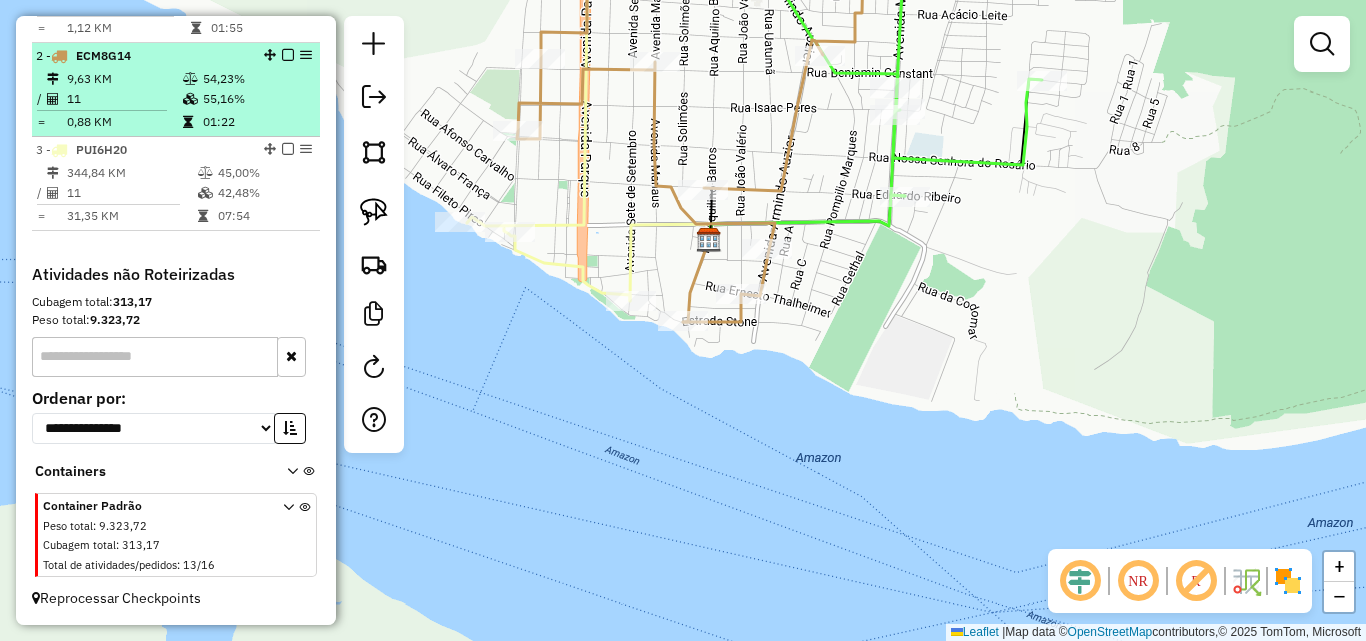 click at bounding box center [192, 99] 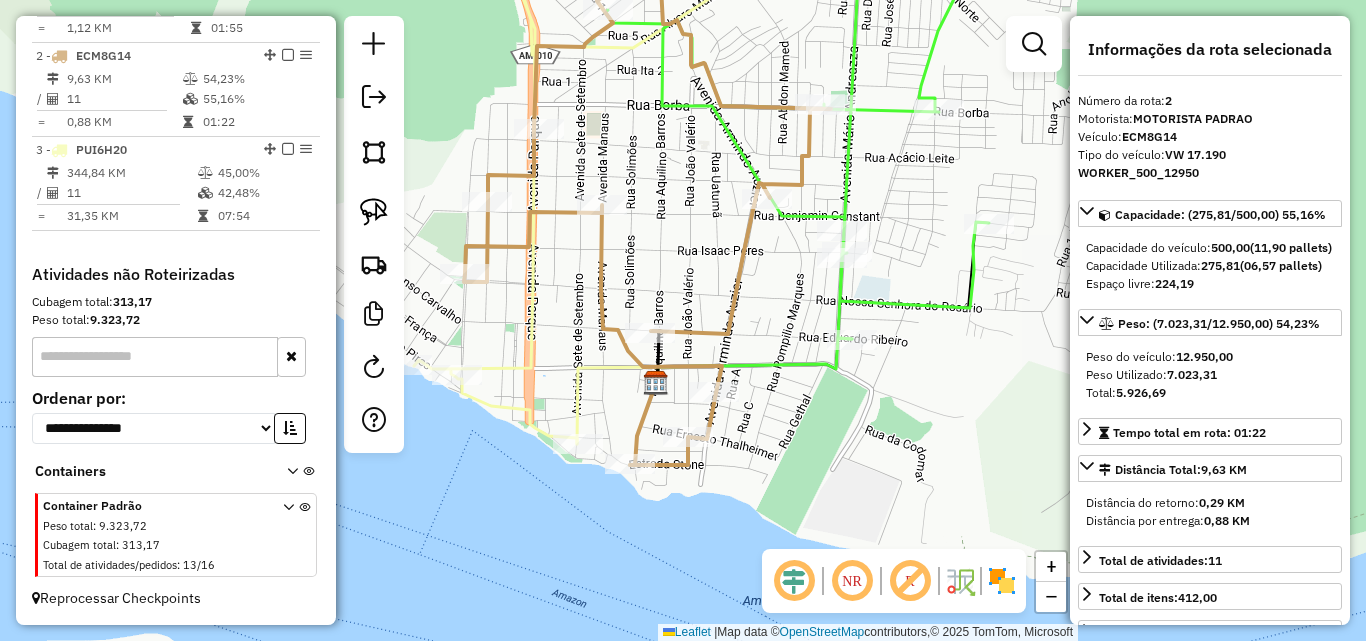 drag, startPoint x: 823, startPoint y: 513, endPoint x: 759, endPoint y: 405, distance: 125.53884 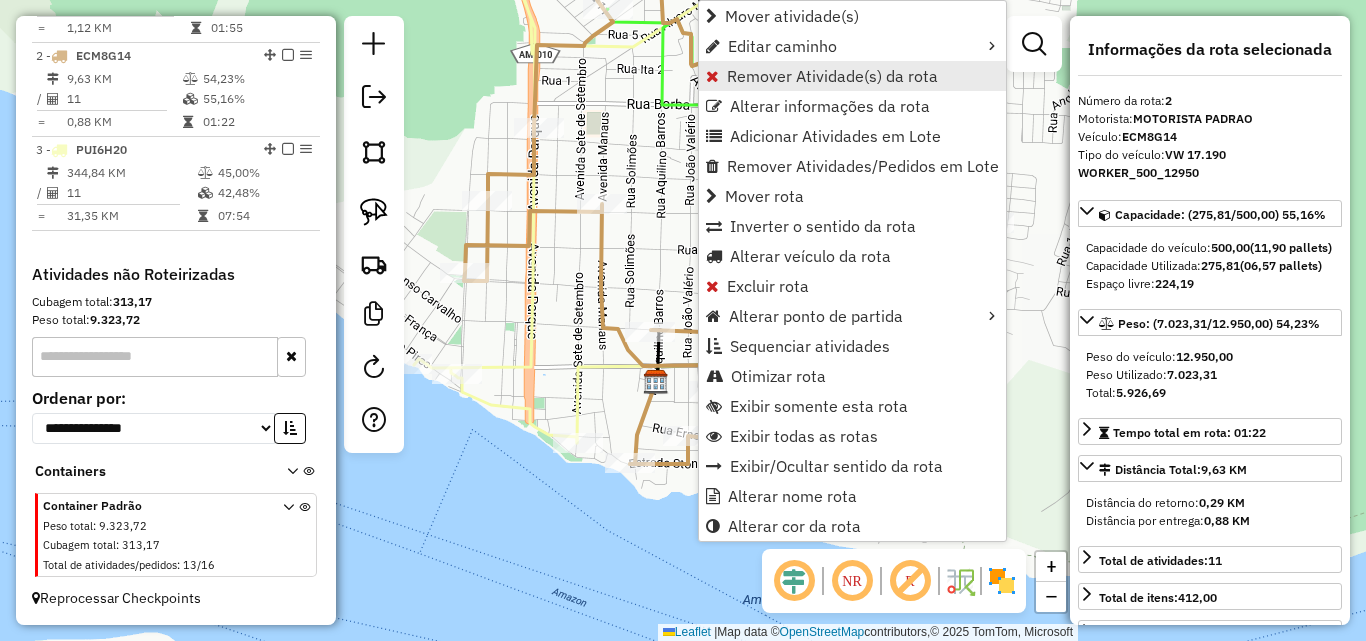 click on "Remover Atividade(s) da rota" at bounding box center [832, 76] 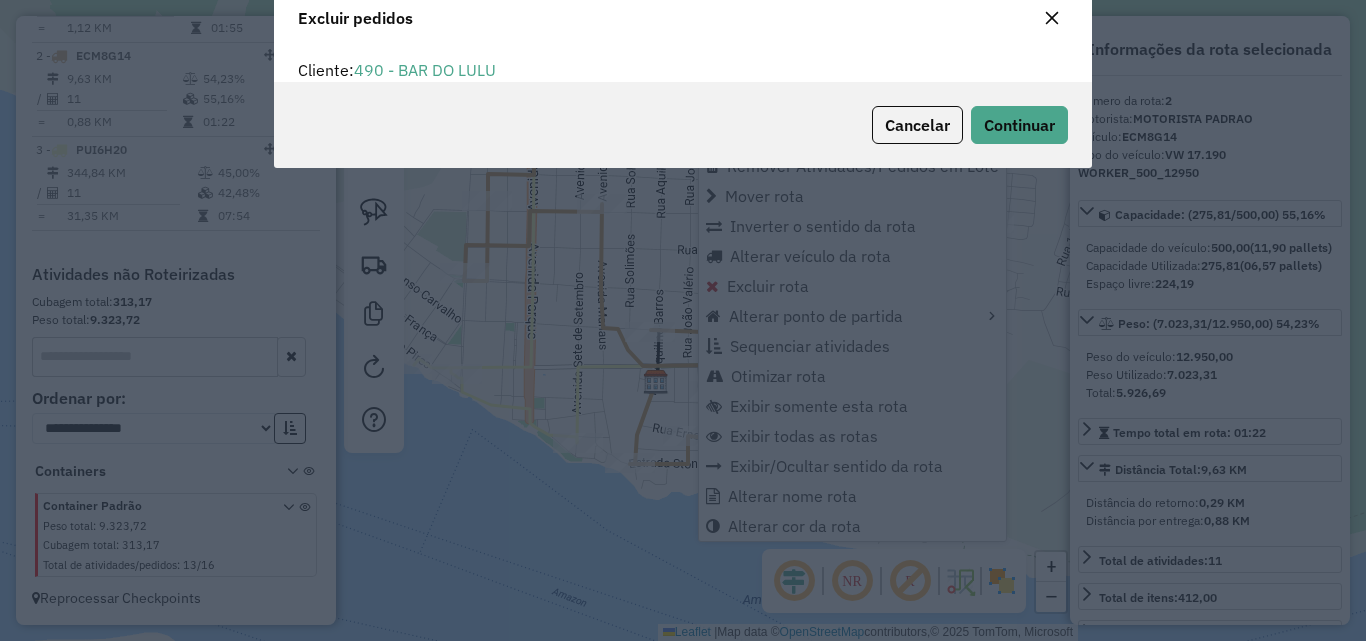 scroll, scrollTop: 12, scrollLeft: 6, axis: both 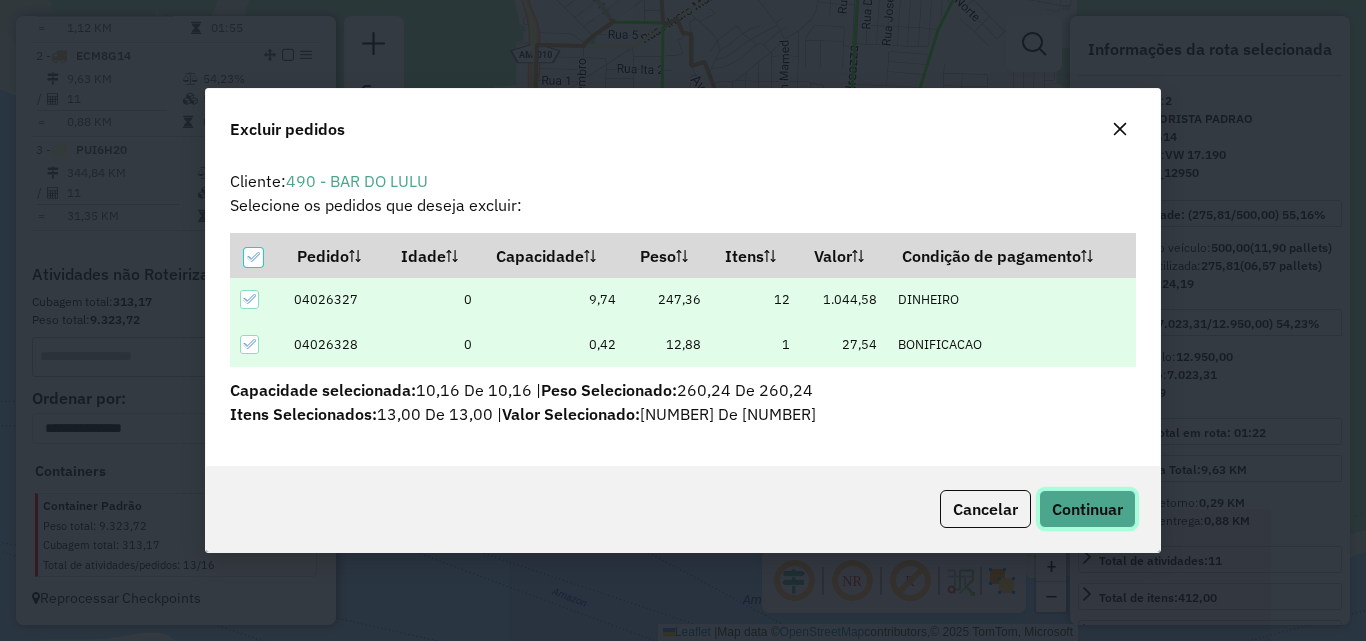 click on "Continuar" 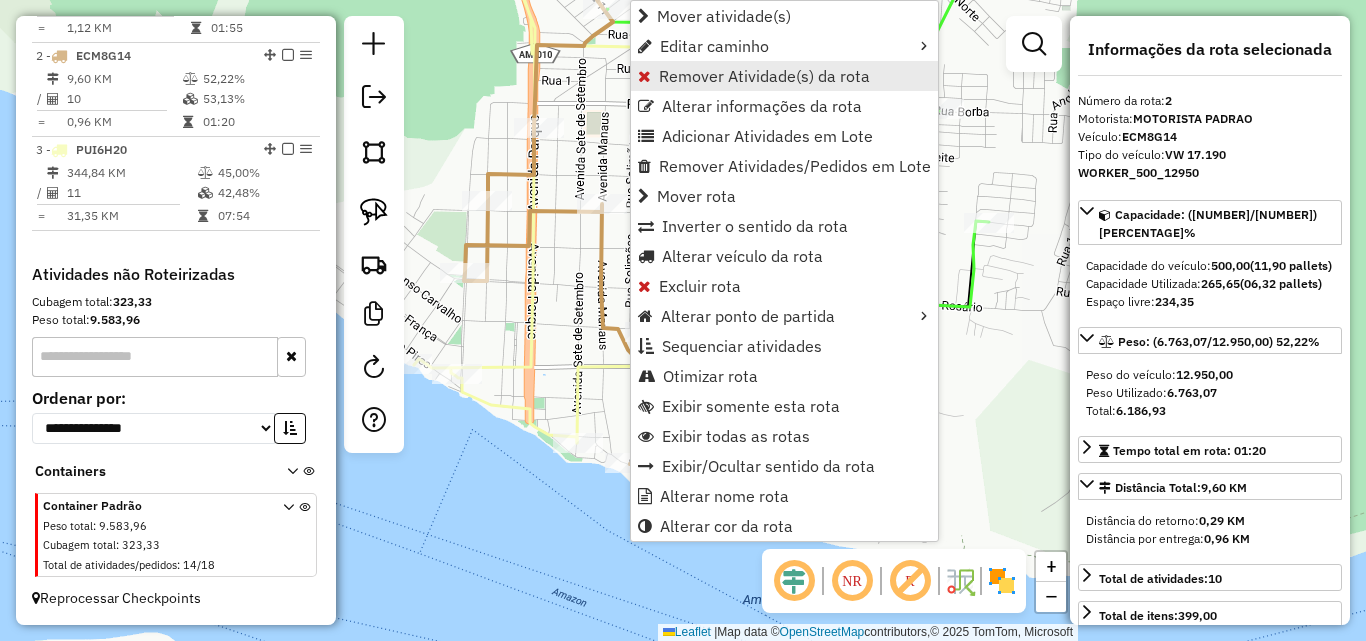 click on "Remover Atividade(s) da rota" at bounding box center (764, 76) 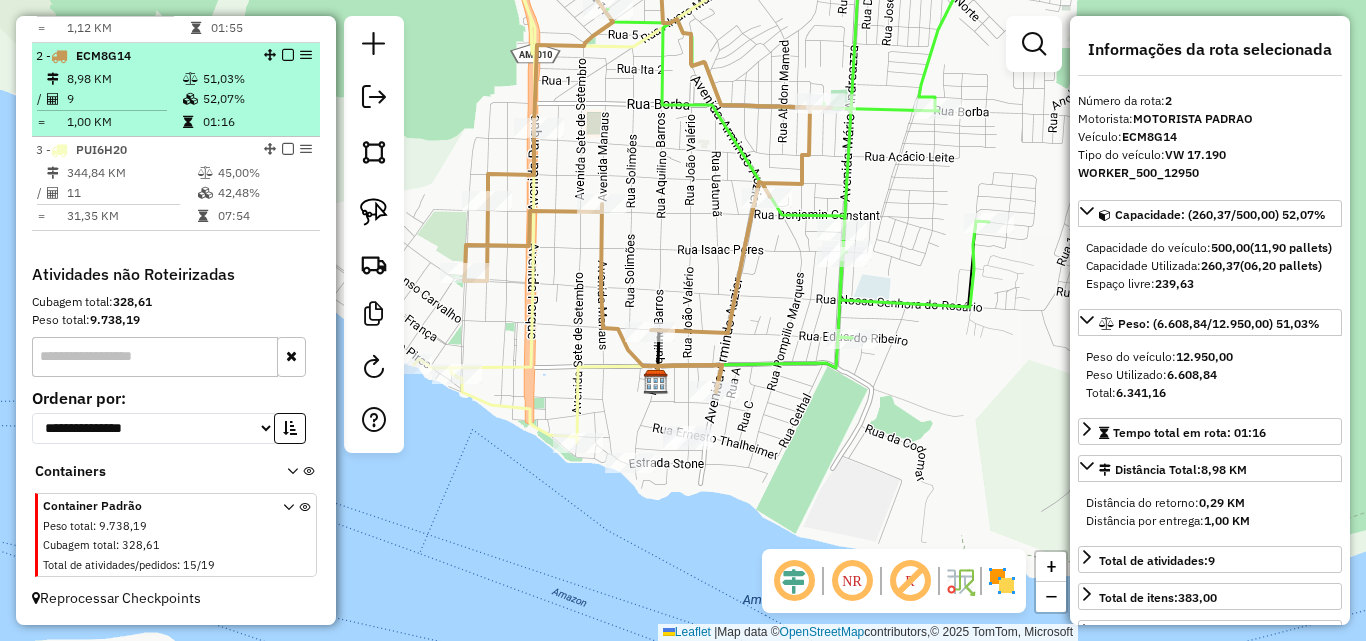 click at bounding box center [102, 110] 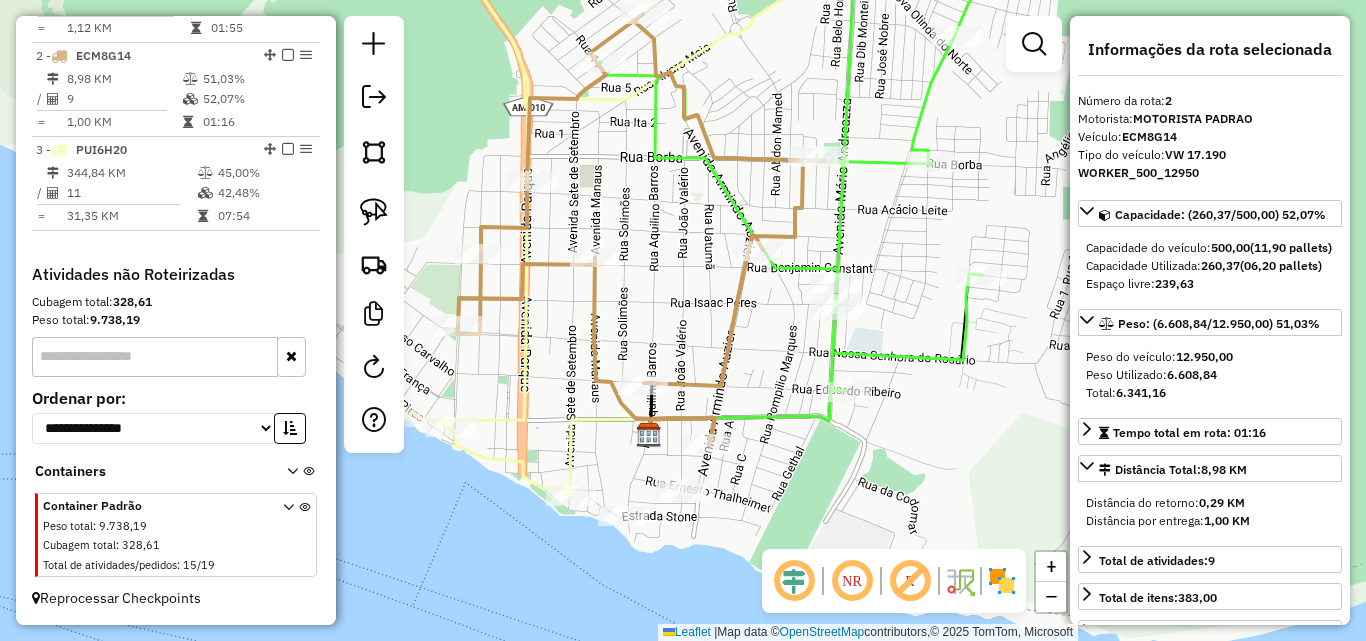 drag, startPoint x: 856, startPoint y: 495, endPoint x: 809, endPoint y: 385, distance: 119.62023 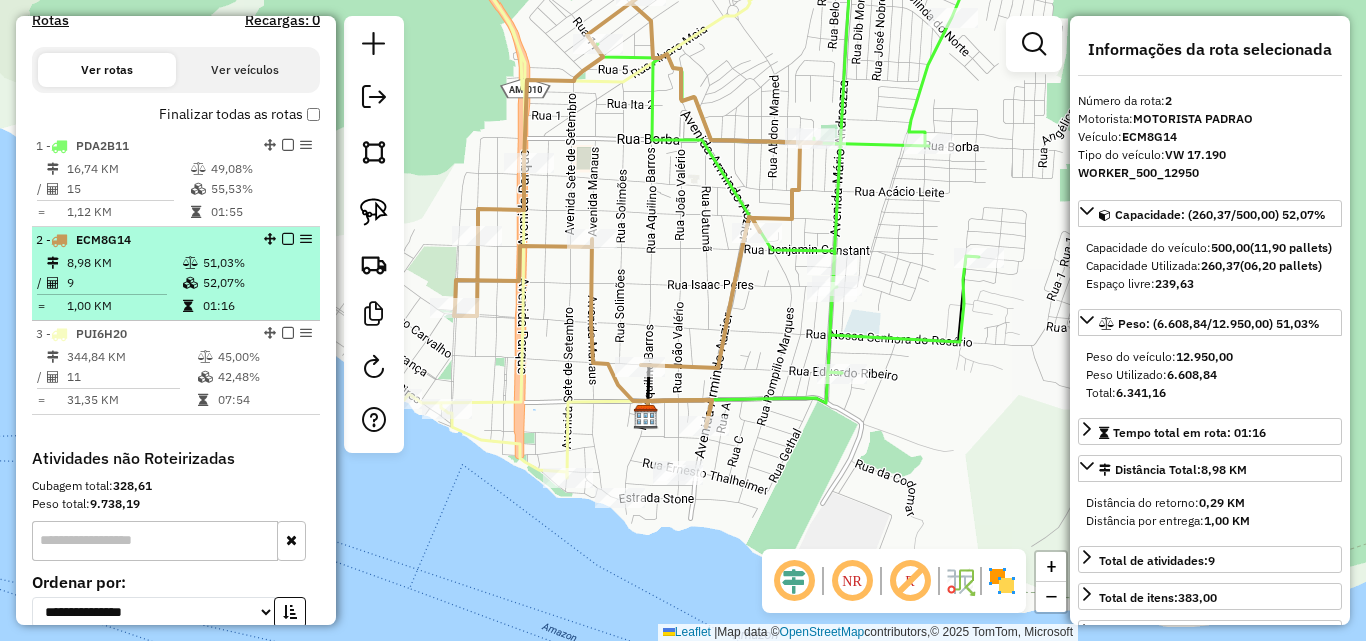 scroll, scrollTop: 641, scrollLeft: 0, axis: vertical 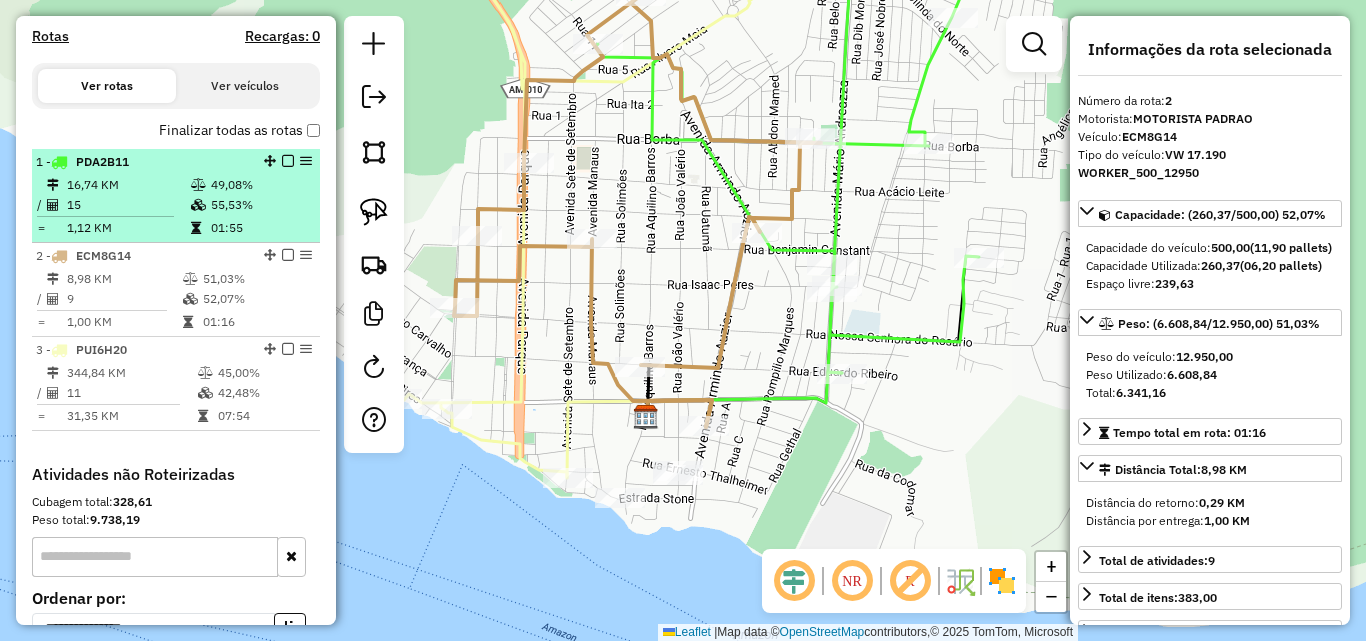 click on "16,74 KM" at bounding box center (128, 185) 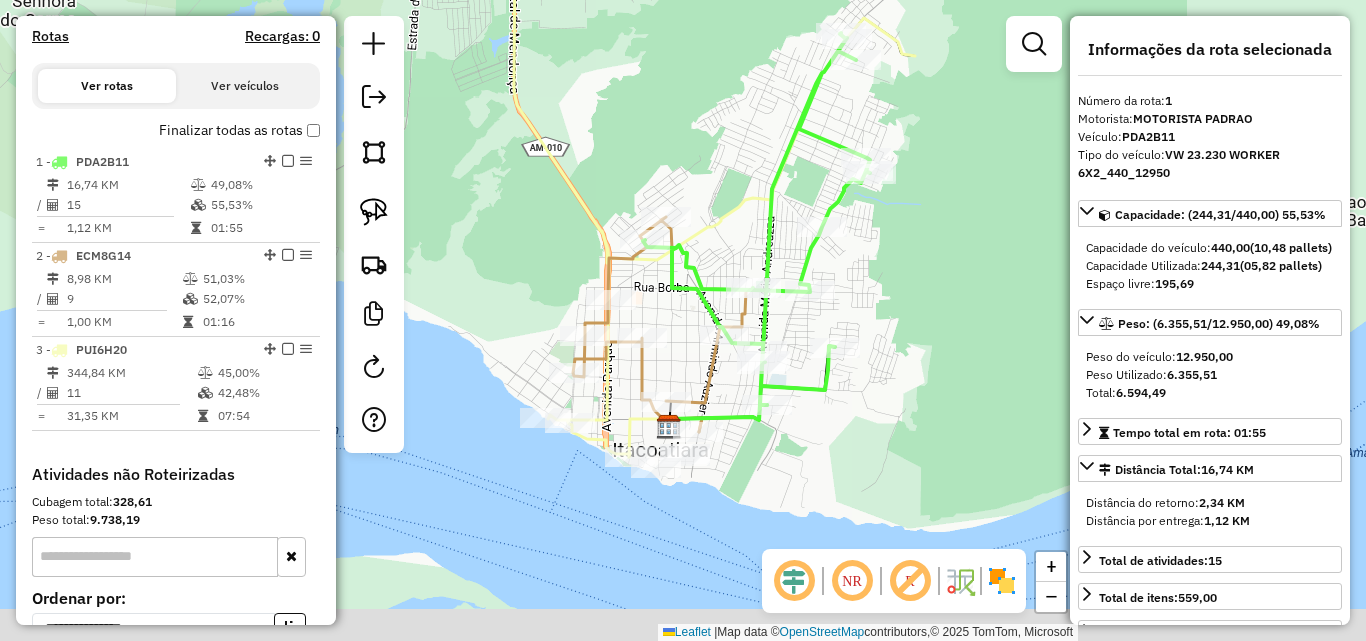 drag, startPoint x: 768, startPoint y: 510, endPoint x: 842, endPoint y: 419, distance: 117.29024 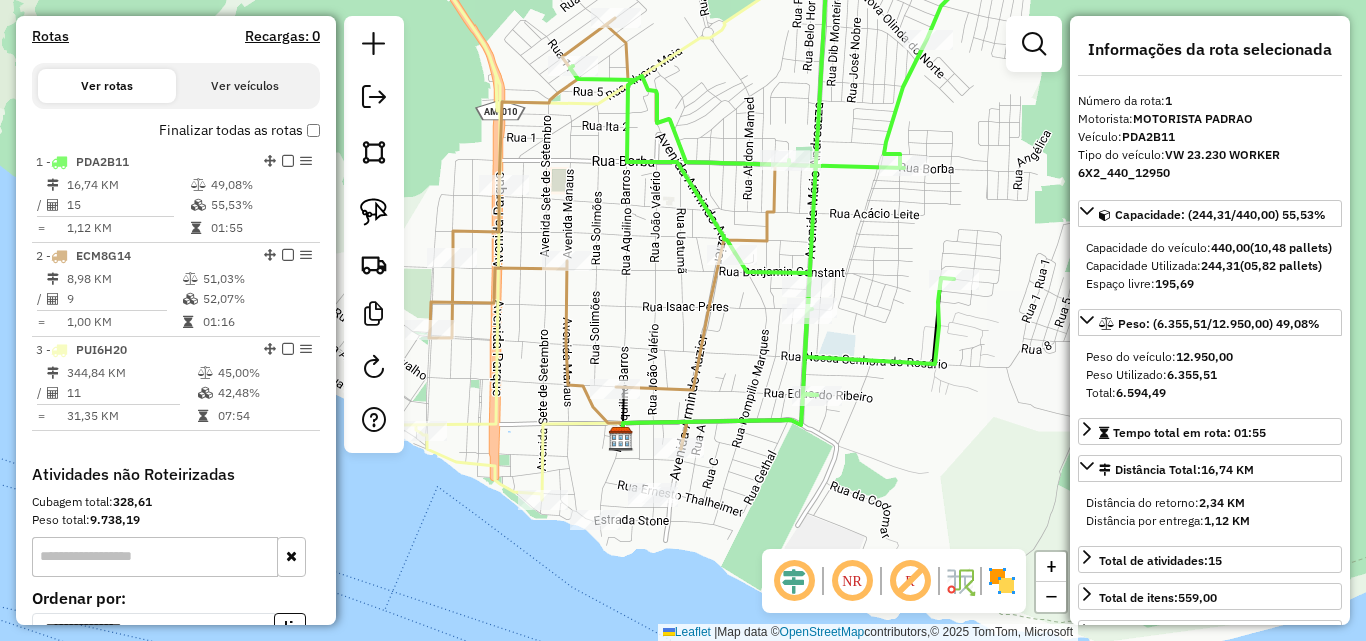 drag, startPoint x: 681, startPoint y: 405, endPoint x: 777, endPoint y: 335, distance: 118.810776 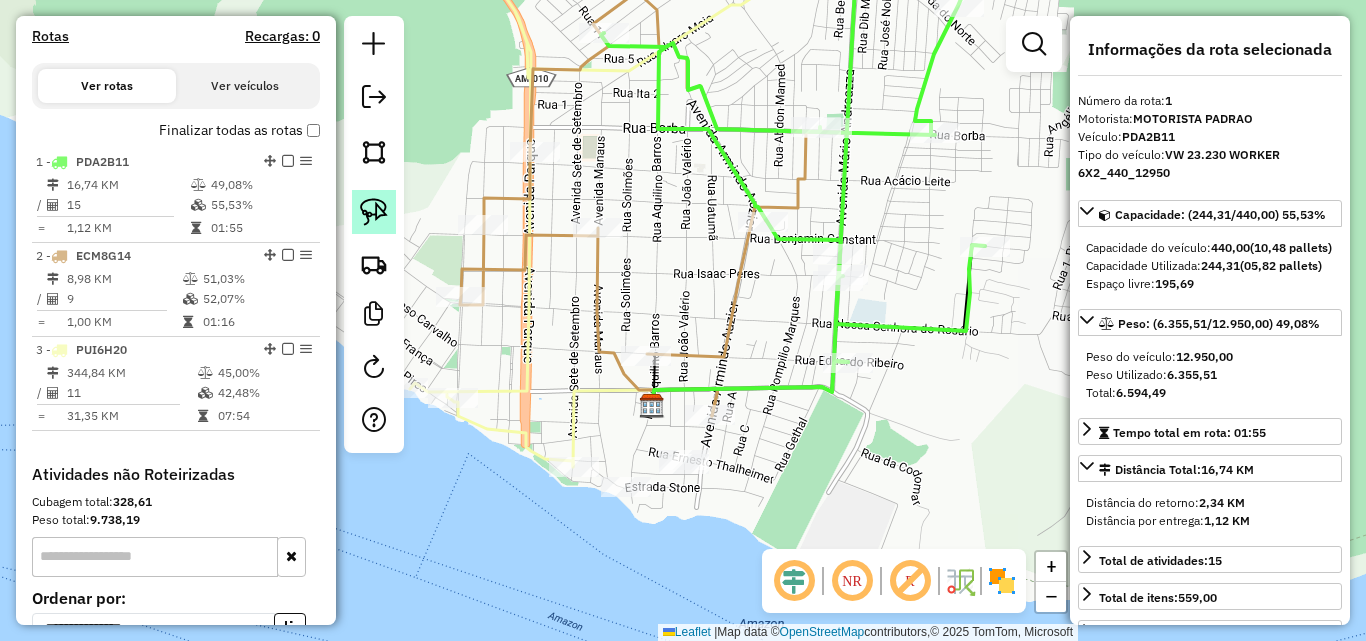 click 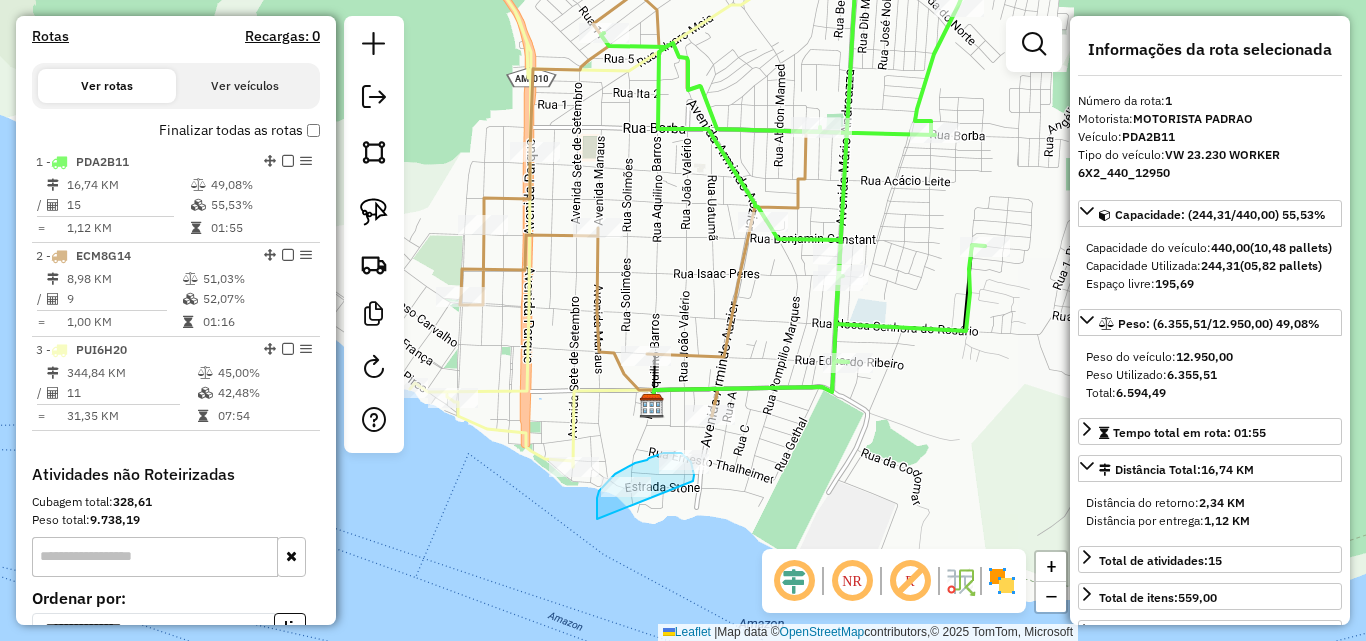 drag, startPoint x: 599, startPoint y: 493, endPoint x: 693, endPoint y: 481, distance: 94.76286 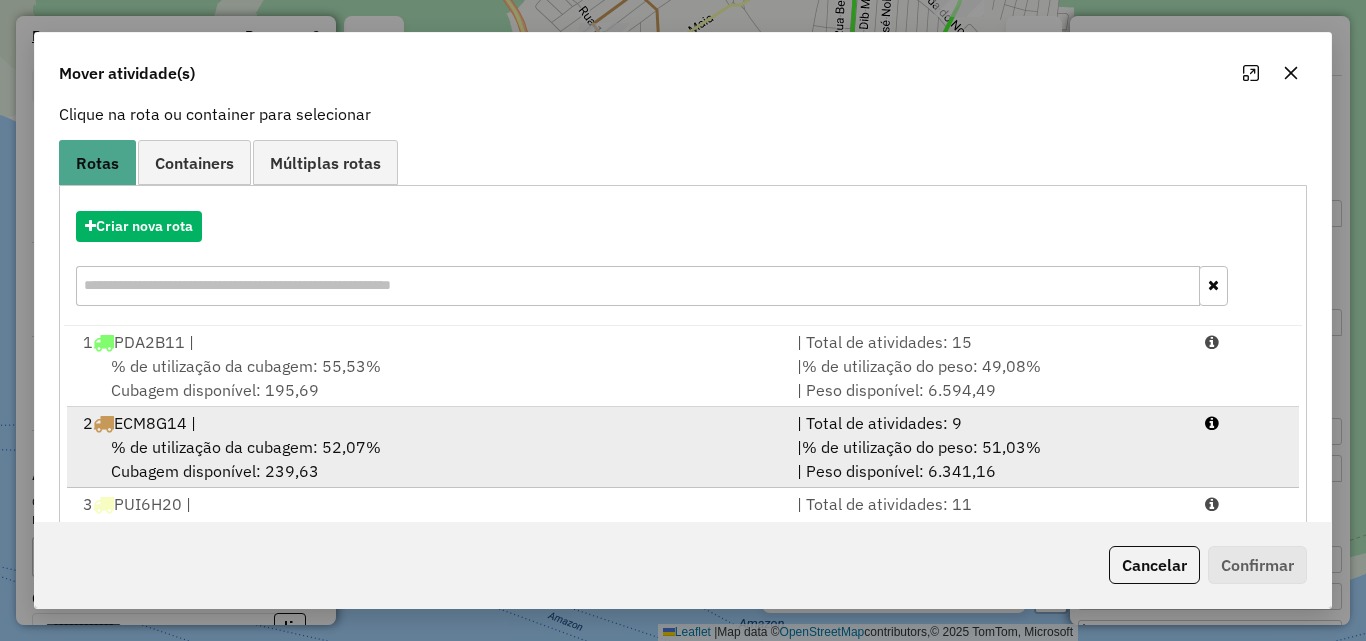 scroll, scrollTop: 210, scrollLeft: 0, axis: vertical 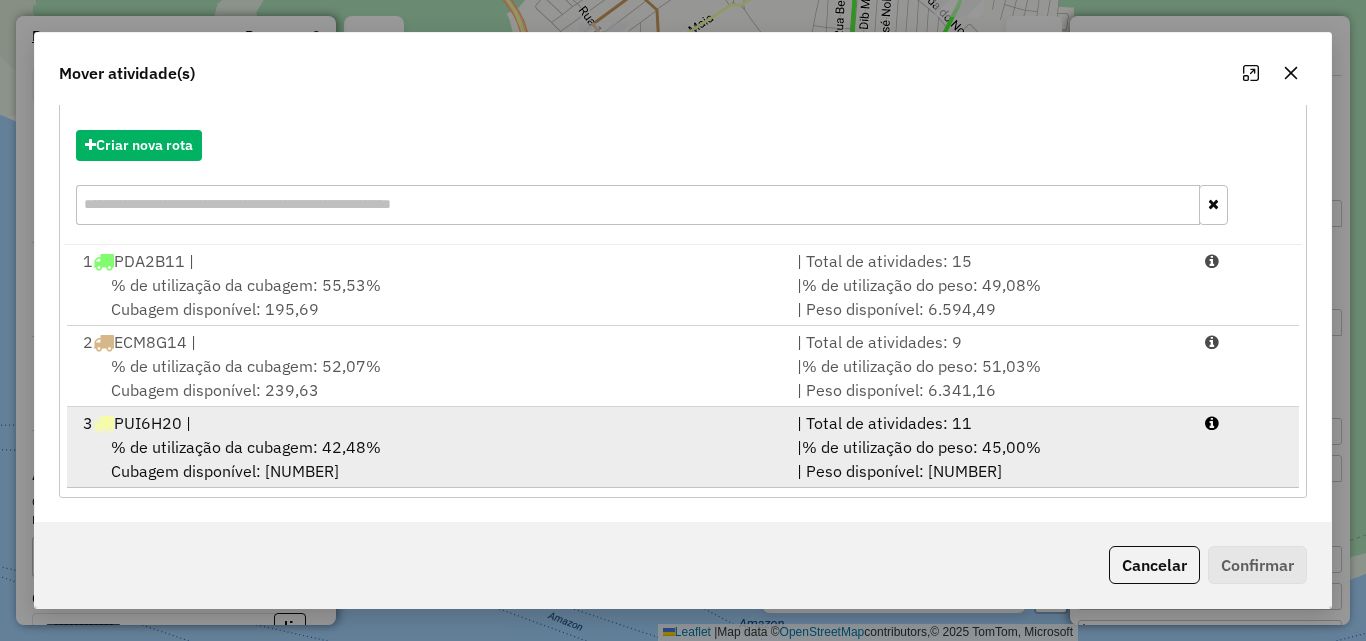 click on "% de utilização da cubagem: 42,48%" at bounding box center [246, 447] 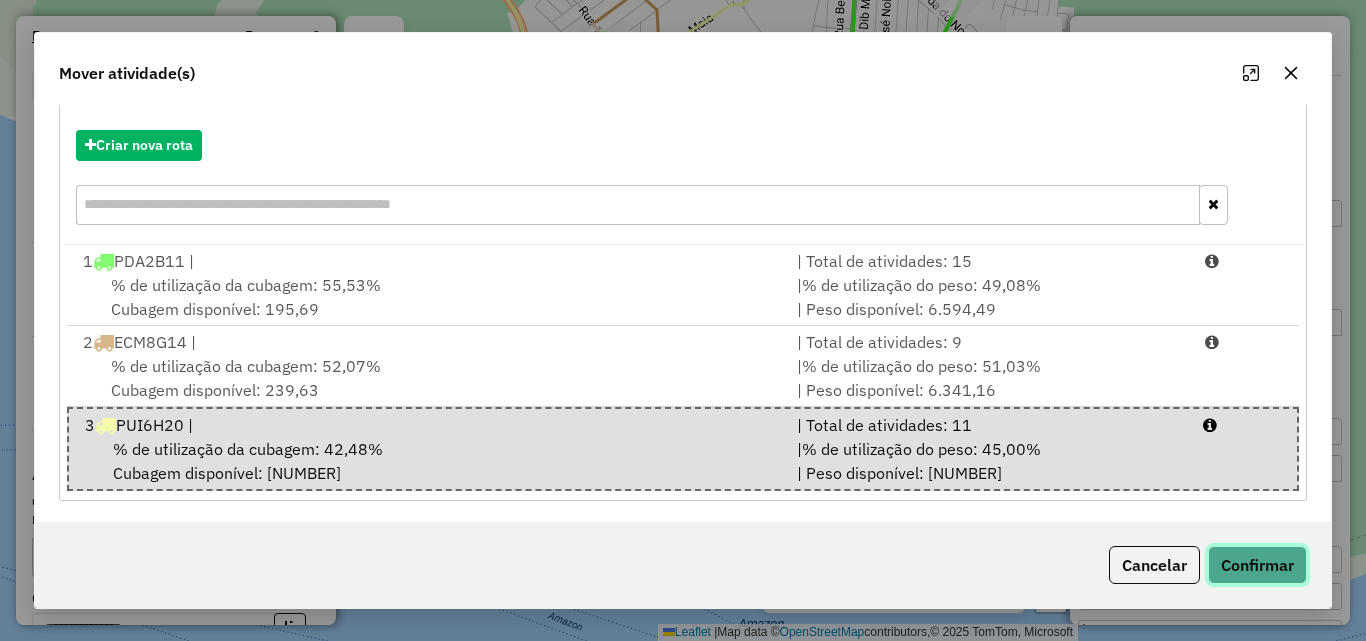 click on "Confirmar" 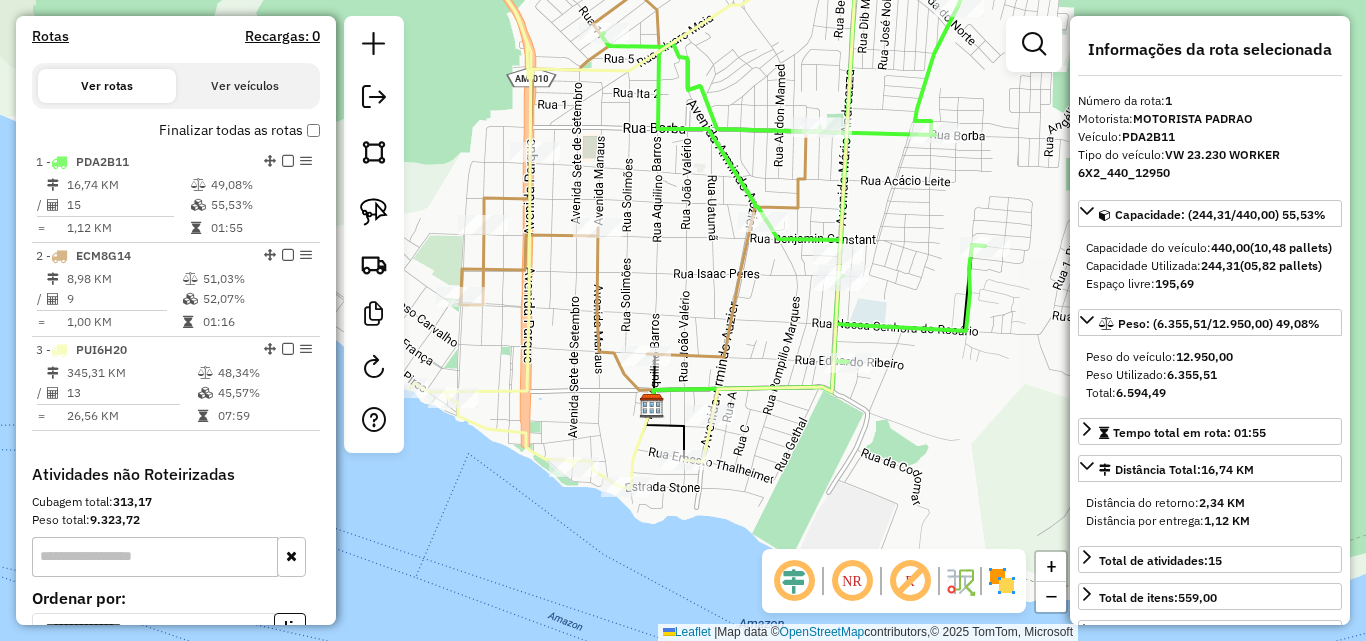 scroll, scrollTop: 0, scrollLeft: 0, axis: both 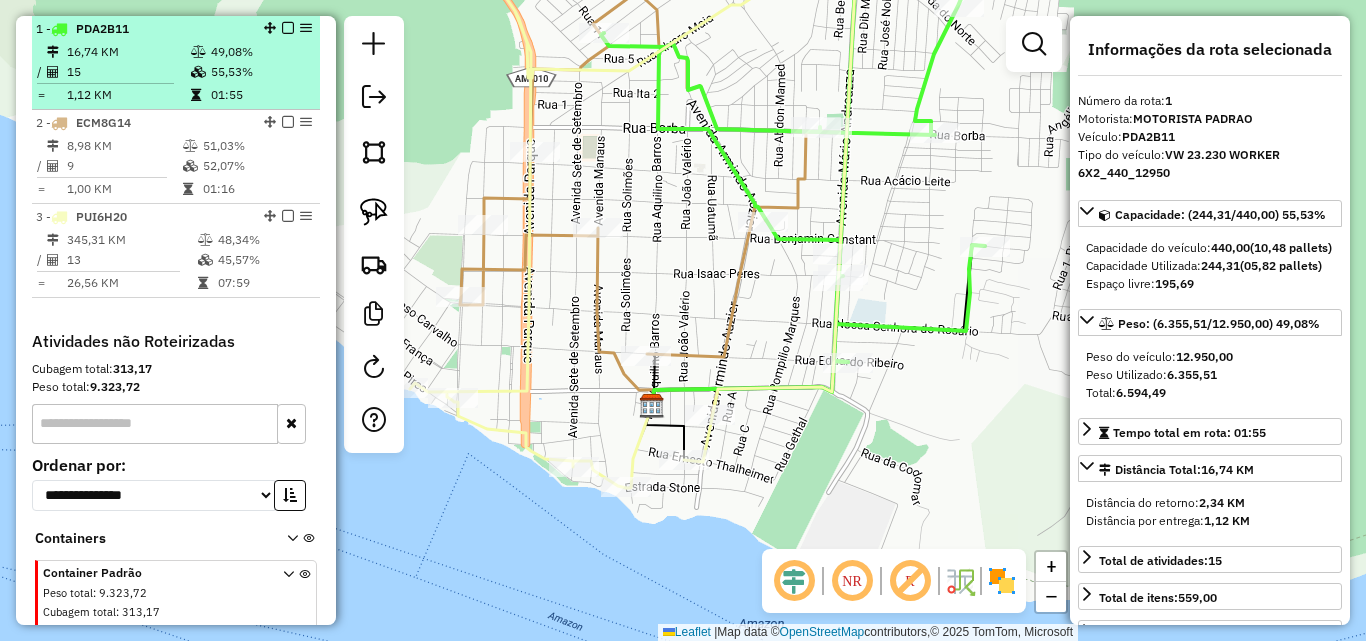 click on "1,12 KM" at bounding box center (128, 95) 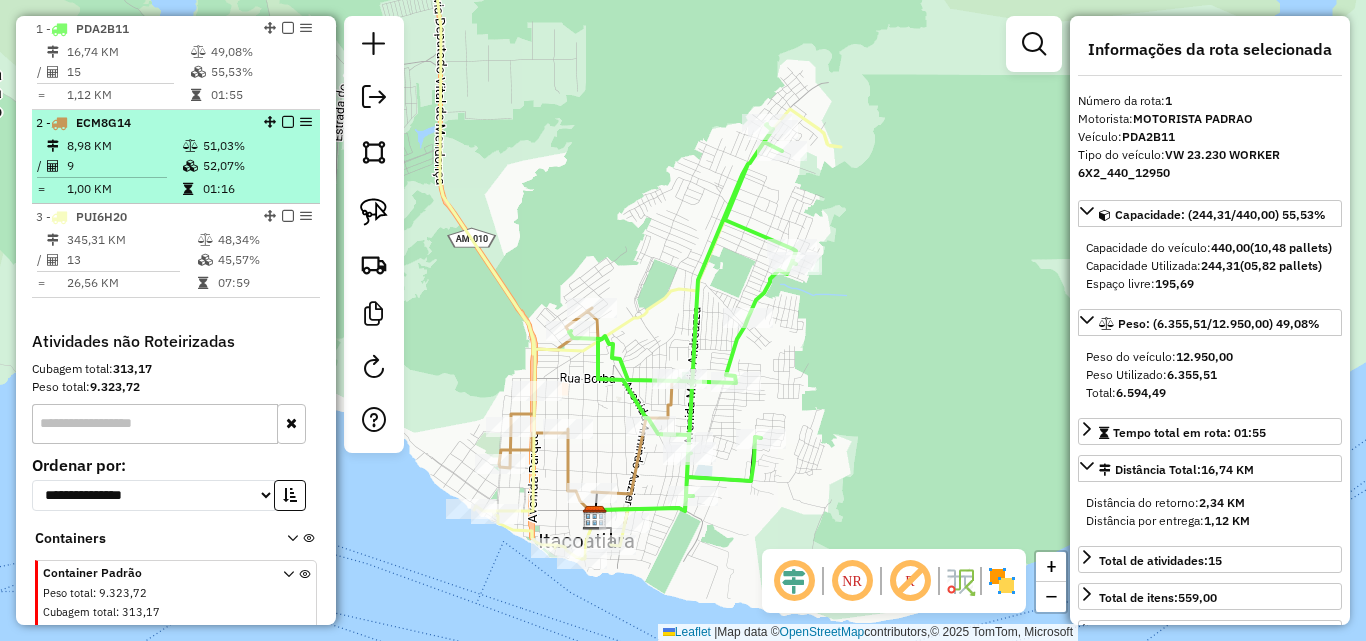 click on "8,98 KM" at bounding box center (124, 146) 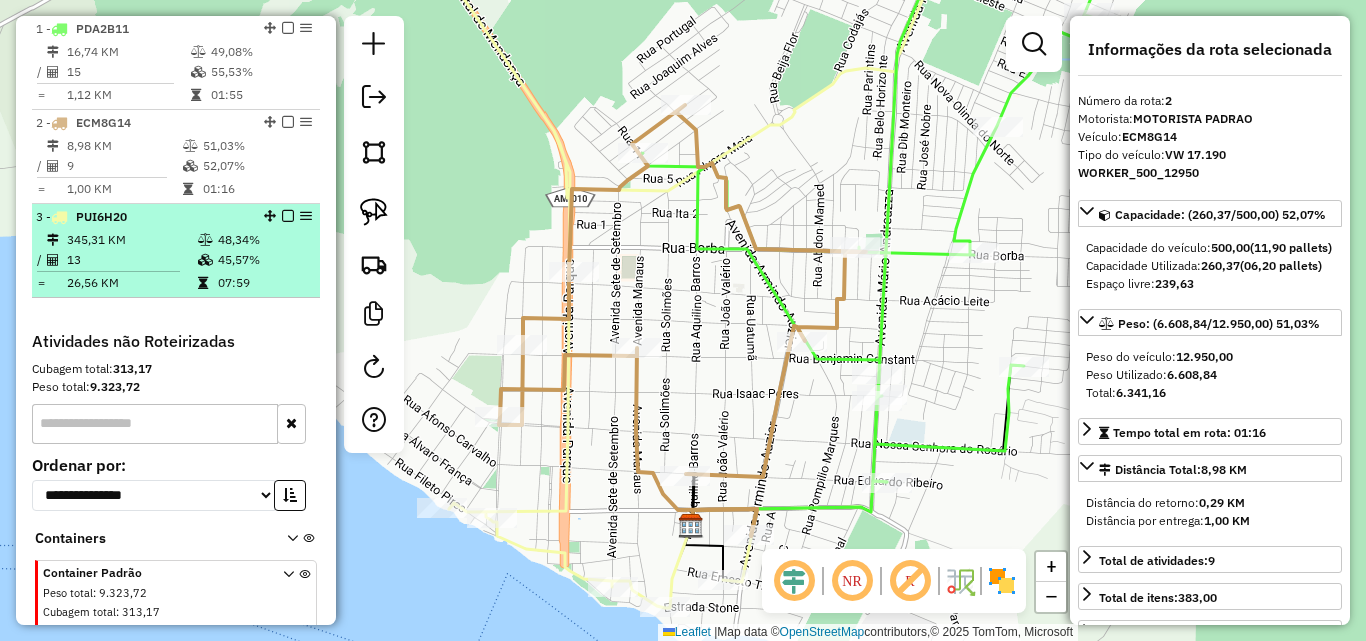 click on "13" at bounding box center [131, 260] 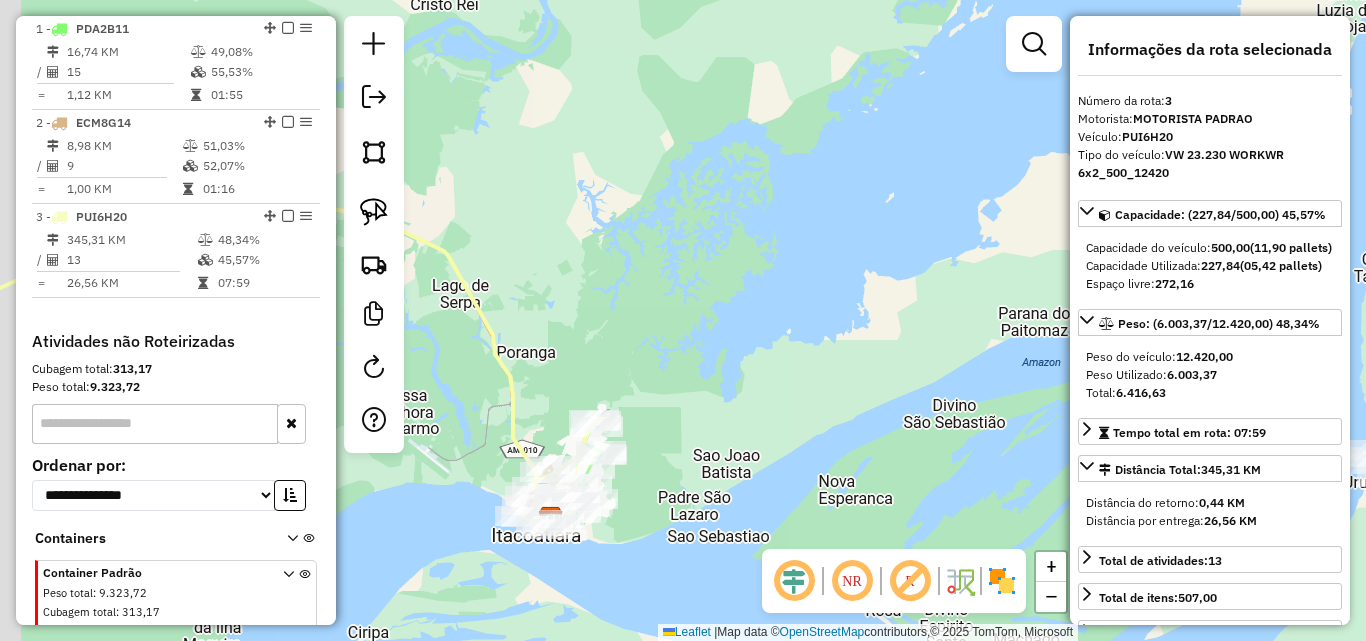 drag, startPoint x: 586, startPoint y: 542, endPoint x: 655, endPoint y: 421, distance: 139.29106 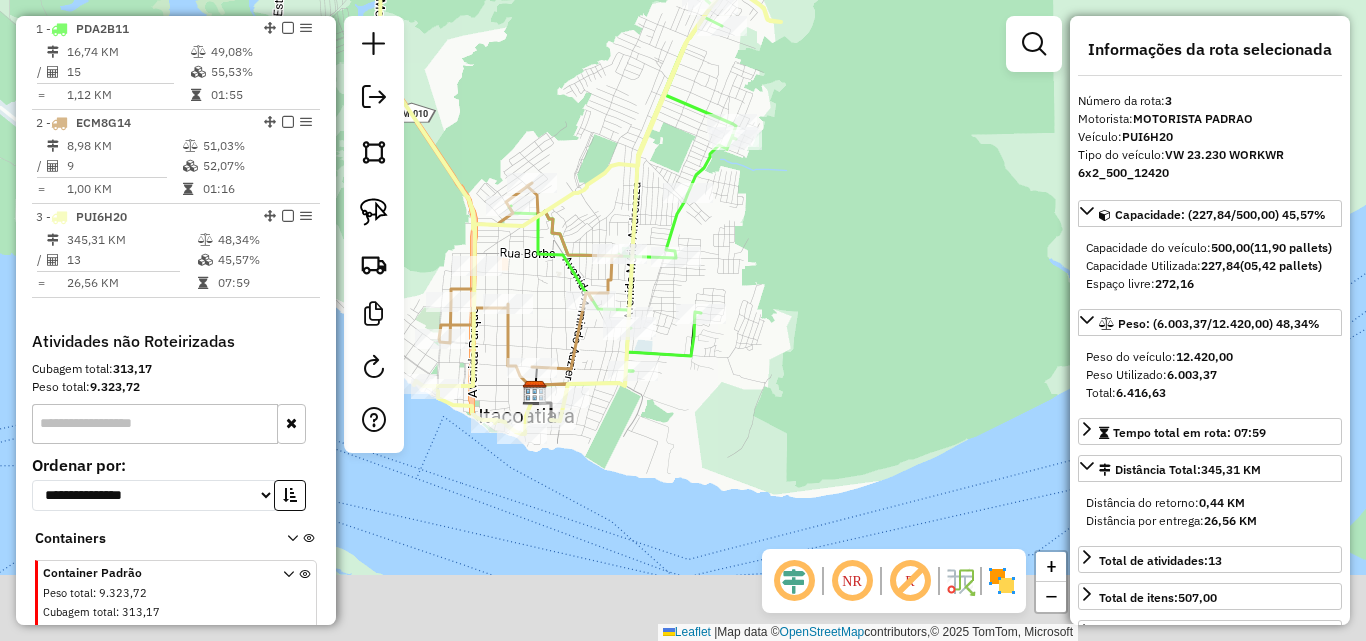 drag, startPoint x: 666, startPoint y: 502, endPoint x: 824, endPoint y: 369, distance: 206.52603 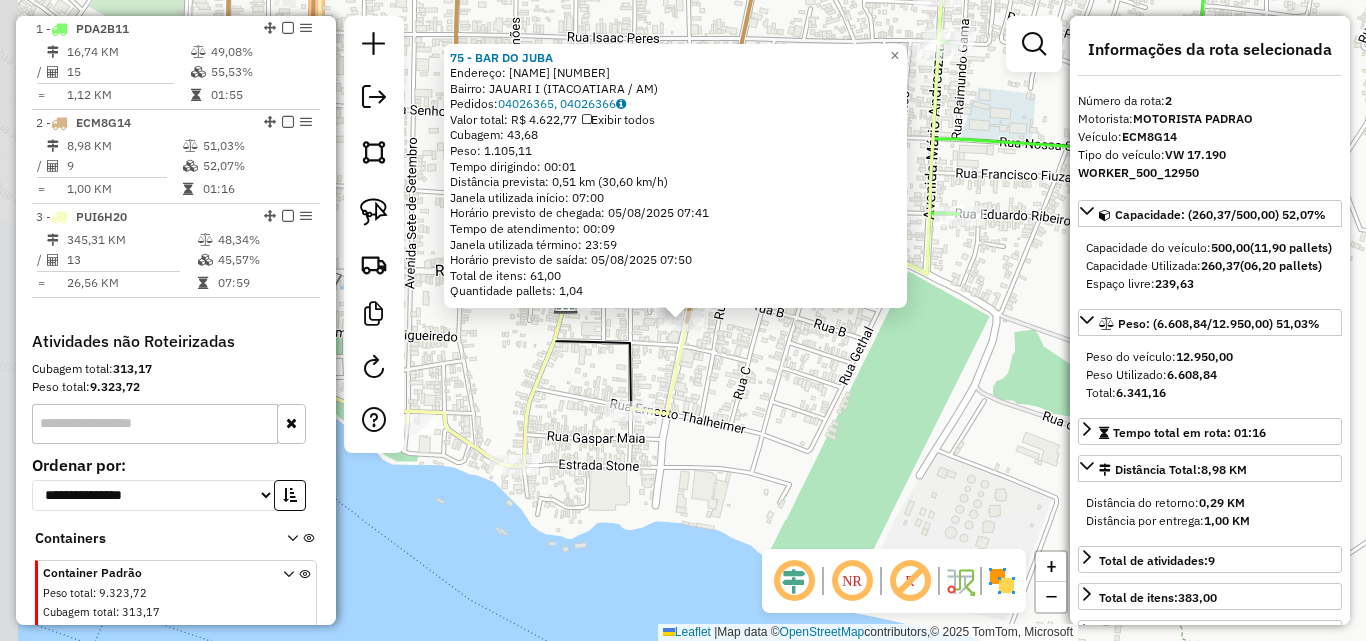 scroll, scrollTop: 841, scrollLeft: 0, axis: vertical 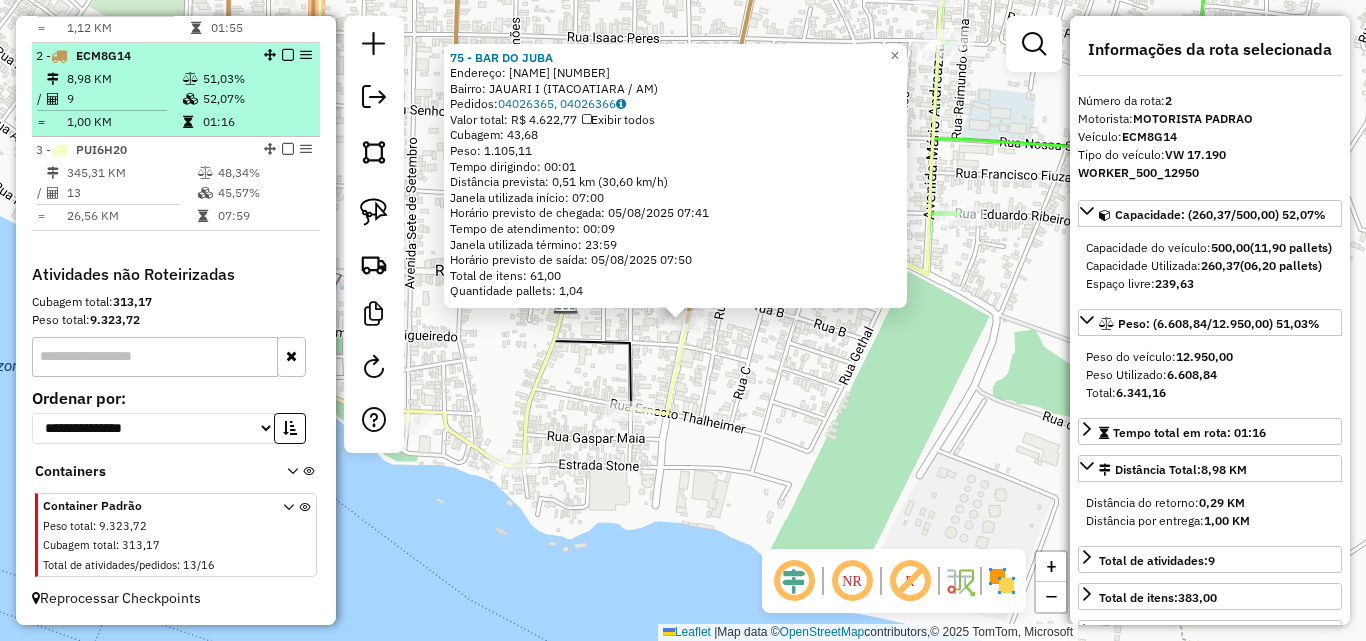 click on "1,00 KM" at bounding box center [124, 122] 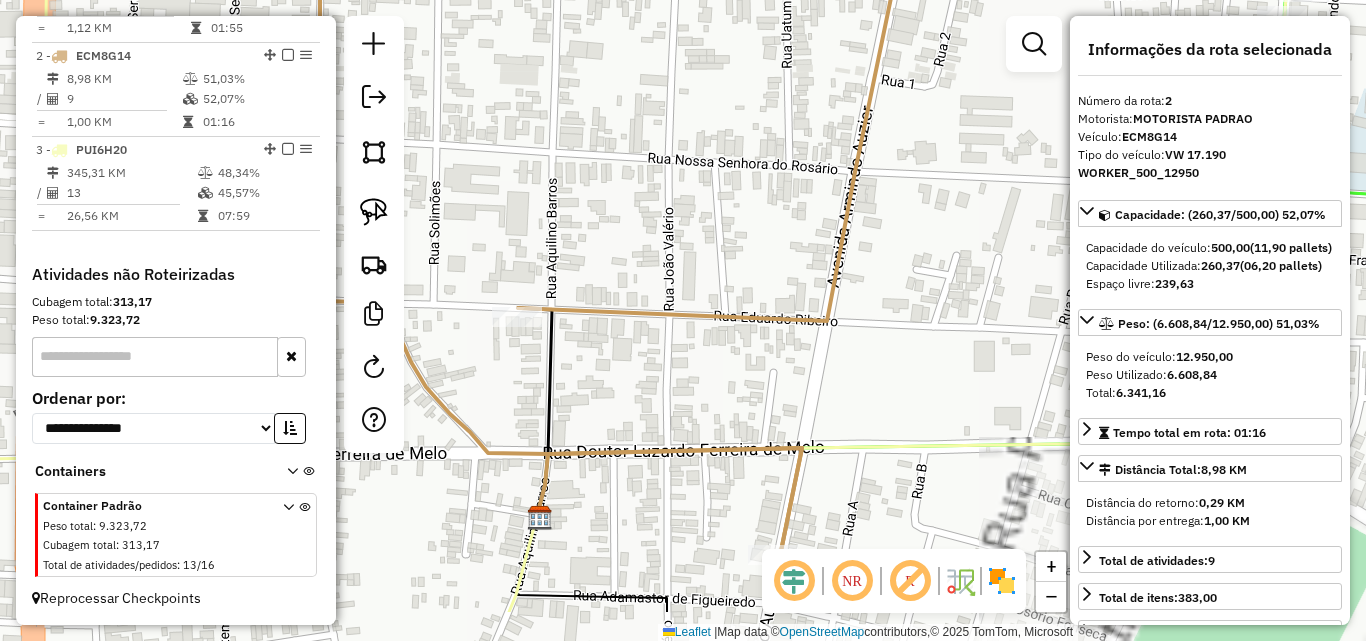 drag, startPoint x: 834, startPoint y: 486, endPoint x: 741, endPoint y: 249, distance: 254.5938 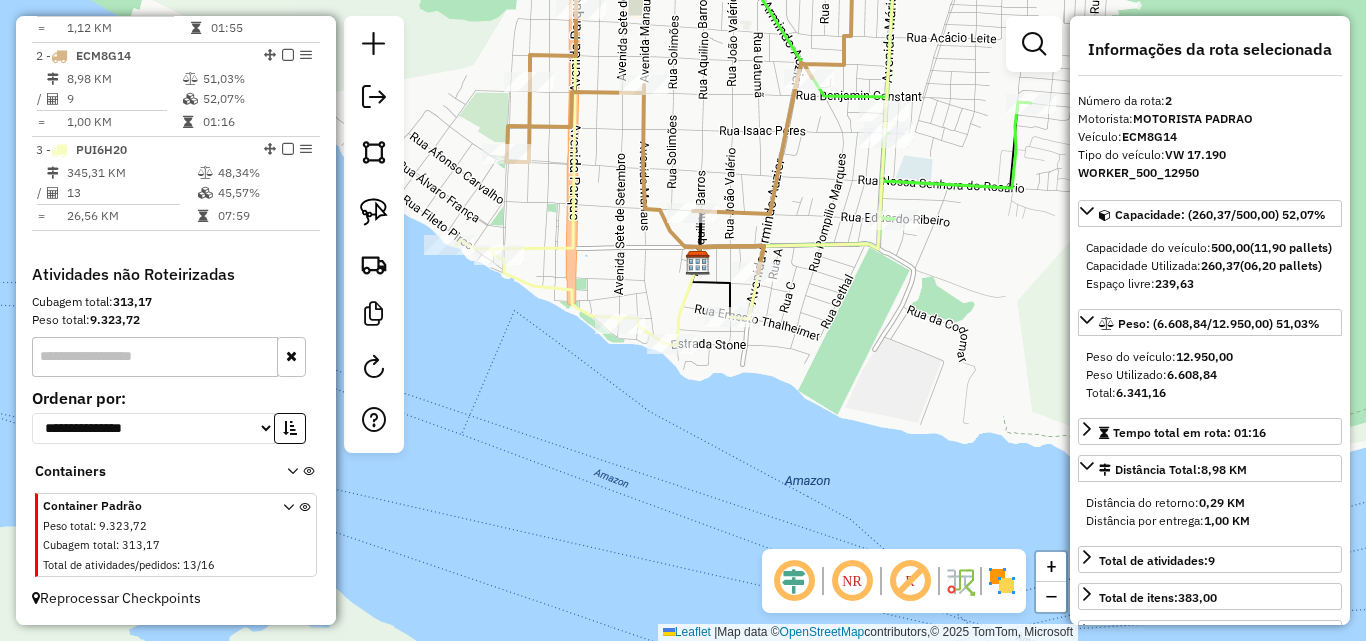 drag, startPoint x: 747, startPoint y: 359, endPoint x: 785, endPoint y: 366, distance: 38.63936 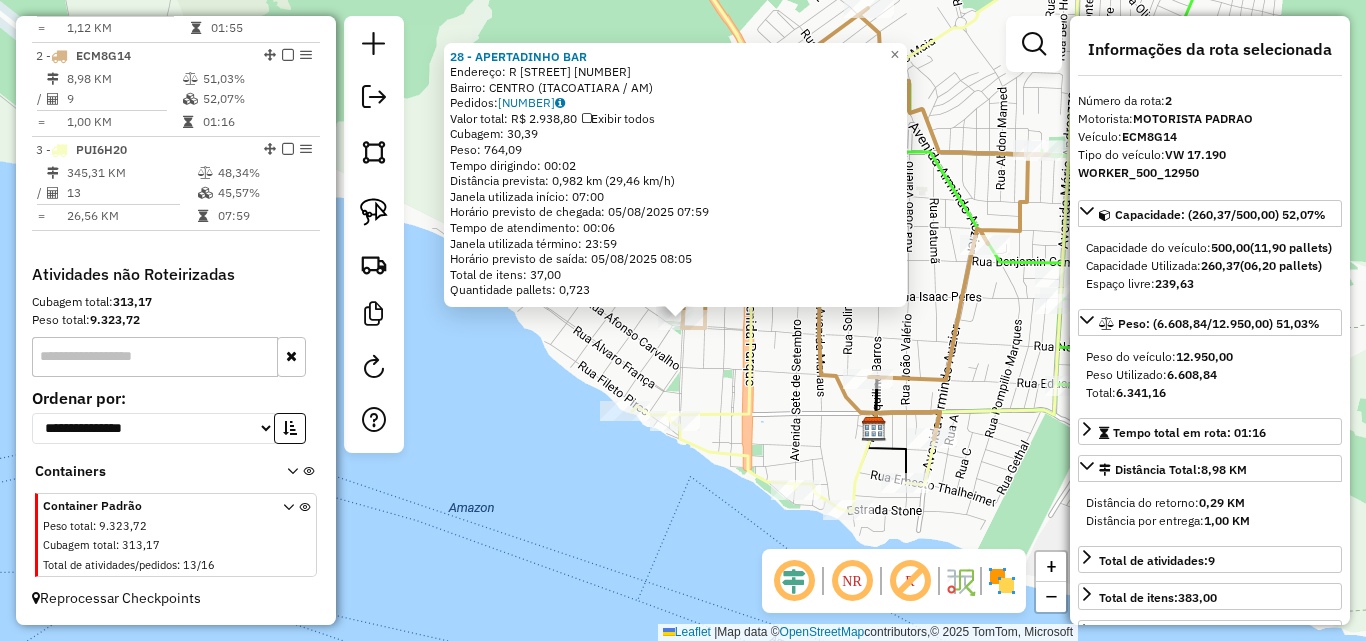 click on "28 - APERTADINHO BAR Endereço: R [STREET] [NUMBER] Bairro: [BAIRRO] ([CITY] / [STATE]) Pedidos: [ORDER_ID] Valor total: R$ [PRICE] Exibir todos Cubagem: [CUBAGE] Peso: [WEIGHT] Tempo dirigindo: [TIME] Distância prevista: [DISTANCE] km ([SPEED] km/h) Janela utilizada início: [TIME] Horário previsto de chegada: [DATE] [TIME] Tempo de atendimento: [TIME] Janela utilizada término: [TIME] Horário previsto de saída: [DATE] [TIME] Total de itens: [ITEMS] Quantidade pallets: [PALLETS] × Janela de atendimento Grade de atendimento Capacidade Transportadoras Veículos Cliente Pedidos Rotas Selecione os dias de semana para filtrar as janelas de atendimento Seg Ter Qua Qui Sex Sáb Dom Informe o período da janela de atendimento: De: Até: Filtrar exatamente a janela do cliente Considerar janela de atendimento padrão Selecione os dias de semana para filtrar as grades de atendimento Seg Ter Qua Qui Sex Sáb Dom Considerar clientes sem dia de atendimento cadastrado +" 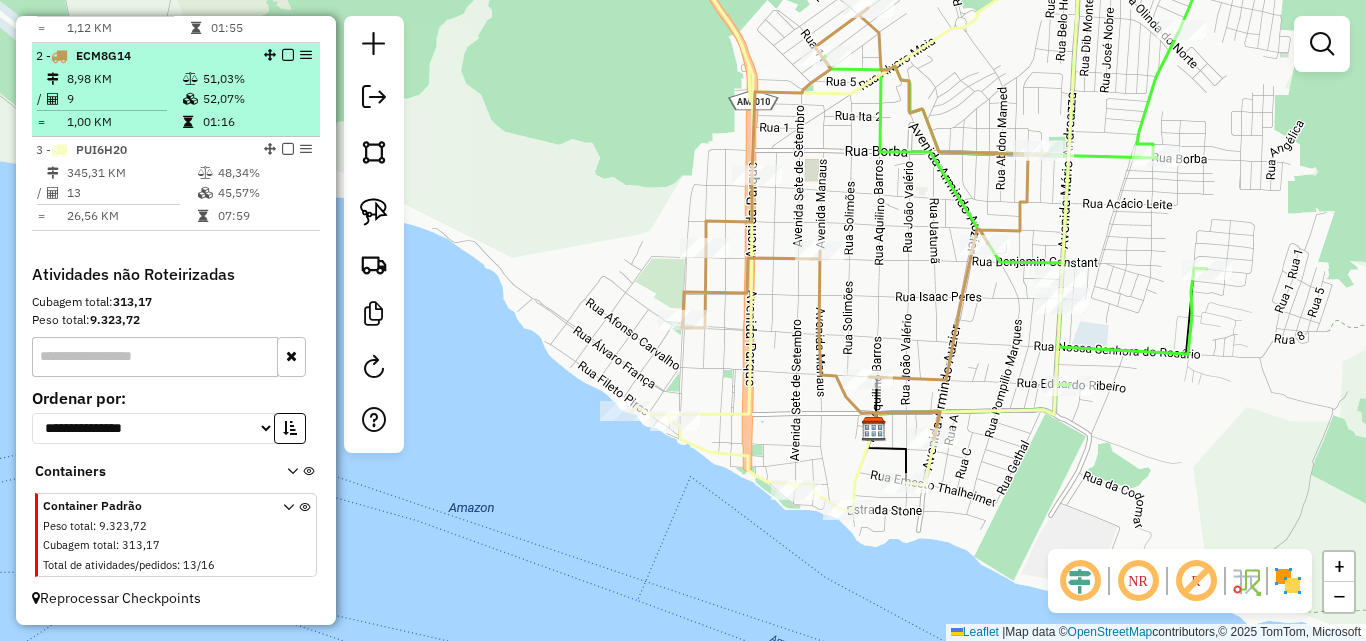 click on "8,98 KM" at bounding box center [124, 79] 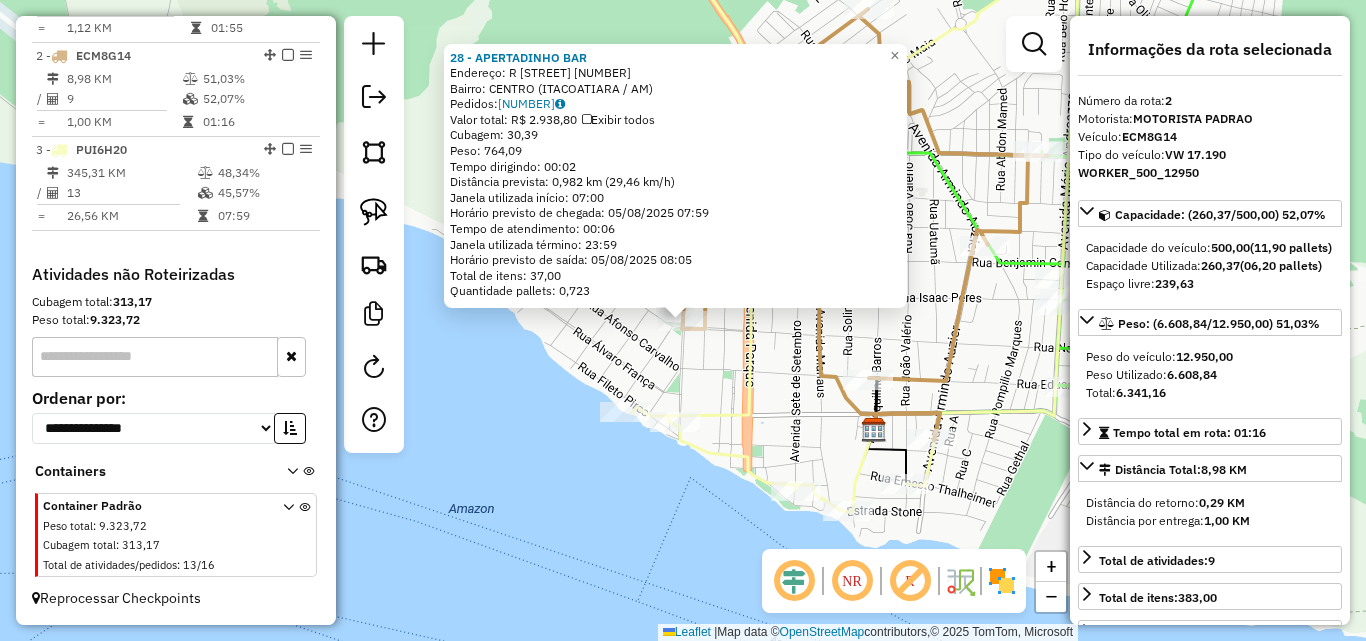 click on "28 - APERTADINHO BAR Endereço: R [STREET] [NUMBER] Bairro: [BAIRRO] ([CITY] / [STATE]) Pedidos: [ORDER_ID] Valor total: R$ [PRICE] Exibir todos Cubagem: [CUBAGE] Peso: [WEIGHT] Tempo dirigindo: [TIME] Distância prevista: [DISTANCE] km ([SPEED] km/h) Janela utilizada início: [TIME] Horário previsto de chegada: [DATE] [TIME] Tempo de atendimento: [TIME] Janela utilizada término: [TIME] Horário previsto de saída: [DATE] [TIME] Total de itens: [ITEMS] Quantidade pallets: [PALLETS] × Janela de atendimento Grade de atendimento Capacidade Transportadoras Veículos Cliente Pedidos Rotas Selecione os dias de semana para filtrar as janelas de atendimento Seg Ter Qua Qui Sex Sáb Dom Informe o período da janela de atendimento: De: Até: Filtrar exatamente a janela do cliente Considerar janela de atendimento padrão Selecione os dias de semana para filtrar as grades de atendimento Seg Ter Qua Qui Sex Sáb Dom Considerar clientes sem dia de atendimento cadastrado +" 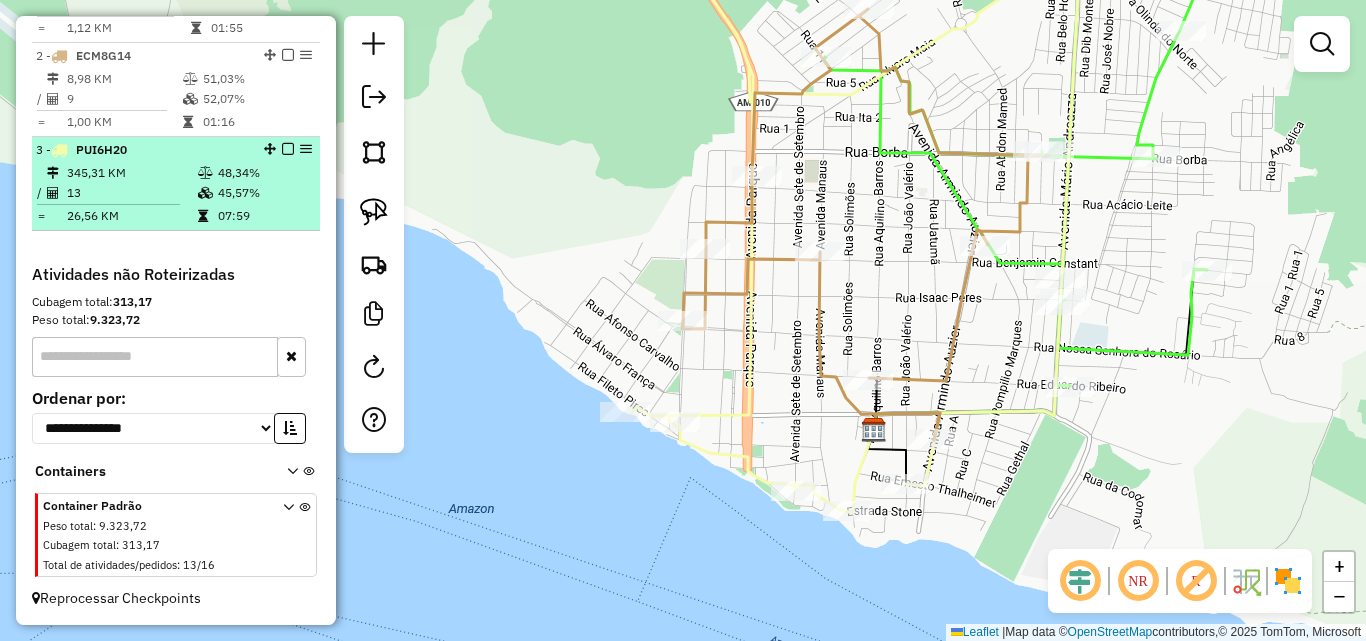click at bounding box center (207, 193) 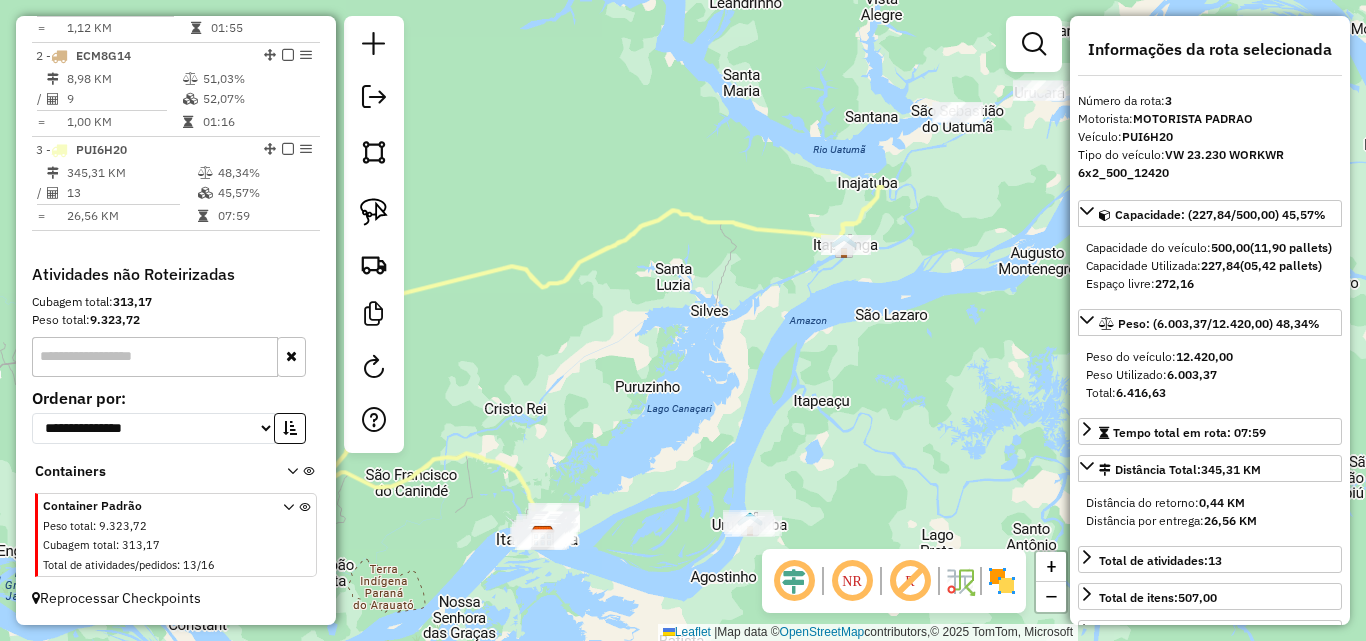 drag, startPoint x: 539, startPoint y: 467, endPoint x: 612, endPoint y: 296, distance: 185.9301 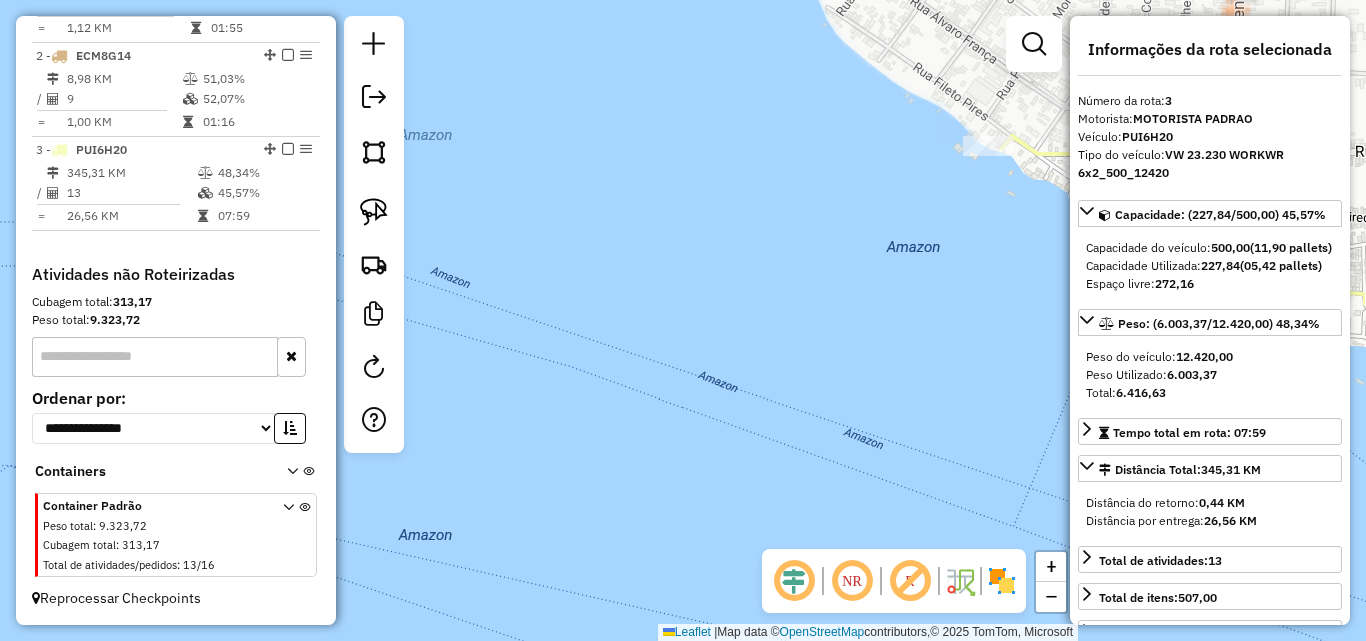 drag, startPoint x: 716, startPoint y: 237, endPoint x: 567, endPoint y: 423, distance: 238.32121 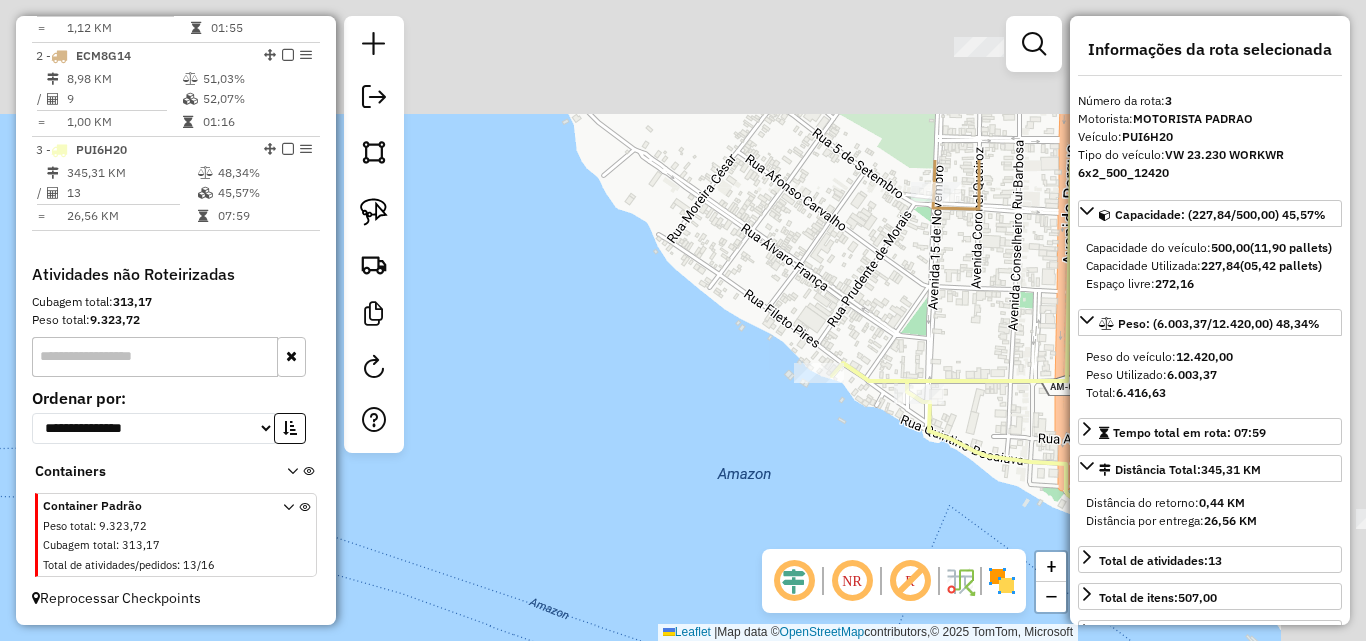 drag, startPoint x: 671, startPoint y: 239, endPoint x: 507, endPoint y: 450, distance: 267.2396 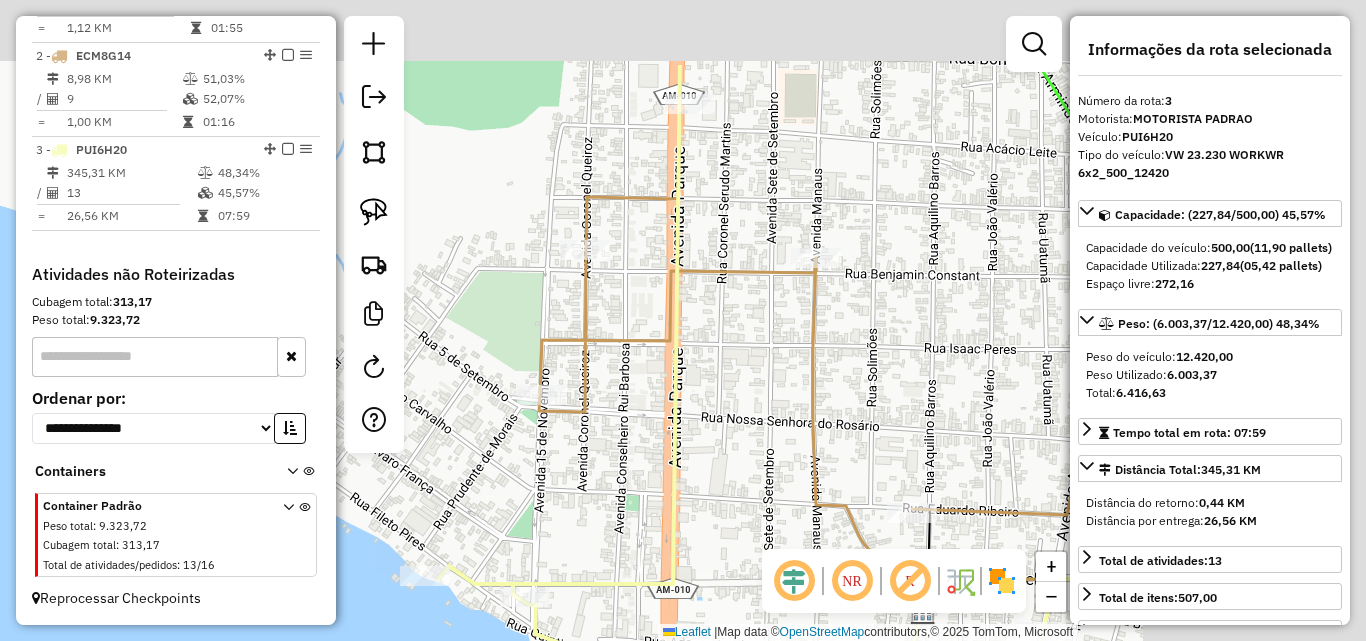 drag, startPoint x: 786, startPoint y: 325, endPoint x: 497, endPoint y: 410, distance: 301.24075 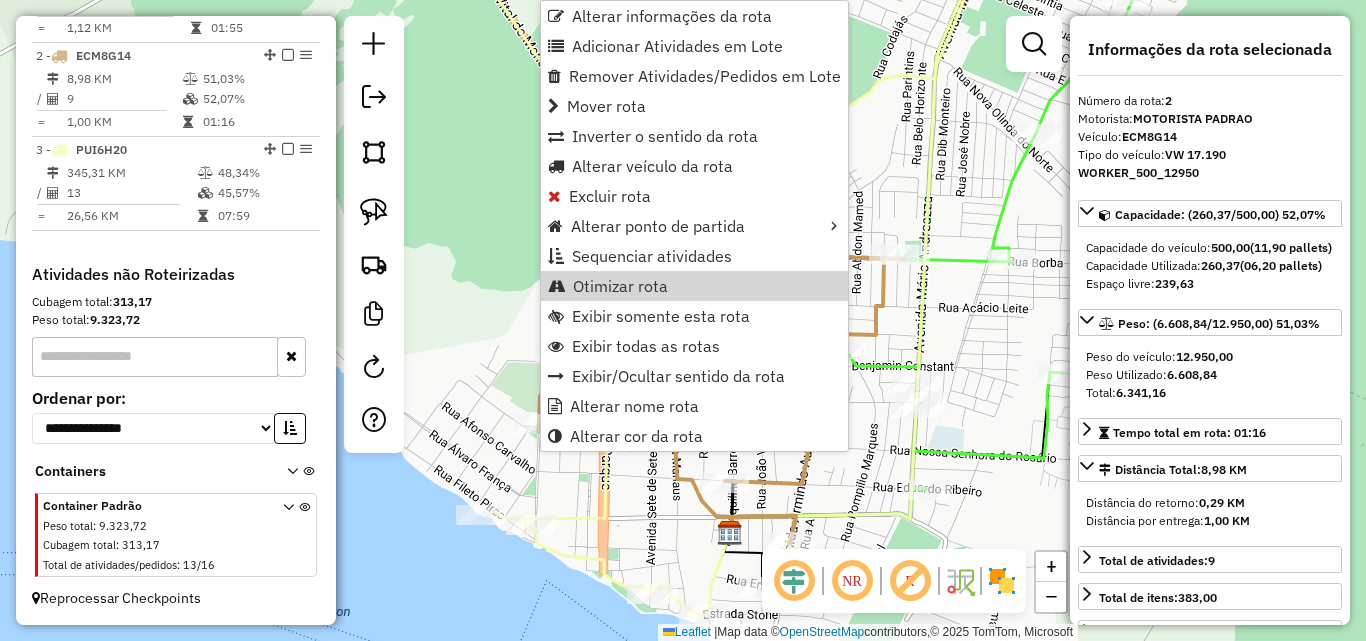 click on "Janela de atendimento Grade de atendimento Capacidade Transportadoras Veículos Cliente Pedidos  Rotas Selecione os dias de semana para filtrar as janelas de atendimento  Seg   Ter   Qua   Qui   Sex   Sáb   Dom  Informe o período da janela de atendimento: De: Até:  Filtrar exatamente a janela do cliente  Considerar janela de atendimento padrão  Selecione os dias de semana para filtrar as grades de atendimento  Seg   Ter   Qua   Qui   Sex   Sáb   Dom   Considerar clientes sem dia de atendimento cadastrado  Clientes fora do dia de atendimento selecionado Filtrar as atividades entre os valores definidos abaixo:  Peso mínimo:   Peso máximo:   Cubagem mínima:   Cubagem máxima:   De:   Até:  Filtrar as atividades entre o tempo de atendimento definido abaixo:  De:   Até:   Considerar capacidade total dos clientes não roteirizados Transportadora: Selecione um ou mais itens Tipo de veículo: Selecione um ou mais itens Veículo: Selecione um ou mais itens Motorista: Selecione um ou mais itens Nome: Rótulo:" 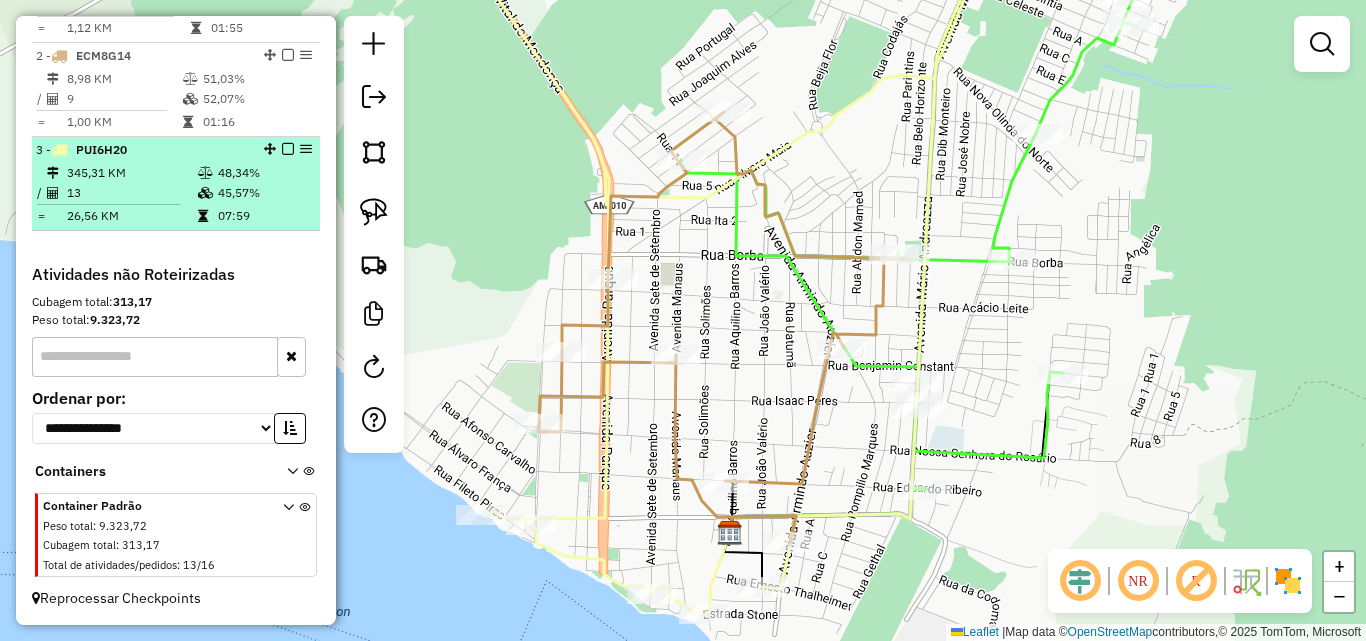 click on "345,31 KM" at bounding box center [131, 173] 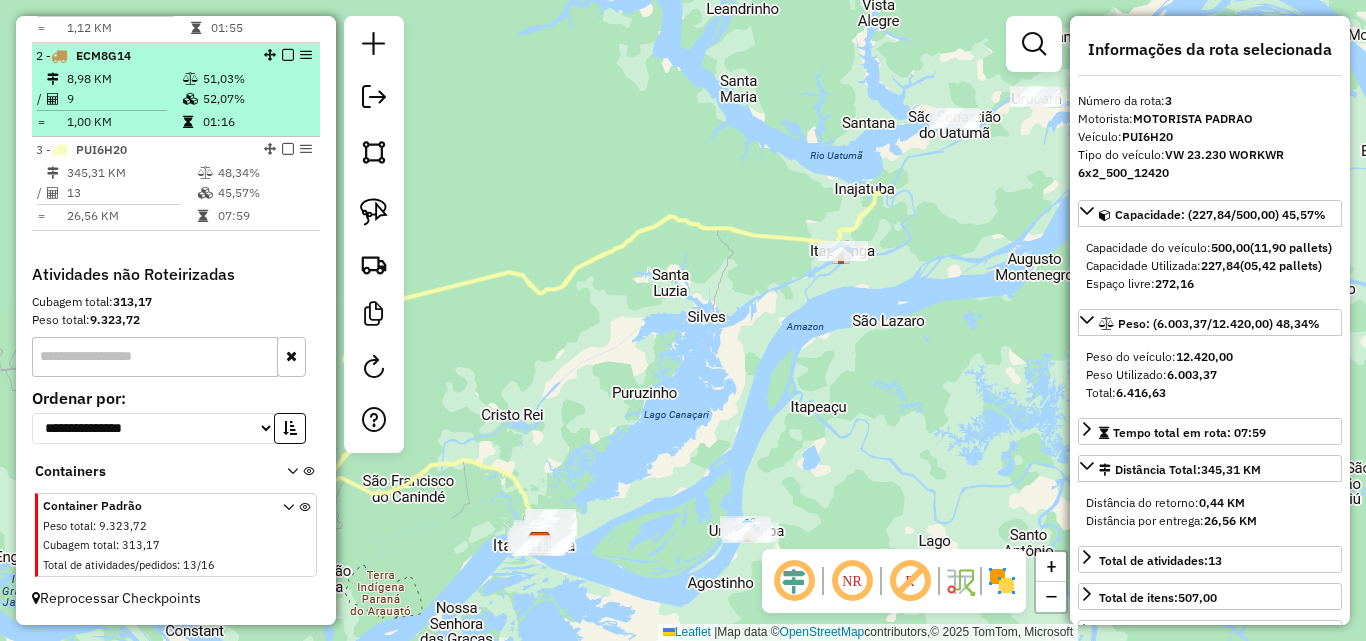 click on "8,98 KM" at bounding box center (124, 79) 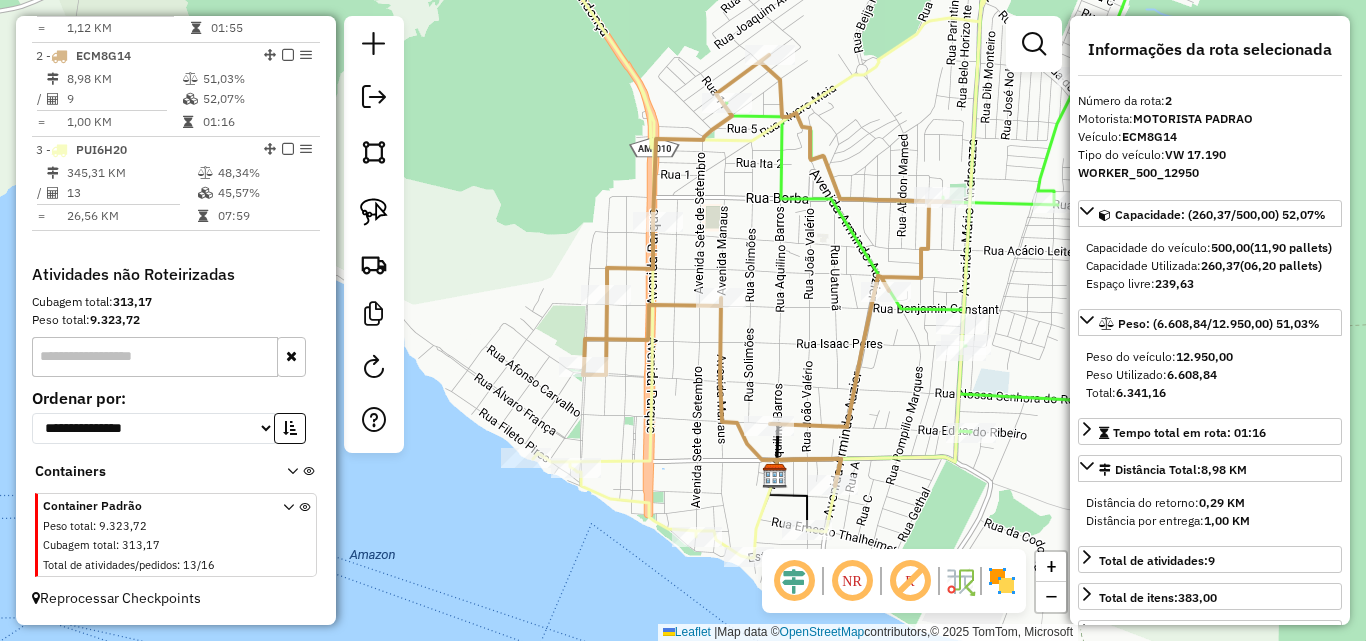 drag, startPoint x: 681, startPoint y: 303, endPoint x: 780, endPoint y: 248, distance: 113.25193 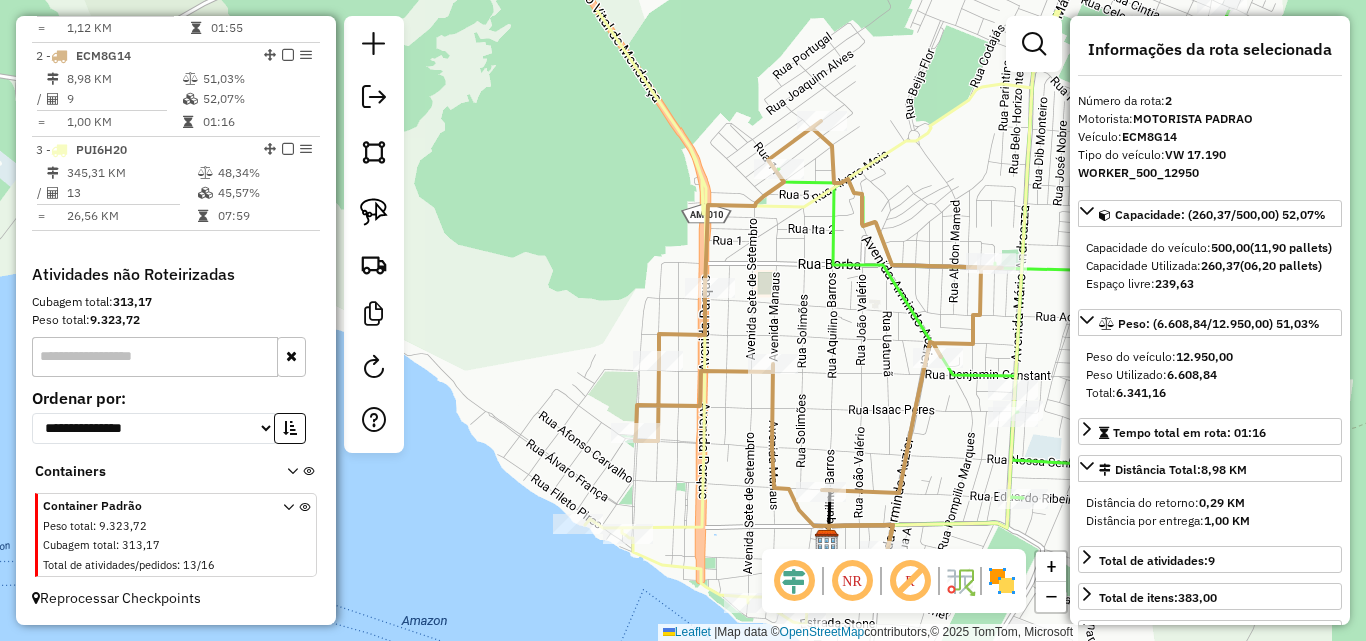 drag, startPoint x: 657, startPoint y: 400, endPoint x: 696, endPoint y: 474, distance: 83.64807 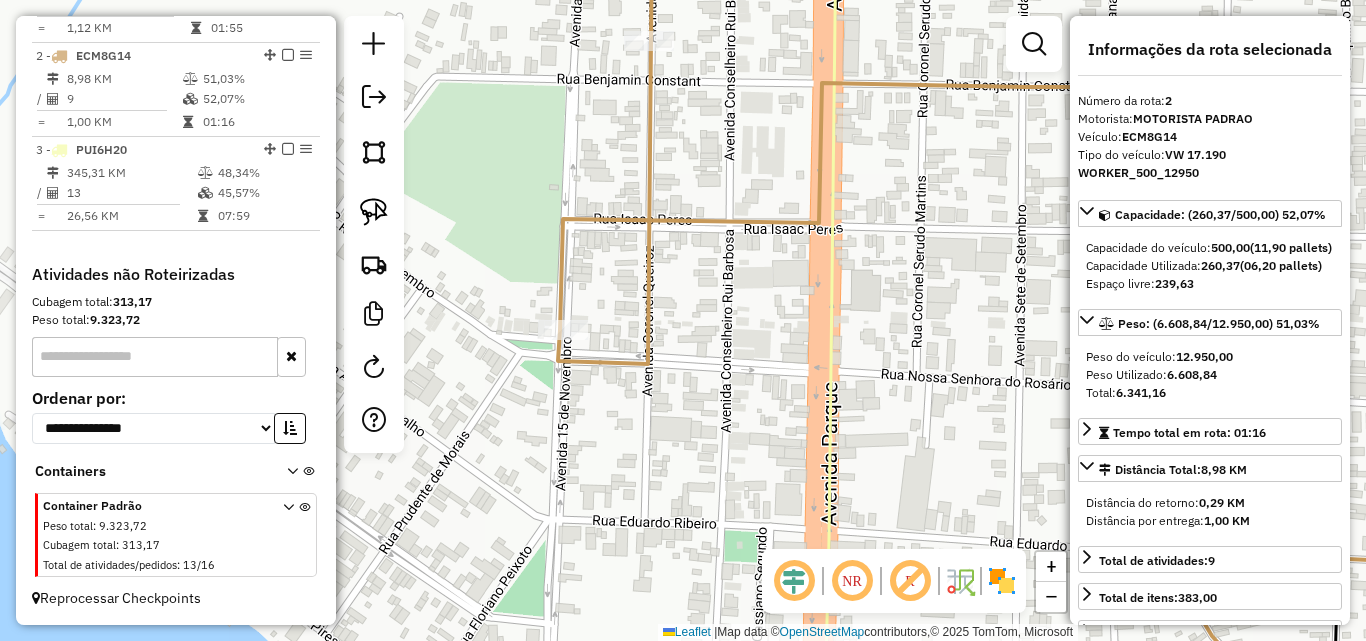 drag, startPoint x: 691, startPoint y: 458, endPoint x: 703, endPoint y: 428, distance: 32.31099 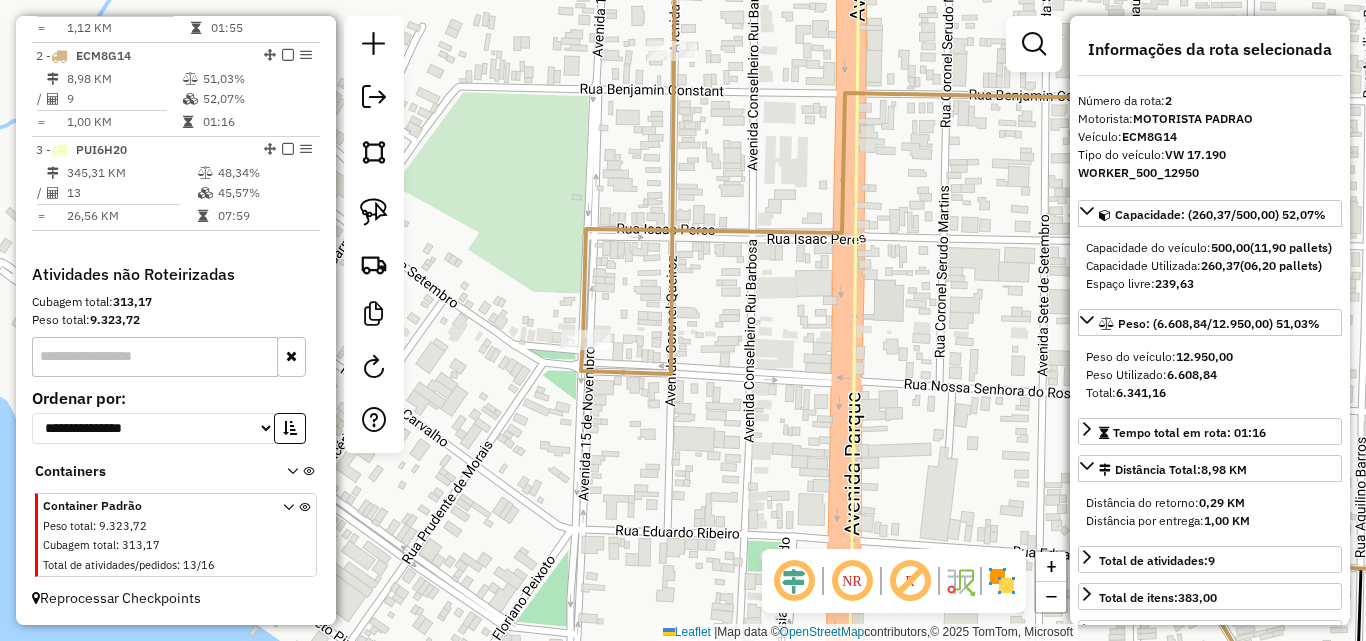 drag, startPoint x: 696, startPoint y: 383, endPoint x: 752, endPoint y: 439, distance: 79.19596 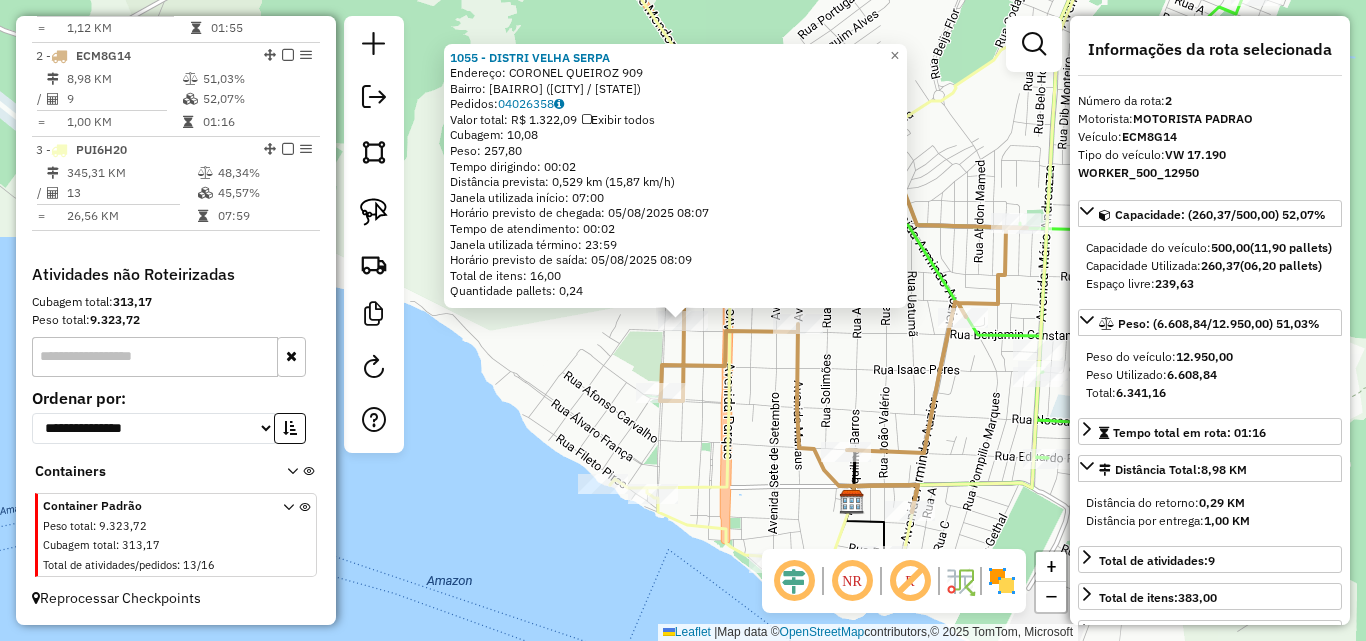 click 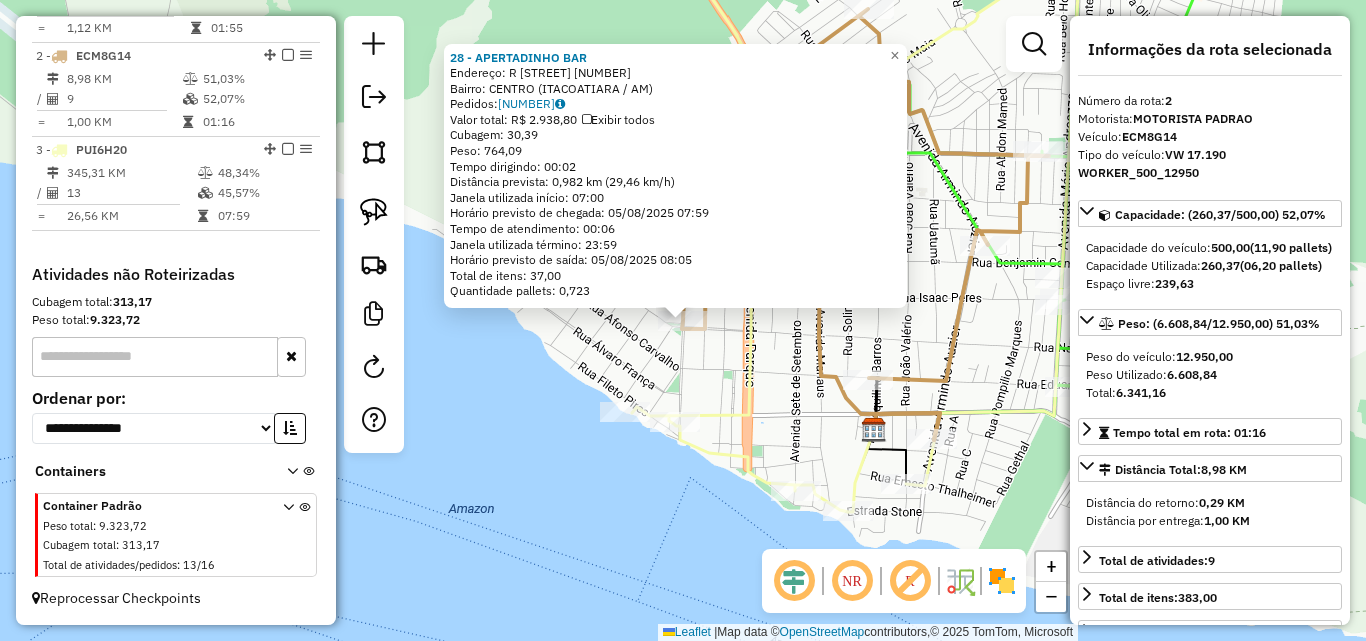 click on "28 - APERTADINHO BAR Endereço: R [STREET] [NUMBER] Bairro: [BAIRRO] ([CITY] / [STATE]) Pedidos: [ORDER_ID] Valor total: R$ [PRICE] Exibir todos Cubagem: [CUBAGE] Peso: [WEIGHT] Tempo dirigindo: [TIME] Distância prevista: [DISTANCE] km ([SPEED] km/h) Janela utilizada início: [TIME] Horário previsto de chegada: [DATE] [TIME] Tempo de atendimento: [TIME] Janela utilizada término: [TIME] Horário previsto de saída: [DATE] [TIME] Total de itens: [ITEMS] Quantidade pallets: [PALLETS] × Janela de atendimento Grade de atendimento Capacidade Transportadoras Veículos Cliente Pedidos Rotas Selecione os dias de semana para filtrar as janelas de atendimento Seg Ter Qua Qui Sex Sáb Dom Informe o período da janela de atendimento: De: Até: Filtrar exatamente a janela do cliente Considerar janela de atendimento padrão Selecione os dias de semana para filtrar as grades de atendimento Seg Ter Qua Qui Sex Sáb Dom Considerar clientes sem dia de atendimento cadastrado +" 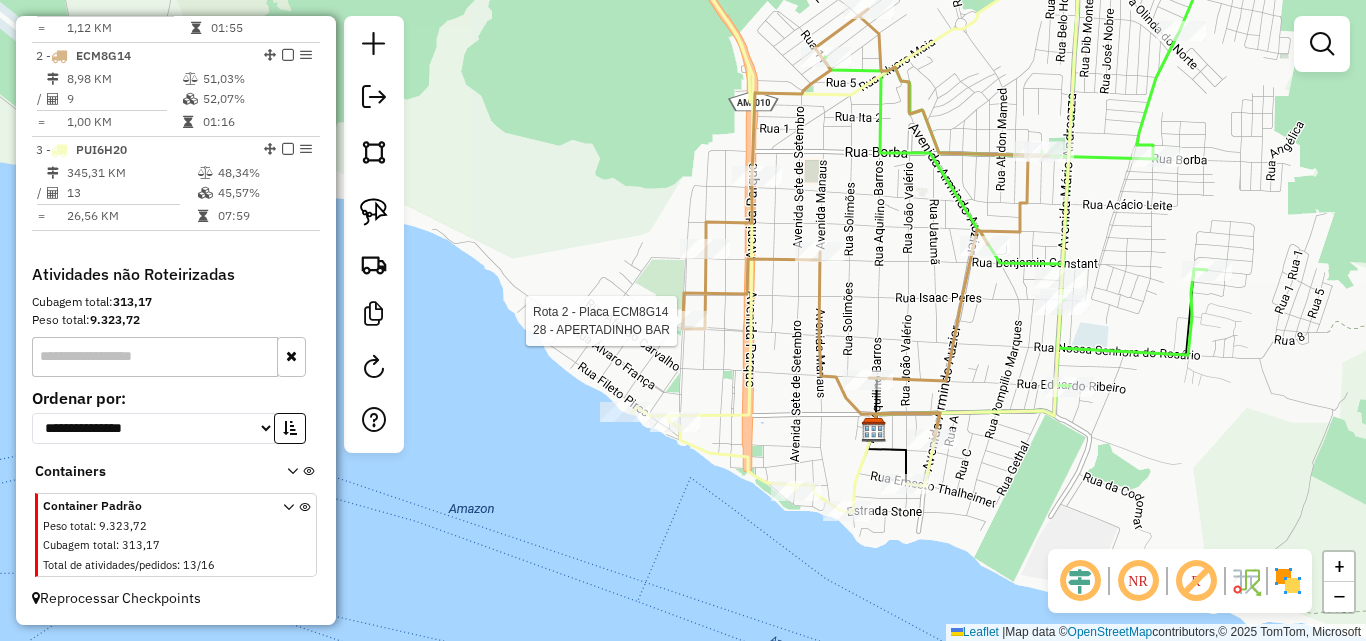 select on "**********" 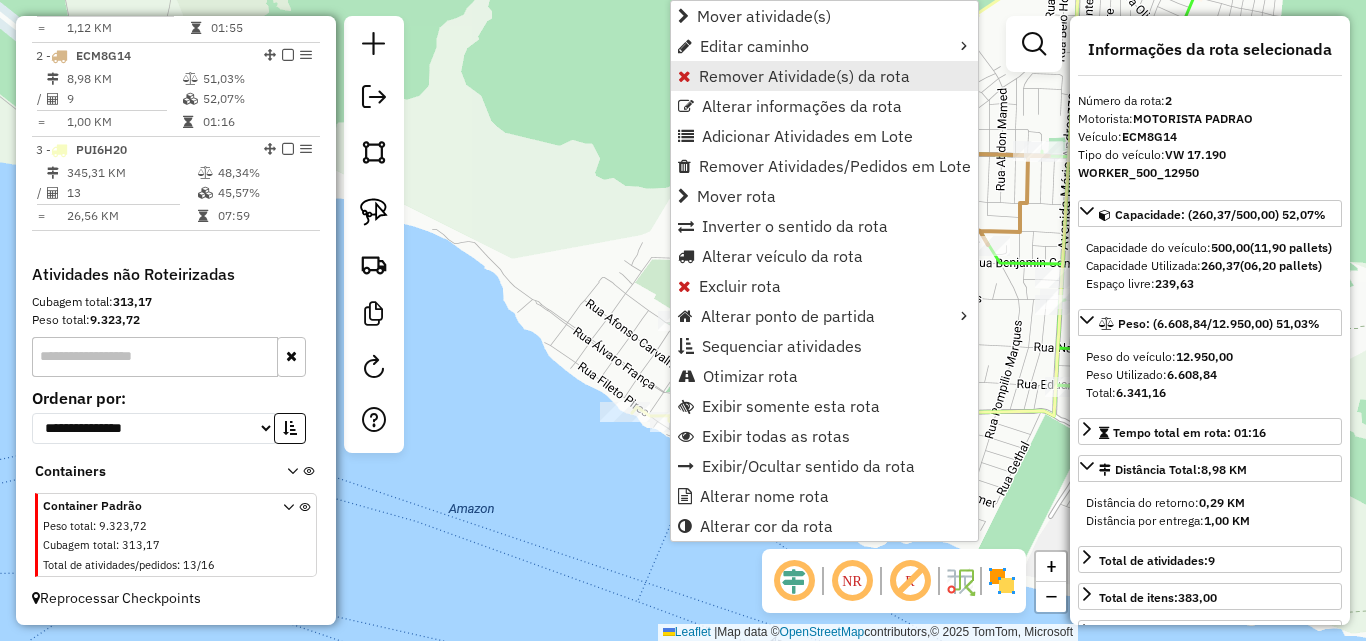 click on "Remover Atividade(s) da rota" at bounding box center [804, 76] 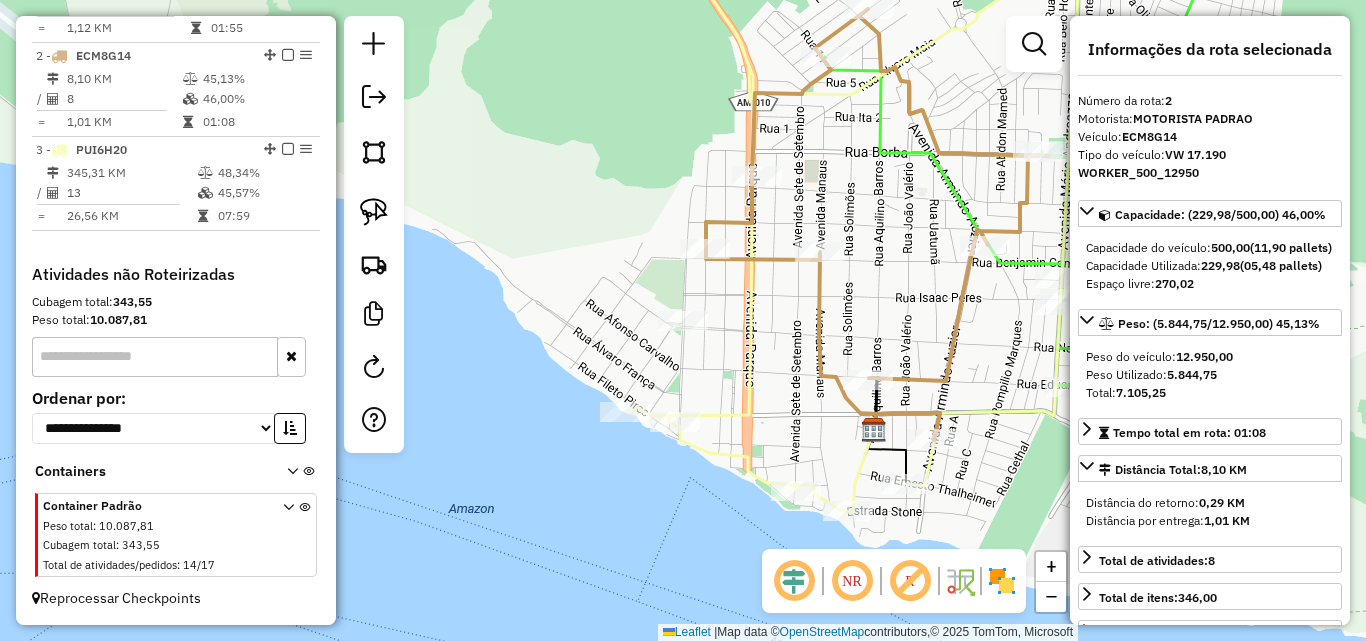 drag, startPoint x: 365, startPoint y: 214, endPoint x: 433, endPoint y: 218, distance: 68.117546 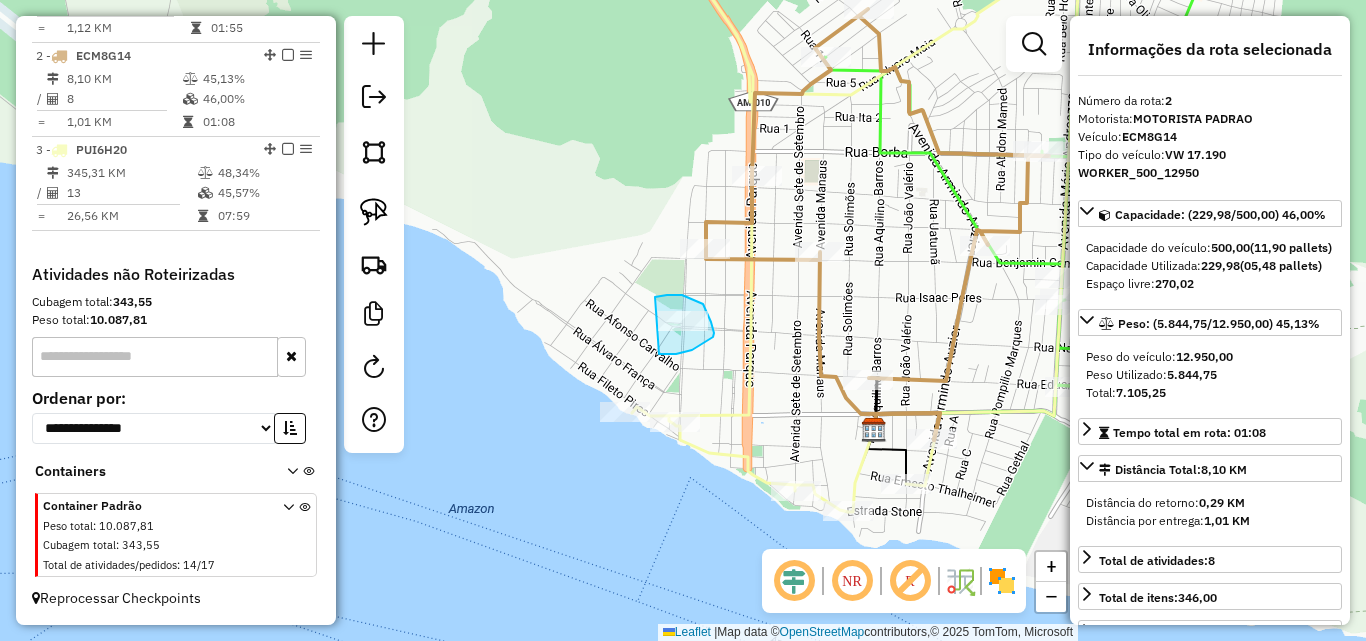 drag, startPoint x: 655, startPoint y: 297, endPoint x: 640, endPoint y: 347, distance: 52.201534 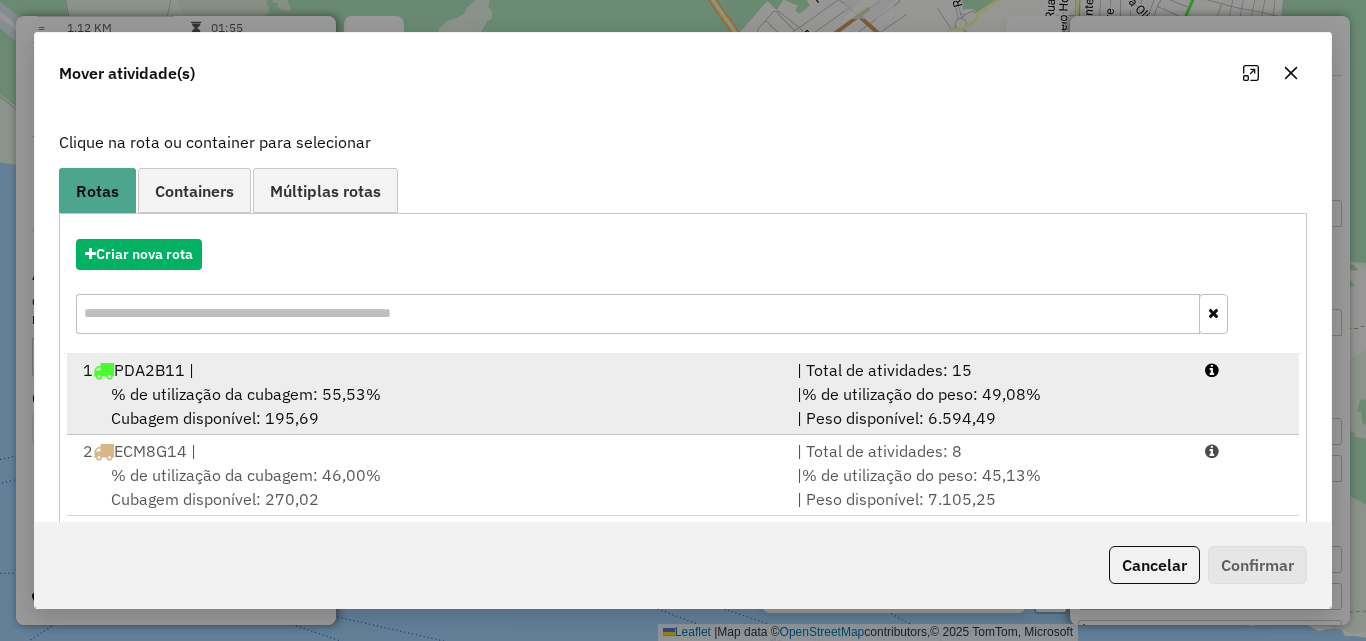 scroll, scrollTop: 210, scrollLeft: 0, axis: vertical 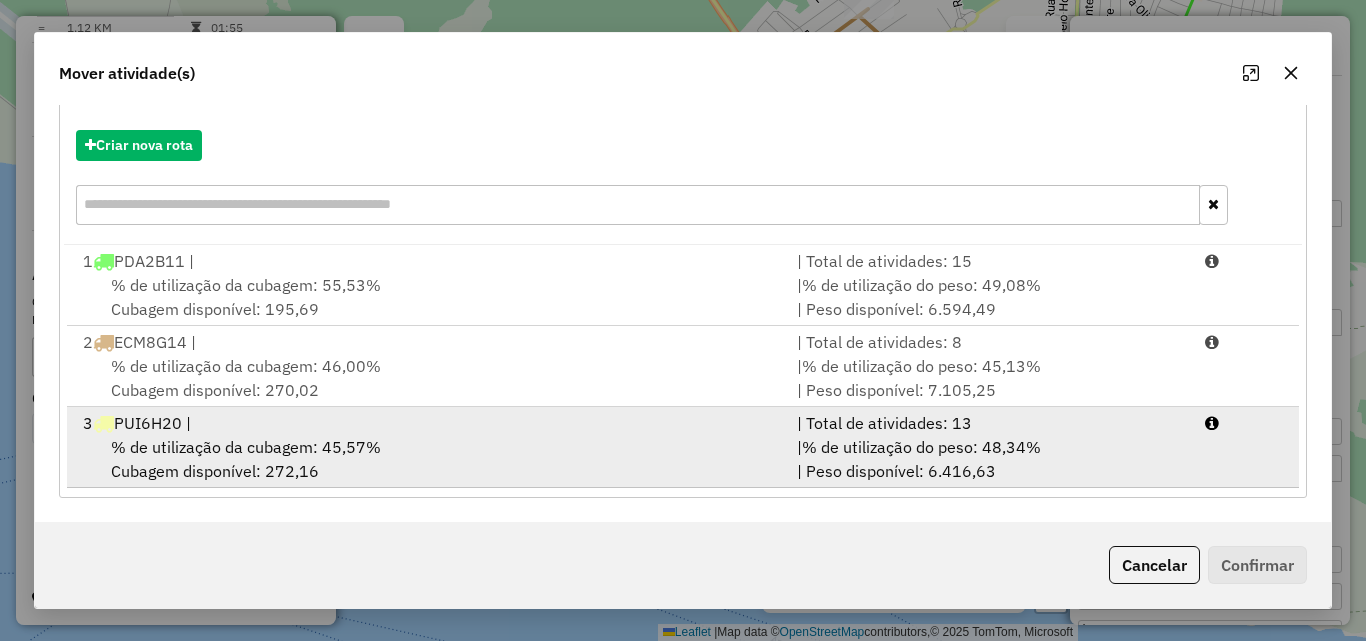 click on "% de utilização da cubagem: 45,57%  Cubagem disponível: 272,16" at bounding box center [428, 459] 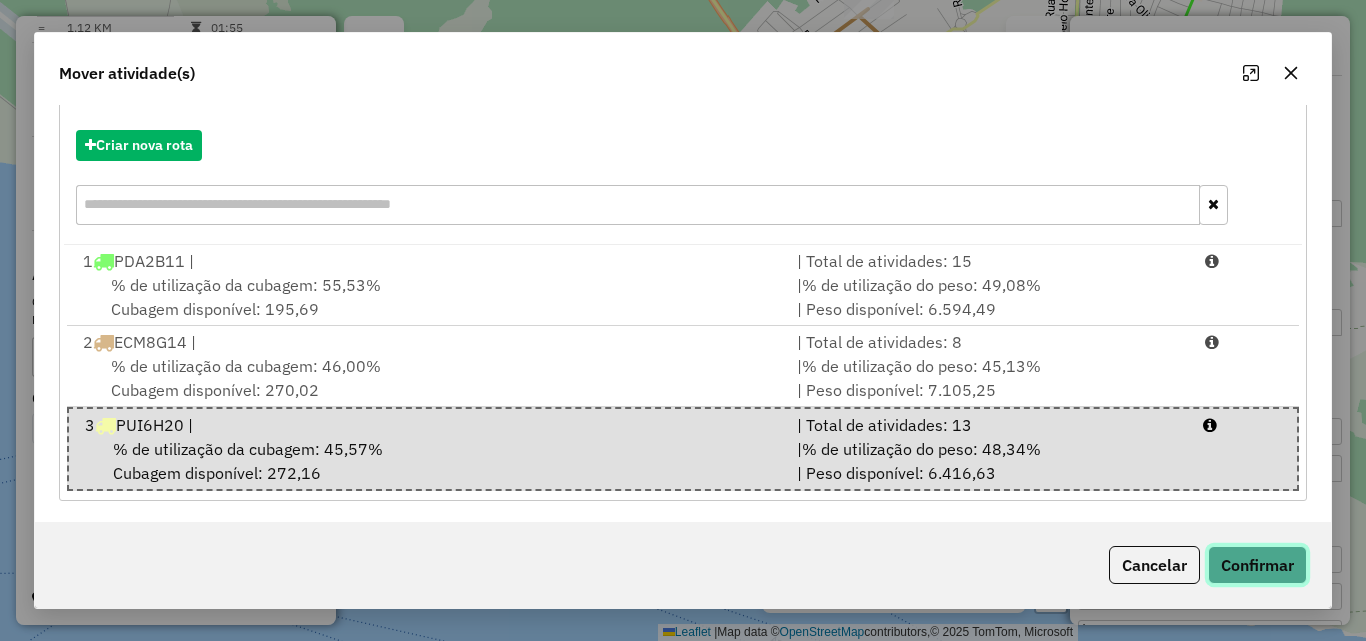 click on "Confirmar" 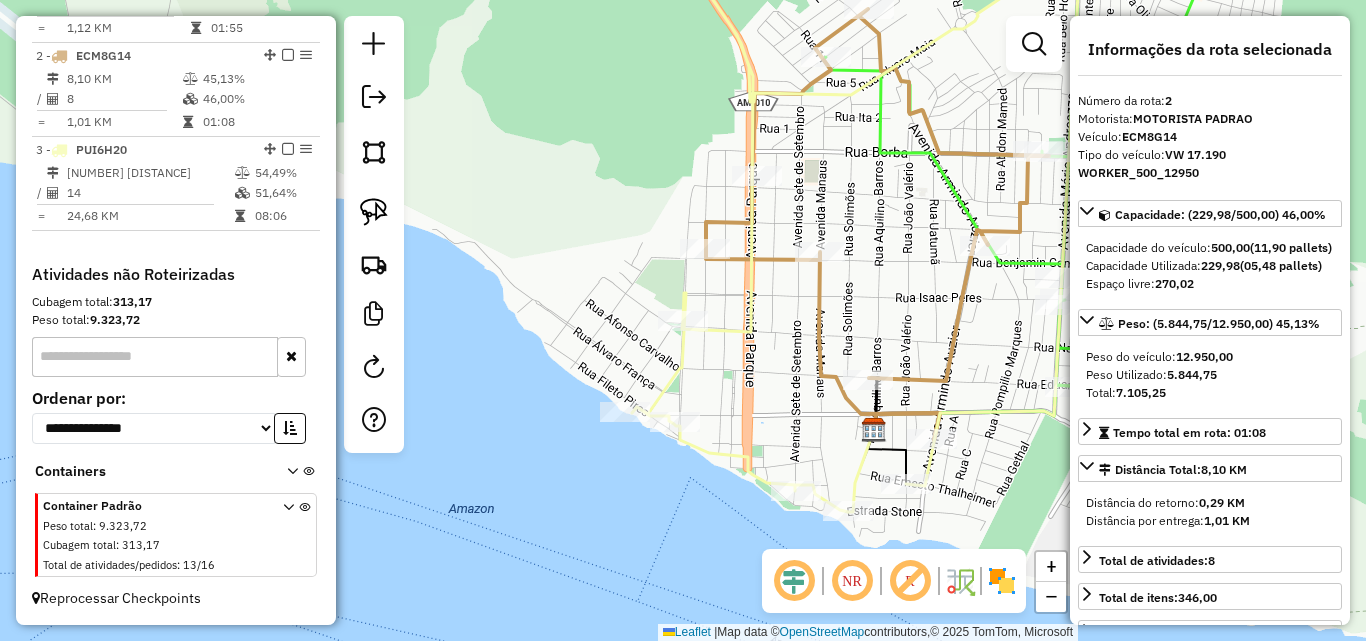 scroll, scrollTop: 0, scrollLeft: 0, axis: both 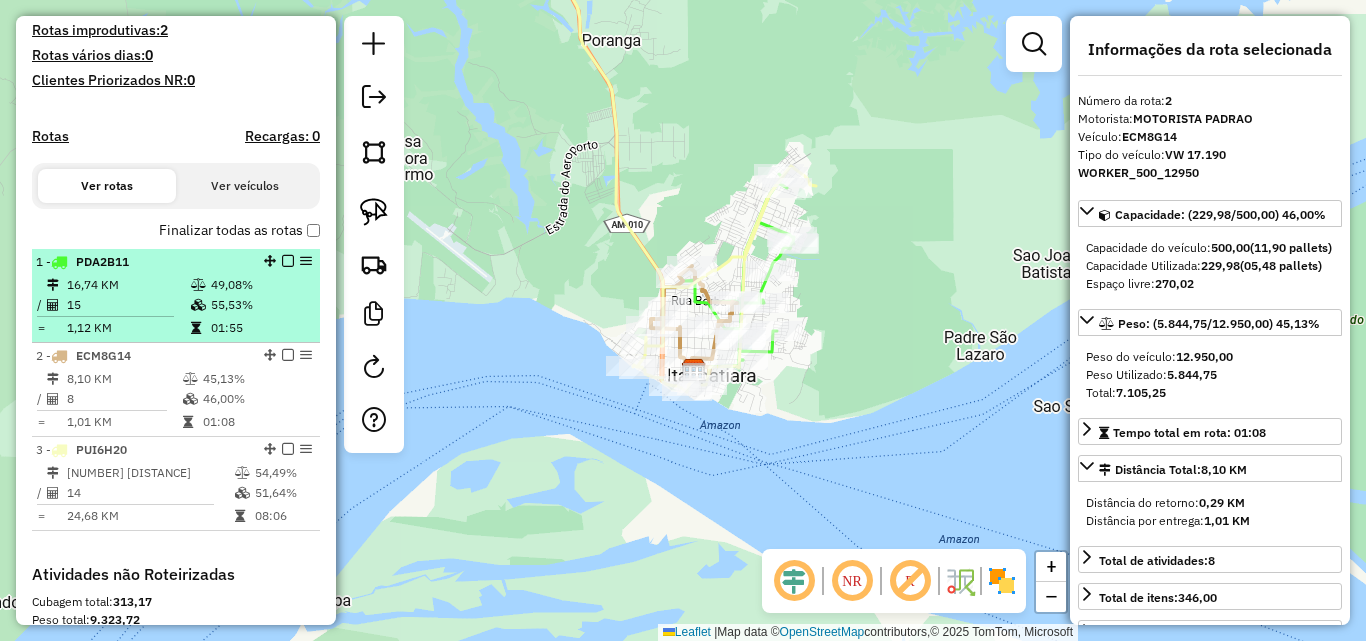click on "[NUMBER] - [SPACE] [NAME]" at bounding box center [142, 262] 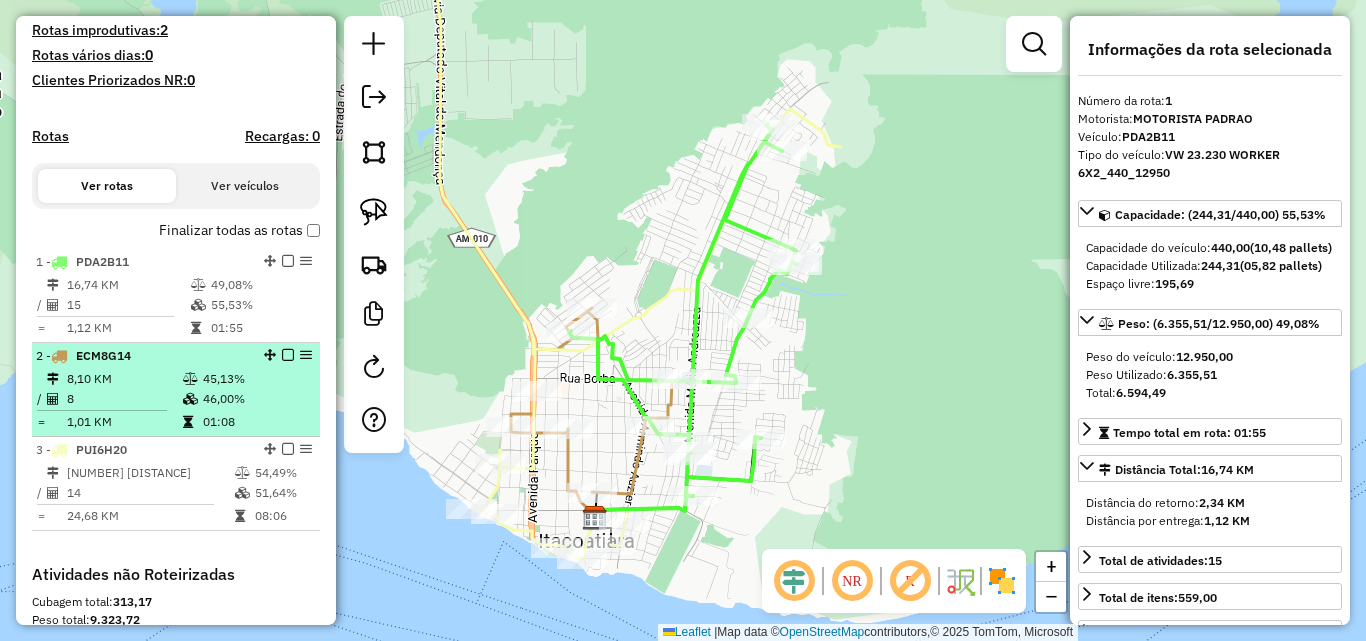 click on "ECM8G14" at bounding box center [103, 355] 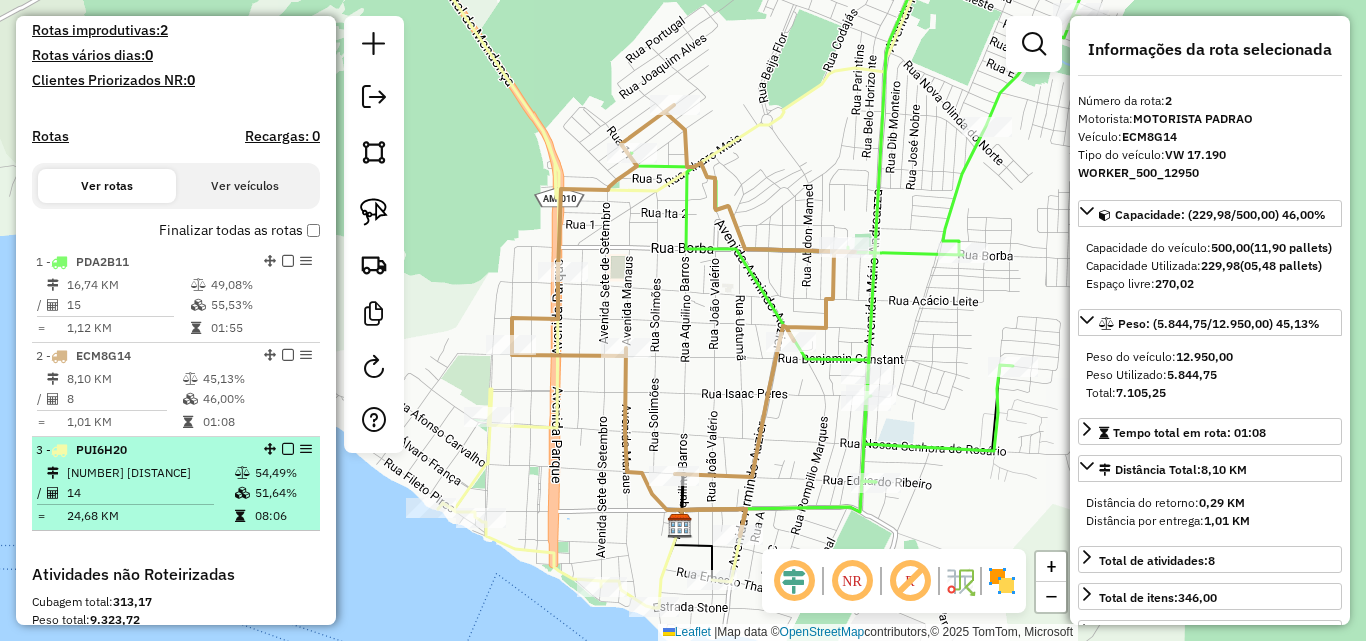 click on "3 -       PUI6H20" at bounding box center (142, 450) 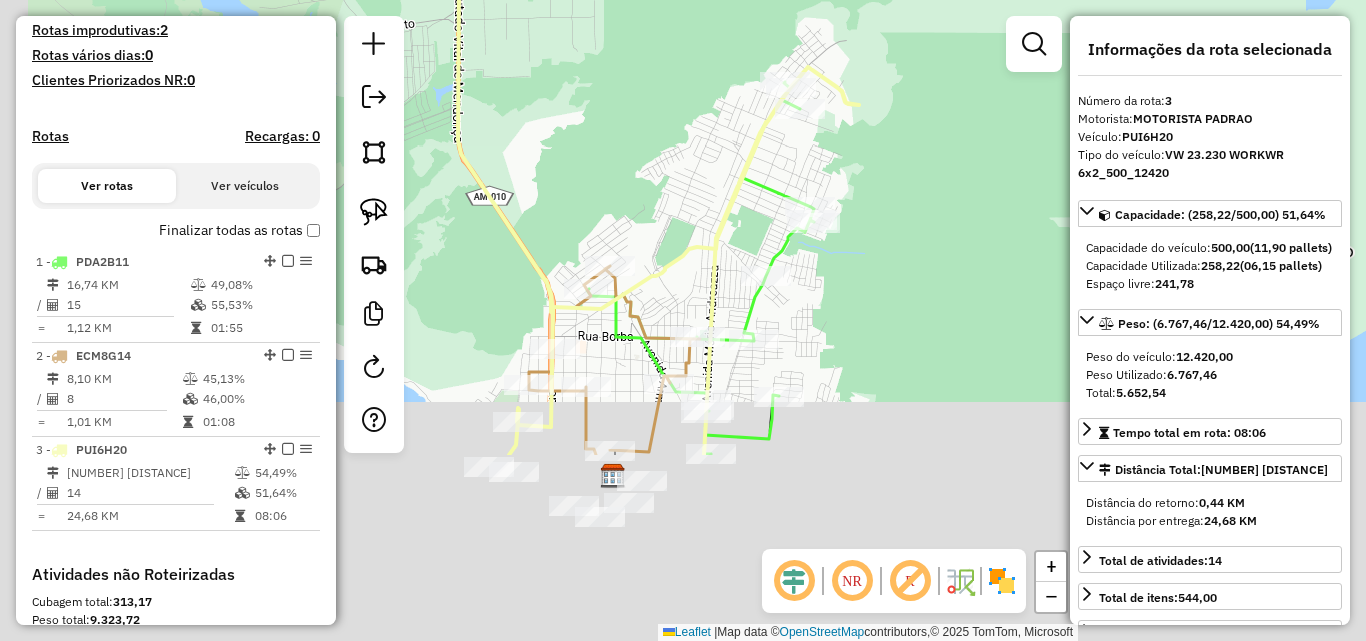 drag, startPoint x: 623, startPoint y: 446, endPoint x: 684, endPoint y: 154, distance: 298.30353 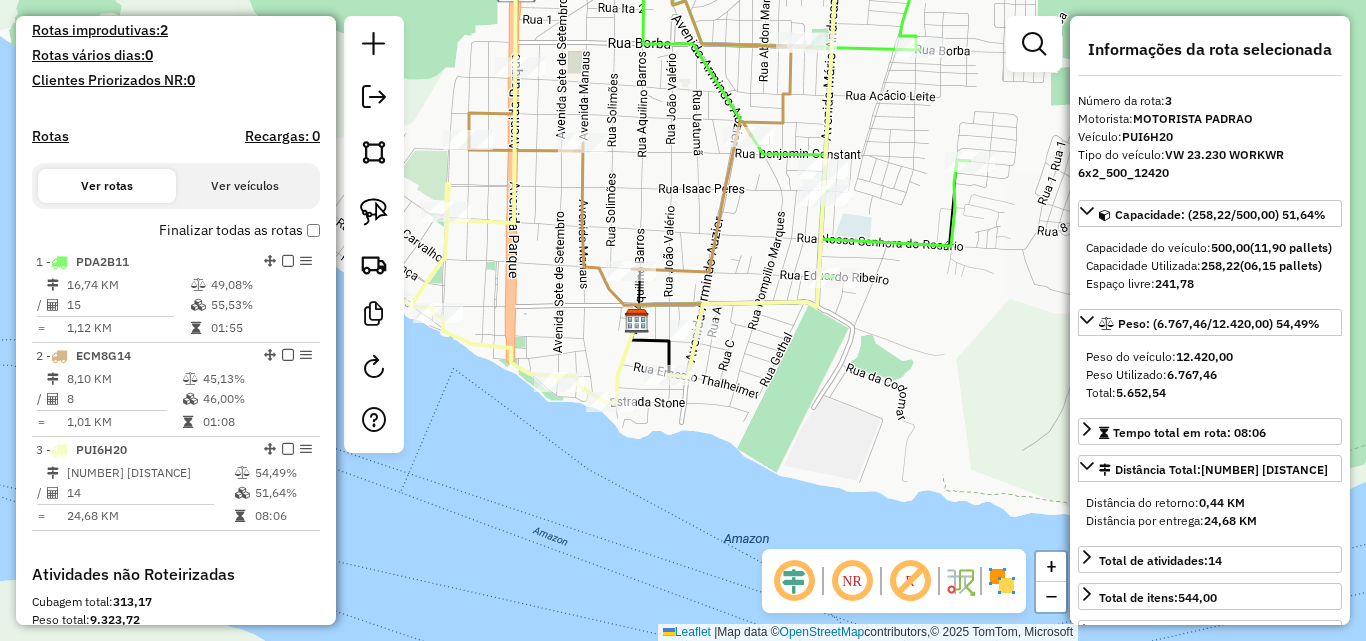 drag, startPoint x: 657, startPoint y: 377, endPoint x: 670, endPoint y: 226, distance: 151.55856 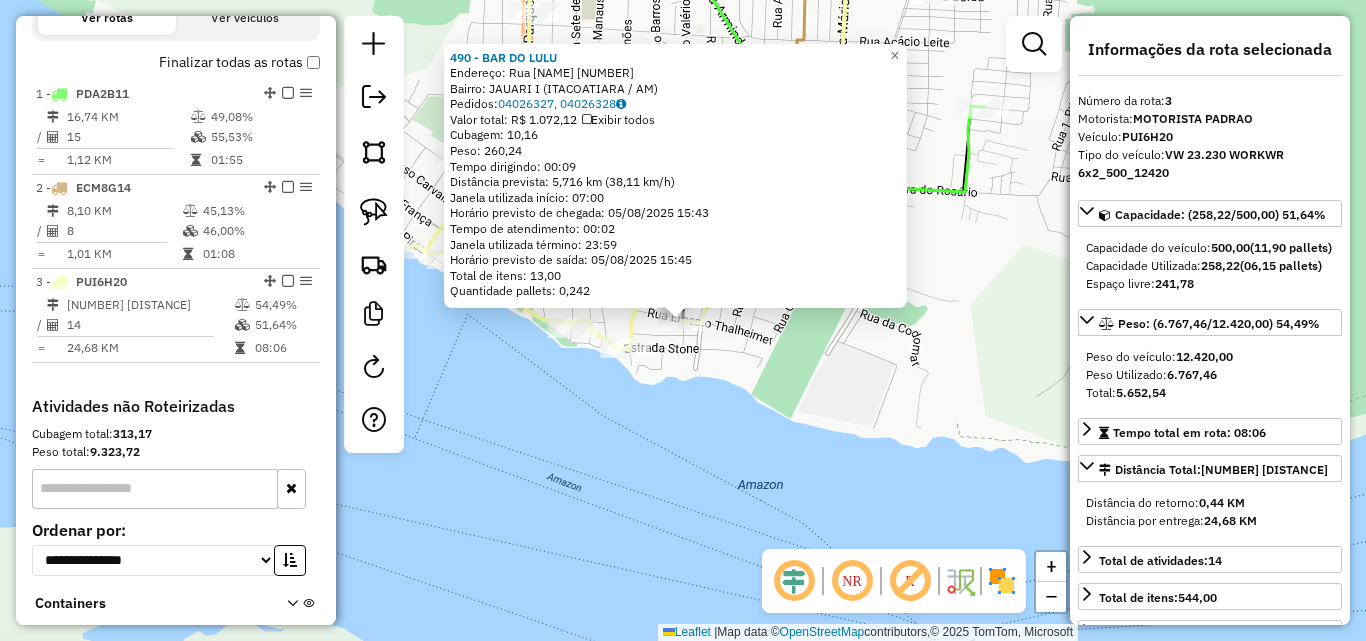 scroll, scrollTop: 841, scrollLeft: 0, axis: vertical 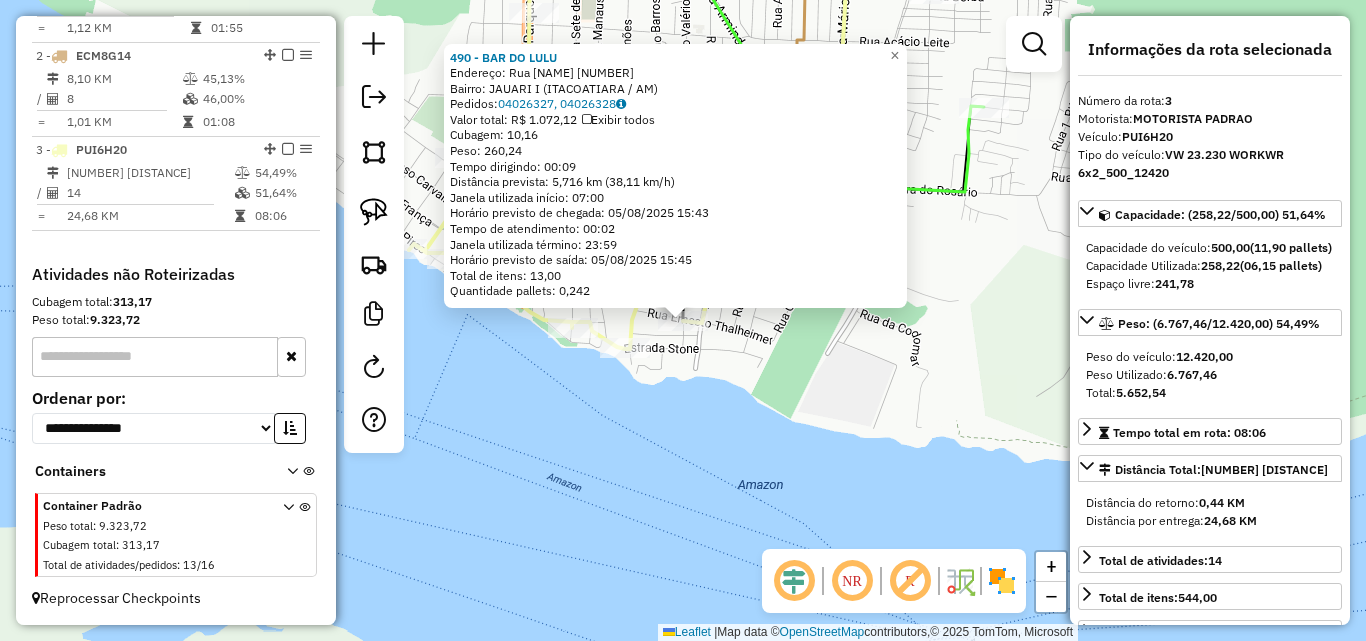 click on "490 - BAR DO LULU  Endereço:  Rua Joao Valerio 218   Bairro: JAUARI I ([CIDADE] / [ESTADO])   Pedidos:  04026327, 04026328   Valor total: R$ 1.072,12   Exibir todos   Cubagem: 10,16  Peso: 260,24  Tempo dirigindo: 00:09   Distância prevista: 5,716 km (38,11 km/h)   Janela utilizada início: 07:00   Horário previsto de chegada: 05/08/2025 15:43   Tempo de atendimento: 00:02   Janela utilizada término: 23:59   Horário previsto de saída: 05/08/2025 15:45   Total de itens: 13,00   Quantidade pallets: 0,242  × Janela de atendimento Grade de atendimento Capacidade Transportadoras Veículos Cliente Pedidos  Rotas Selecione os dias de semana para filtrar as janelas de atendimento  Seg   Ter   Qua   Qui   Sex   Sáb   Dom  Informe o período da janela de atendimento: De: Até:  Filtrar exatamente a janela do cliente  Considerar janela de atendimento padrão  Selecione os dias de semana para filtrar as grades de atendimento  Seg   Ter   Qua   Qui   Sex   Sáb   Dom   Clientes fora do dia de atendimento selecionado" 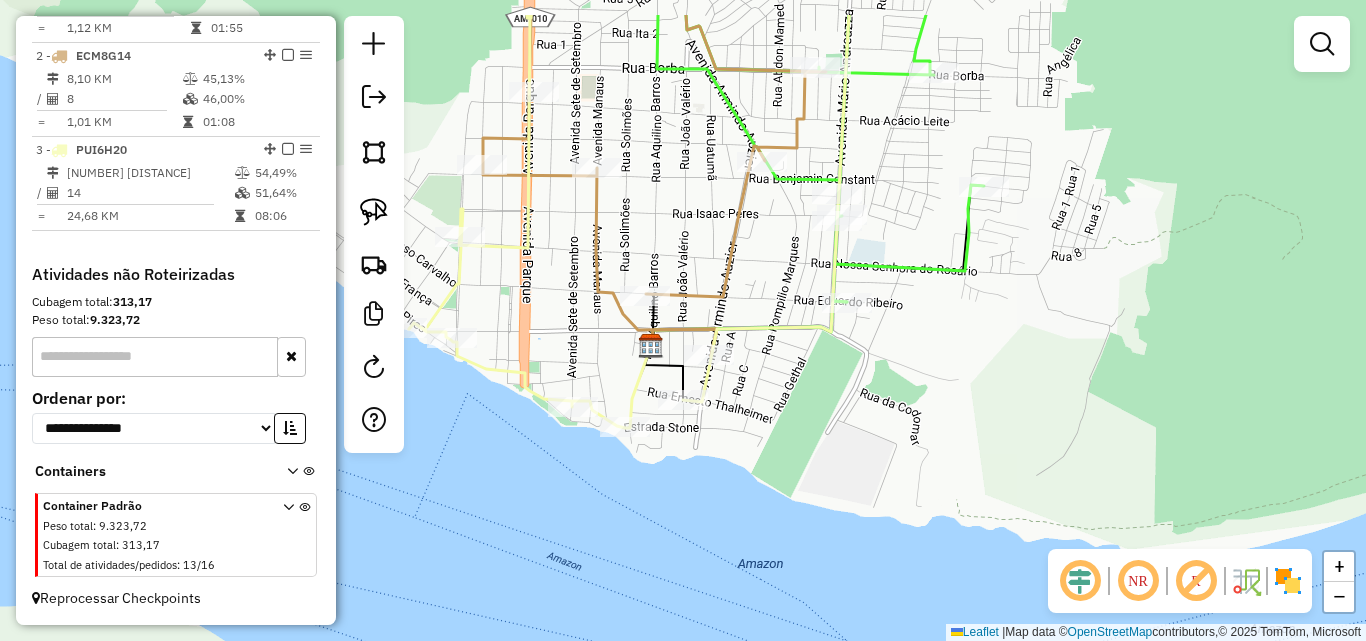 drag, startPoint x: 816, startPoint y: 358, endPoint x: 810, endPoint y: 440, distance: 82.219215 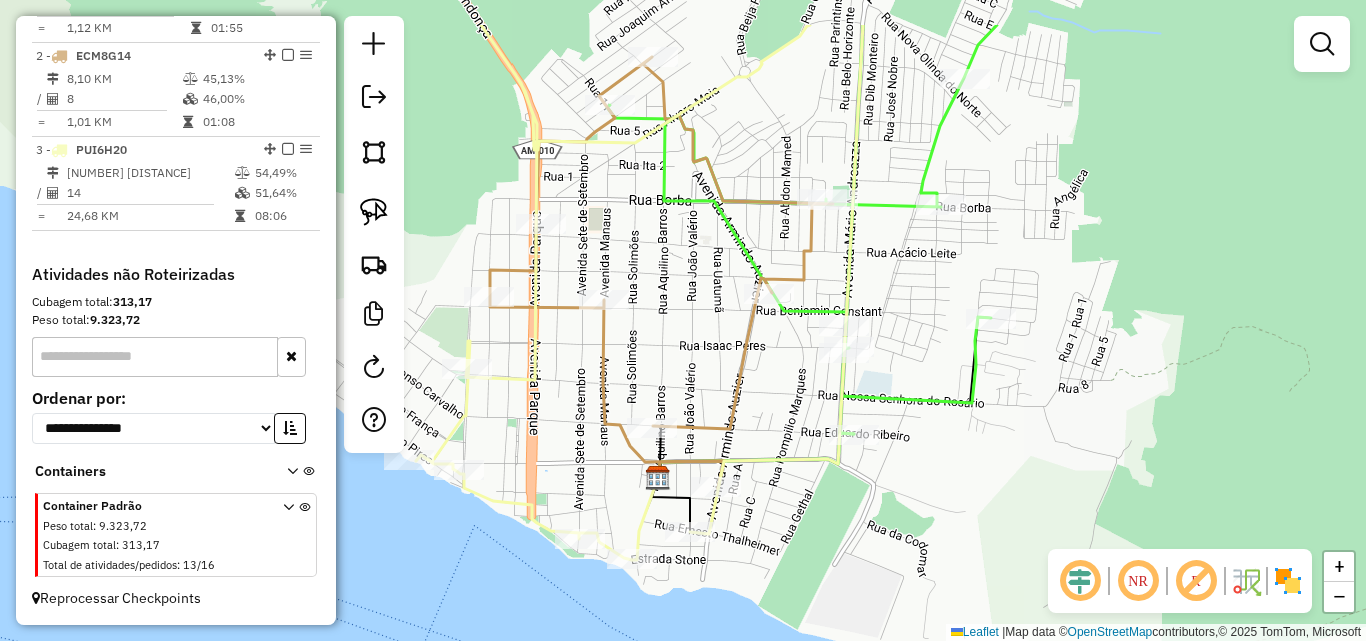 drag, startPoint x: 778, startPoint y: 311, endPoint x: 789, endPoint y: 400, distance: 89.6772 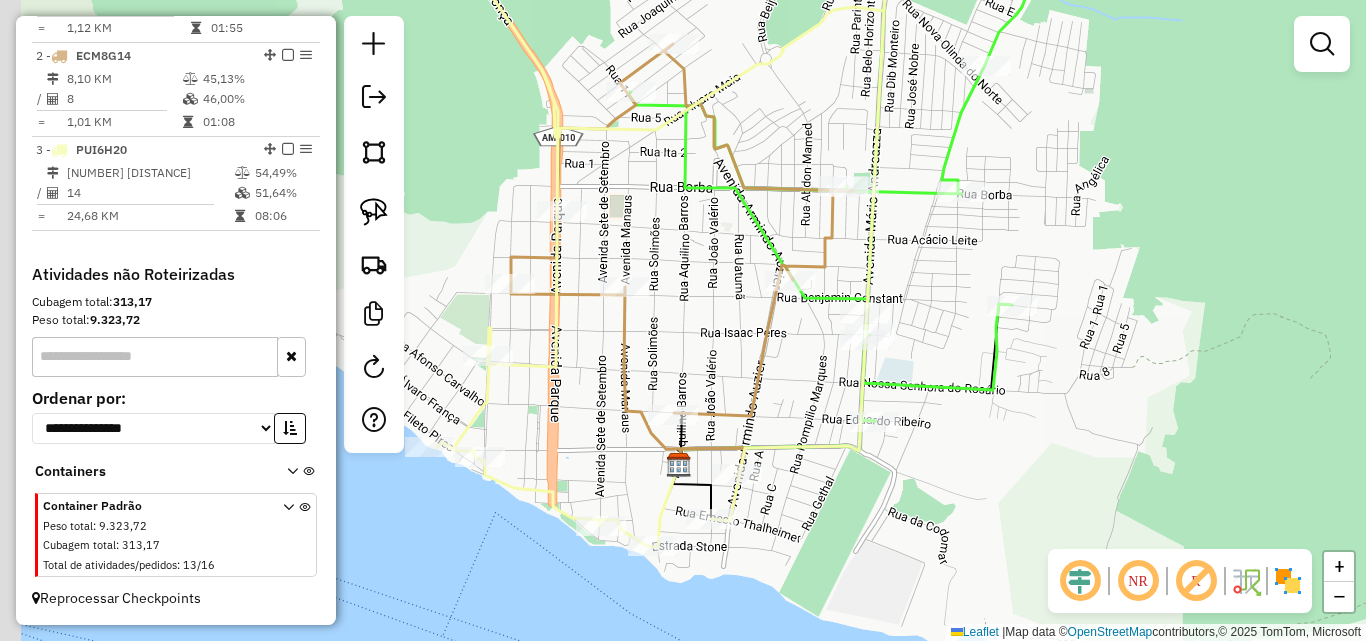 drag, startPoint x: 695, startPoint y: 349, endPoint x: 768, endPoint y: 300, distance: 87.92042 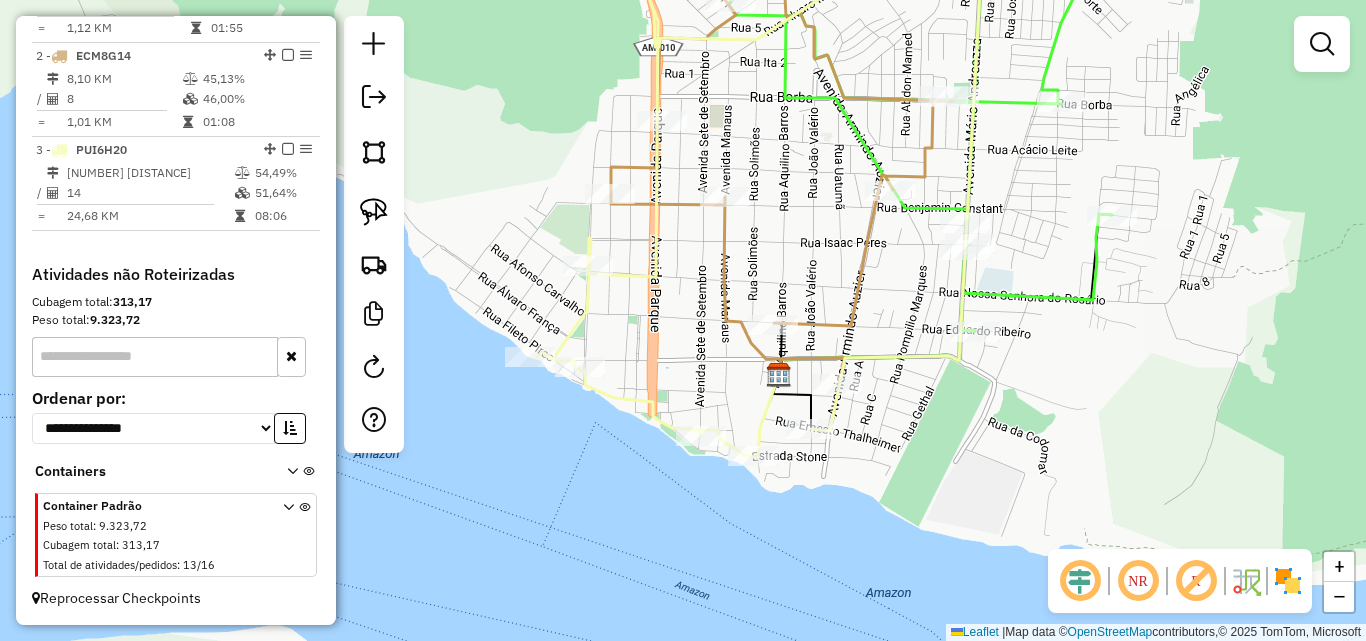 drag, startPoint x: 745, startPoint y: 317, endPoint x: 798, endPoint y: 255, distance: 81.565926 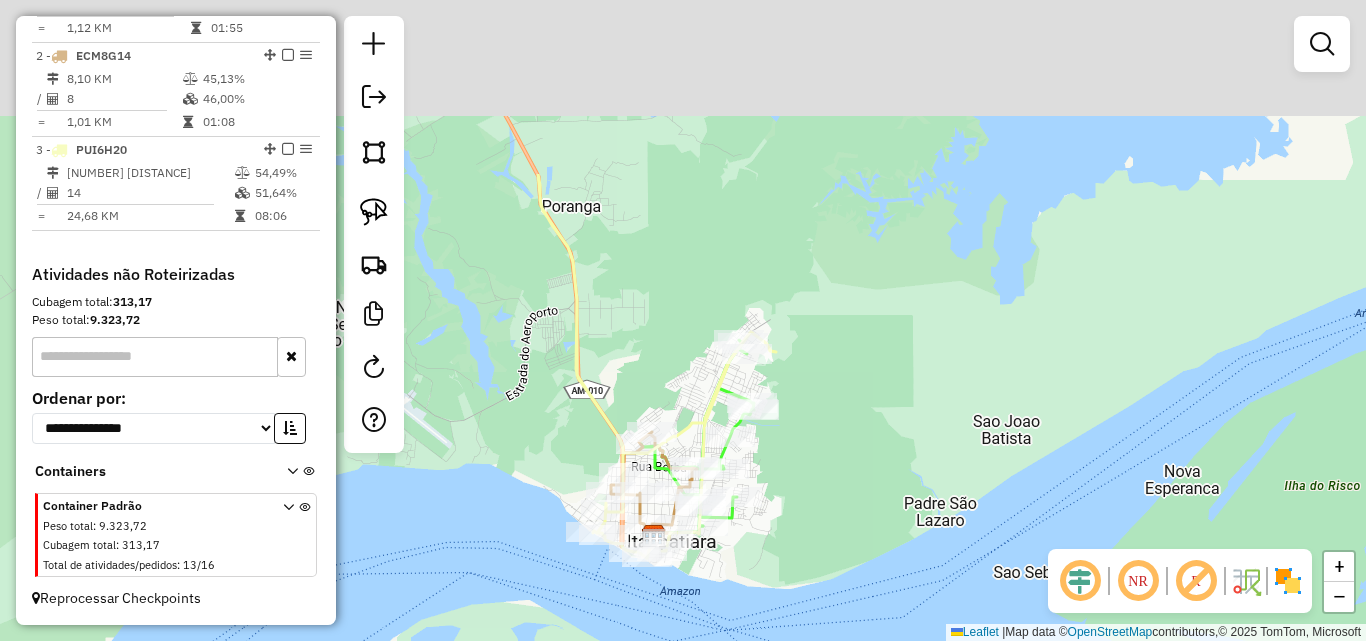 drag, startPoint x: 479, startPoint y: 231, endPoint x: 439, endPoint y: 375, distance: 149.45233 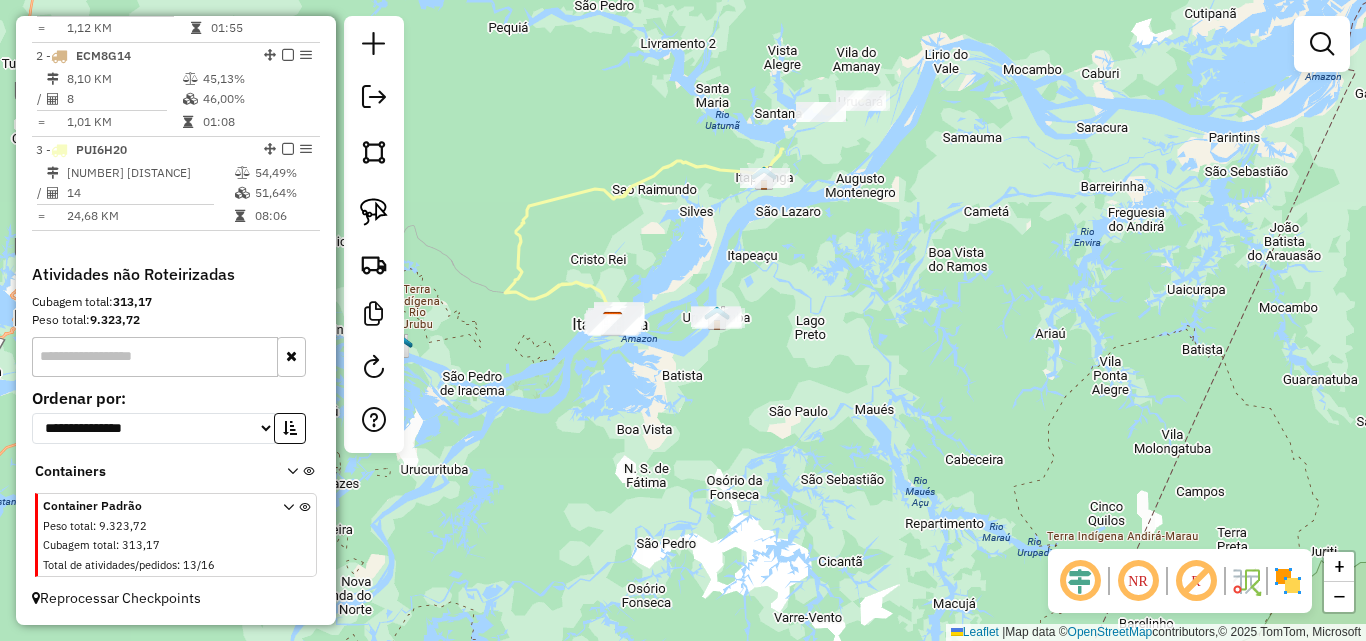 drag, startPoint x: 718, startPoint y: 220, endPoint x: 786, endPoint y: 286, distance: 94.76286 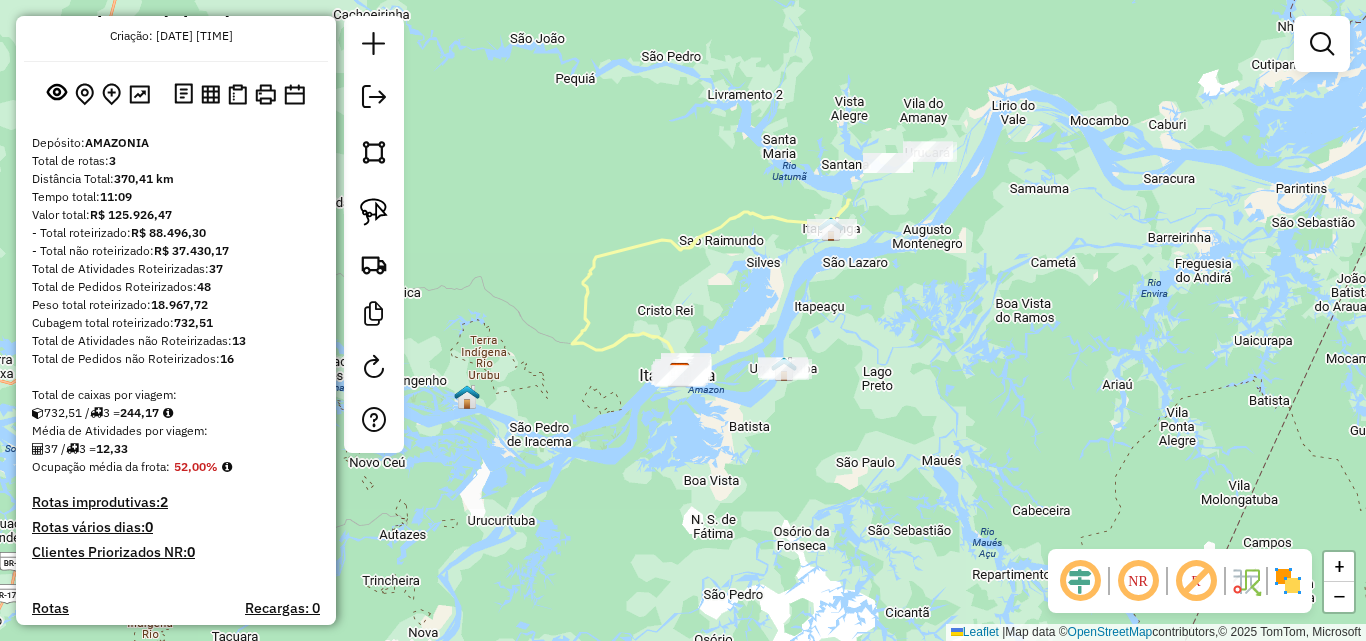 scroll, scrollTop: 0, scrollLeft: 0, axis: both 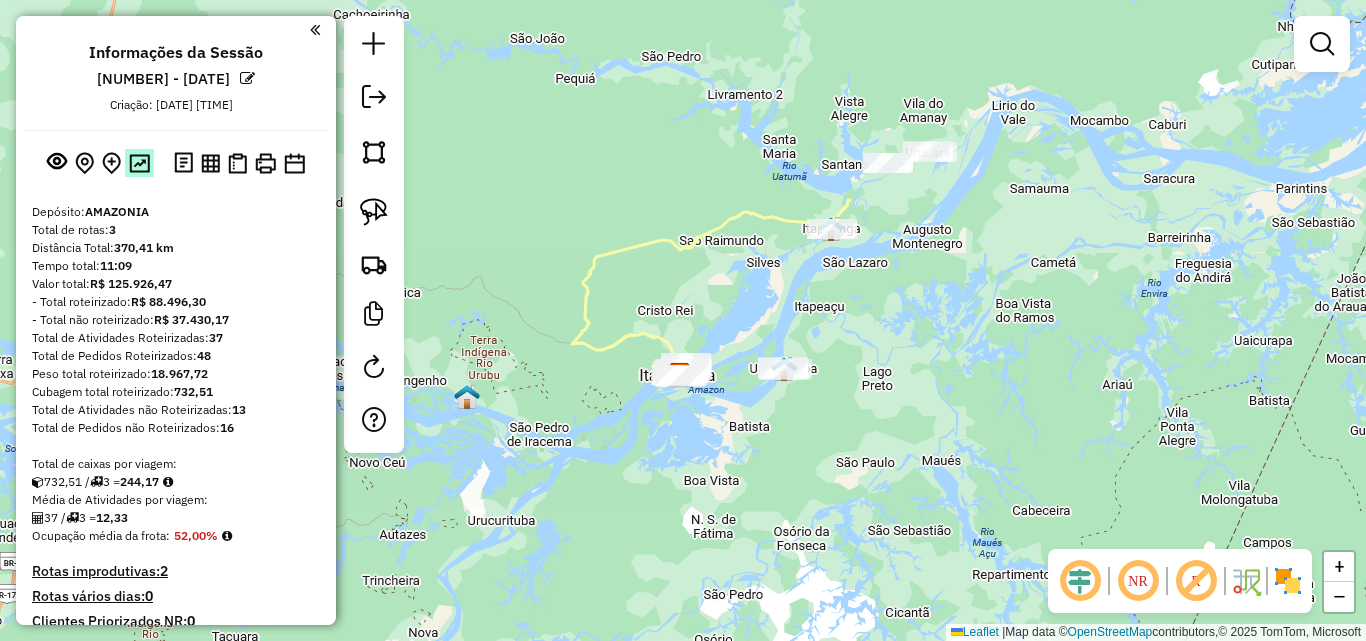 click at bounding box center (139, 163) 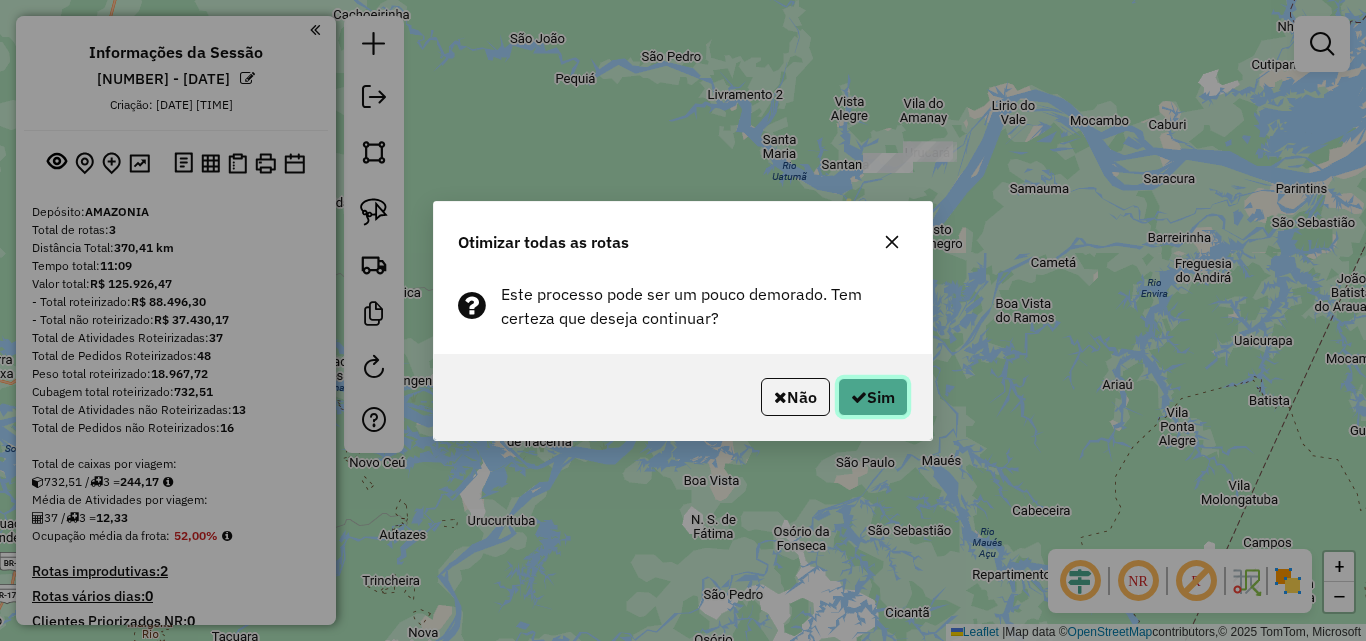 click on "Sim" 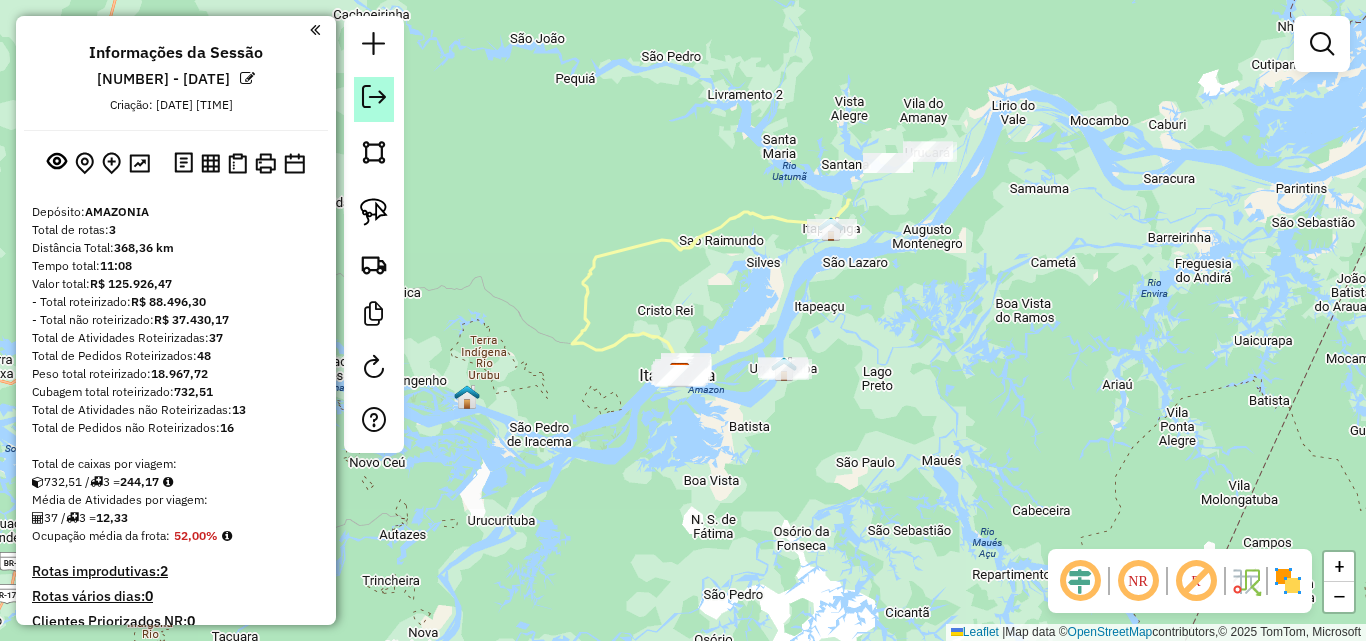 click 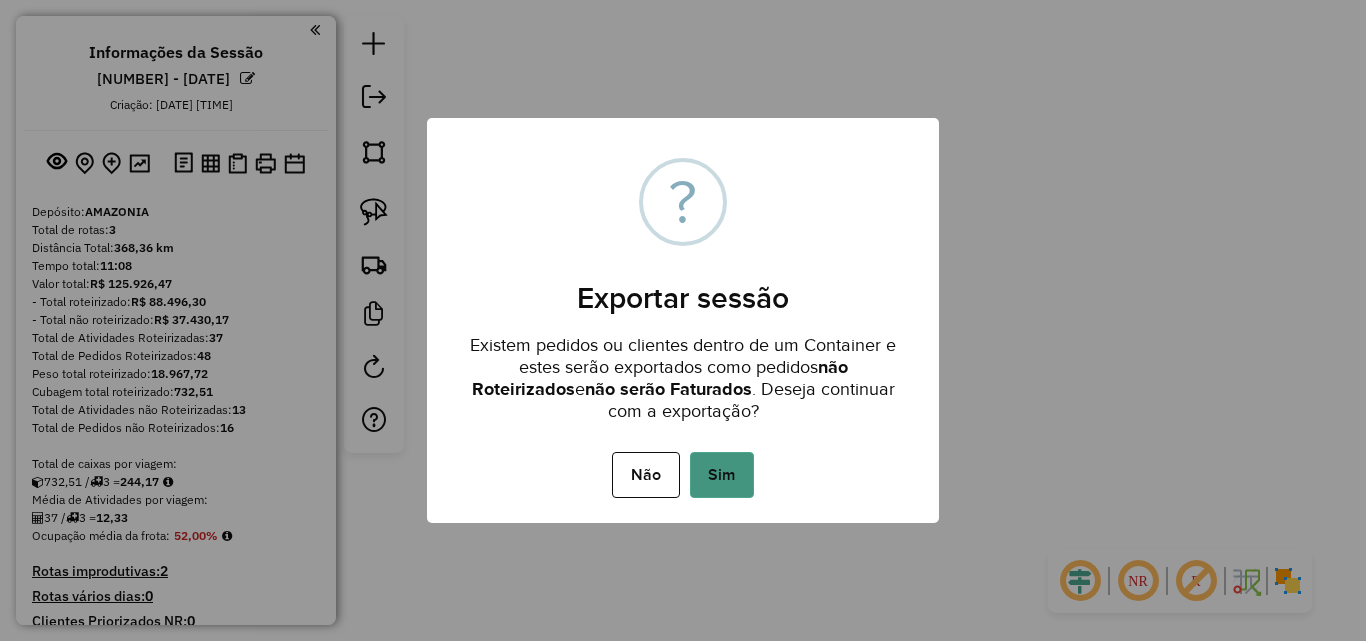 click on "Sim" at bounding box center [722, 475] 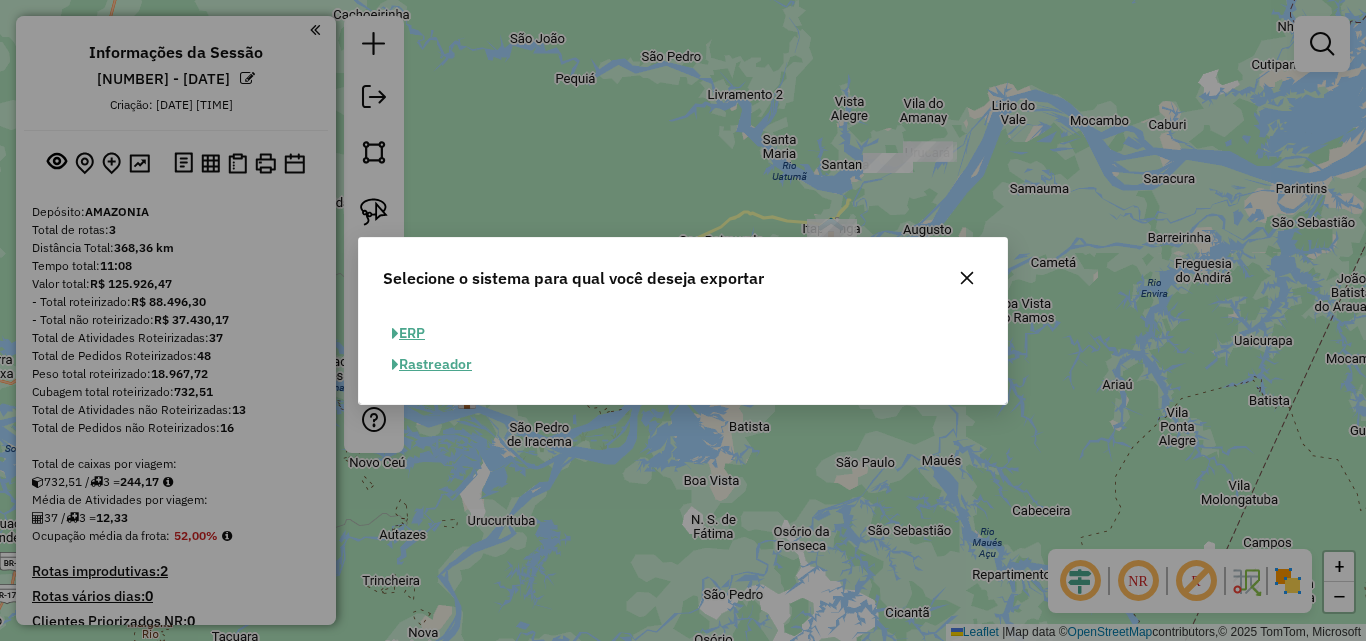 click on "ERP" 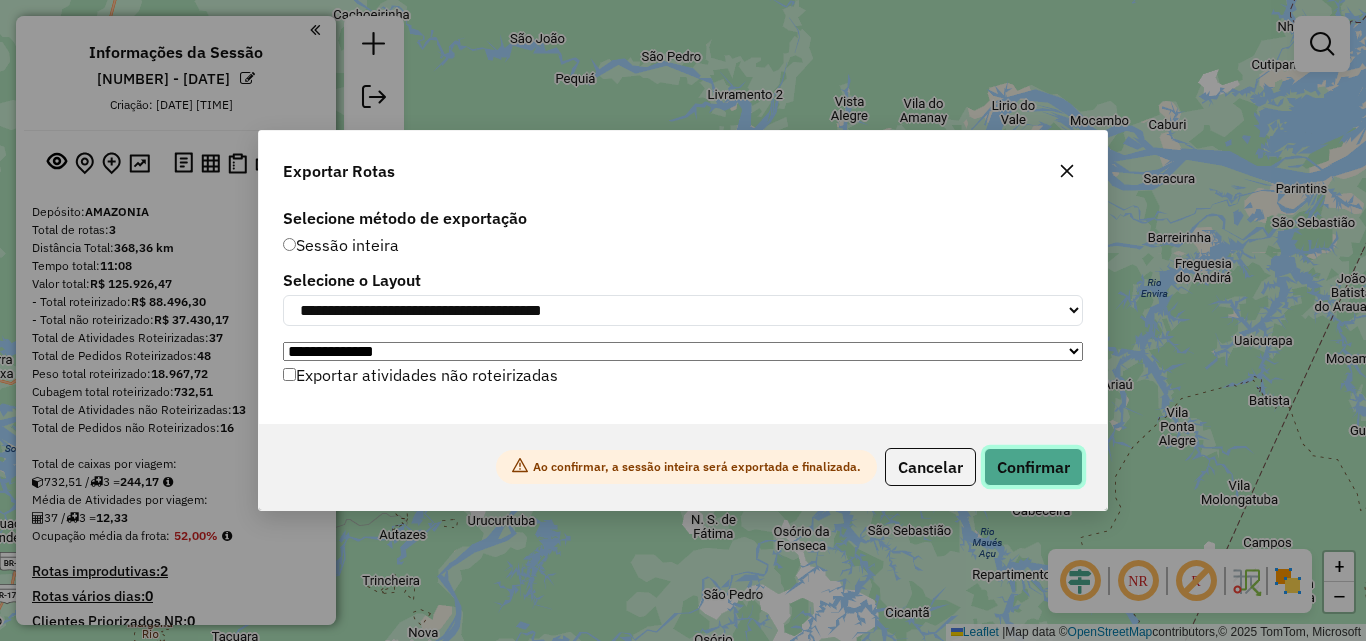 click on "Confirmar" 